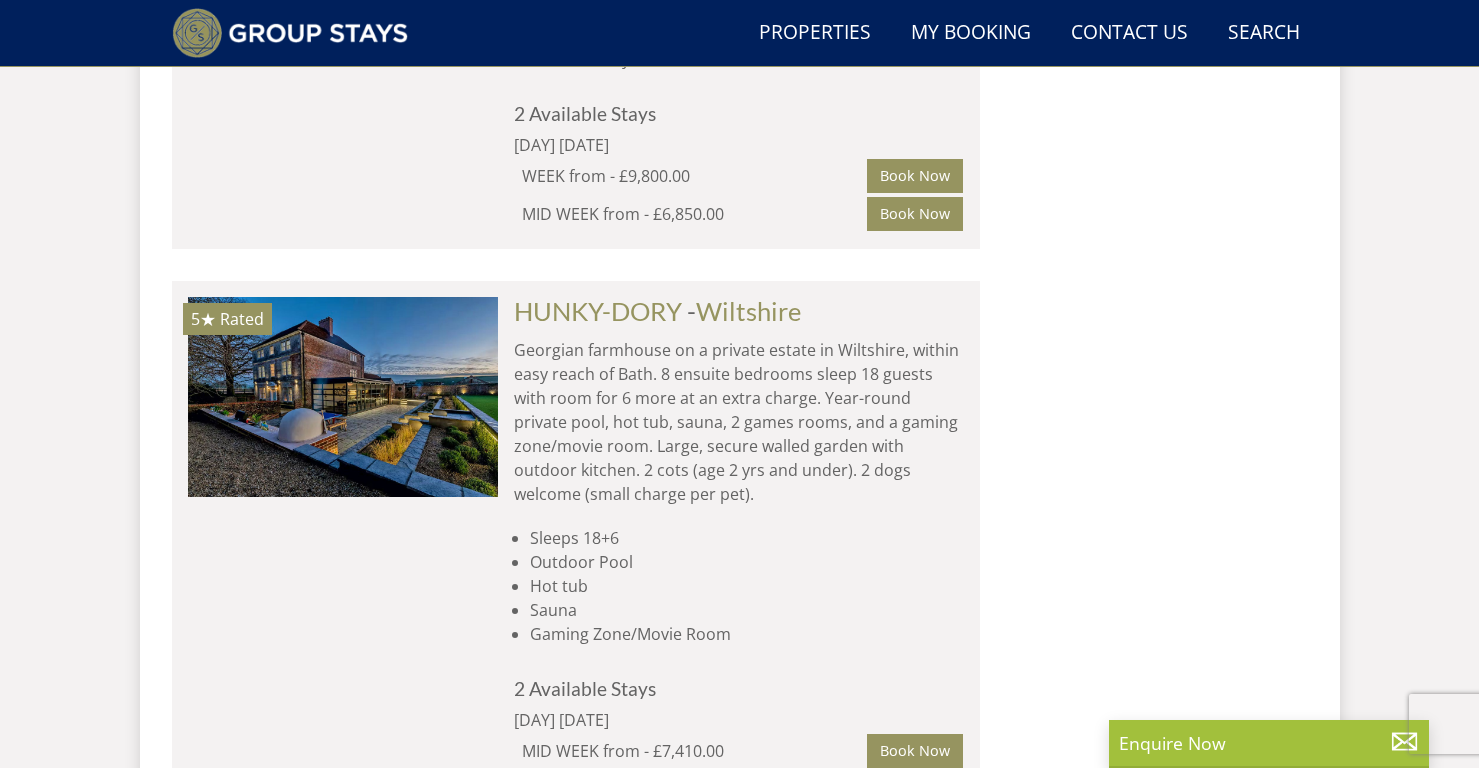 scroll, scrollTop: 17545, scrollLeft: 0, axis: vertical 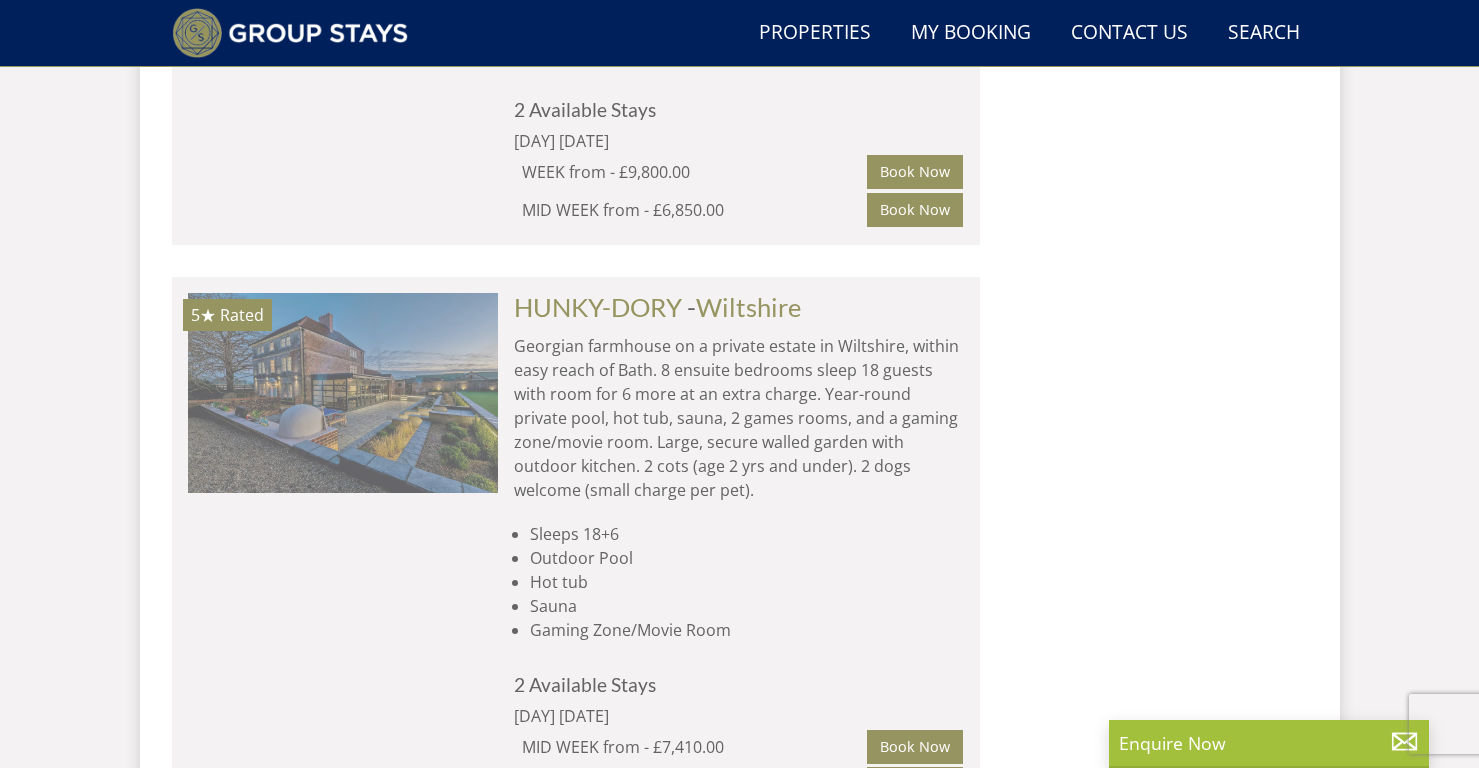 click at bounding box center [343, 393] 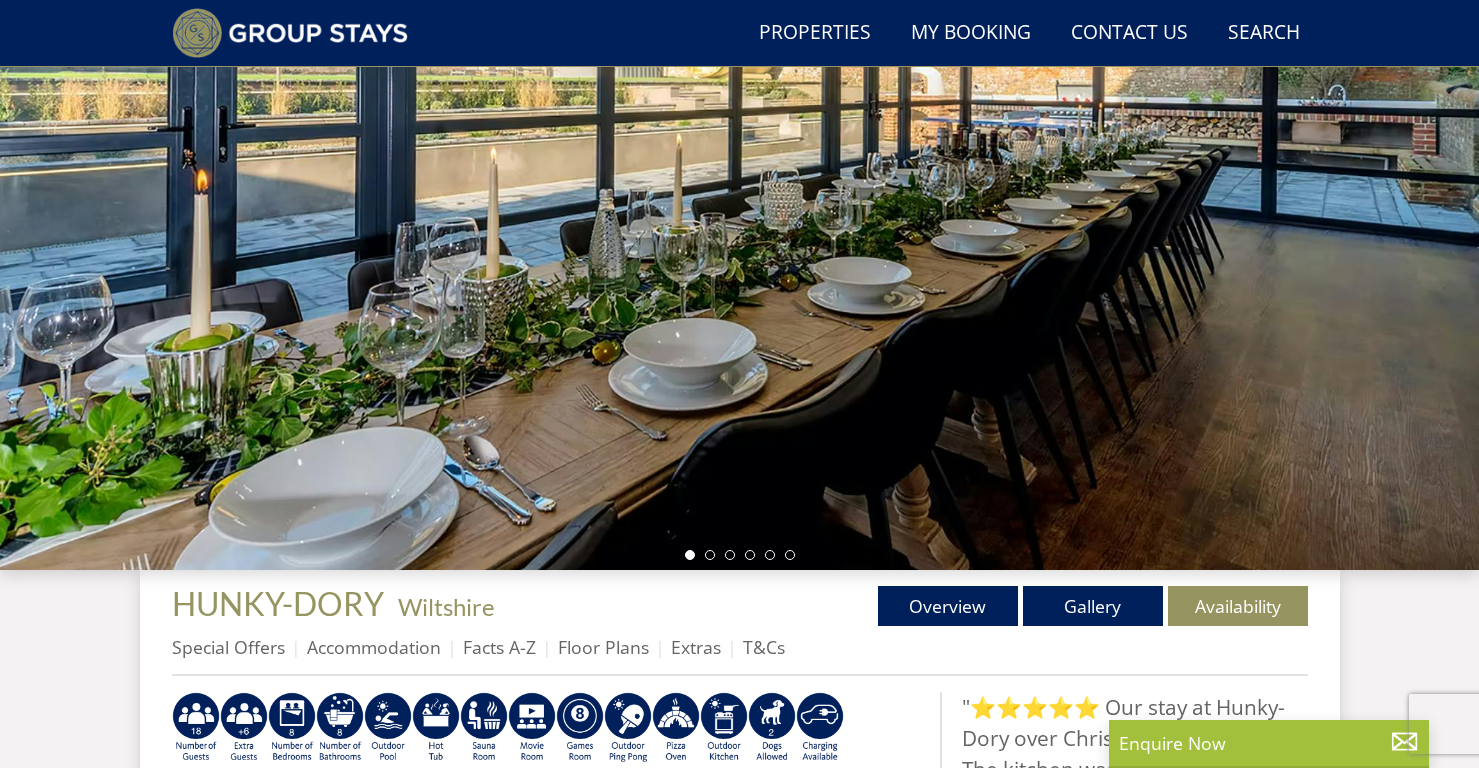 scroll, scrollTop: 242, scrollLeft: 0, axis: vertical 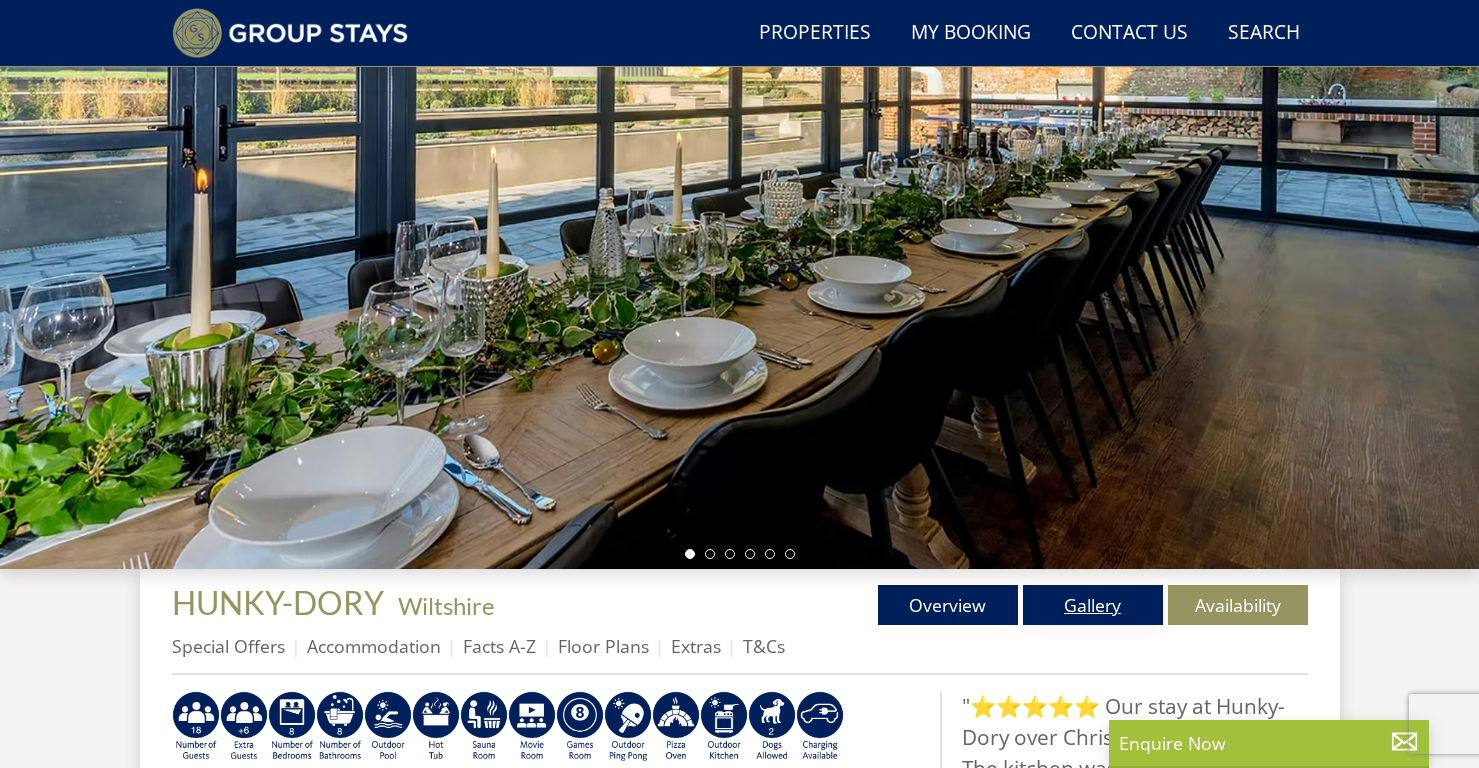 click on "Gallery" at bounding box center [1093, 605] 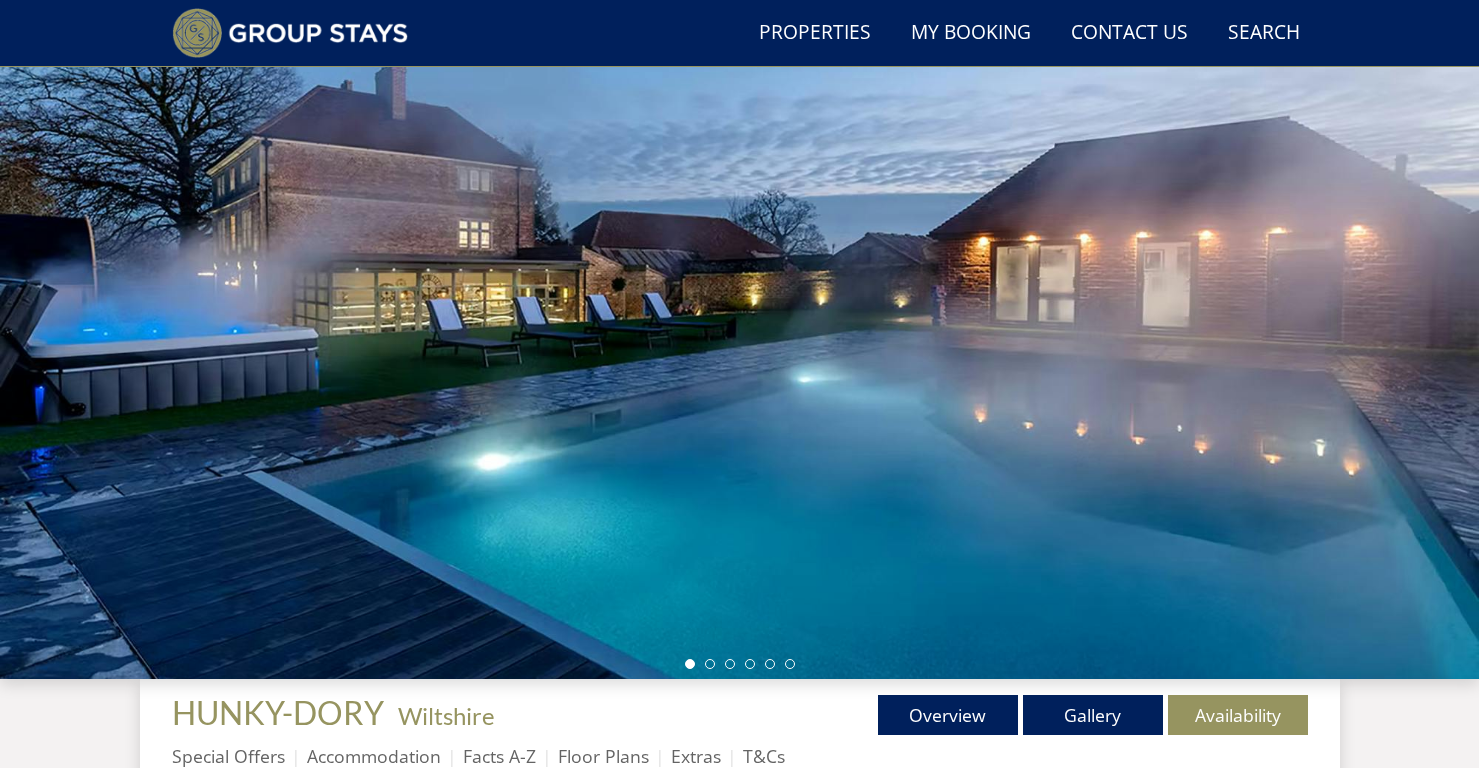 scroll, scrollTop: 134, scrollLeft: 0, axis: vertical 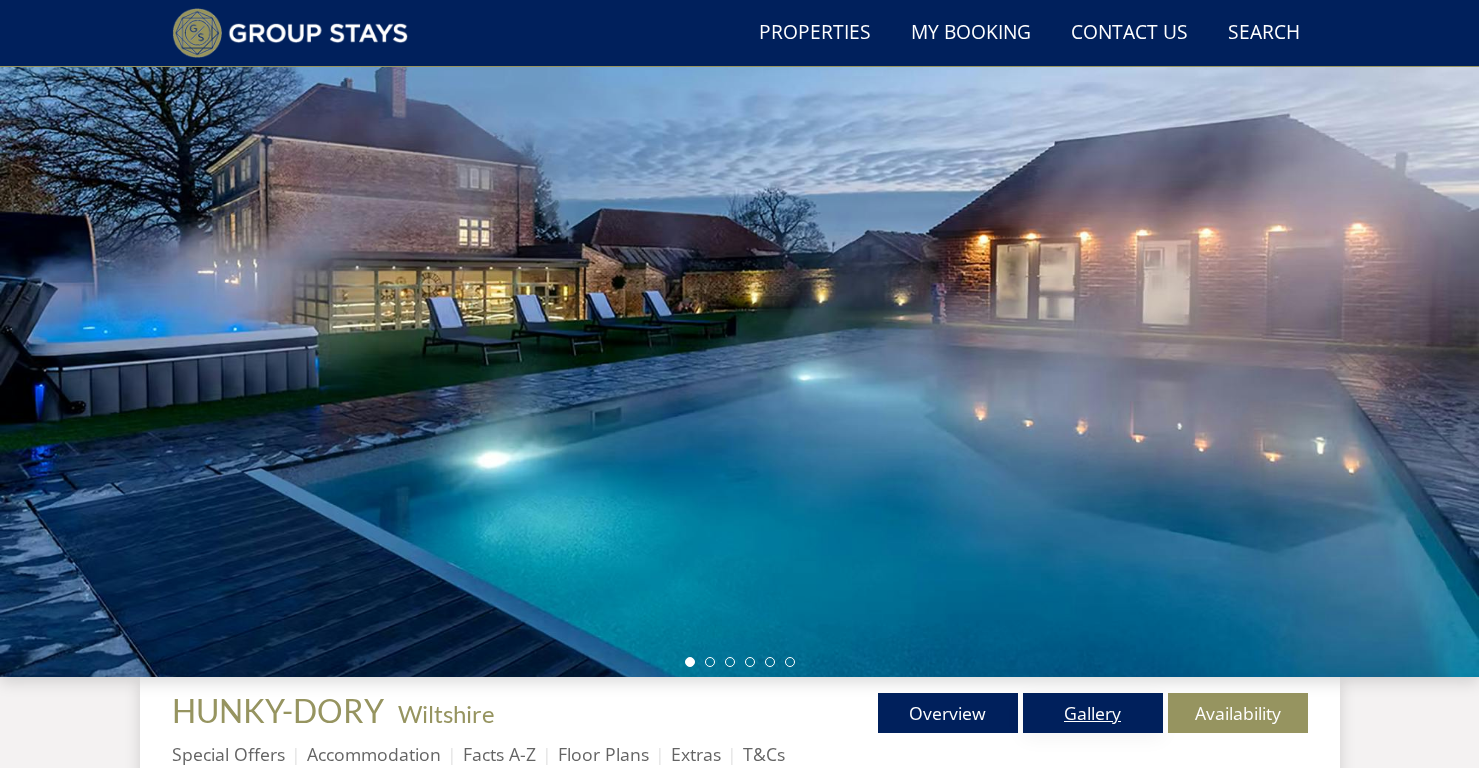 click on "Gallery" at bounding box center [1093, 713] 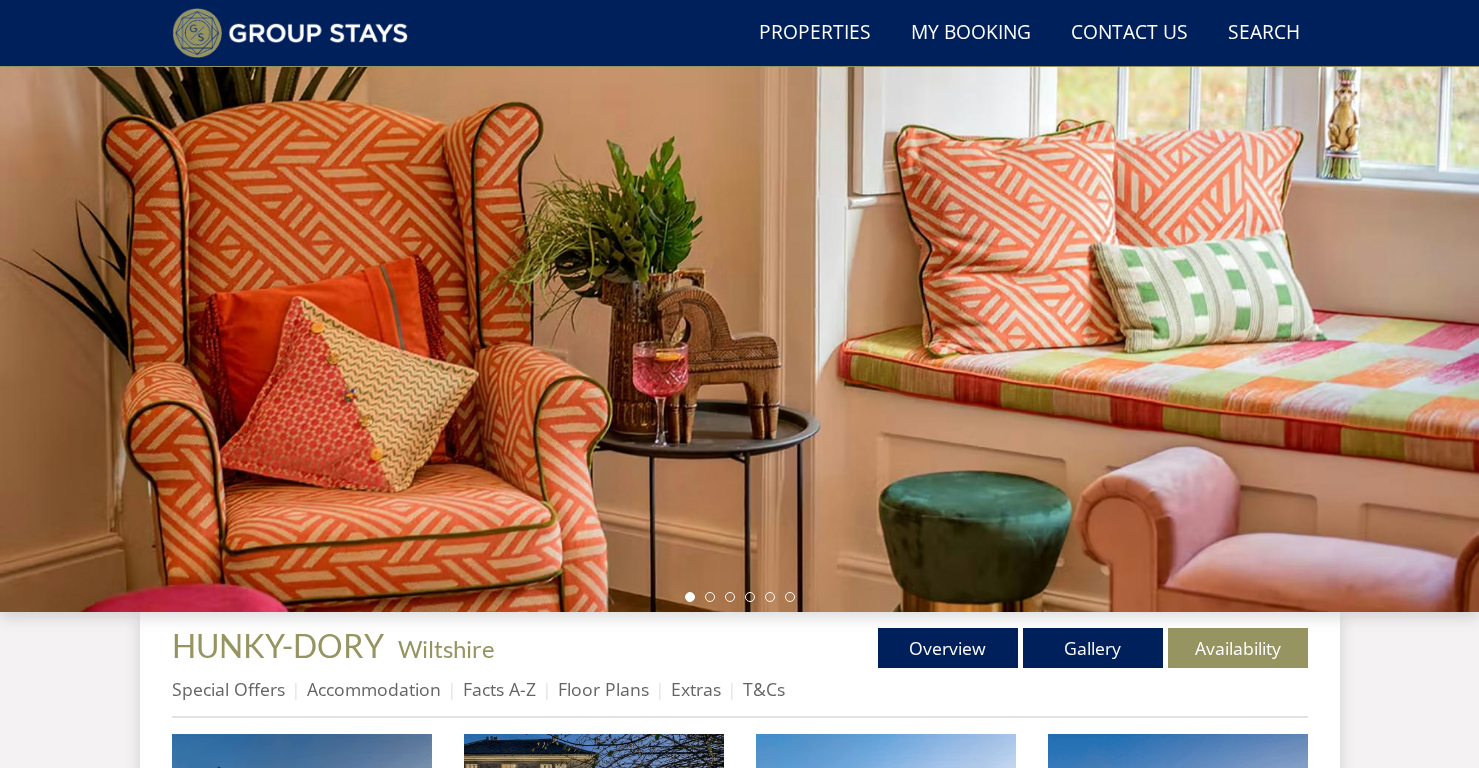 scroll, scrollTop: 264, scrollLeft: 0, axis: vertical 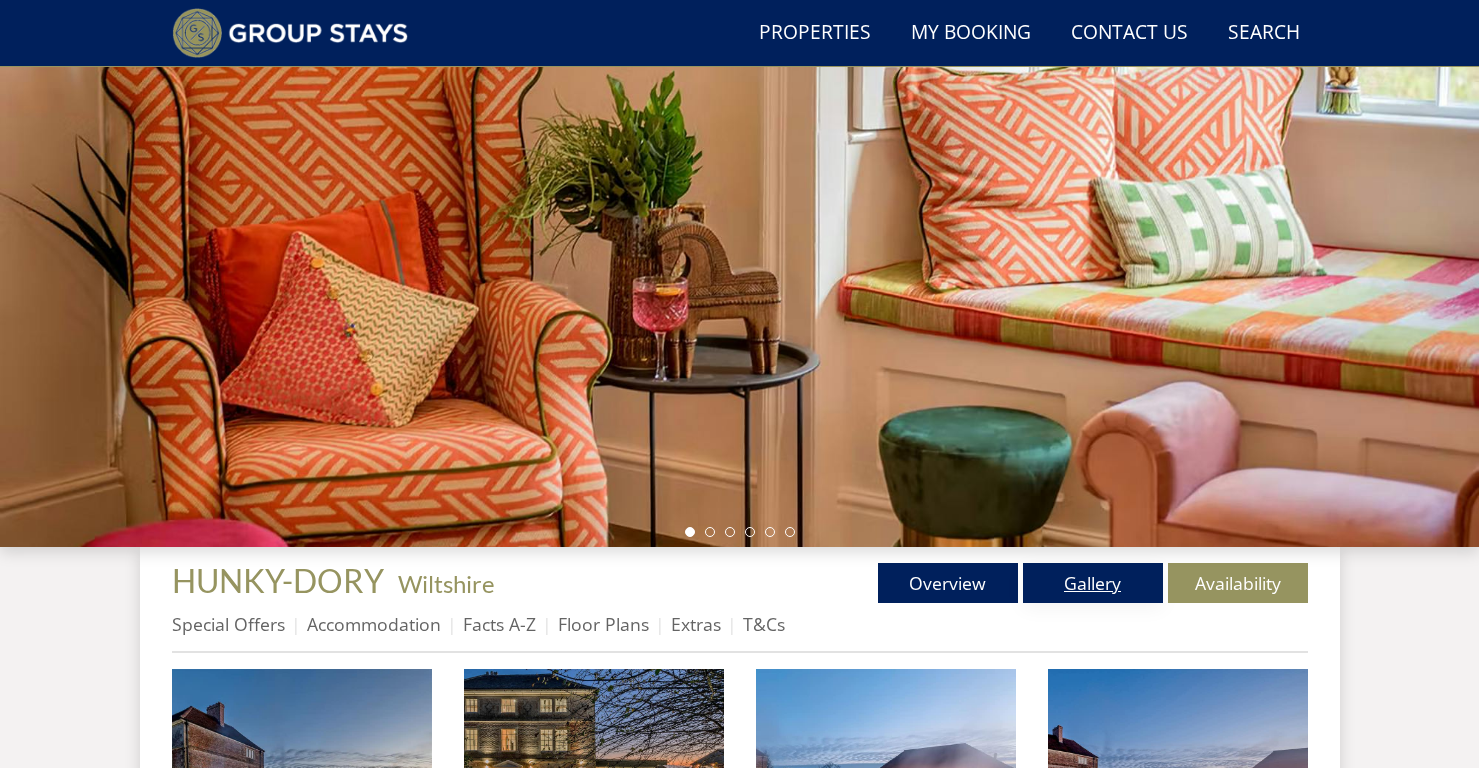 click on "Gallery" at bounding box center [1093, 583] 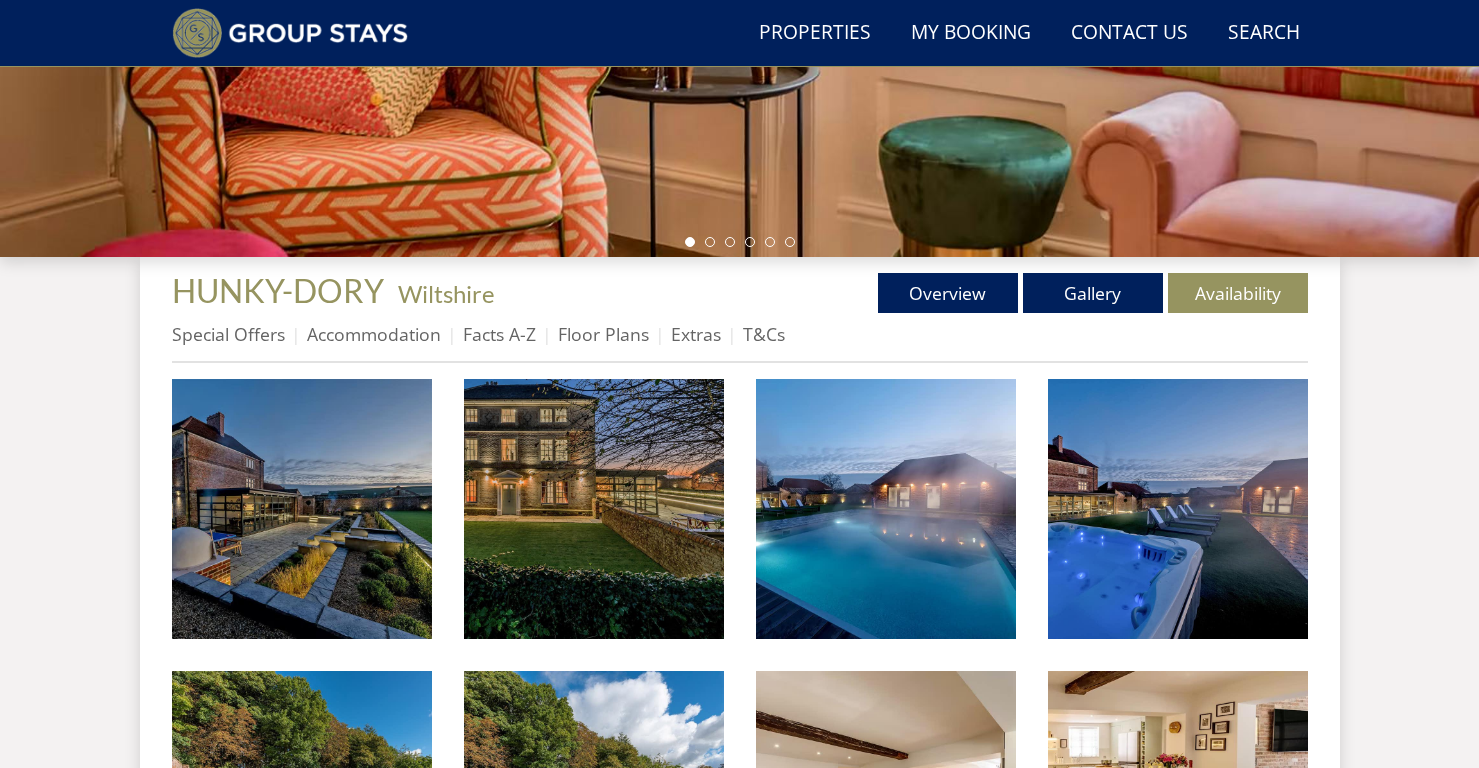 scroll, scrollTop: 565, scrollLeft: 0, axis: vertical 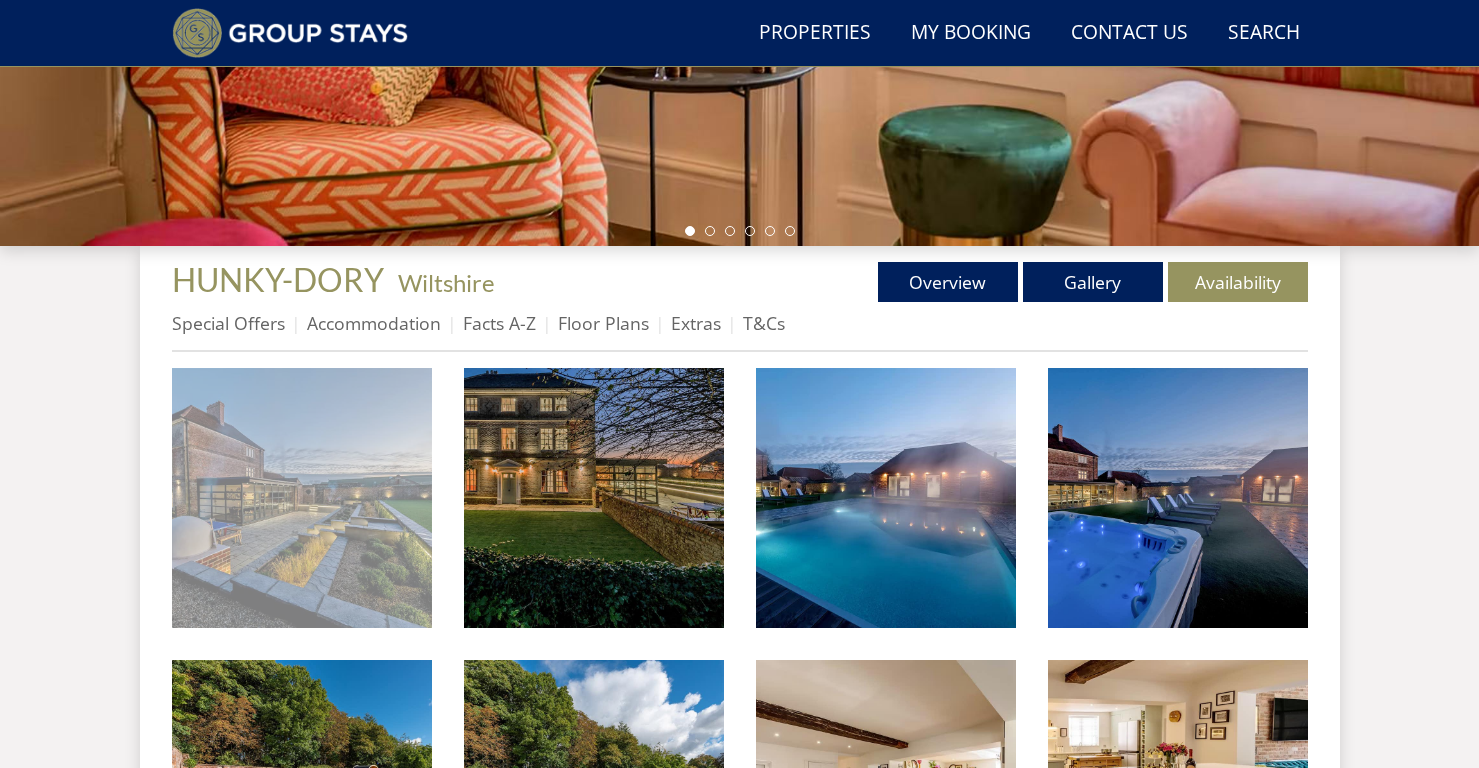 click at bounding box center [302, 498] 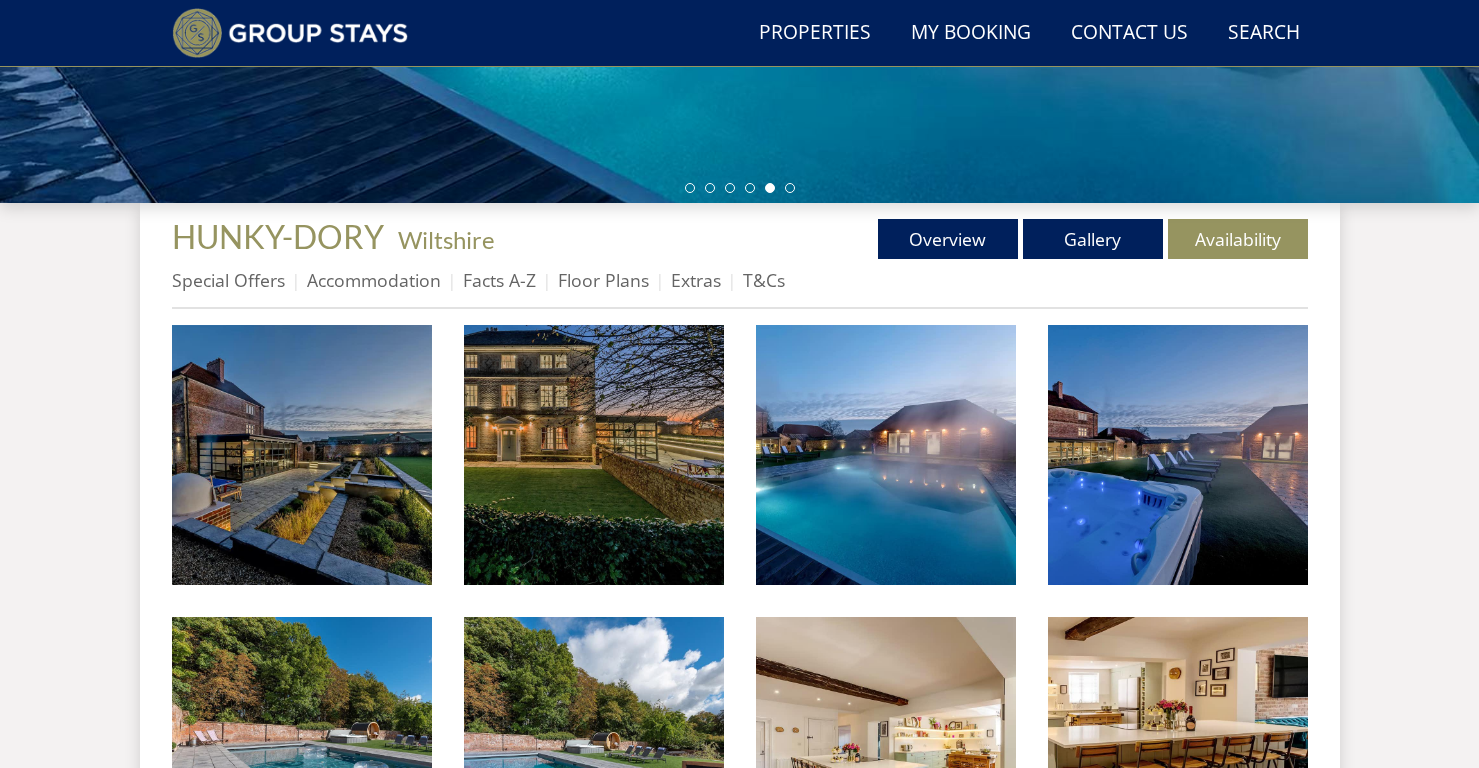 scroll, scrollTop: 661, scrollLeft: 0, axis: vertical 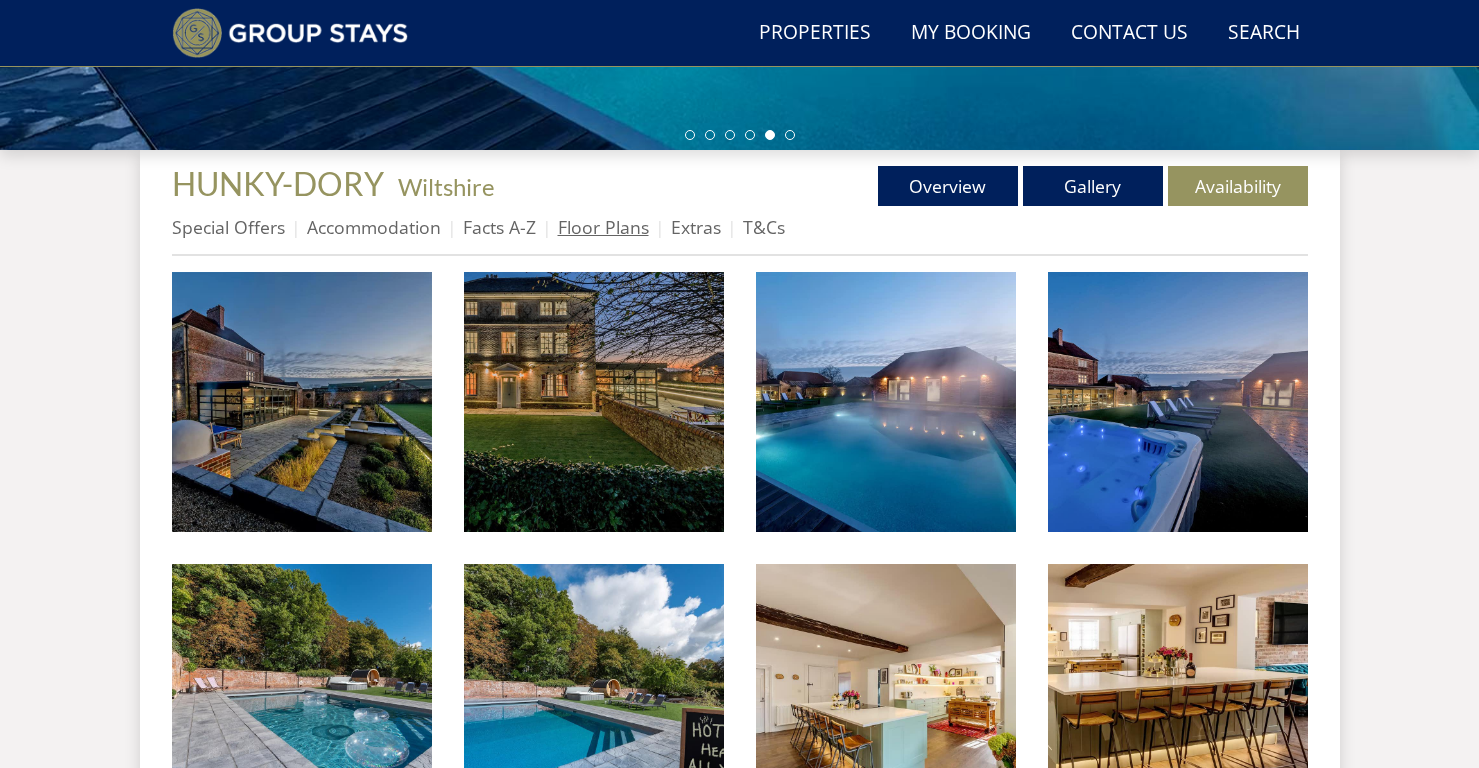 click on "Floor Plans" at bounding box center (603, 227) 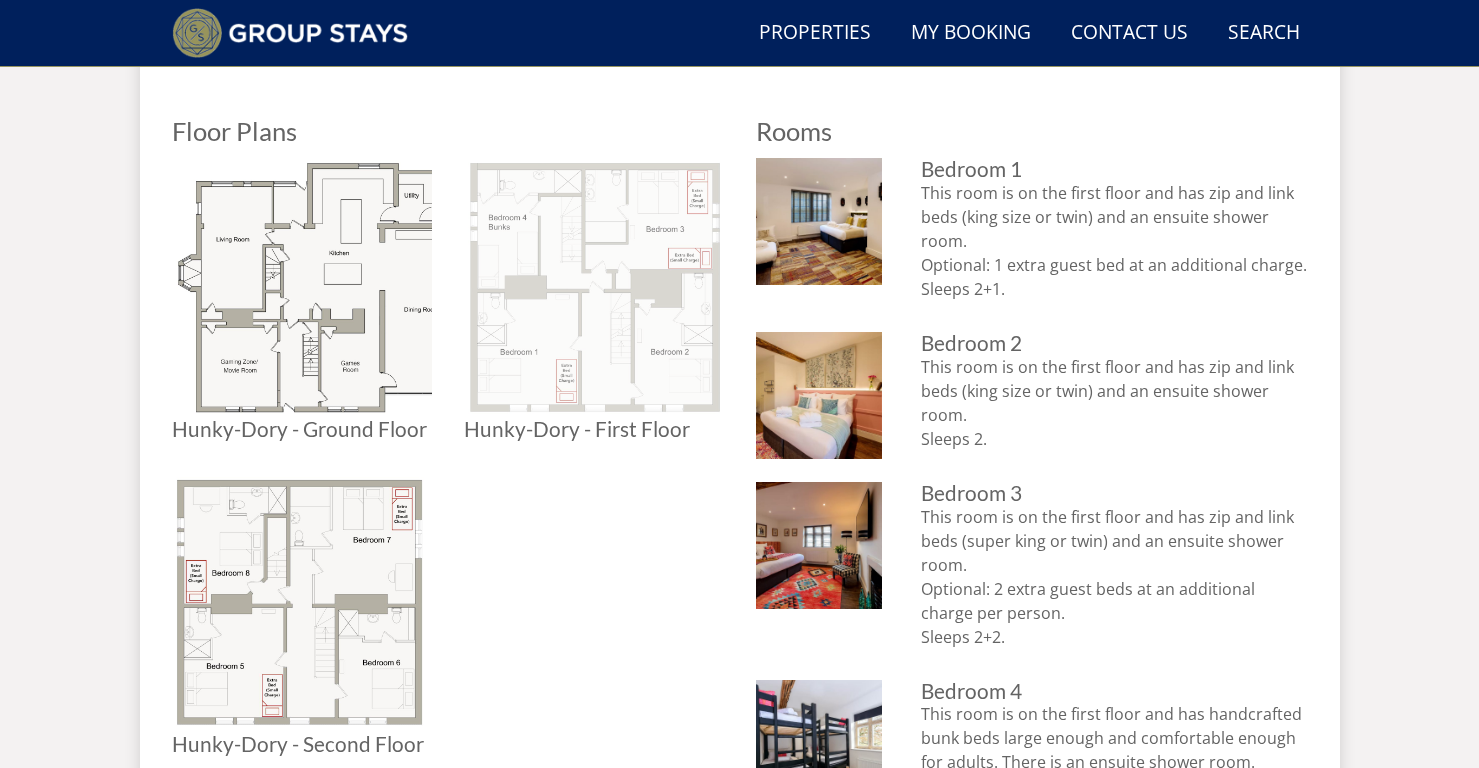 scroll, scrollTop: 801, scrollLeft: 0, axis: vertical 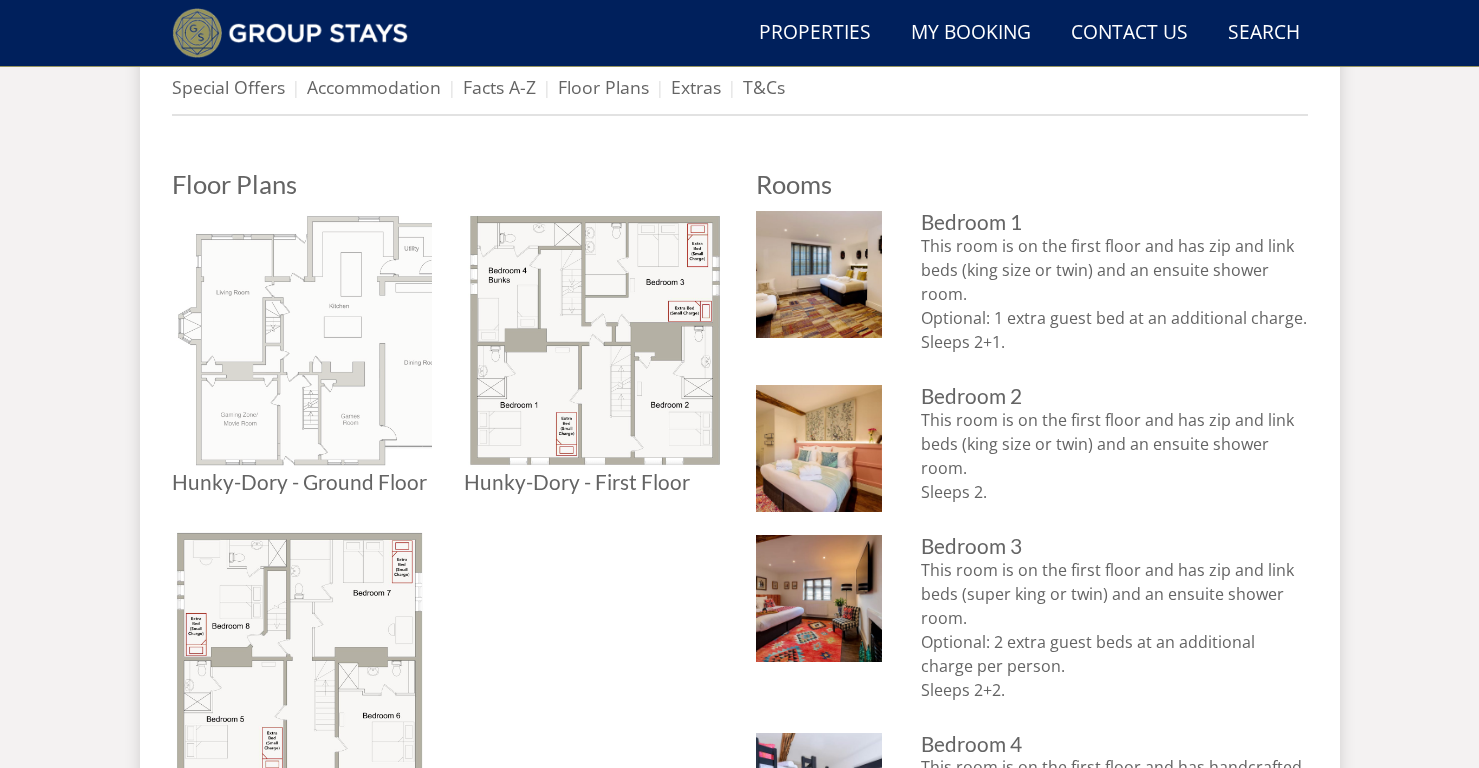 click at bounding box center (302, 341) 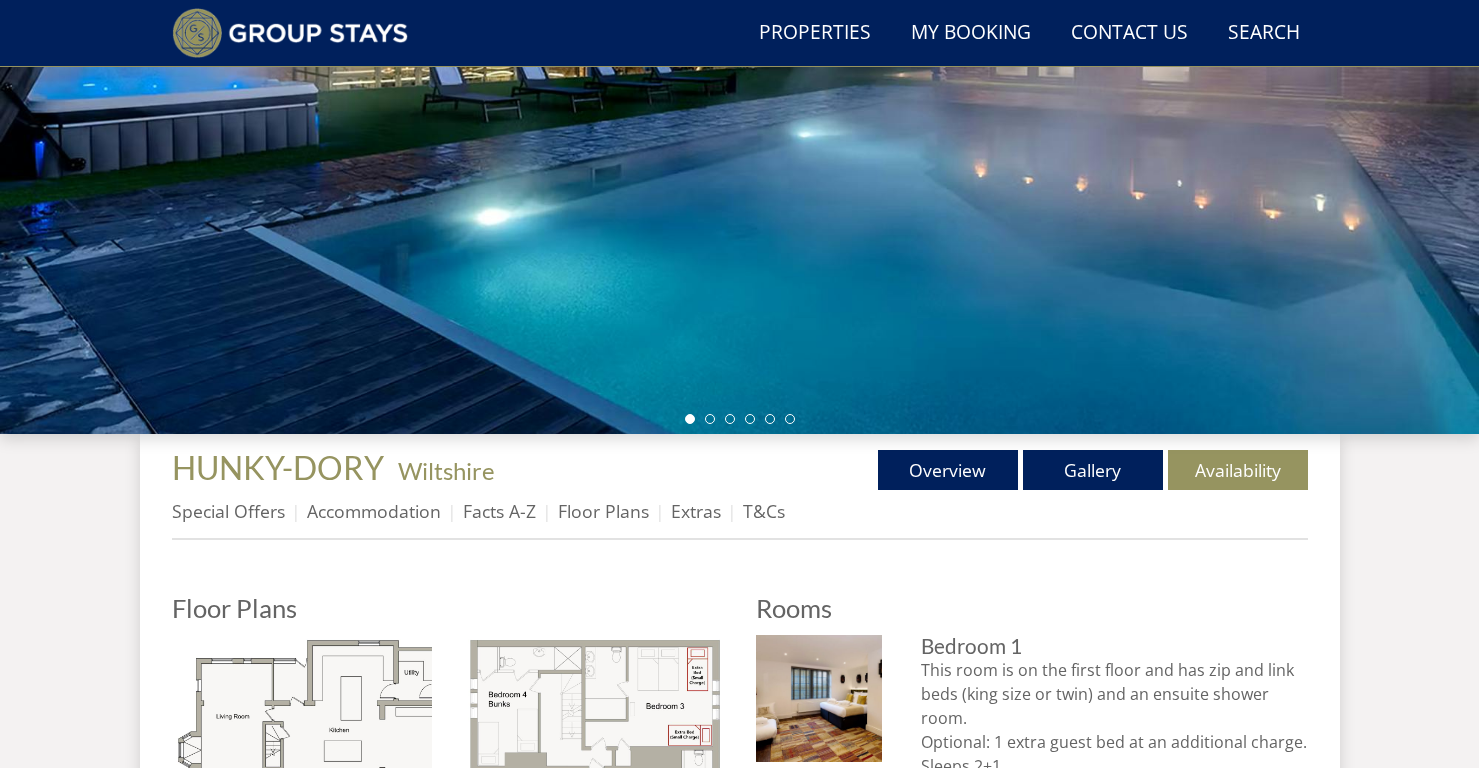 scroll, scrollTop: 375, scrollLeft: 0, axis: vertical 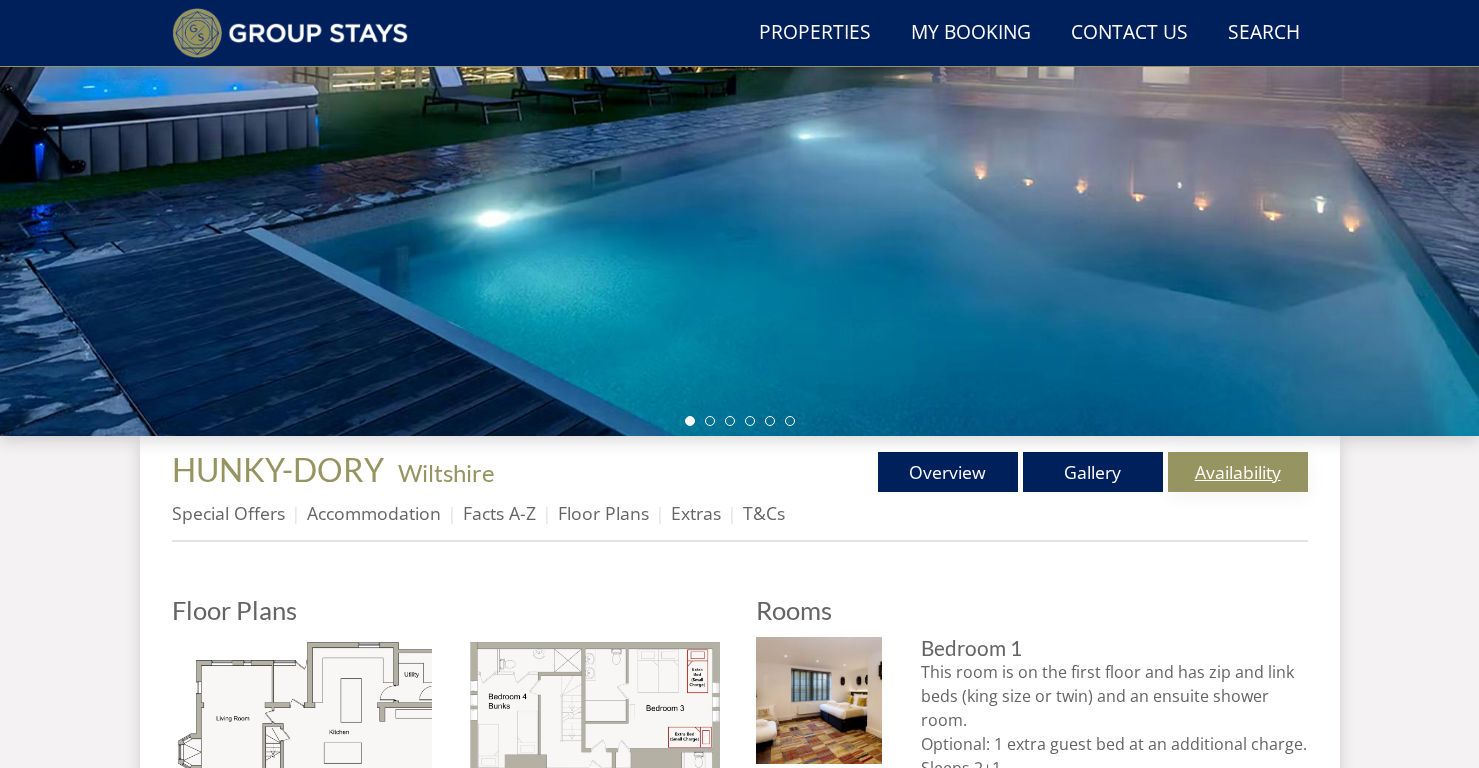 click on "Availability" at bounding box center (1238, 472) 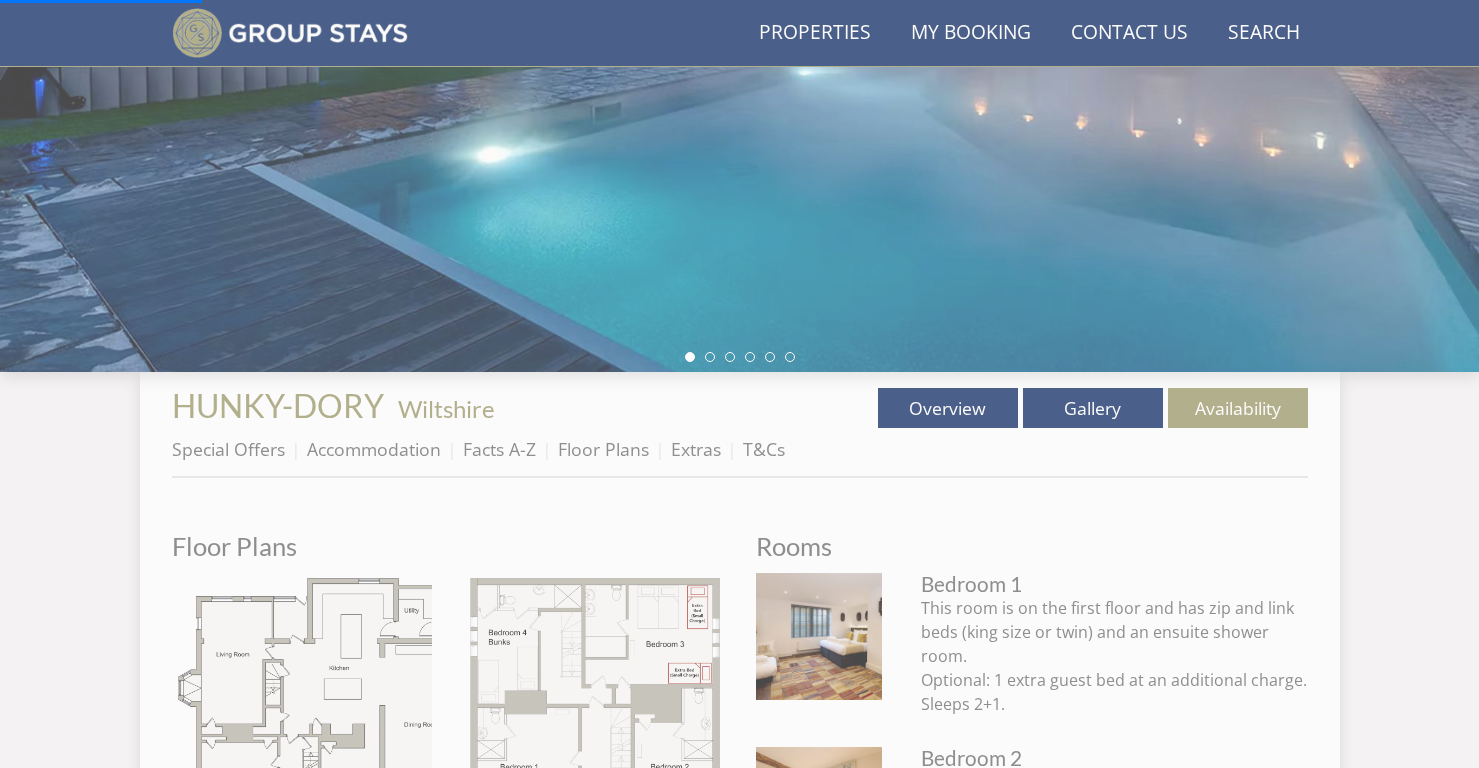 scroll, scrollTop: 514, scrollLeft: 0, axis: vertical 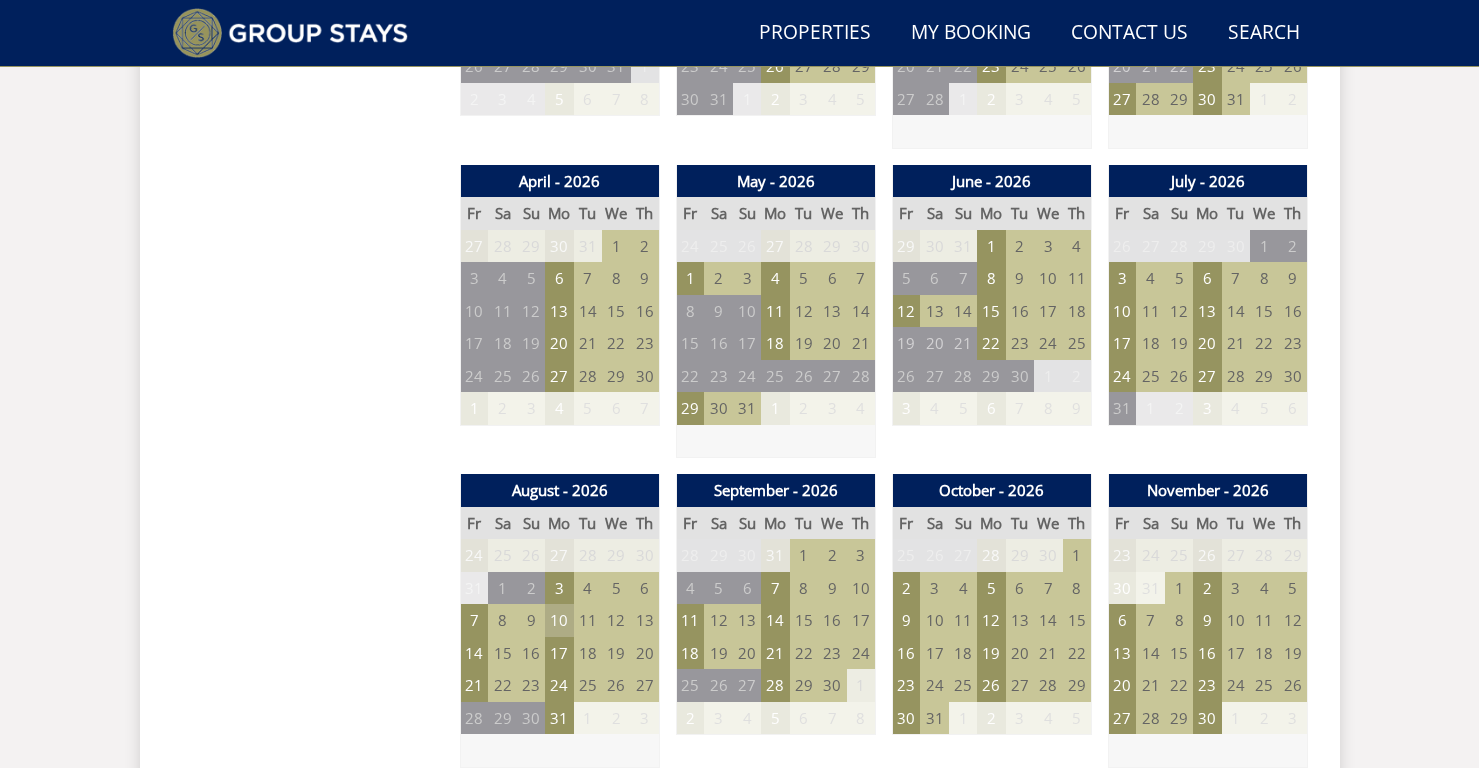 click on "10" at bounding box center (559, 620) 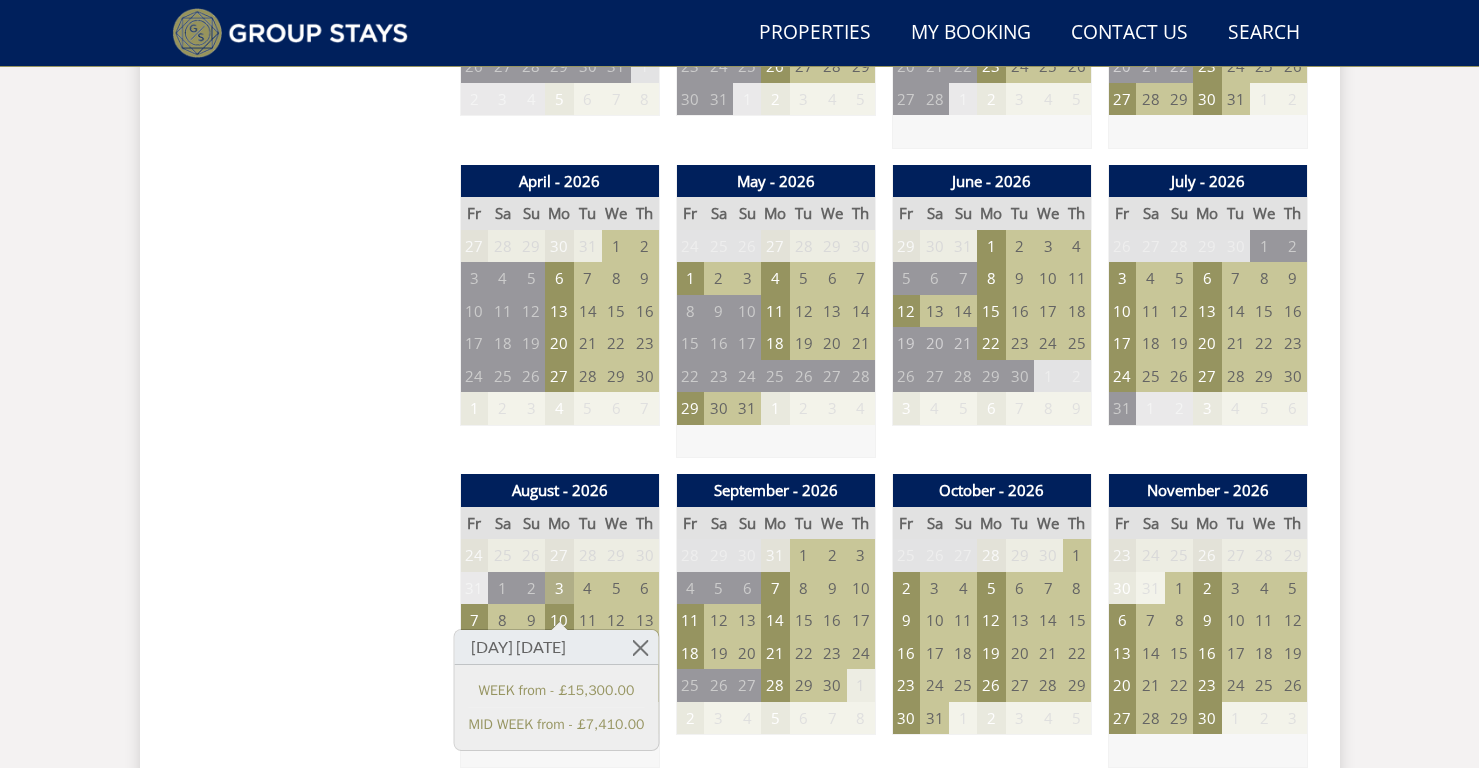 click on "3" at bounding box center [559, 588] 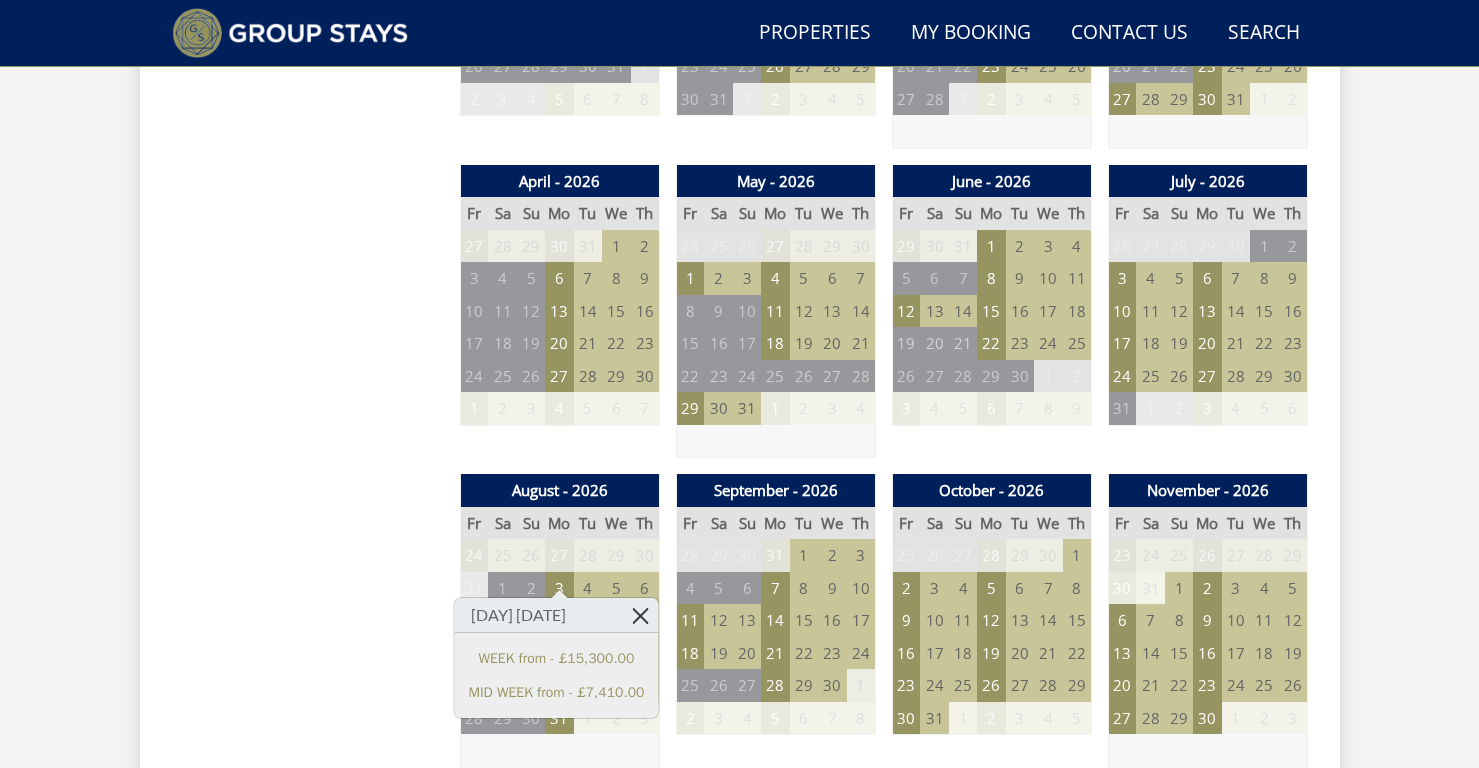 click at bounding box center (640, 615) 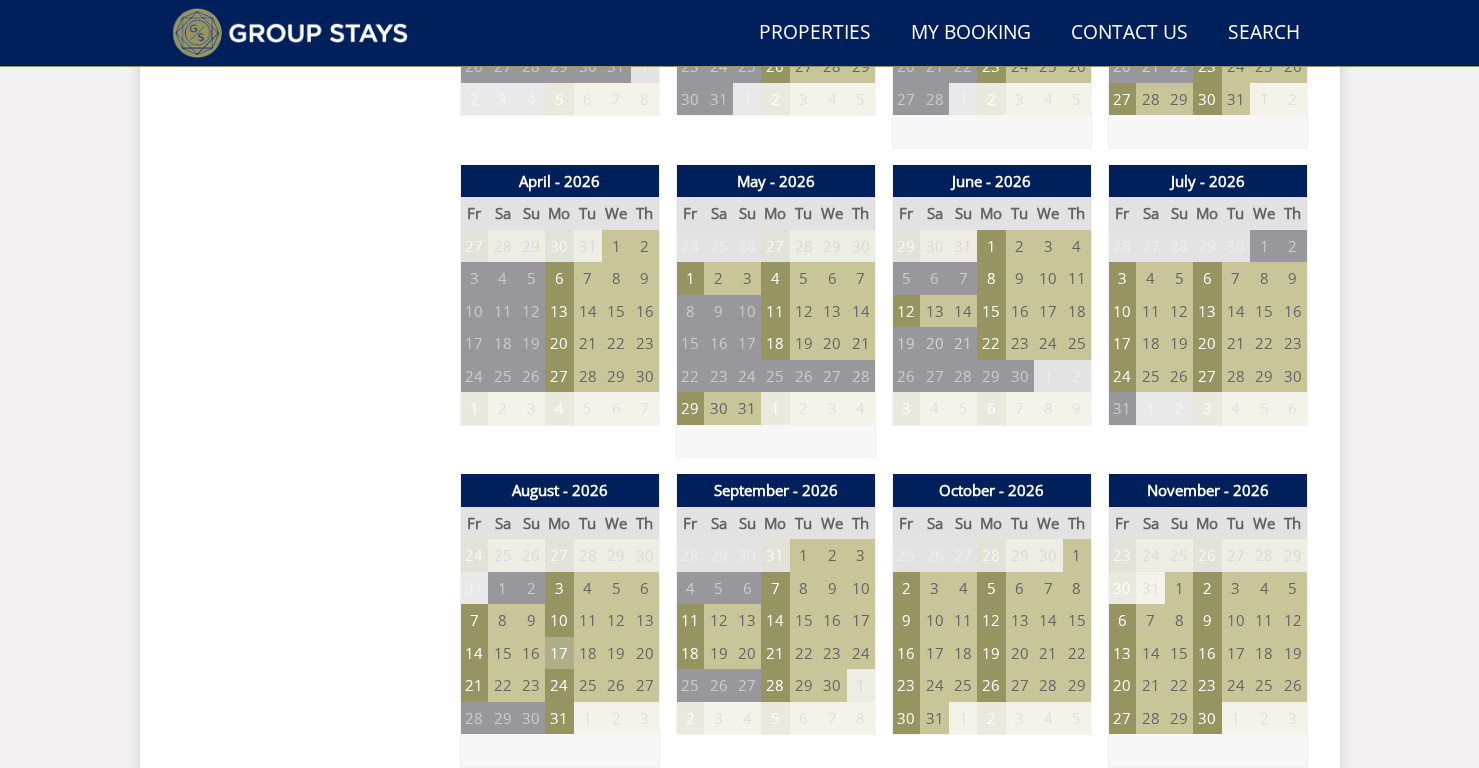 click on "17" at bounding box center [559, 653] 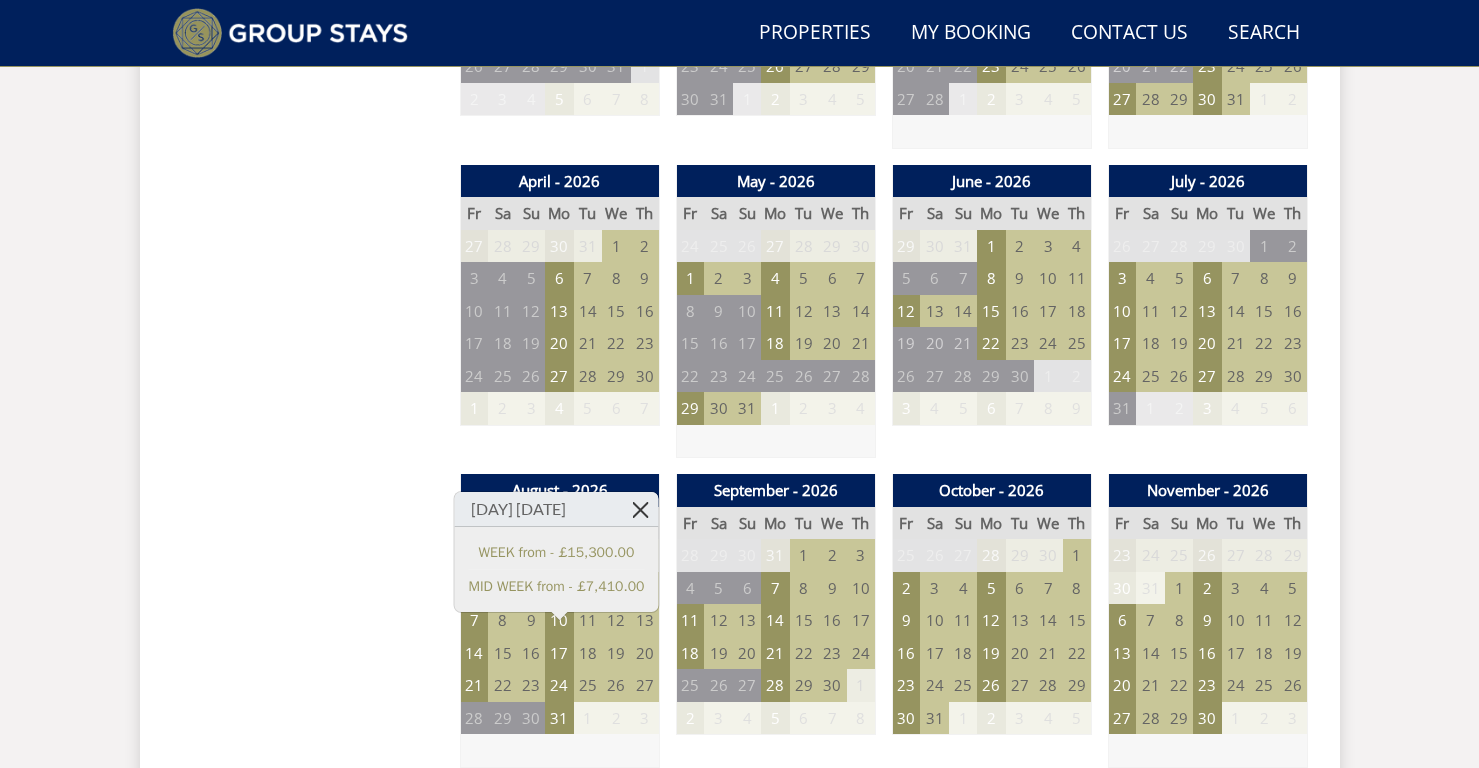 click at bounding box center (640, 509) 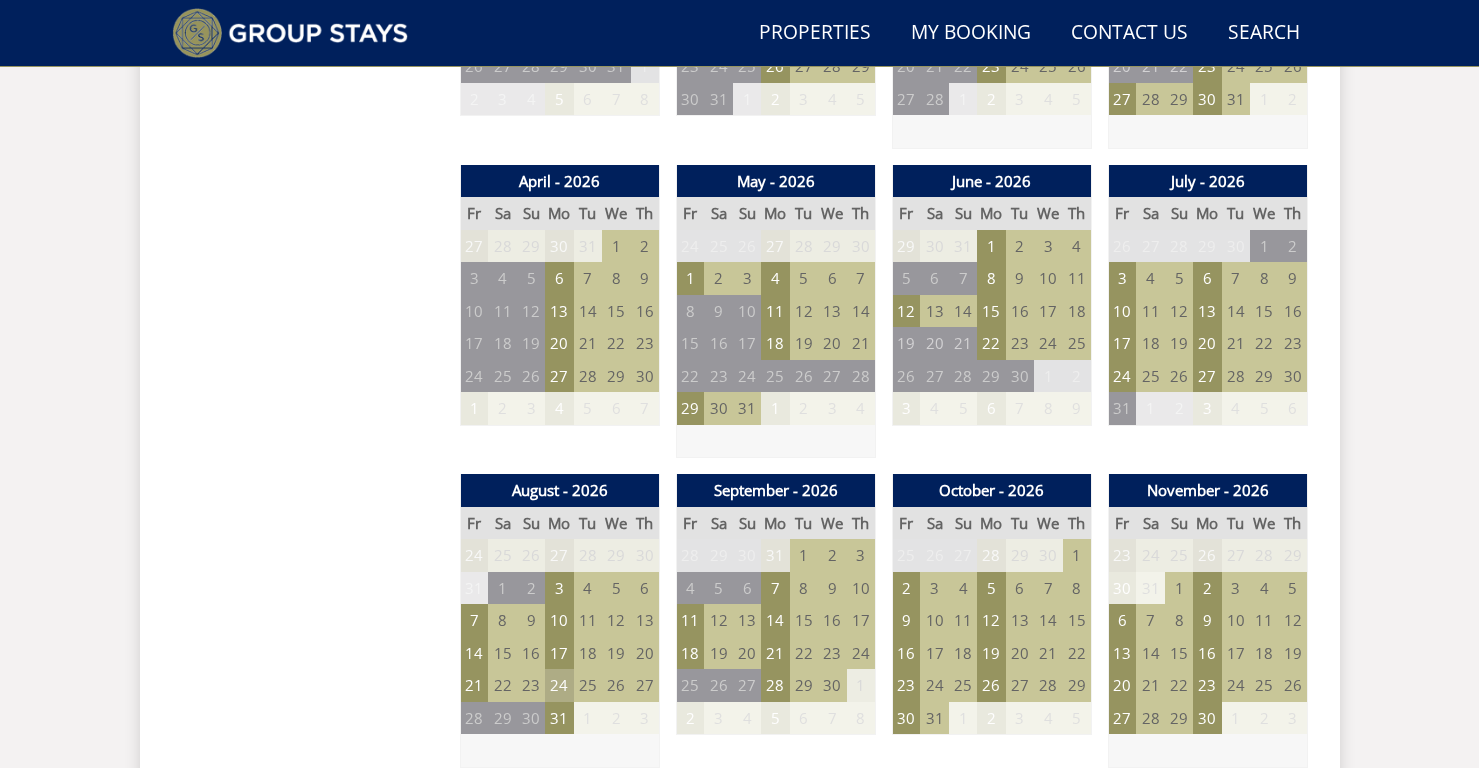 click on "24" at bounding box center [559, 685] 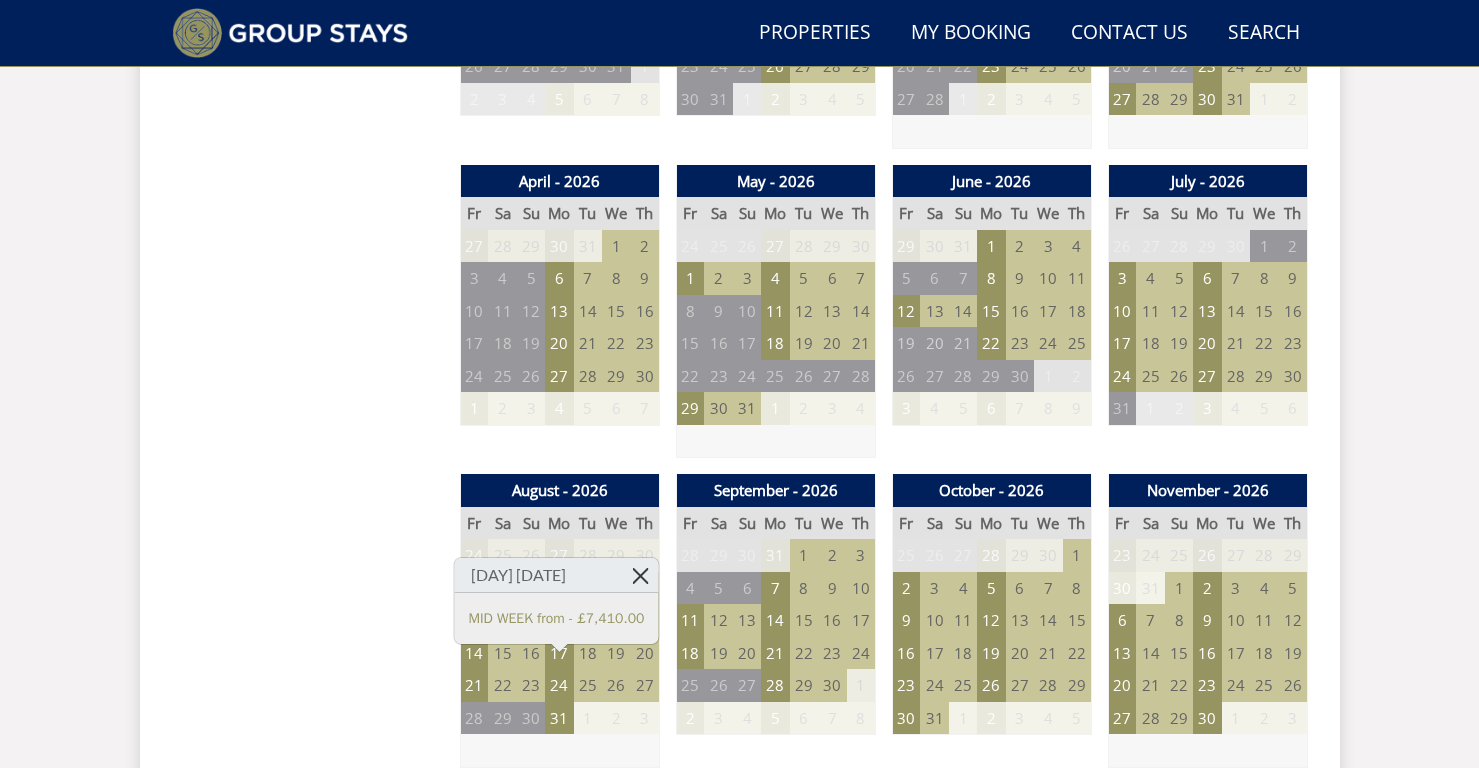 click at bounding box center (640, 575) 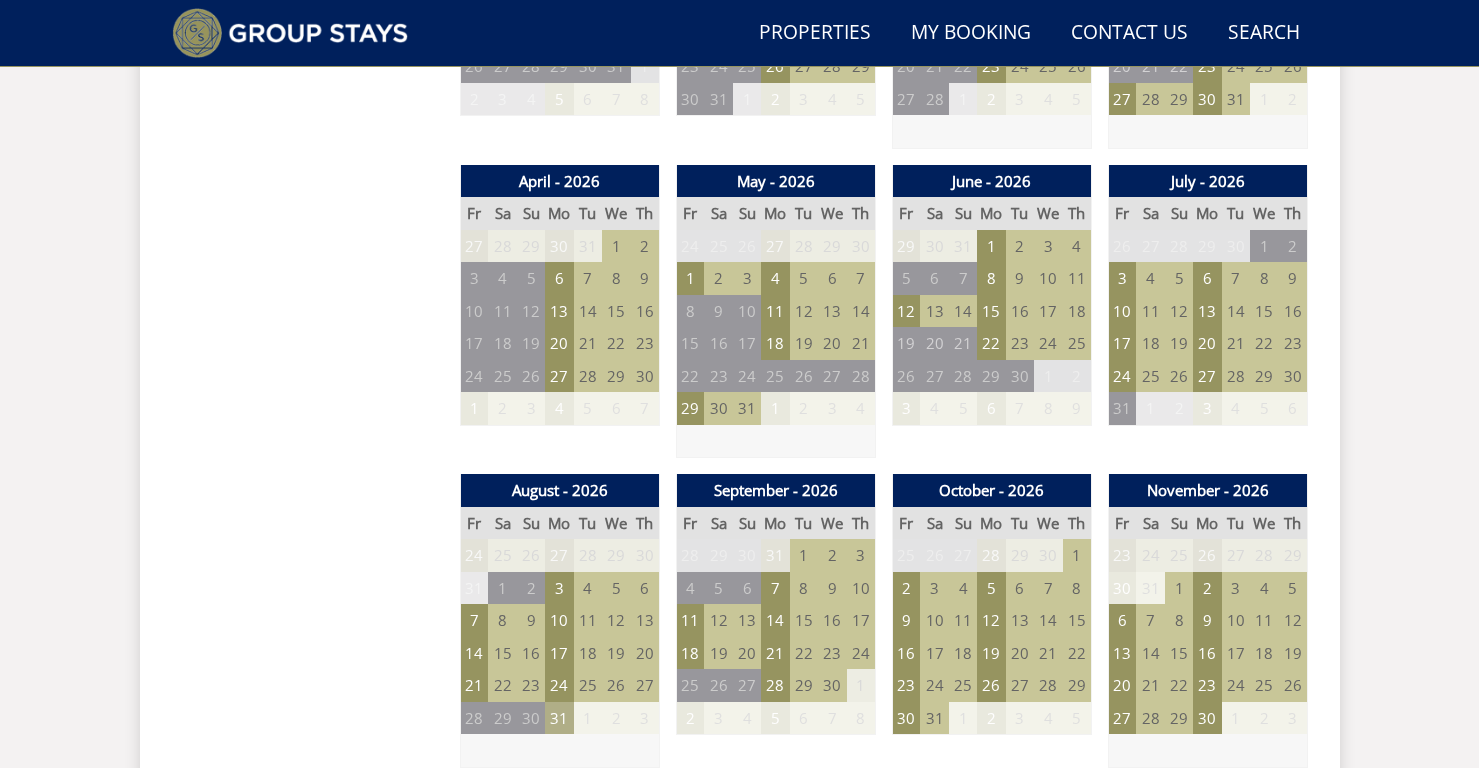 click on "31" at bounding box center [559, 718] 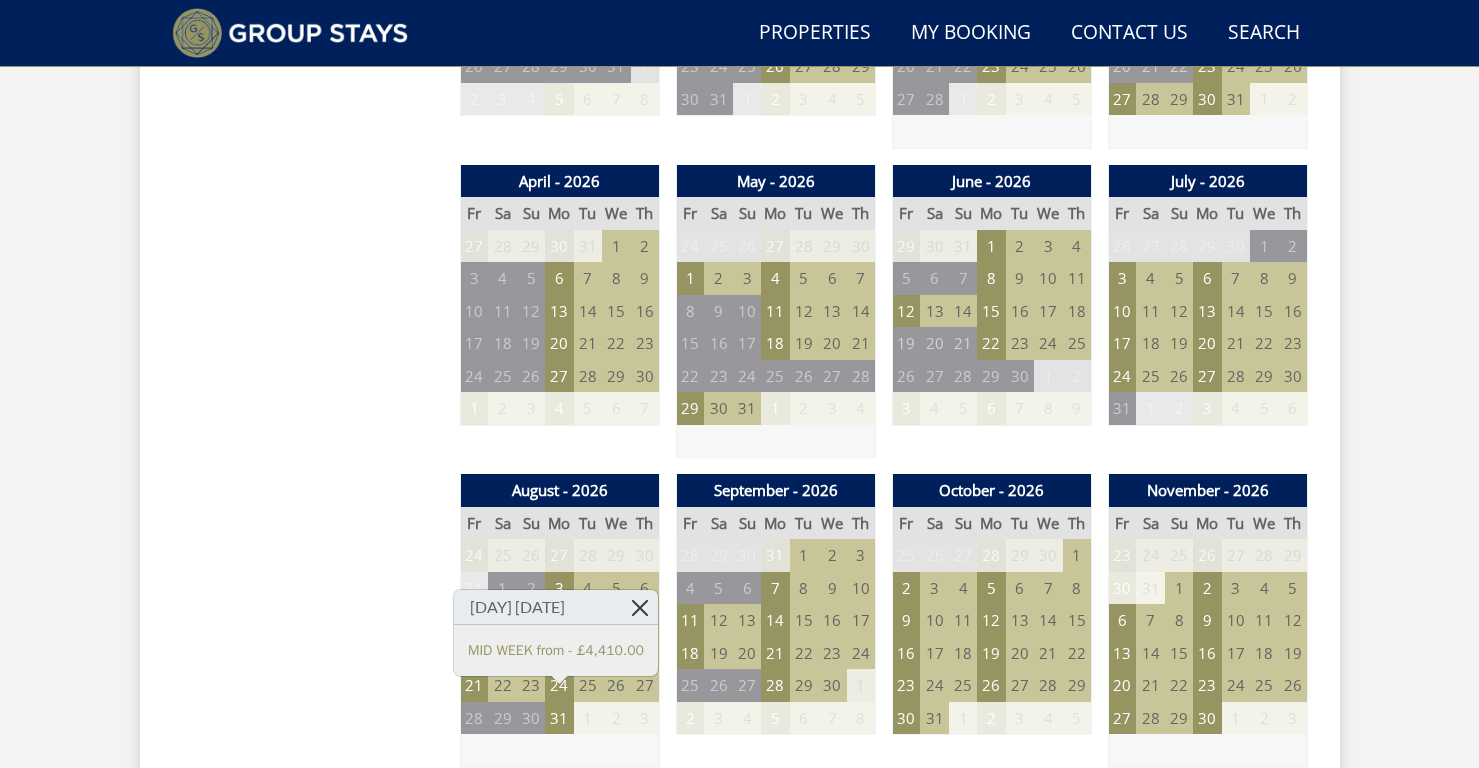 click at bounding box center (640, 607) 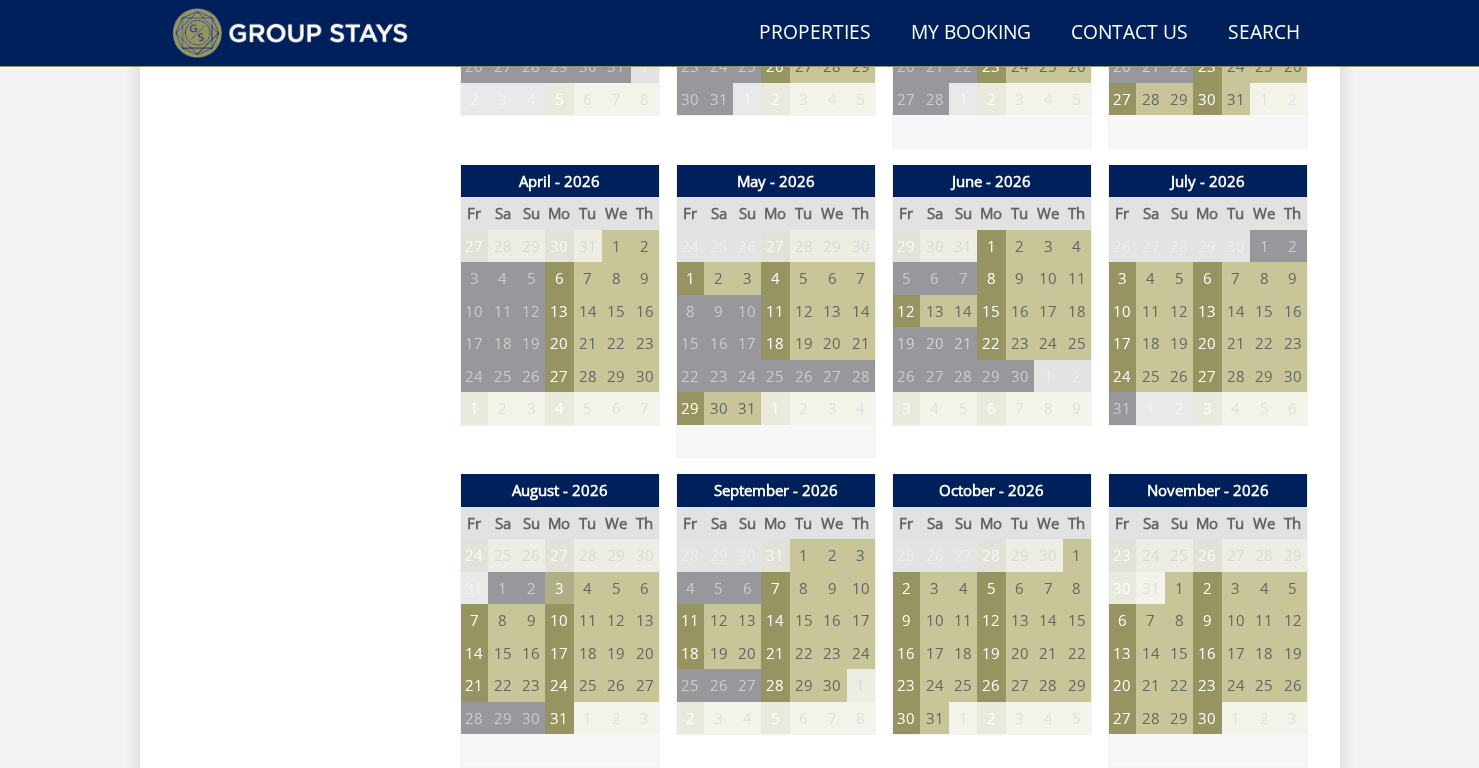 click on "3" at bounding box center [559, 588] 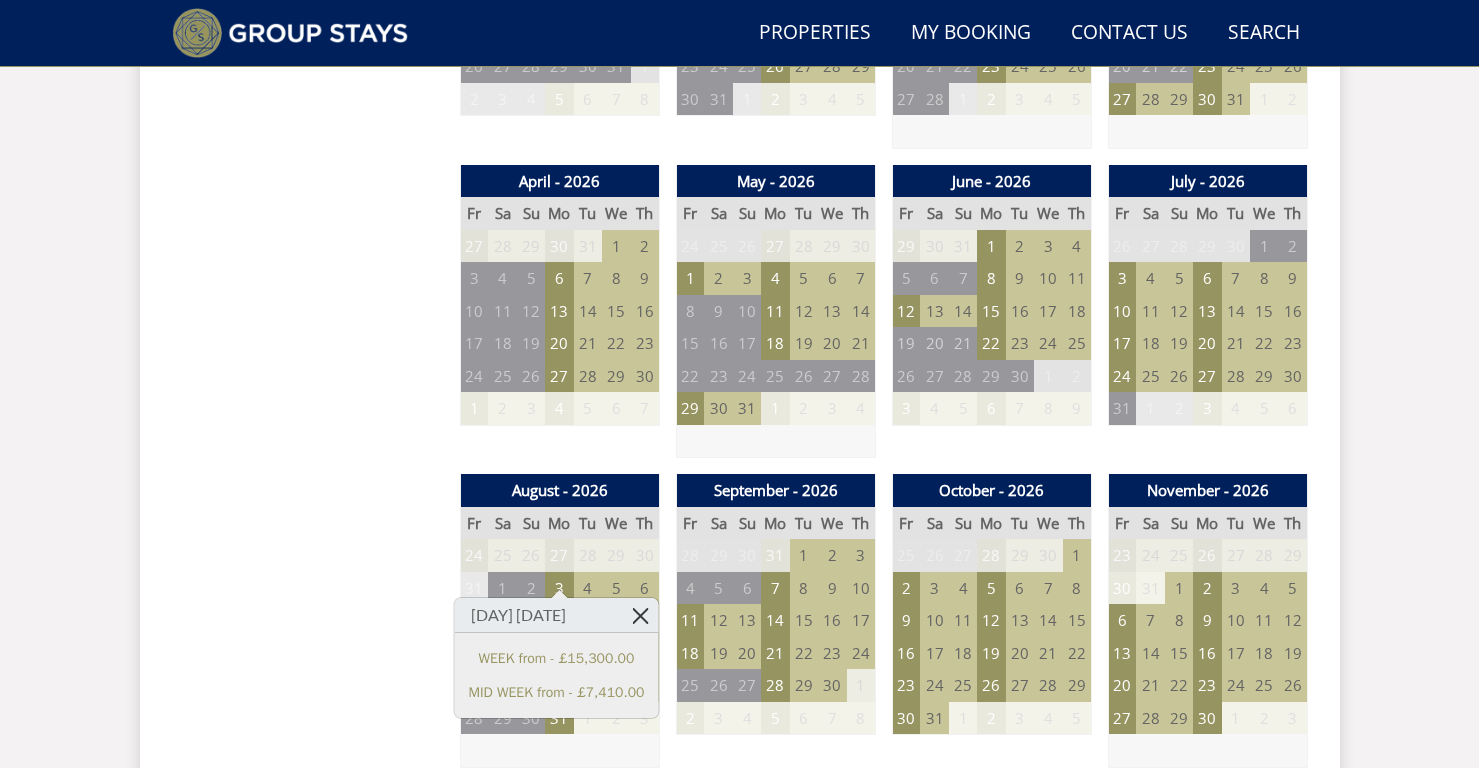 click at bounding box center [640, 615] 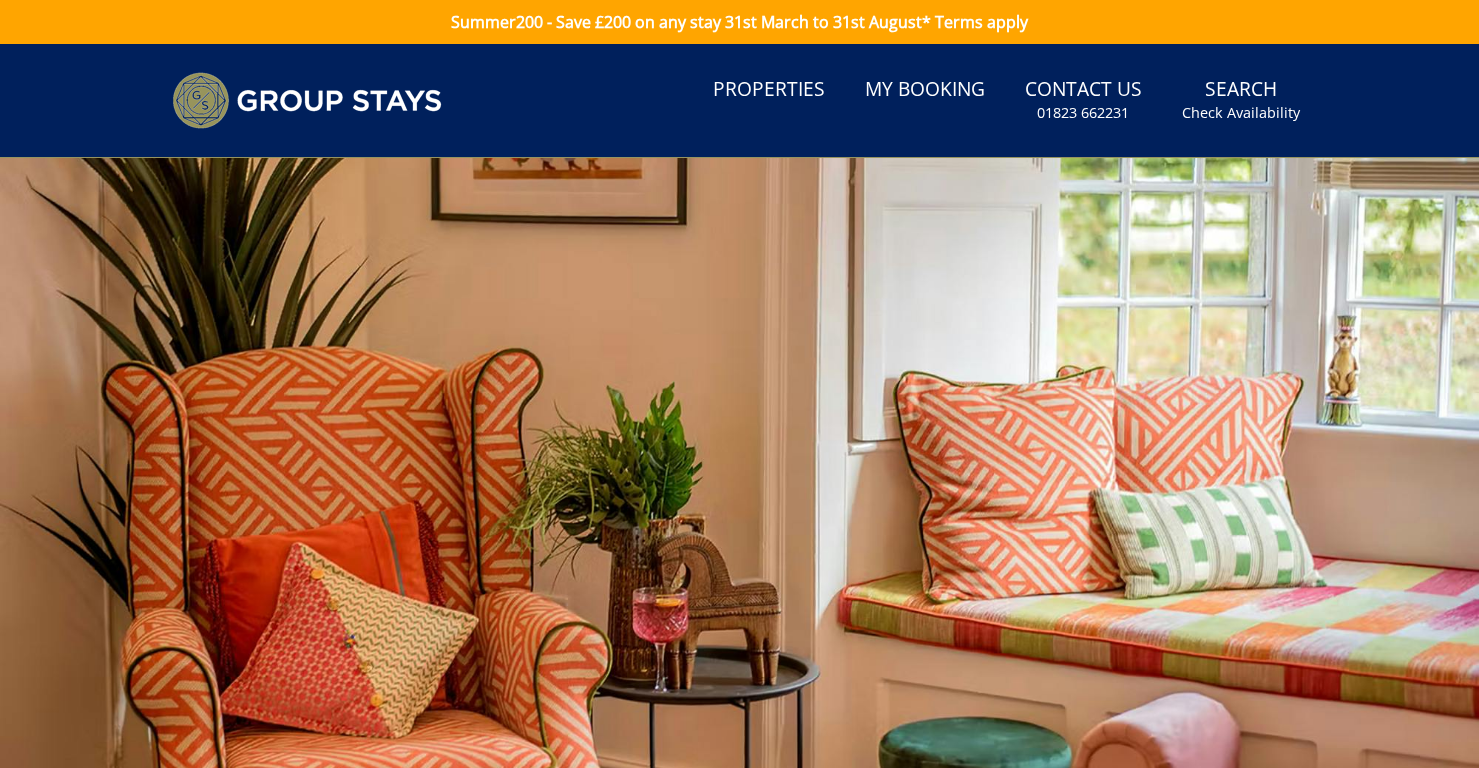 scroll, scrollTop: 0, scrollLeft: 0, axis: both 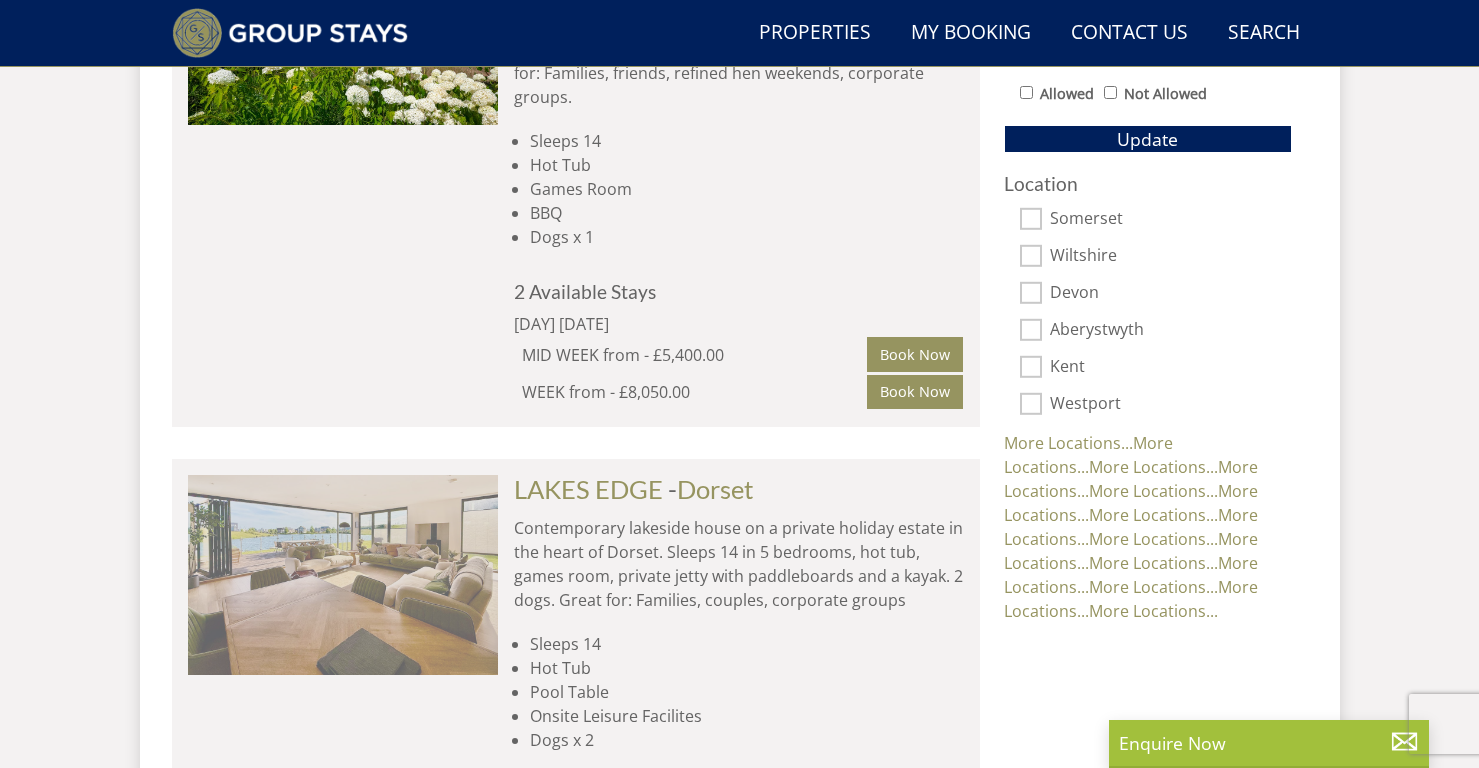 click at bounding box center [343, 575] 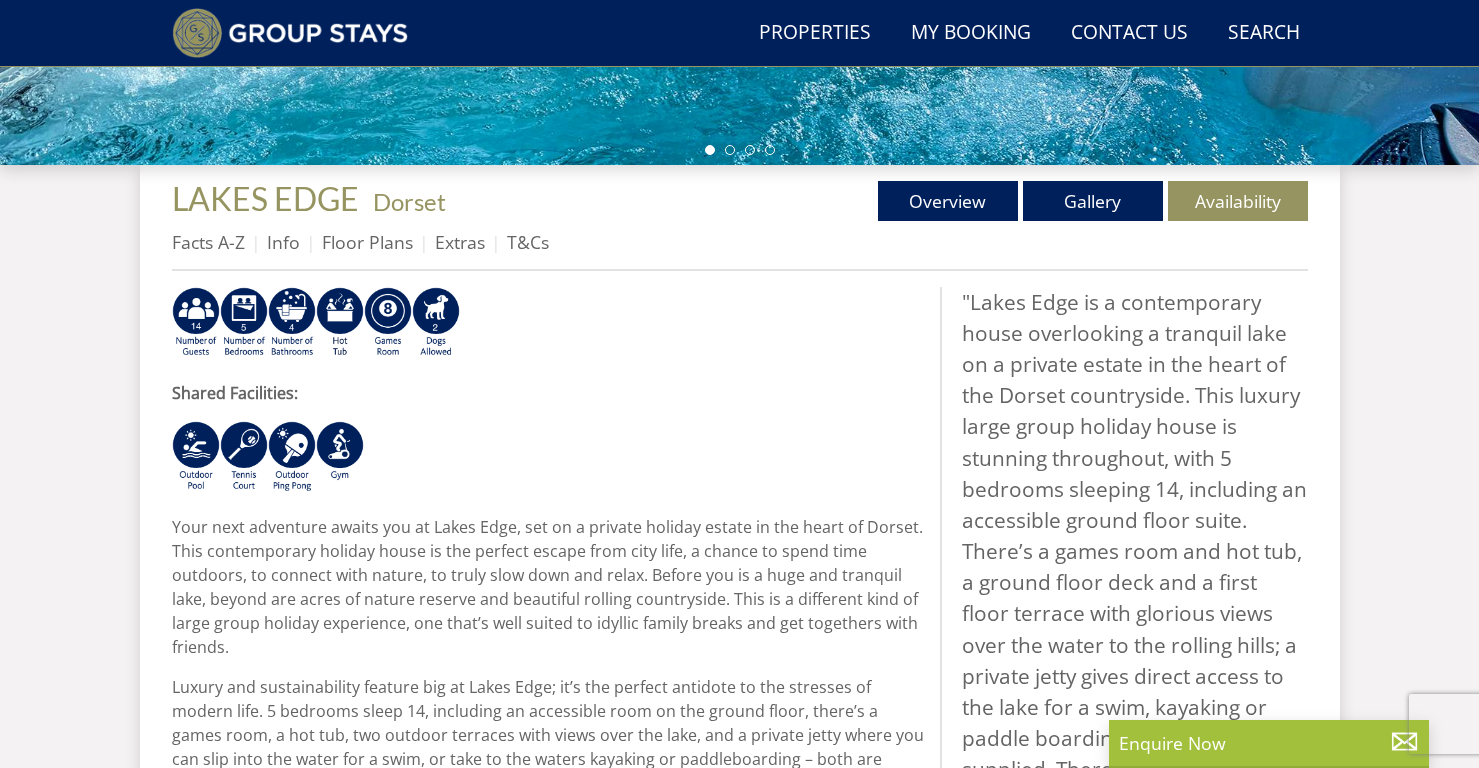 scroll, scrollTop: 647, scrollLeft: 0, axis: vertical 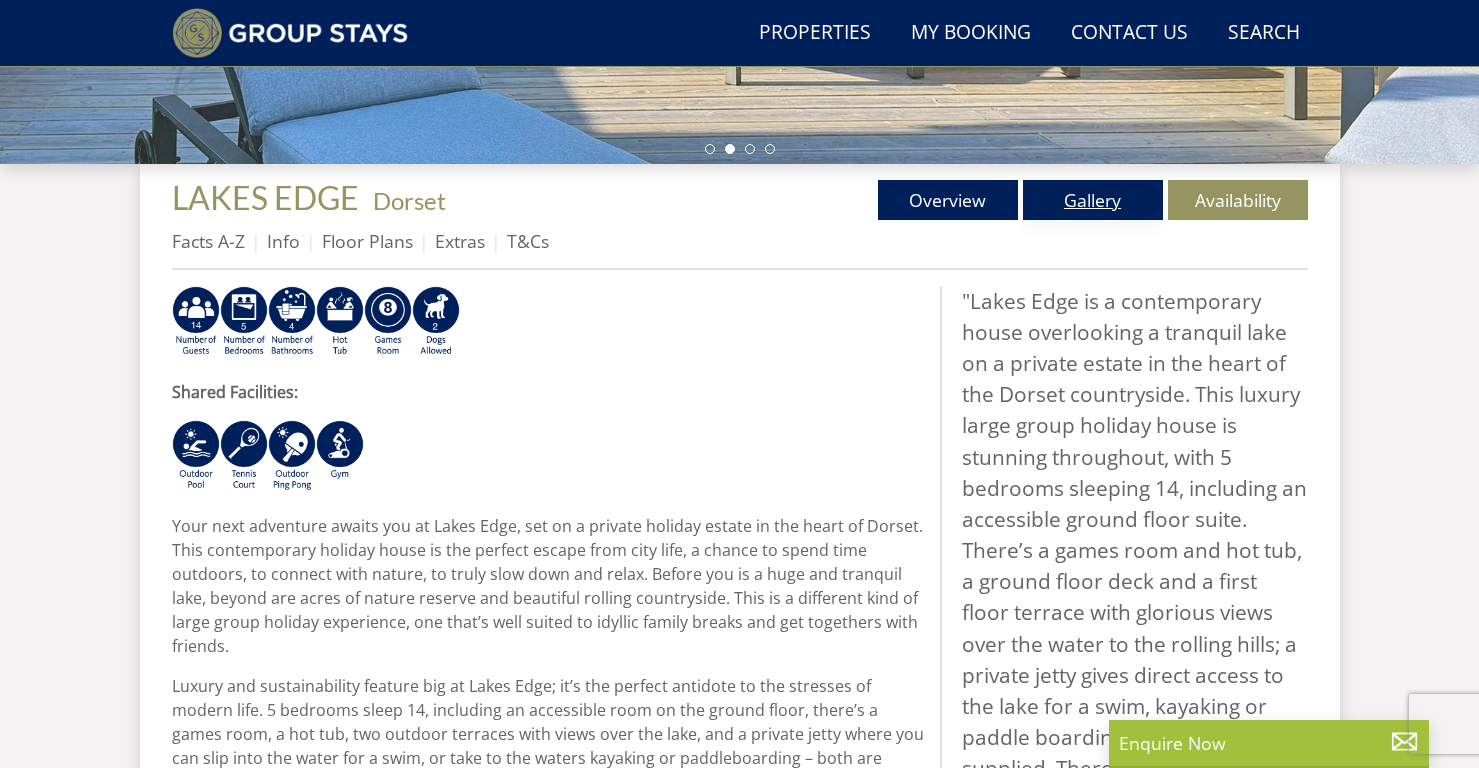click on "Gallery" at bounding box center (1093, 200) 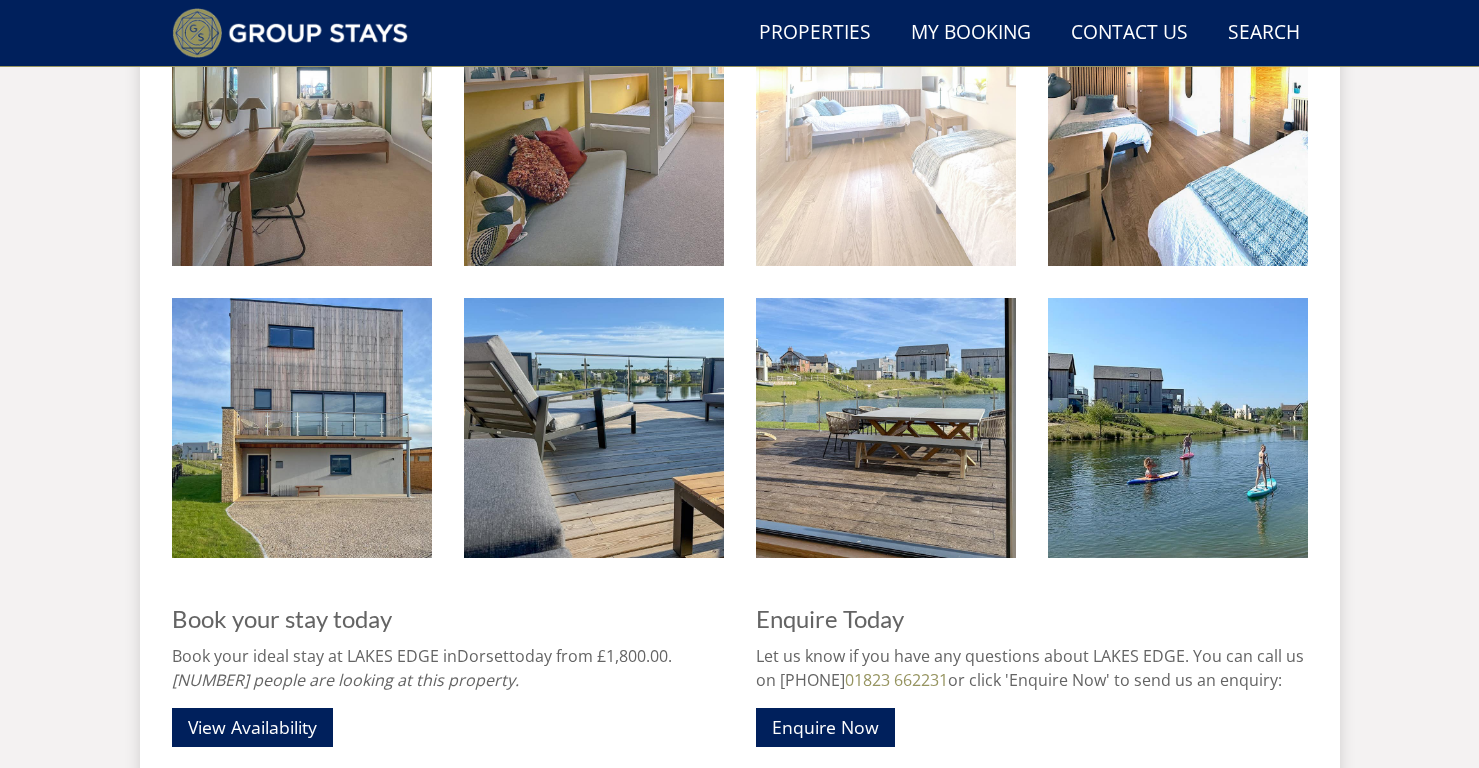 scroll, scrollTop: 2392, scrollLeft: 0, axis: vertical 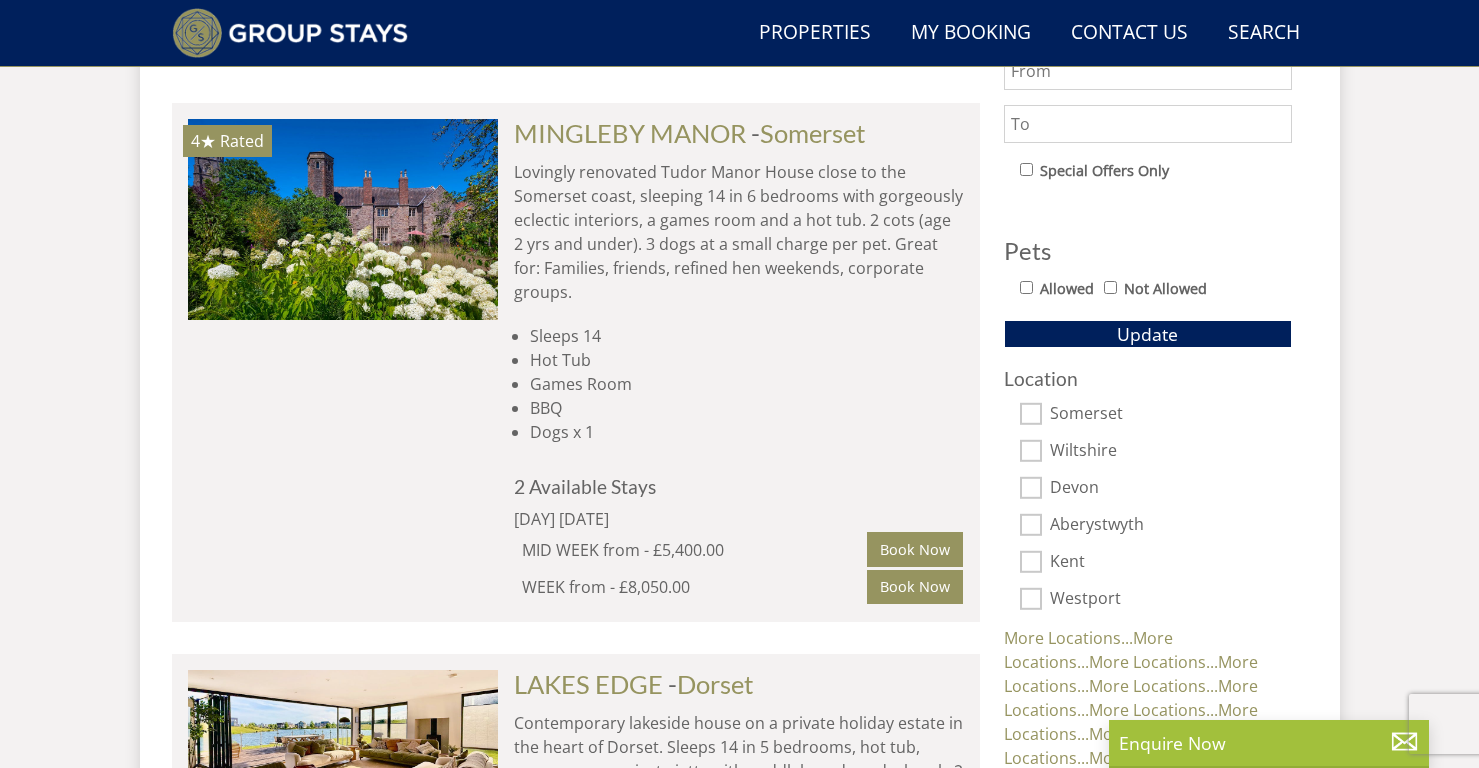 click on "Not Allowed" at bounding box center [1110, 287] 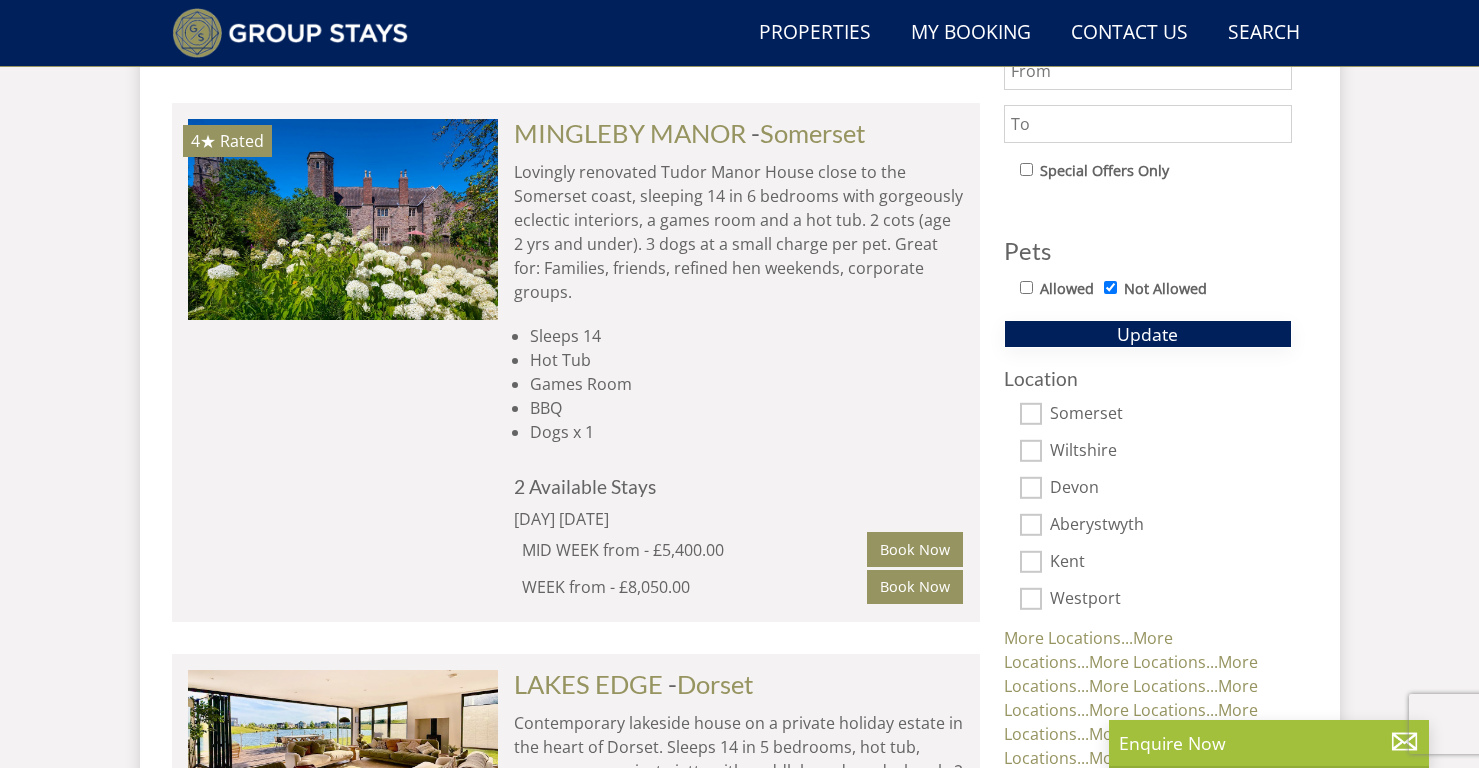 click on "Update" at bounding box center [1147, 334] 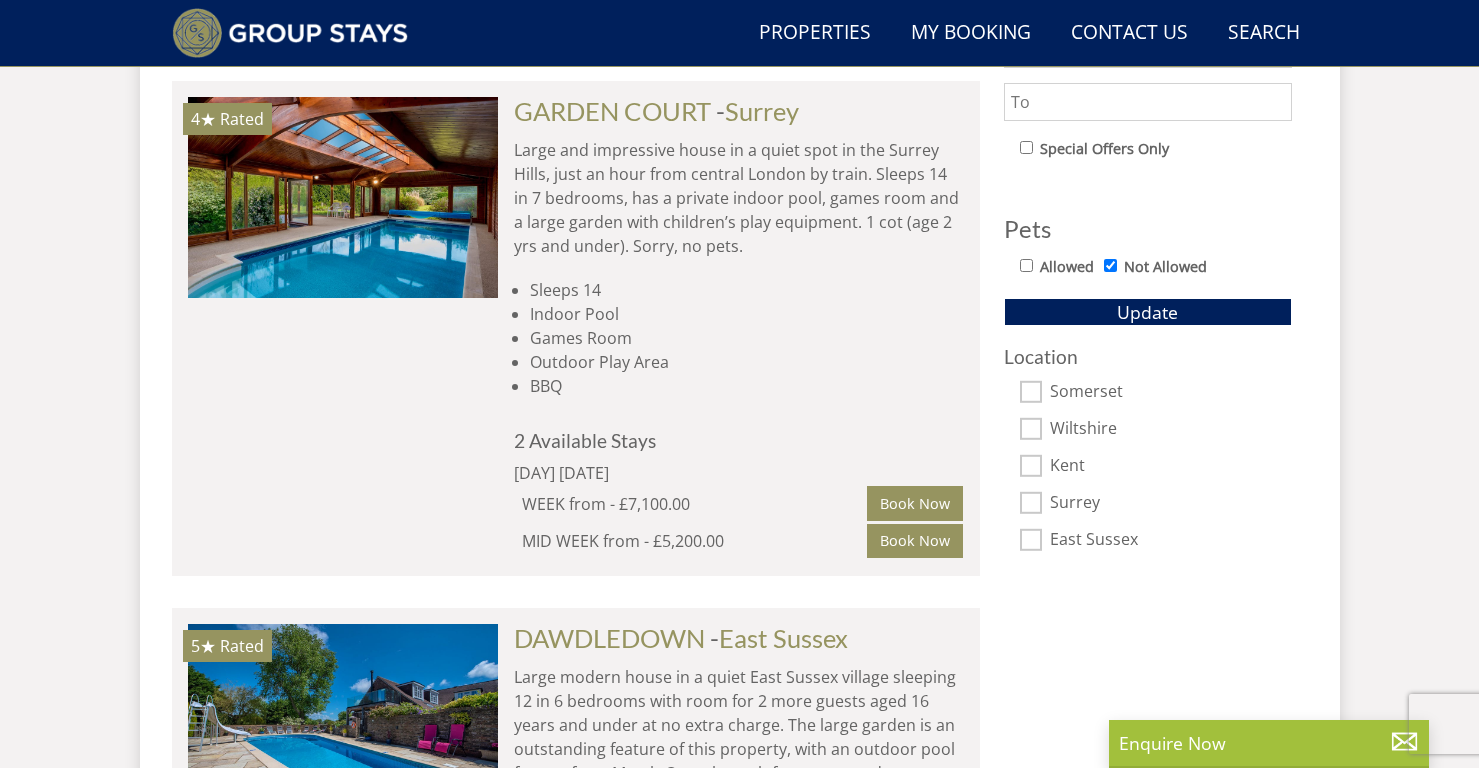scroll, scrollTop: 1095, scrollLeft: 0, axis: vertical 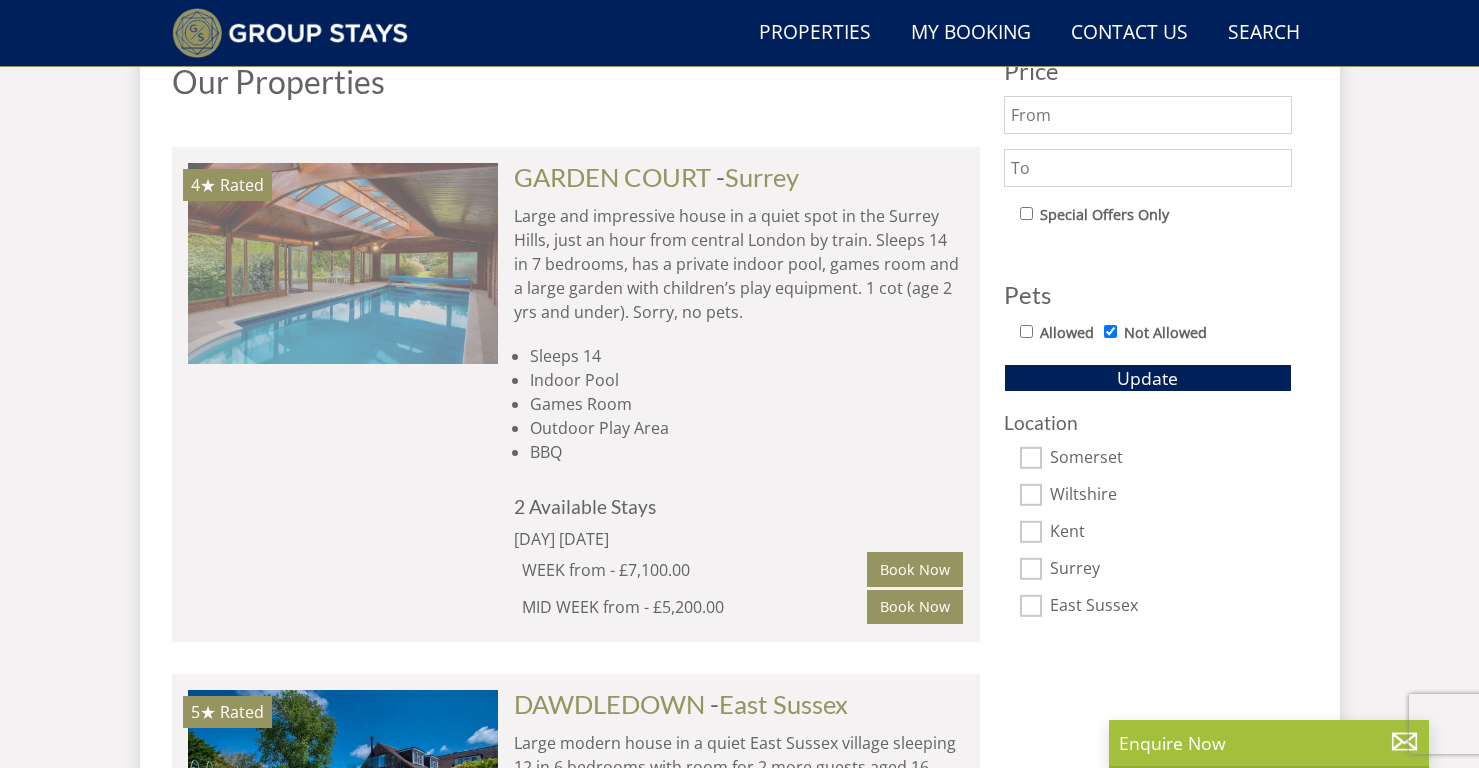 click at bounding box center (343, 263) 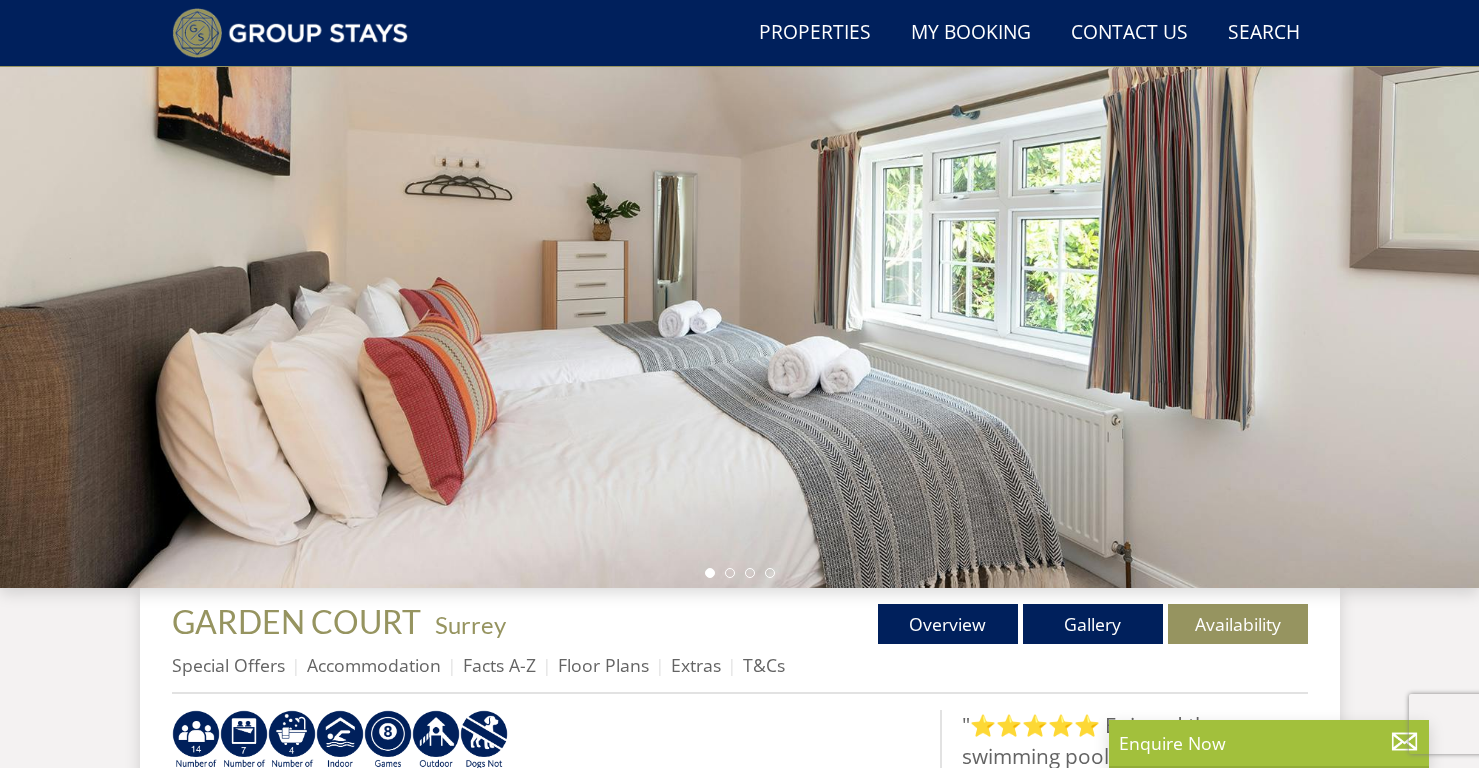 scroll, scrollTop: 234, scrollLeft: 0, axis: vertical 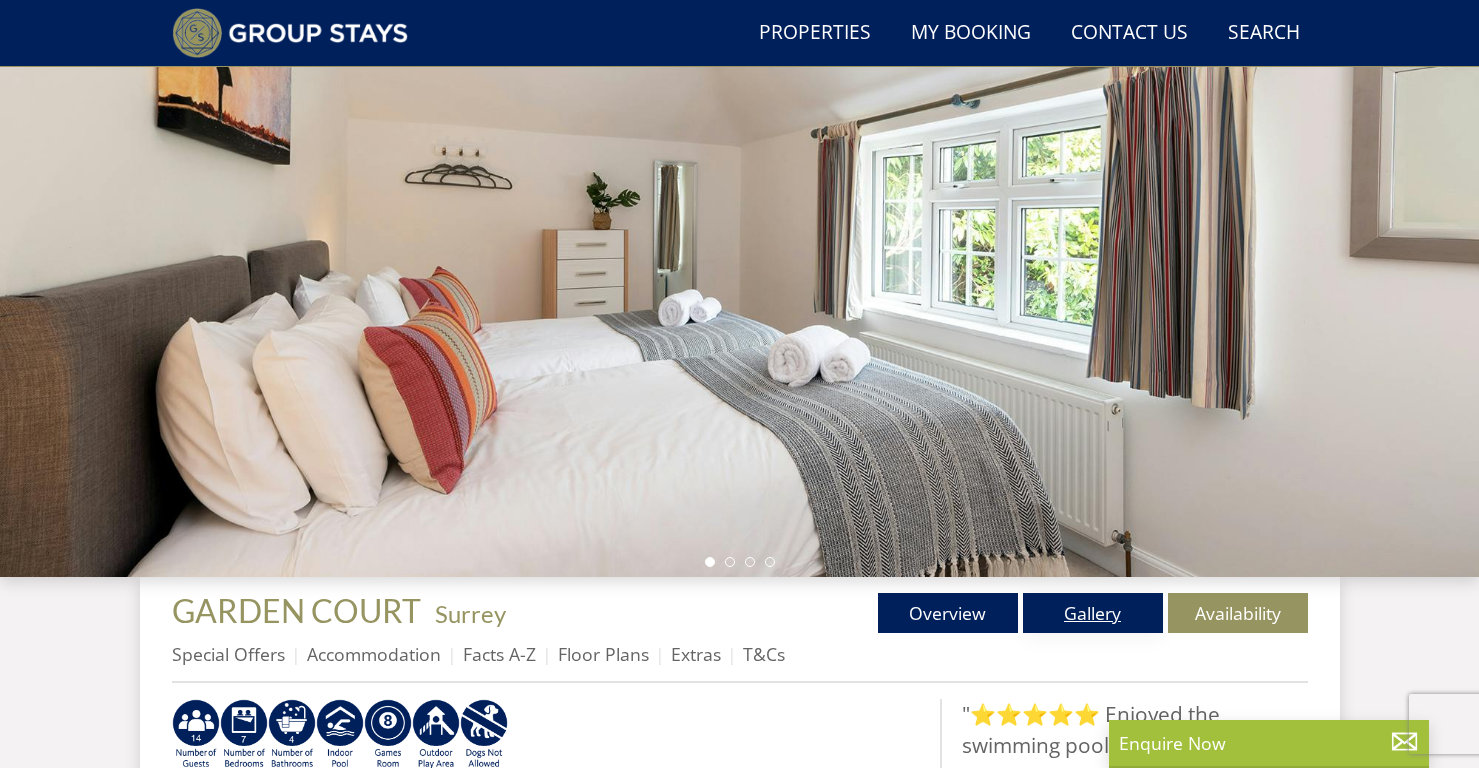 click on "Gallery" at bounding box center [1093, 613] 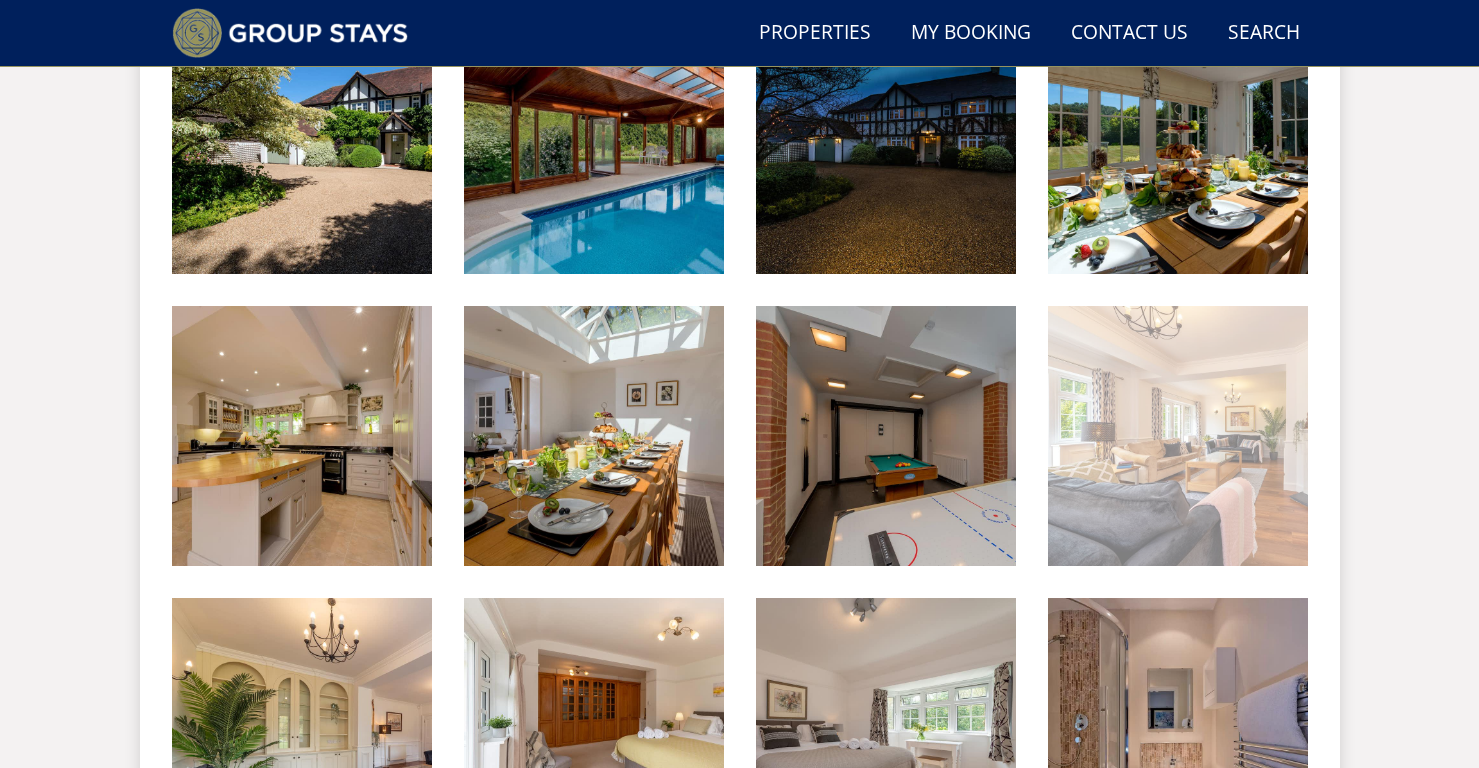 scroll, scrollTop: 881, scrollLeft: 0, axis: vertical 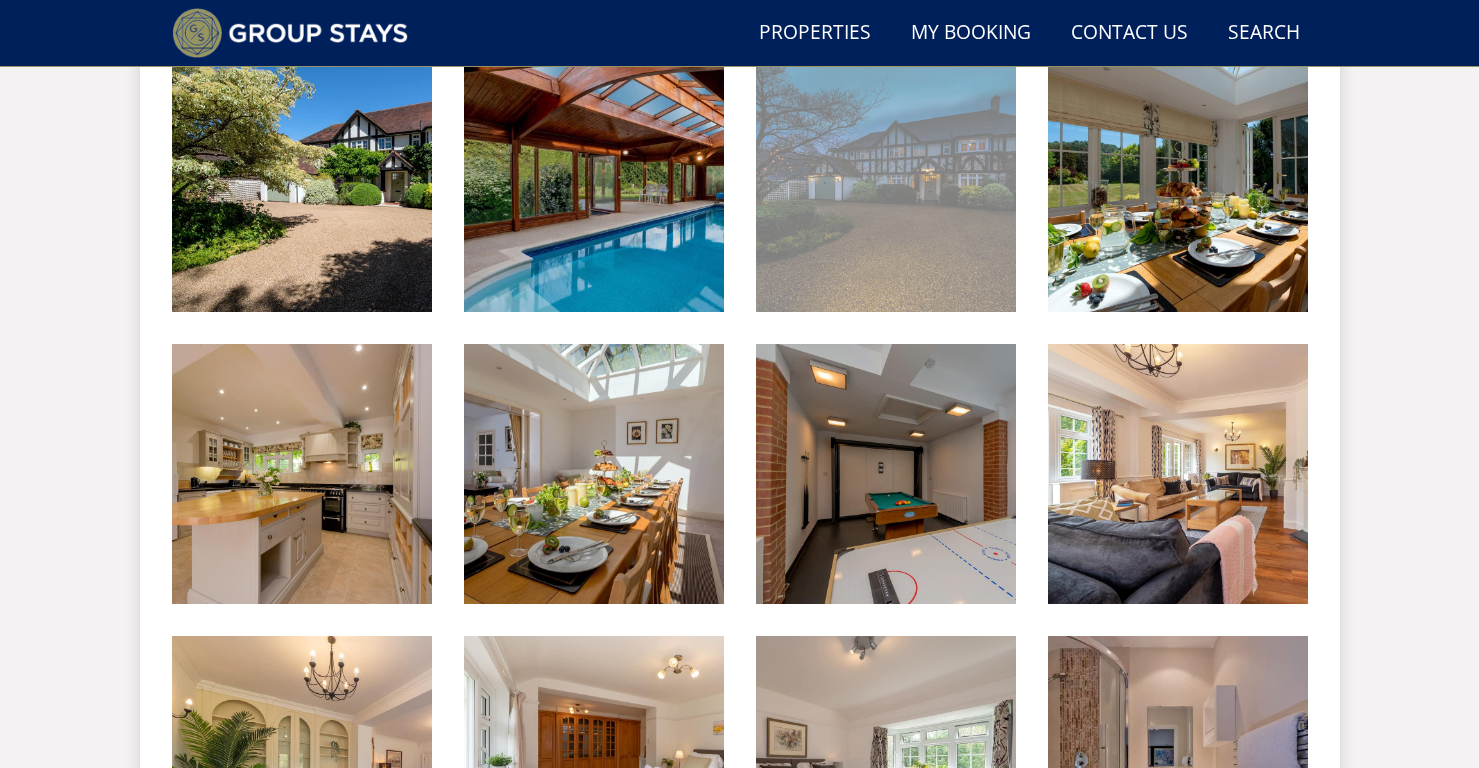 click at bounding box center (886, 182) 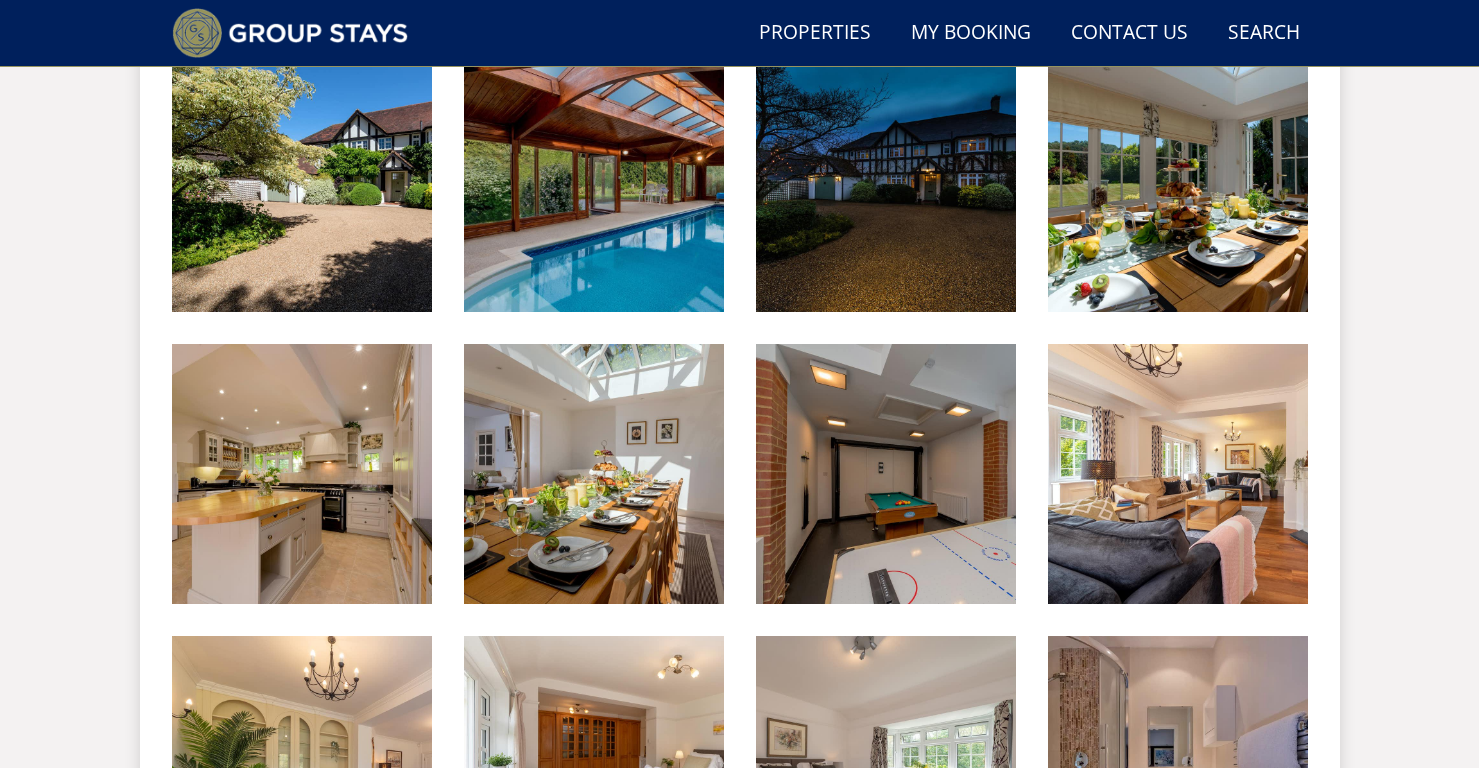 scroll, scrollTop: 880, scrollLeft: 0, axis: vertical 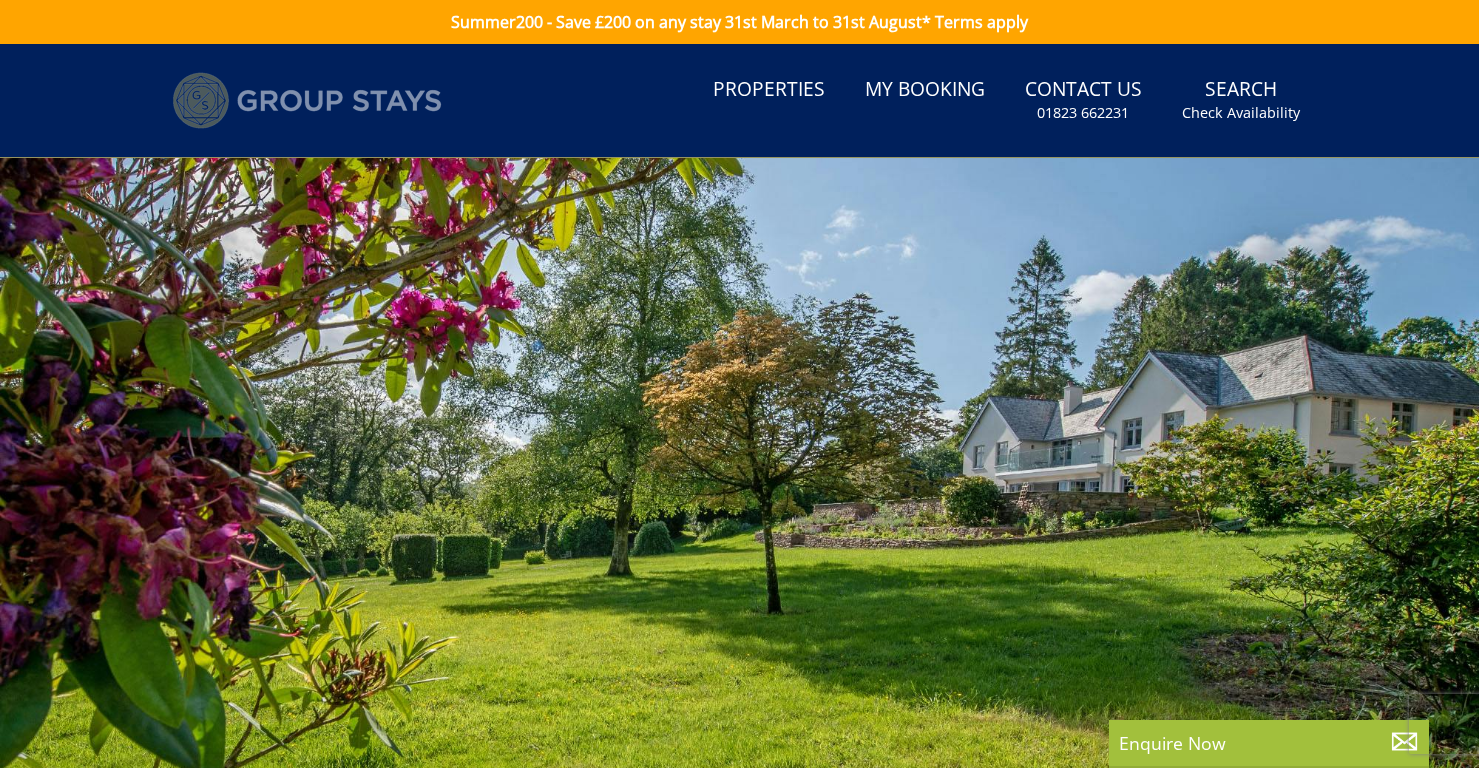 click at bounding box center (307, 100) 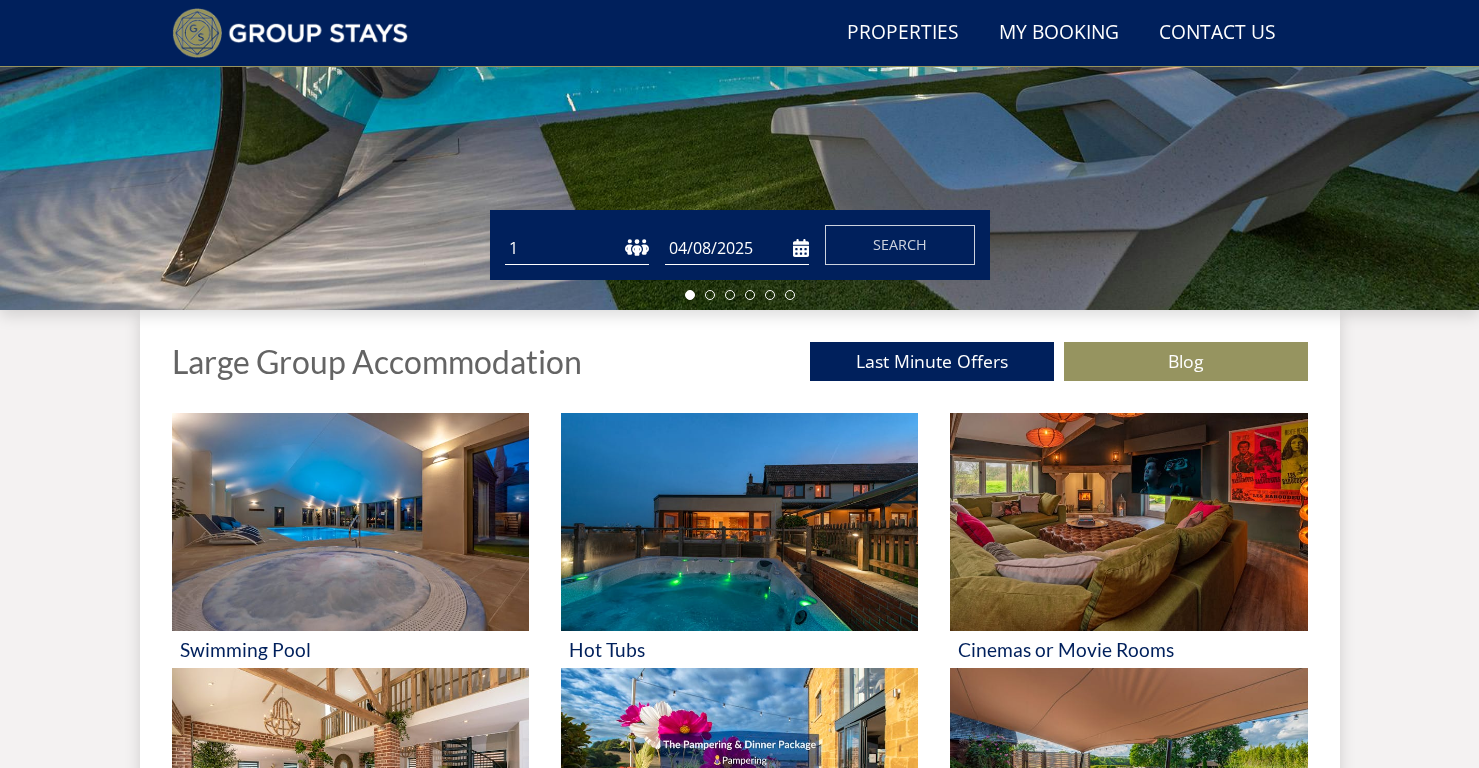scroll, scrollTop: 423, scrollLeft: 0, axis: vertical 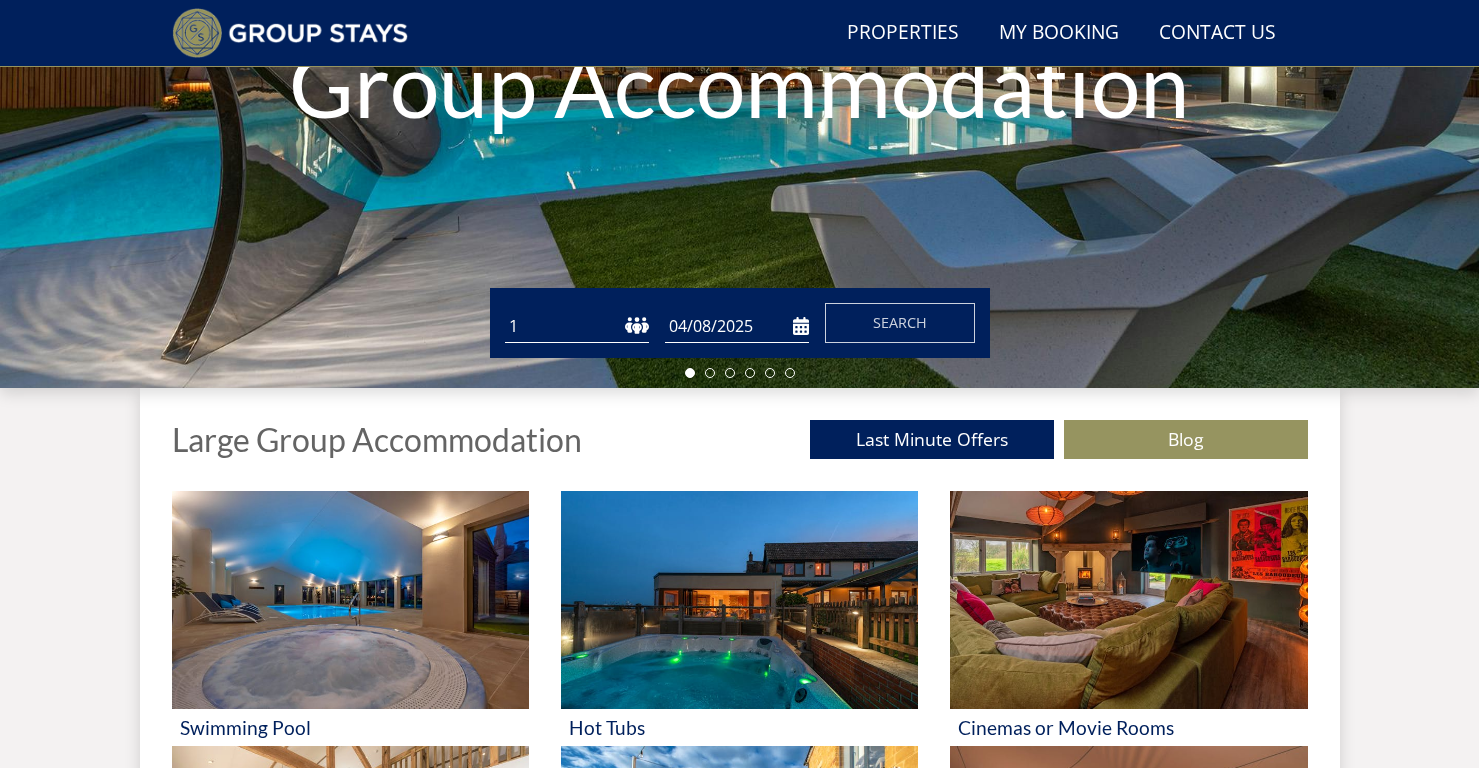 select on "14" 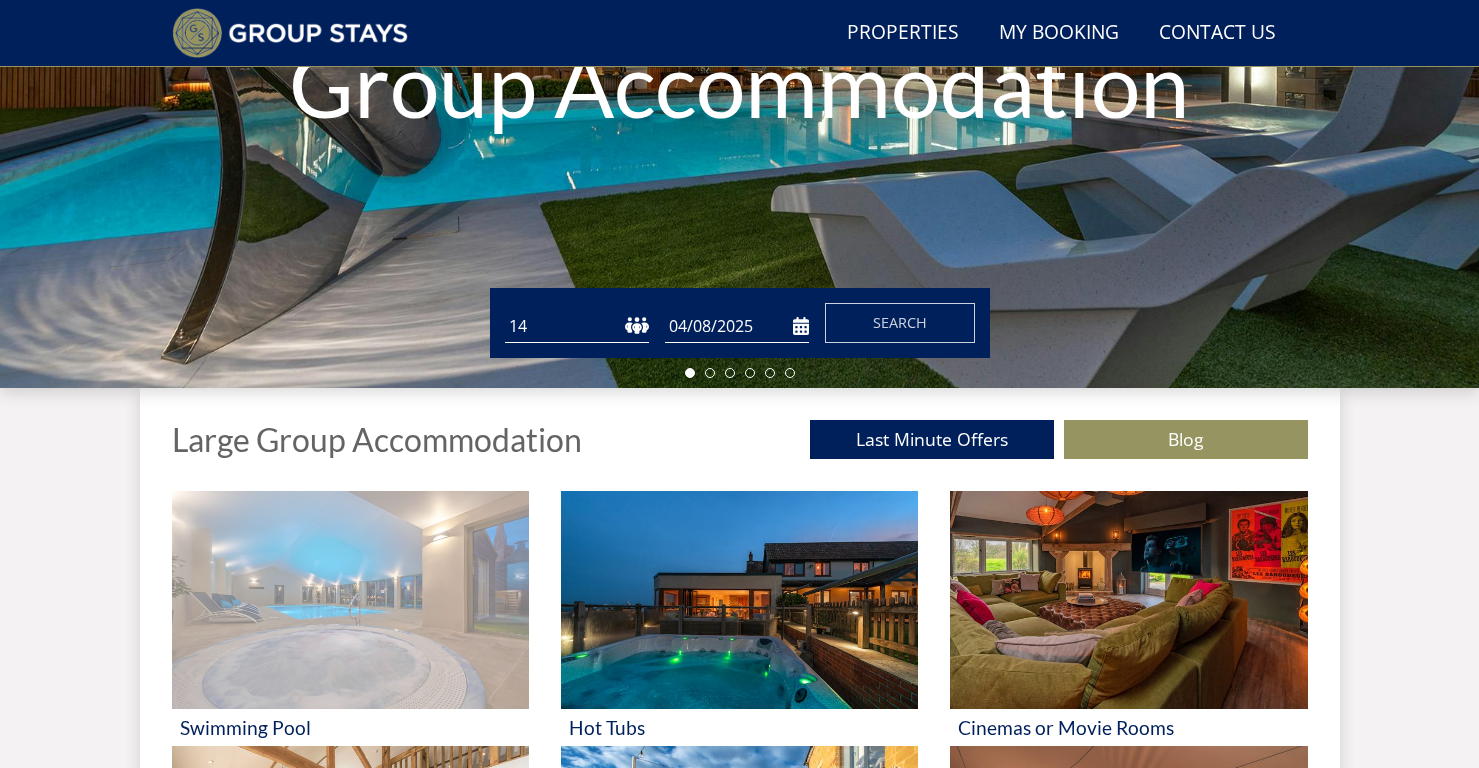 click at bounding box center [350, 600] 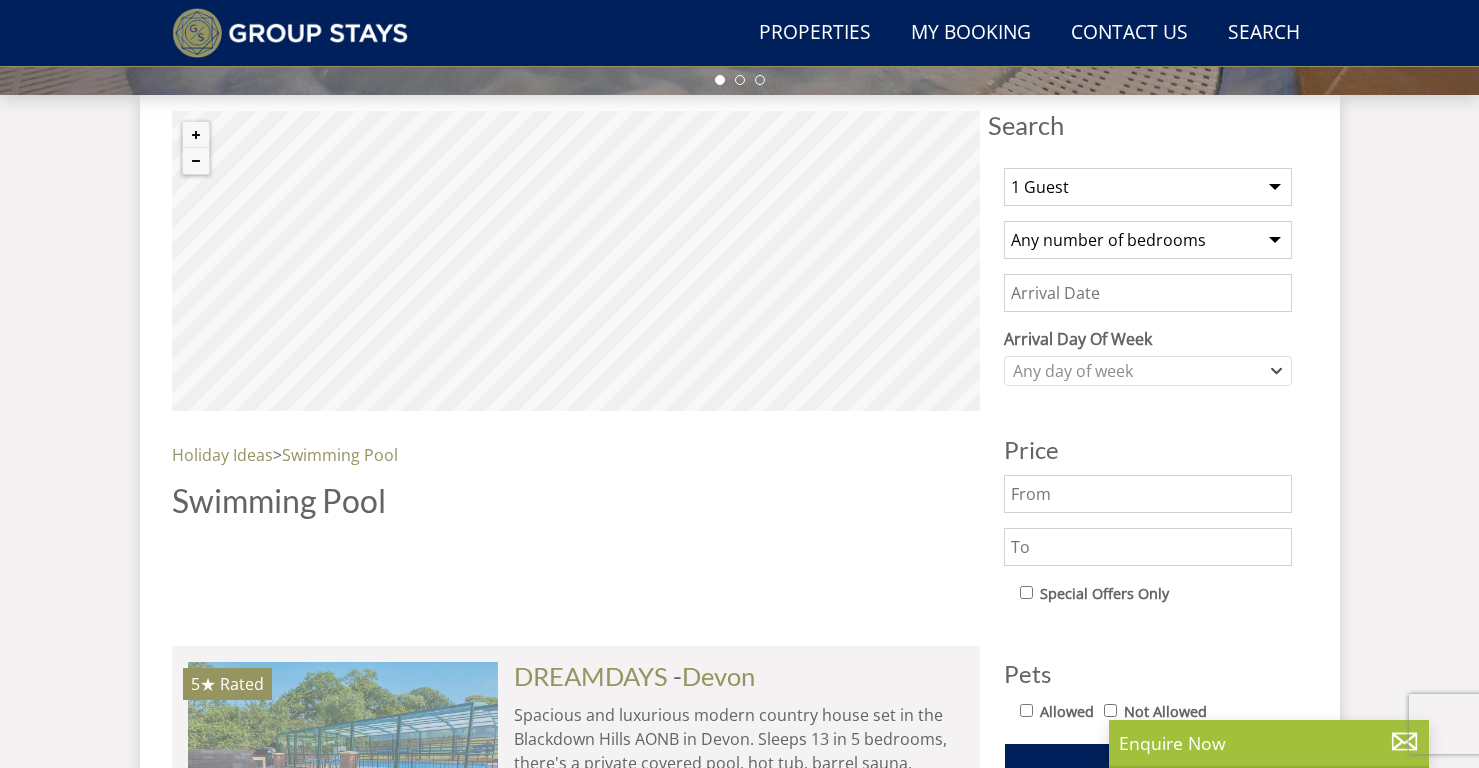 scroll, scrollTop: 687, scrollLeft: 0, axis: vertical 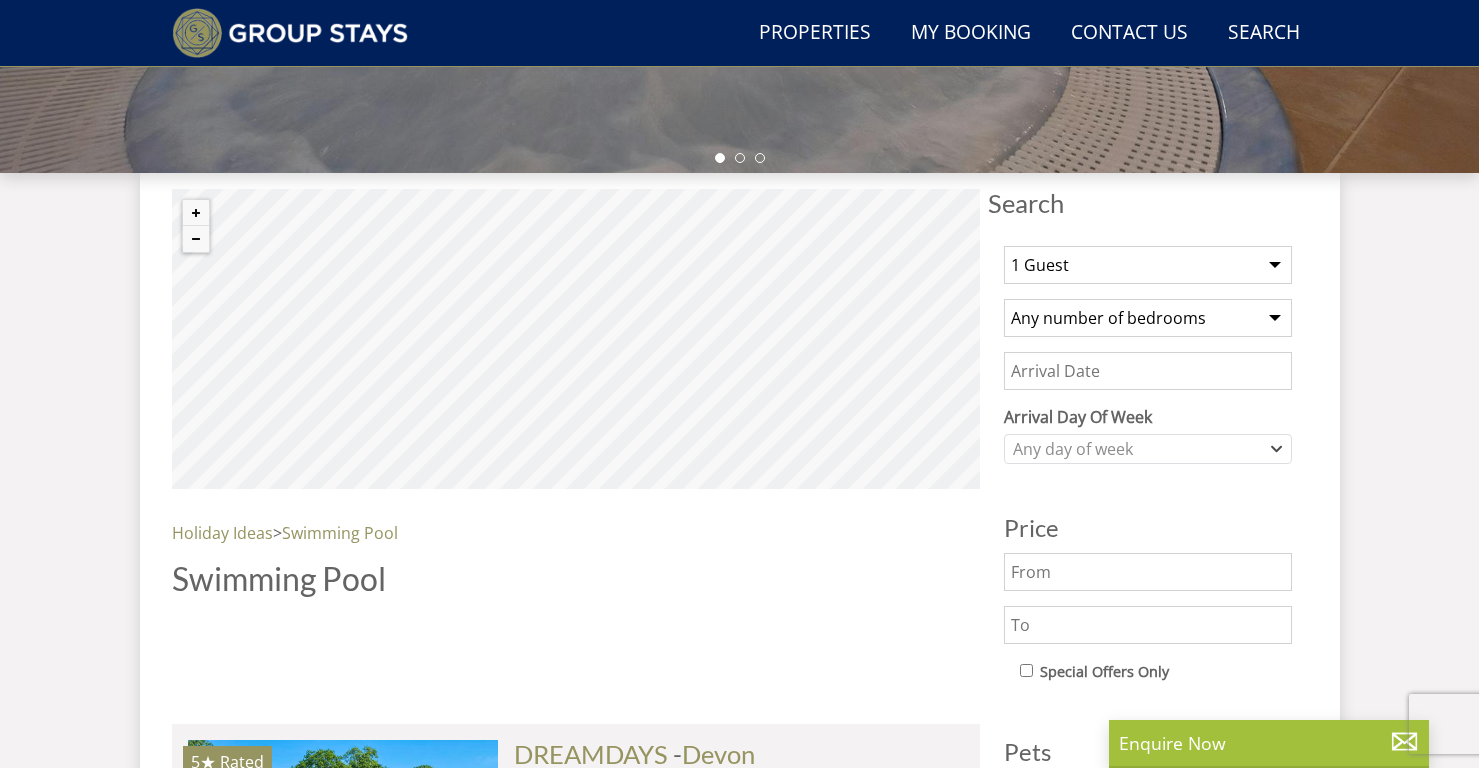 select on "14" 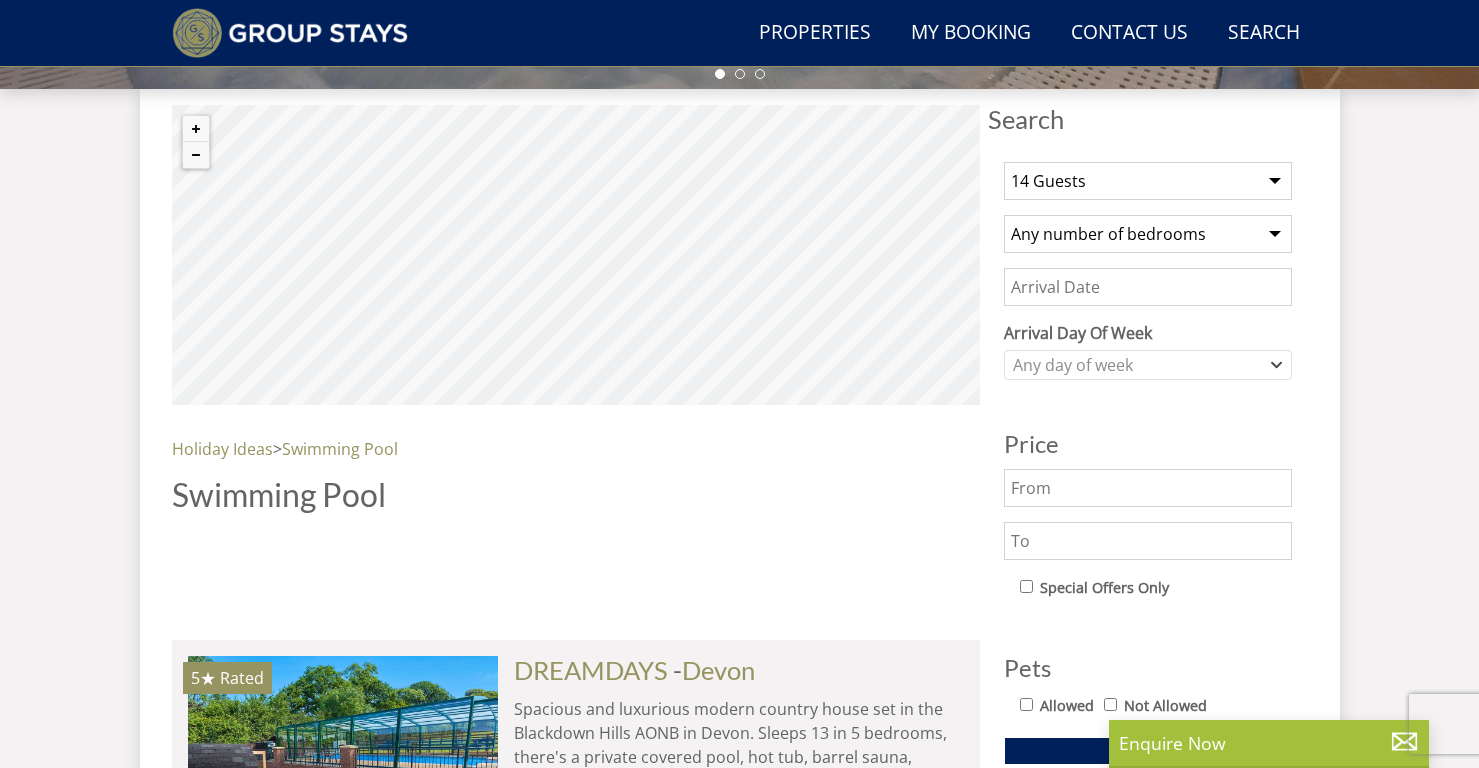 scroll, scrollTop: 731, scrollLeft: 0, axis: vertical 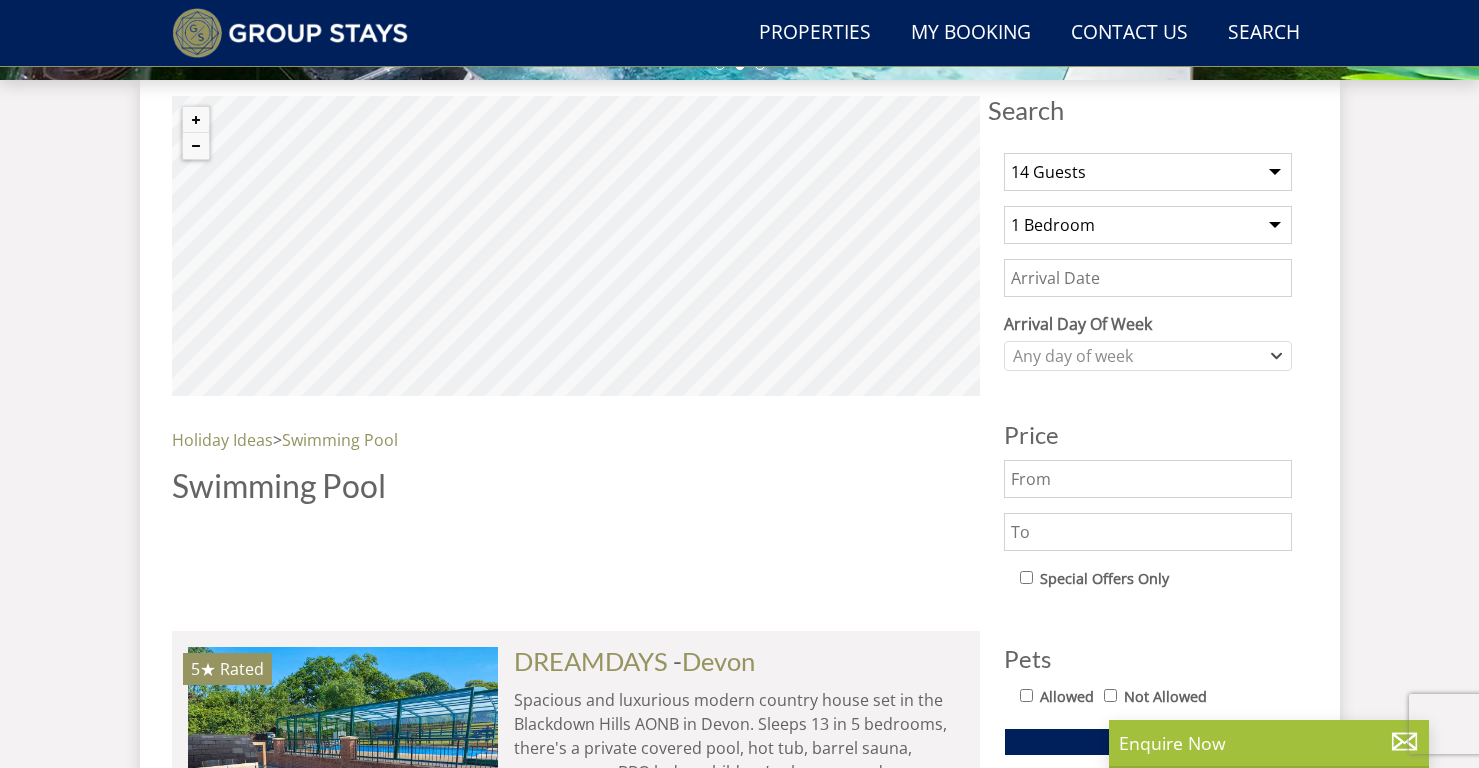 select on "0" 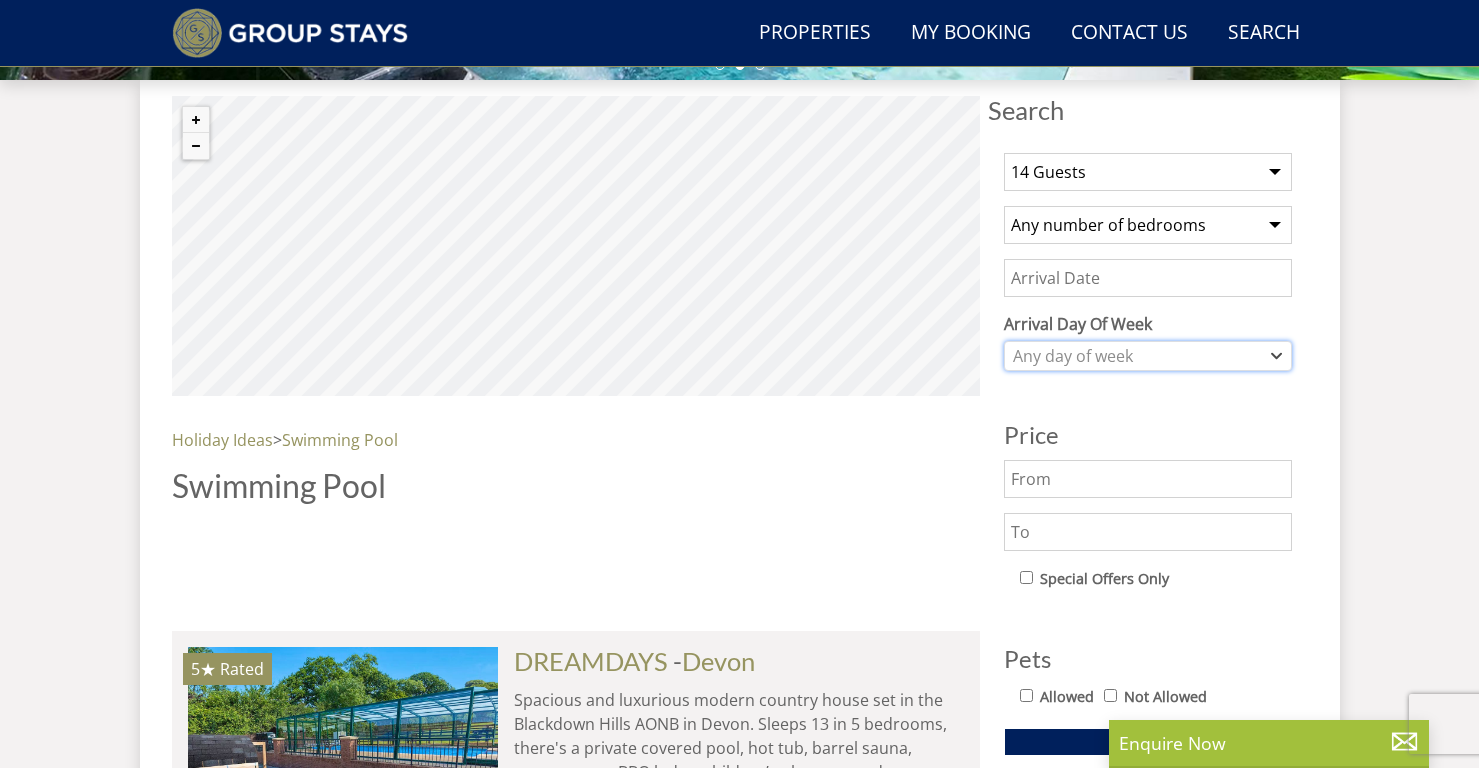 click on "Any day of week" at bounding box center (1137, 356) 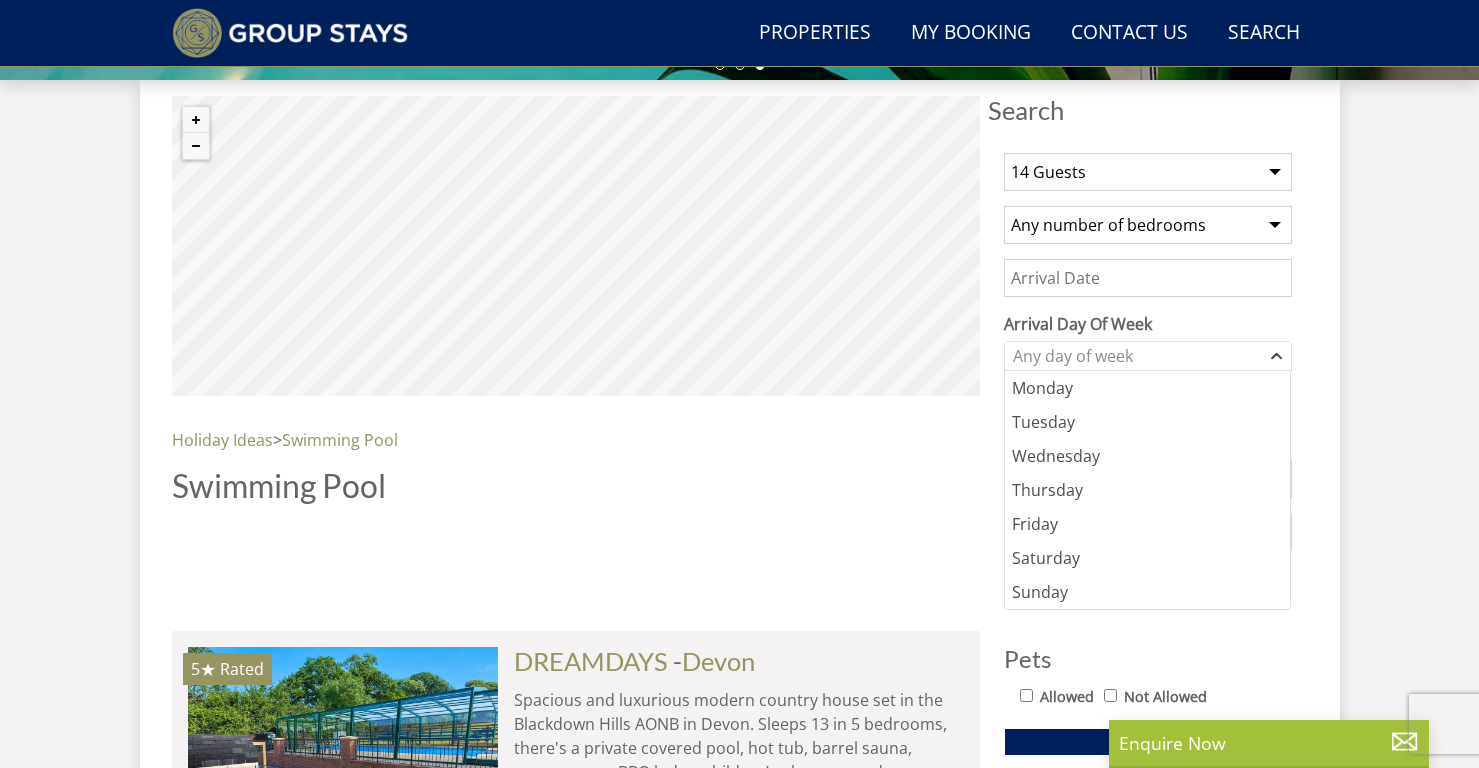 click on "Search
Search
1 Guest
2 Guests
3 Guests
4 Guests
5 Guests
6 Guests
7 Guests
8 Guests
9 Guests
10 Guests
11 Guests
12 Guests
13 Guests
14 Guests
15 Guests
16 Guests
17 Guests
18 Guests
19 Guests
20 Guests
21 Guests
22 Guests
23 Guests
24 Guests
25 Guests
26 Guests
27 Guests
28 Guests
29 Guests
30 Guests
31 Guests
32 Guests
33 Guests
34 Guests
35 Guests
36 Guests
37 Guests
38 Guests
39 Guests
40 Guests
41 Guests
42 Guests
43 Guests
44 Guests
45 Guests
46 Guests
47 Guests
48 Guests
49 Guests
50 Guests
51 Guests
52 Guests
53 Guests
54 Guests
55 Guests
56 Guests
57 Guests
58 Guests
59 Guests
60 Guests
61 Guests
62 Guests
63 Guests
64 Guests
65 Guests
66 Guests
67 Guests
68 Guests
69 Guests
70 Guests
71 Guests" at bounding box center (740, 4338) 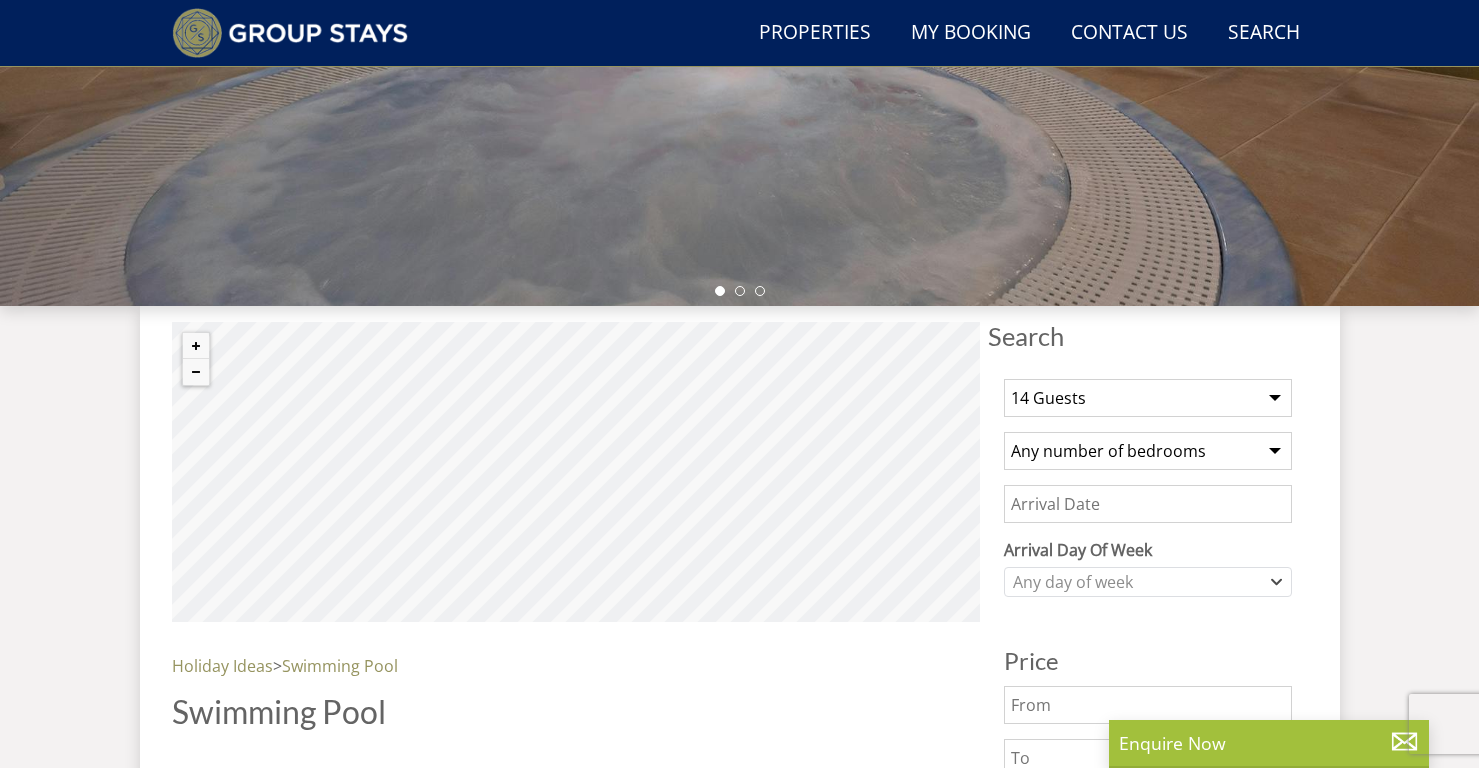 scroll, scrollTop: 507, scrollLeft: 0, axis: vertical 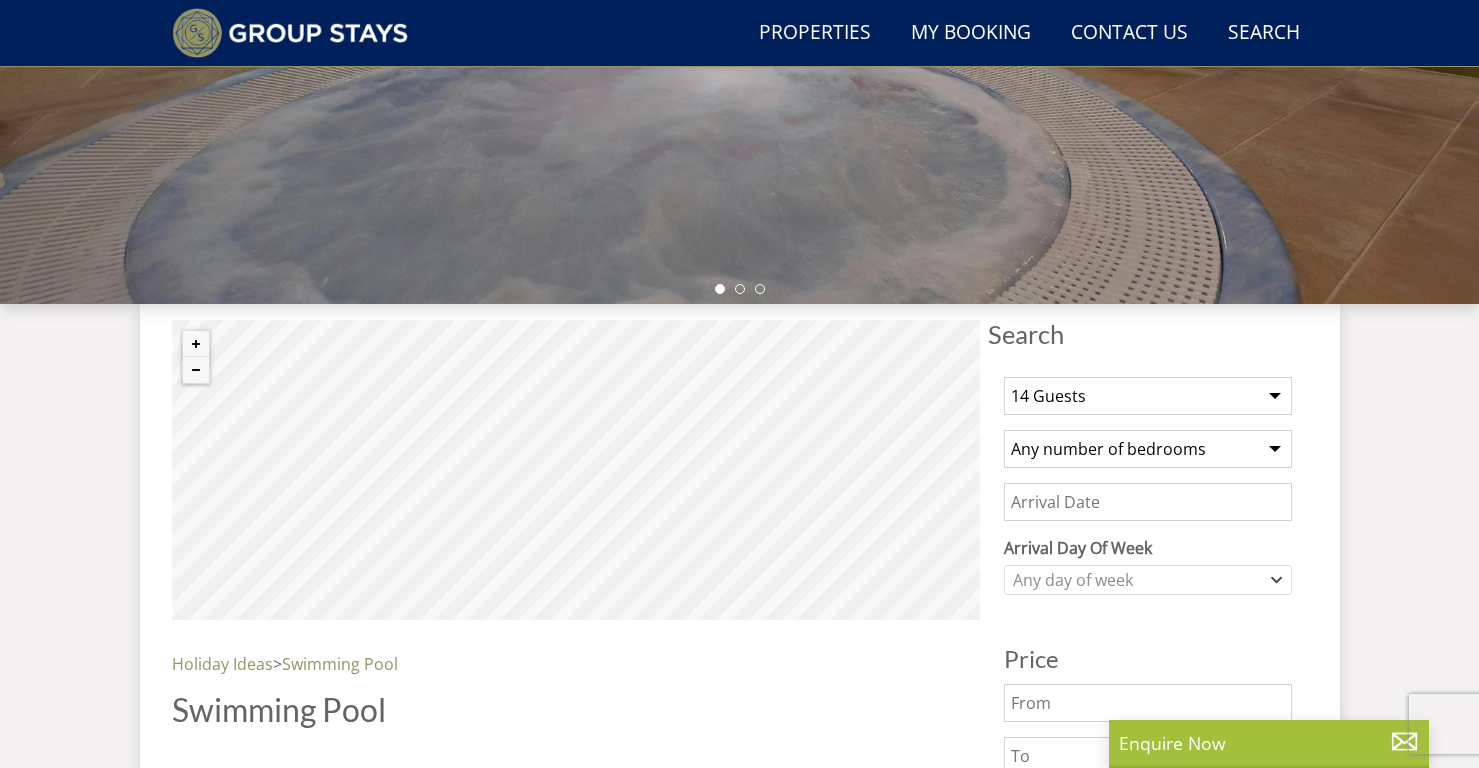 click on "Date" at bounding box center (1148, 502) 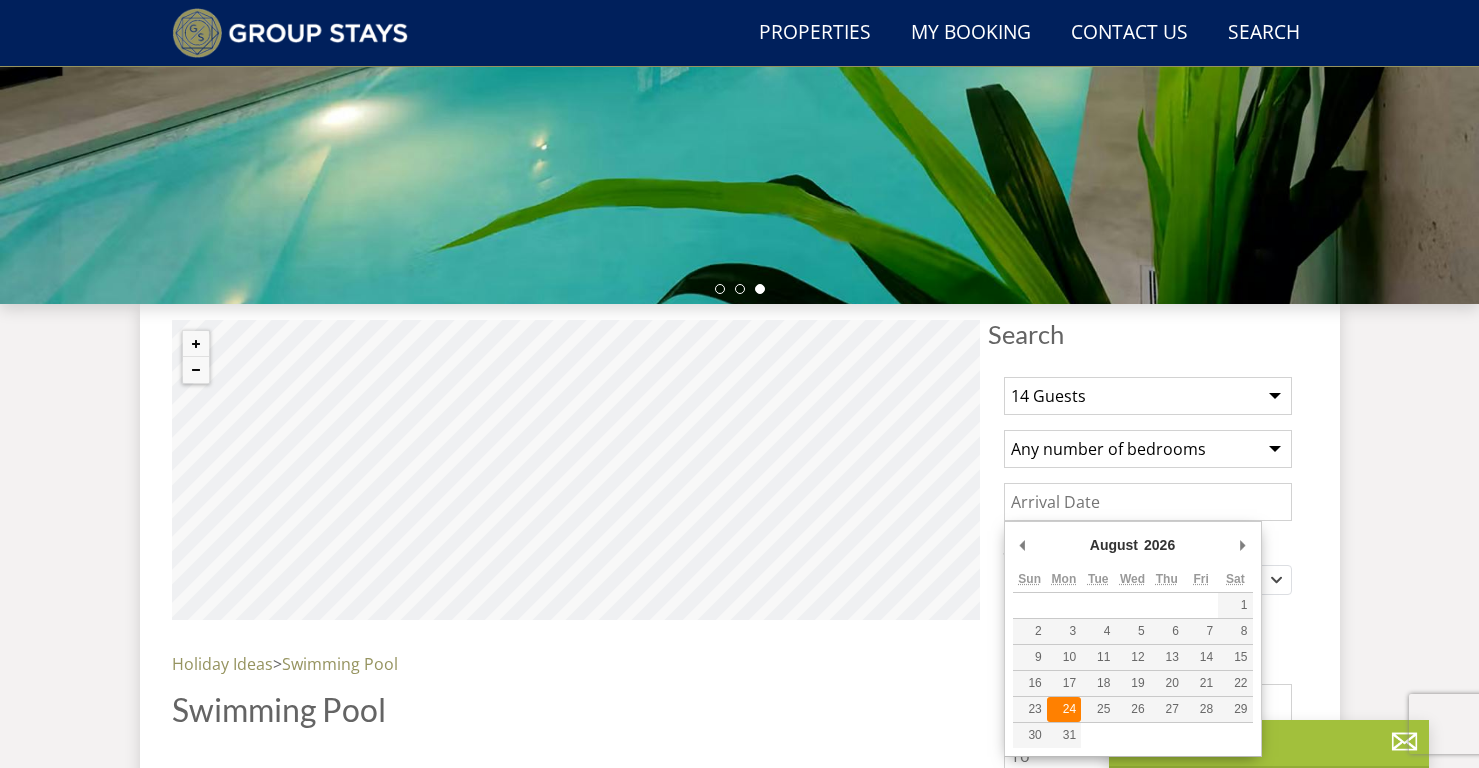 type on "24/08/2026" 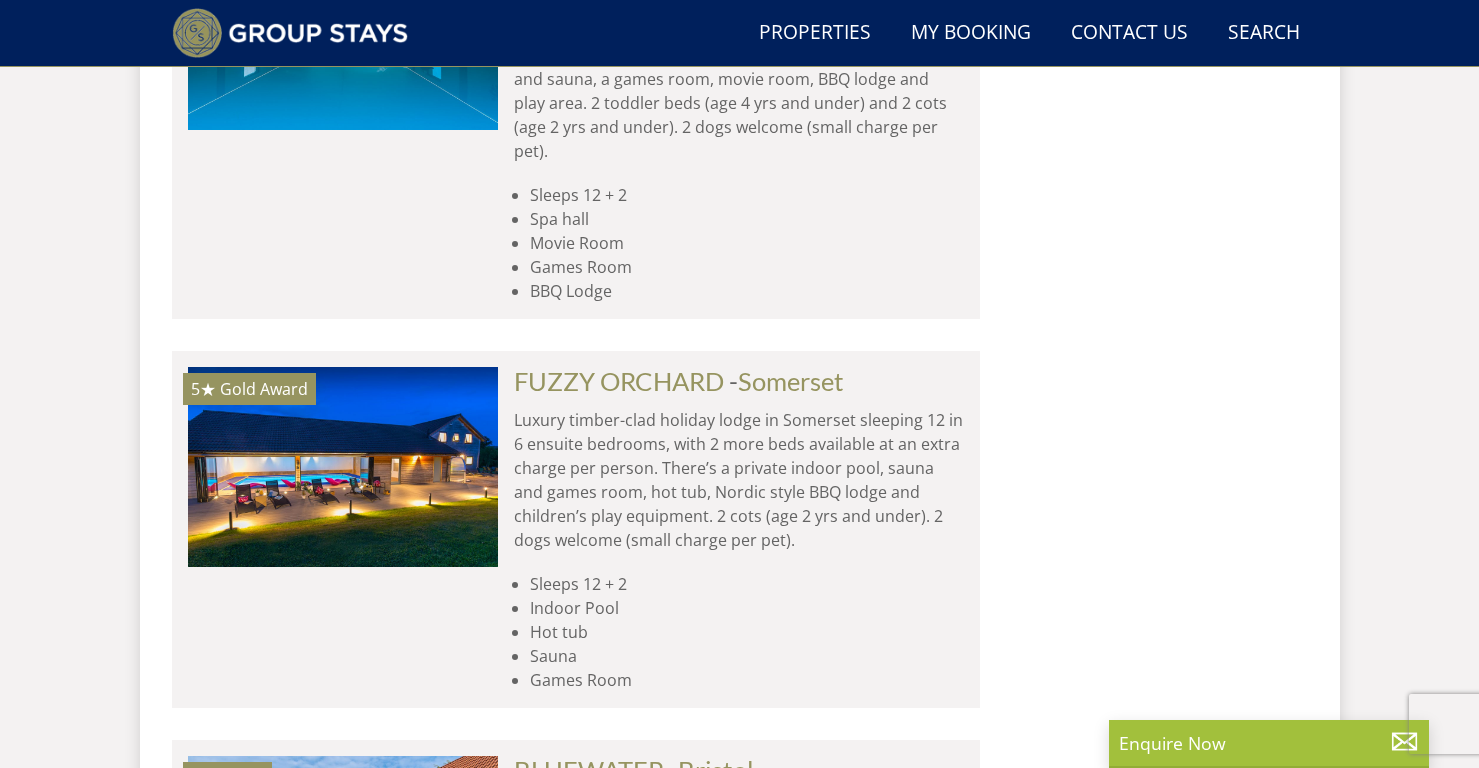 scroll, scrollTop: 2571, scrollLeft: 0, axis: vertical 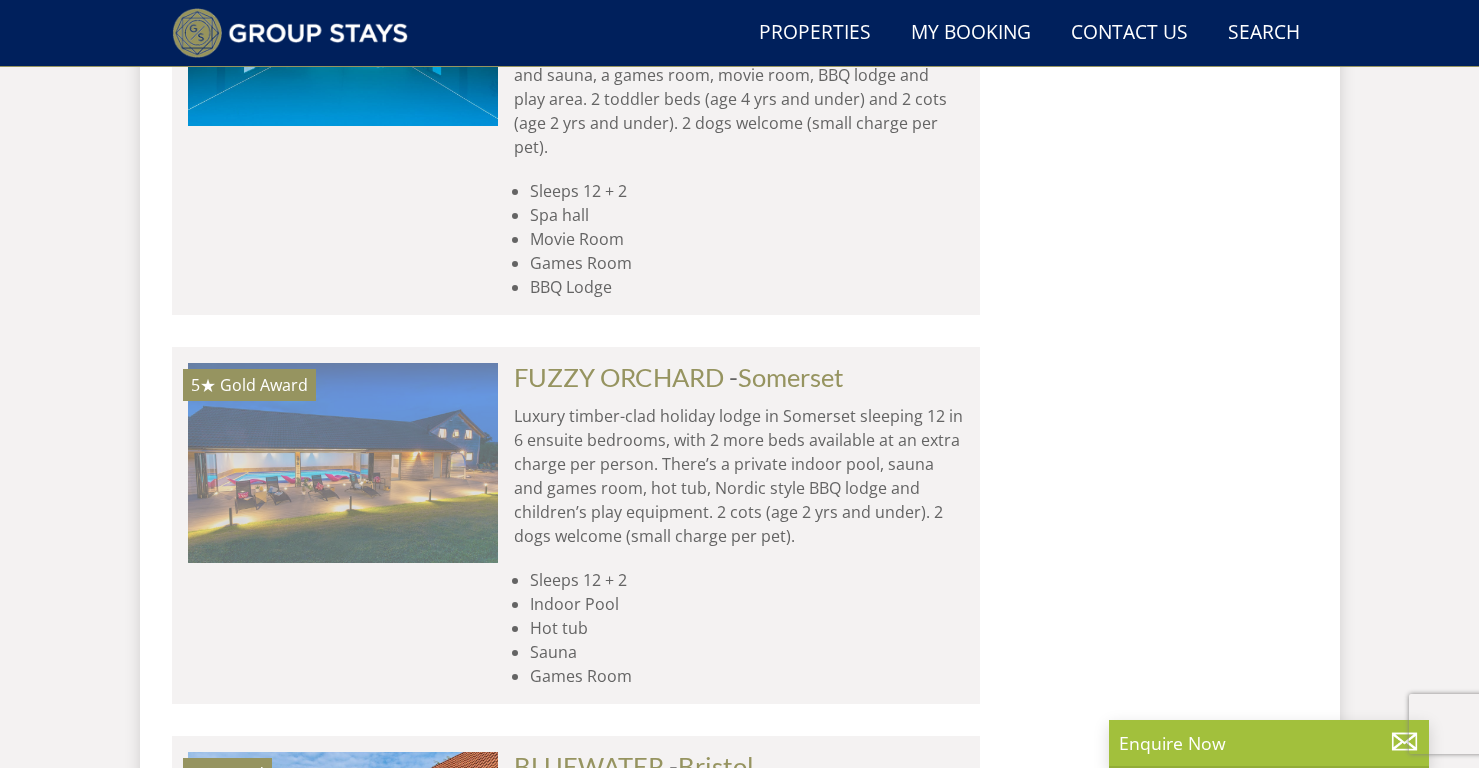 click at bounding box center (343, 463) 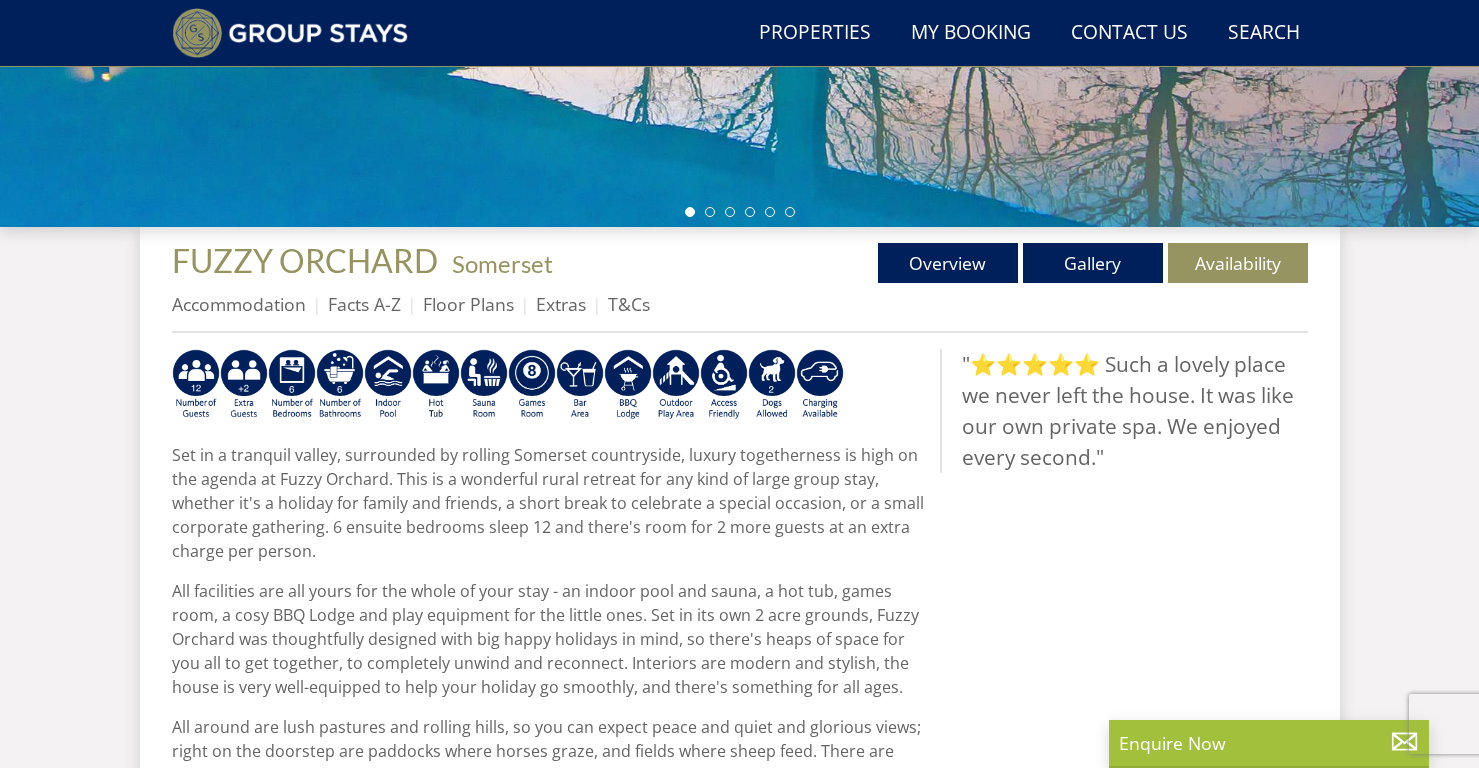 scroll, scrollTop: 589, scrollLeft: 0, axis: vertical 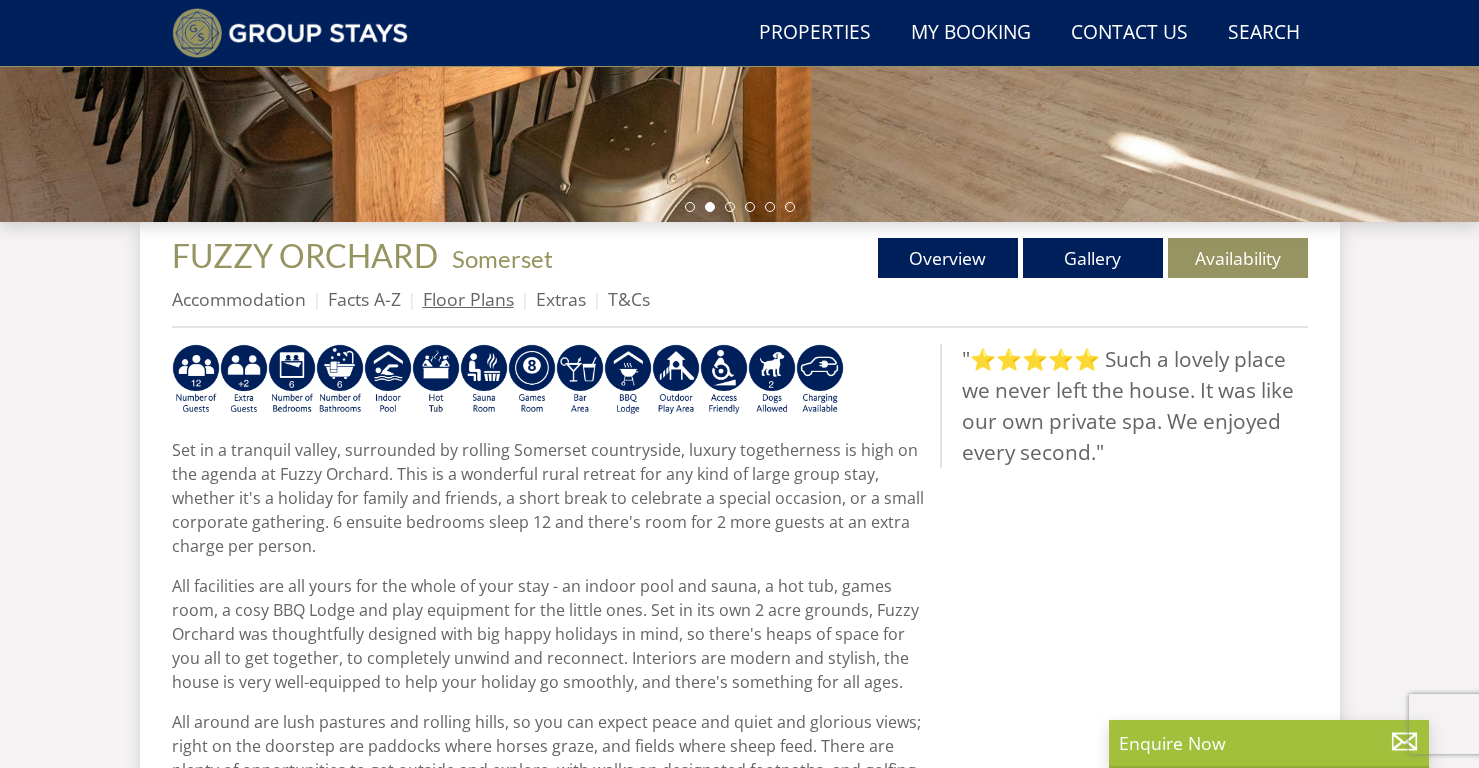 click on "Floor Plans" at bounding box center [468, 299] 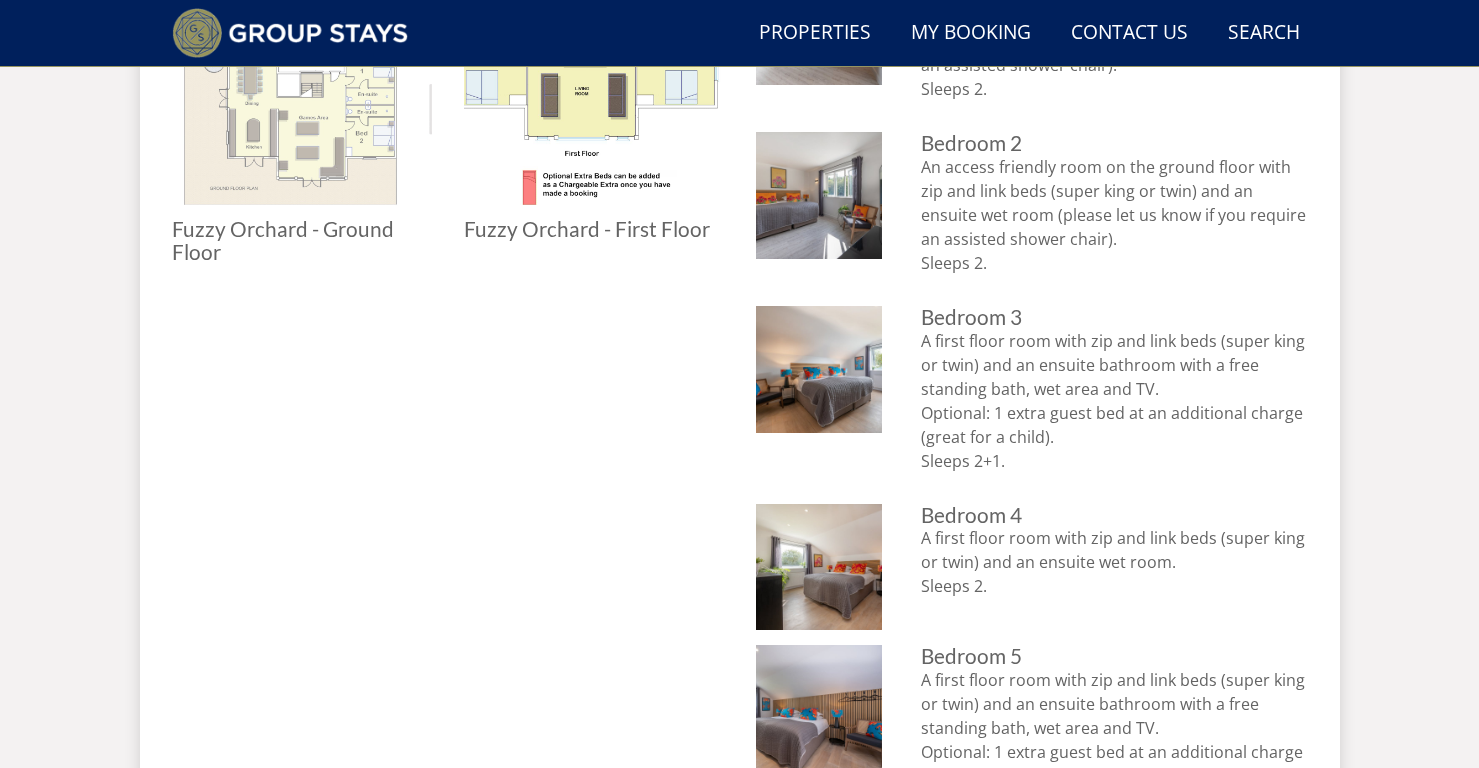 scroll, scrollTop: 1091, scrollLeft: 0, axis: vertical 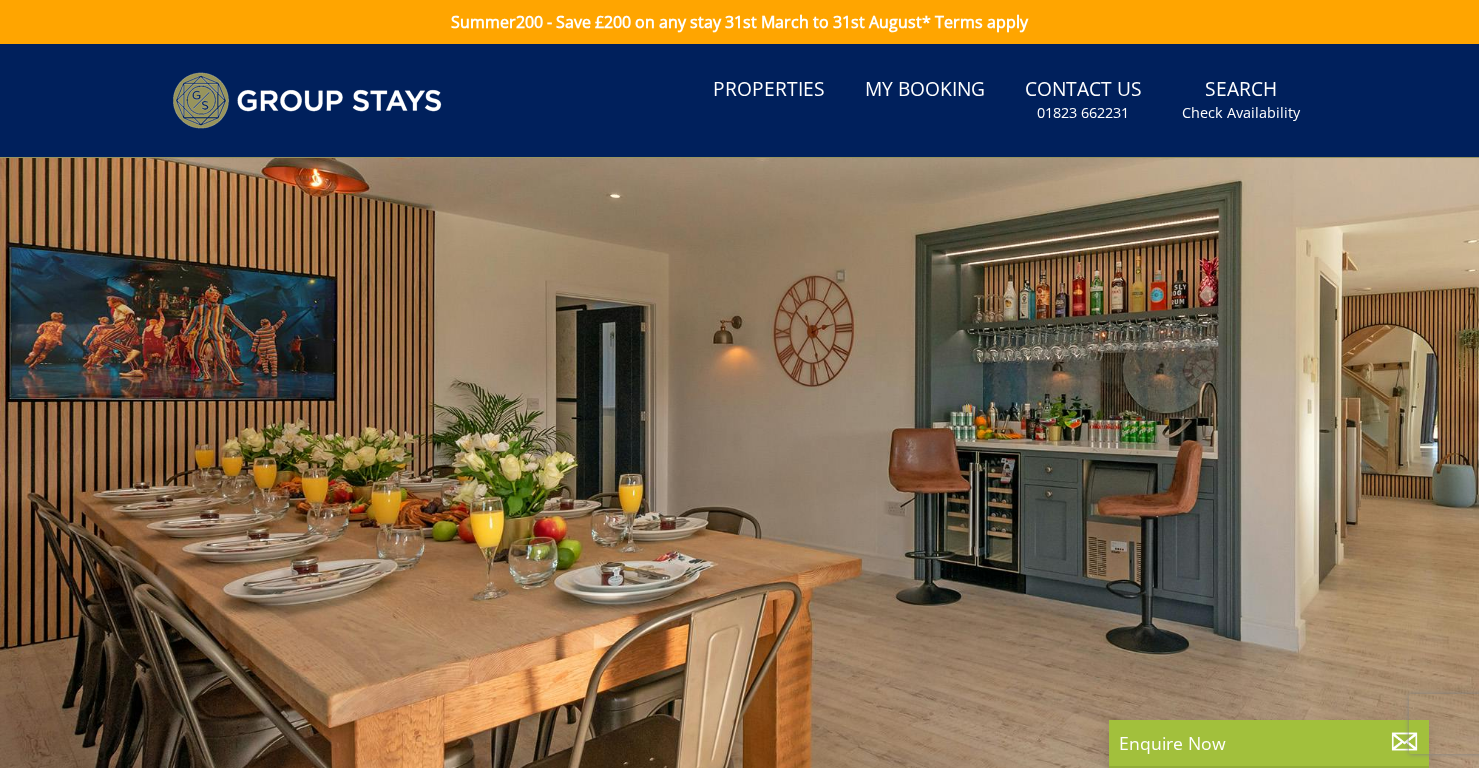 select on "14" 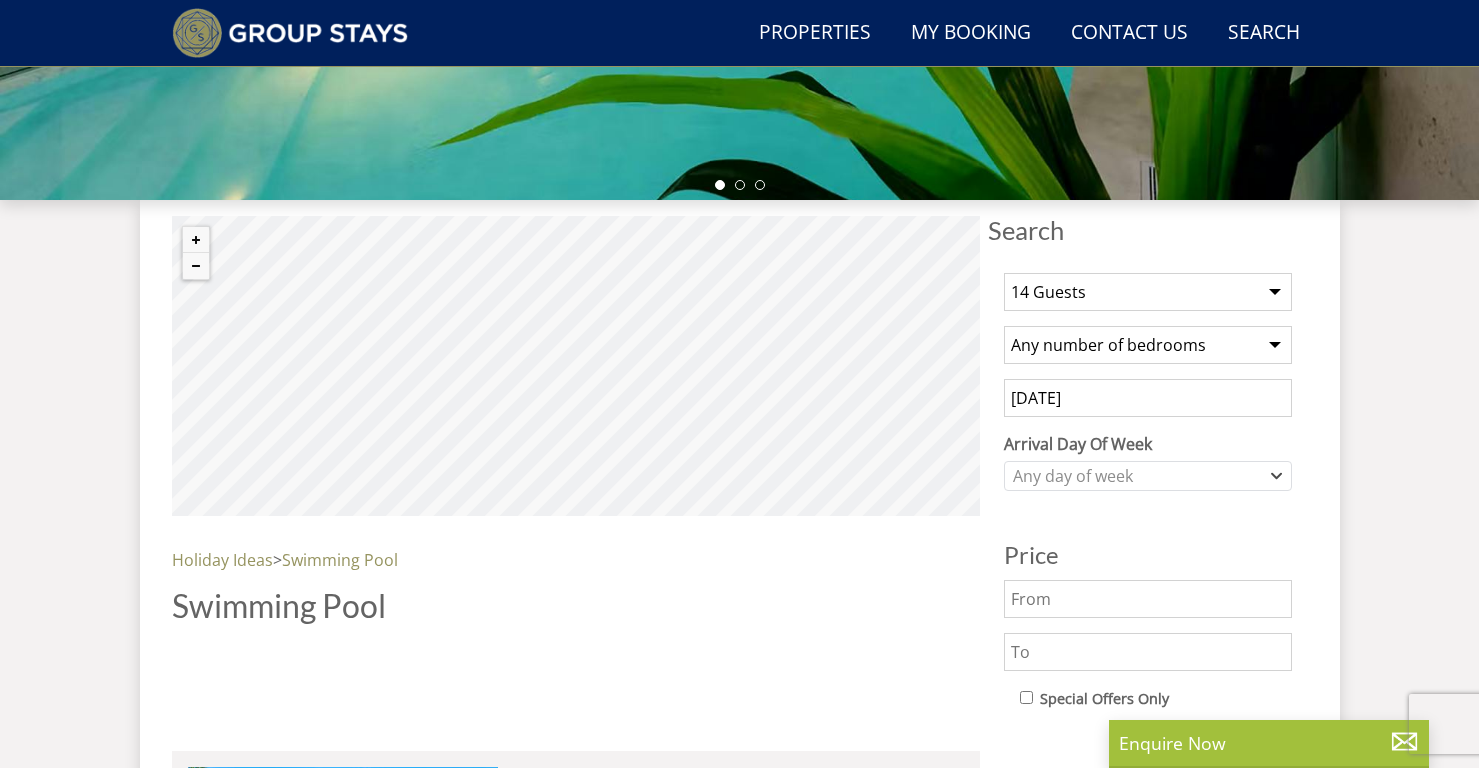 scroll, scrollTop: 589, scrollLeft: 0, axis: vertical 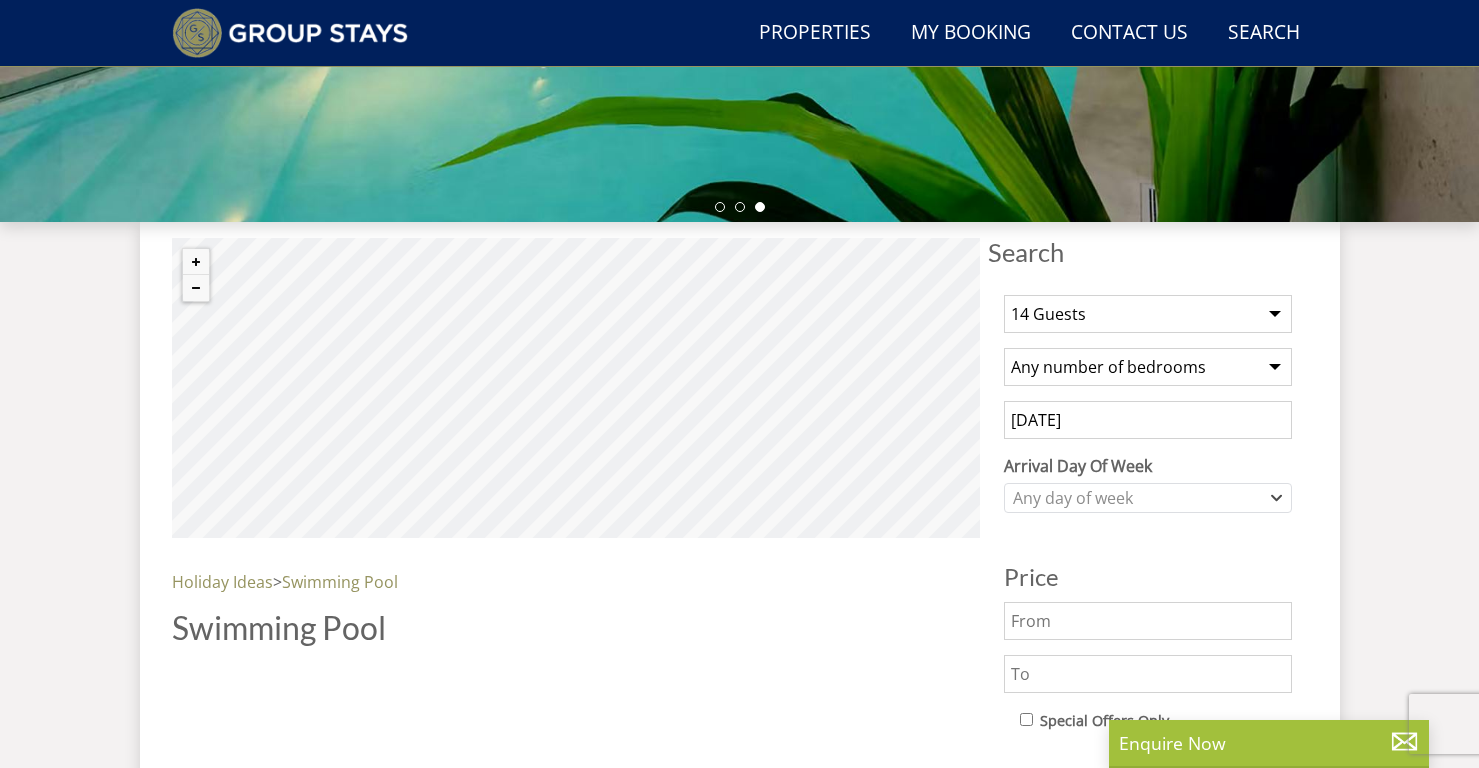 select on "7" 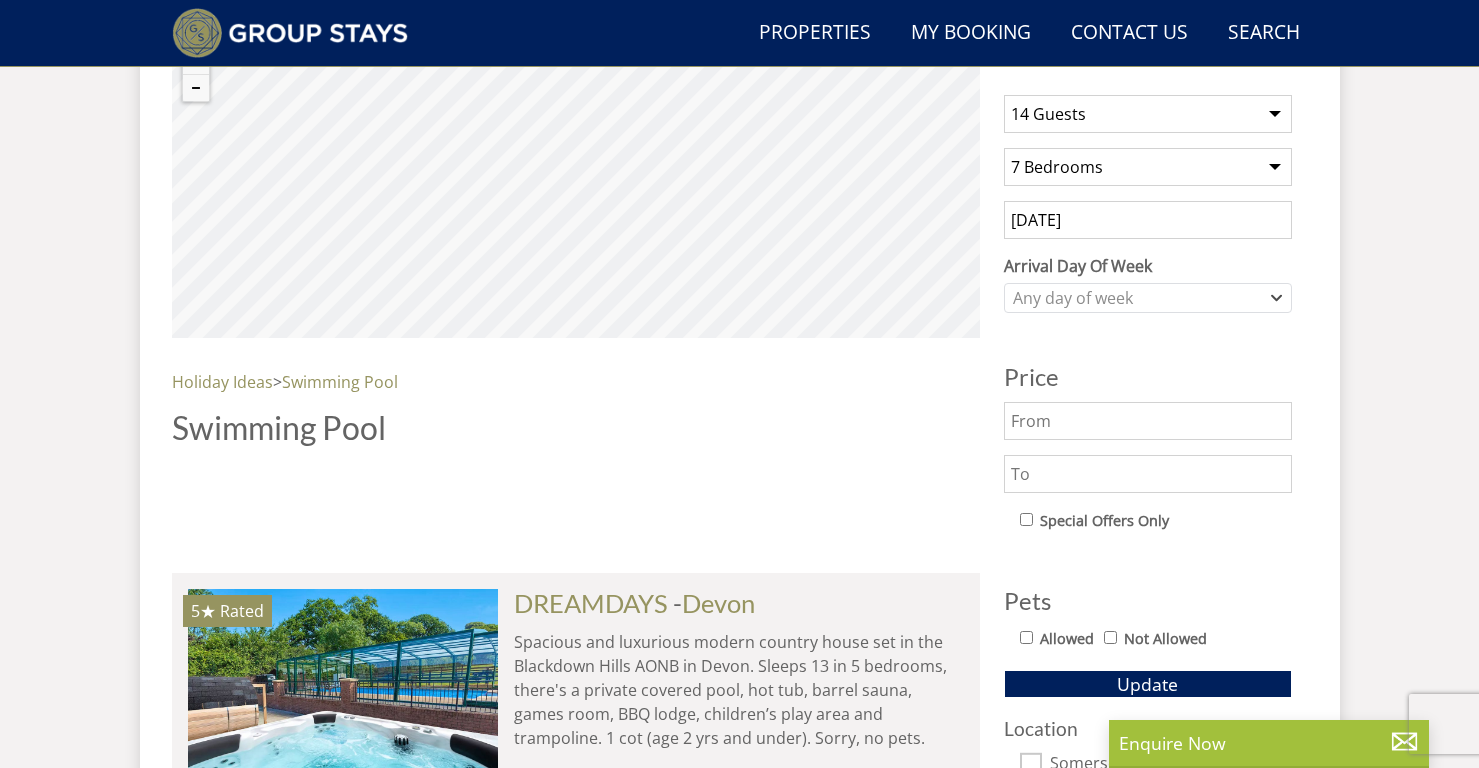 scroll, scrollTop: 799, scrollLeft: 0, axis: vertical 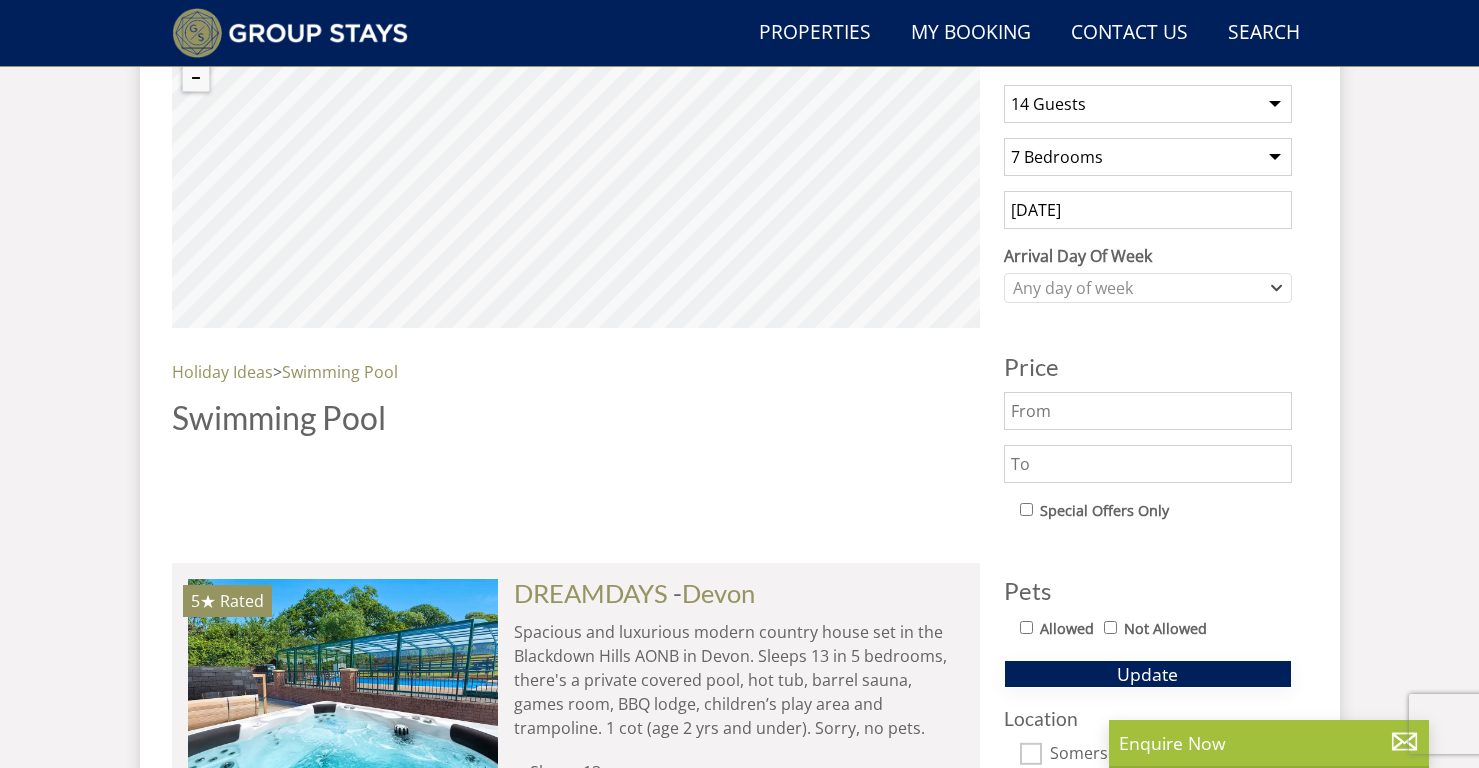 click on "Update" at bounding box center [1147, 674] 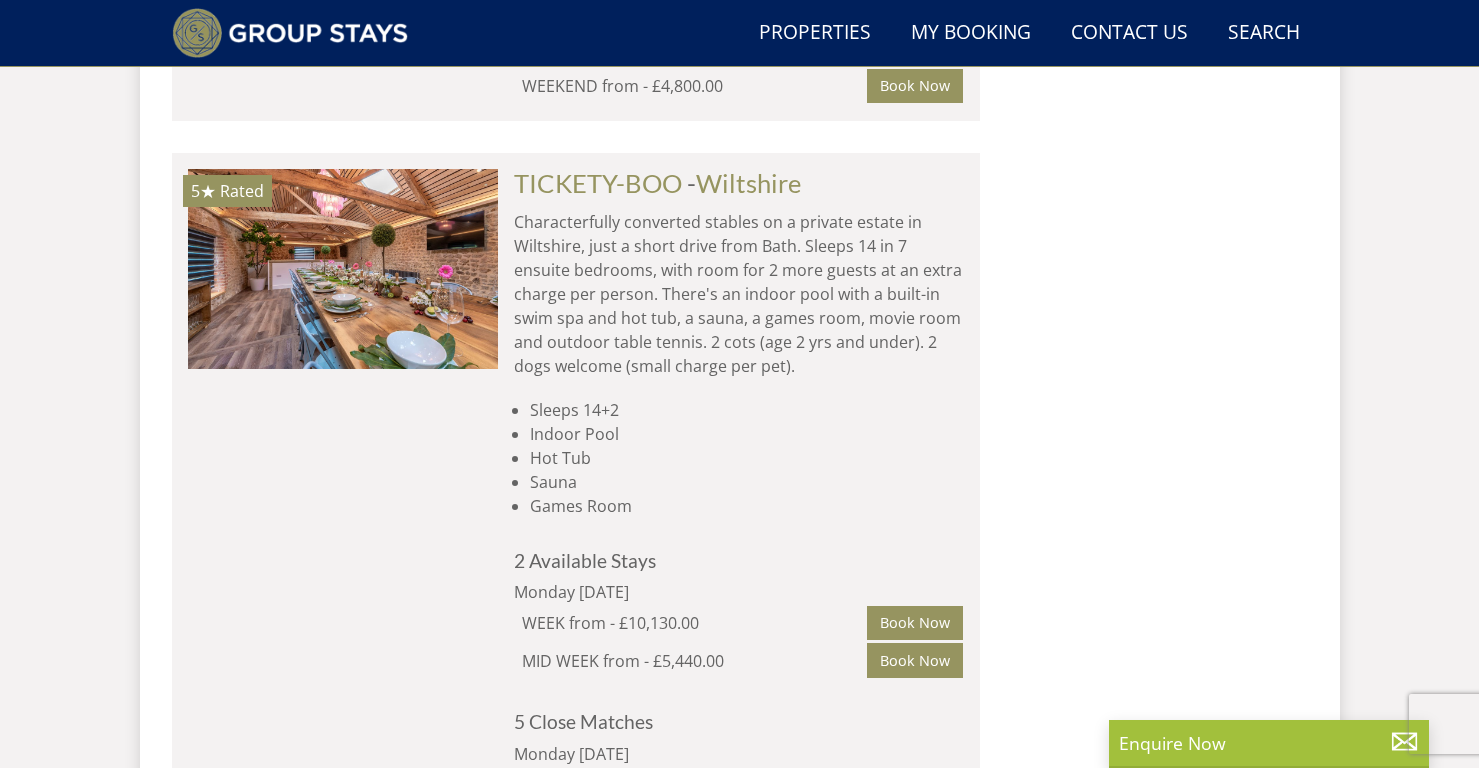 scroll, scrollTop: 2060, scrollLeft: 0, axis: vertical 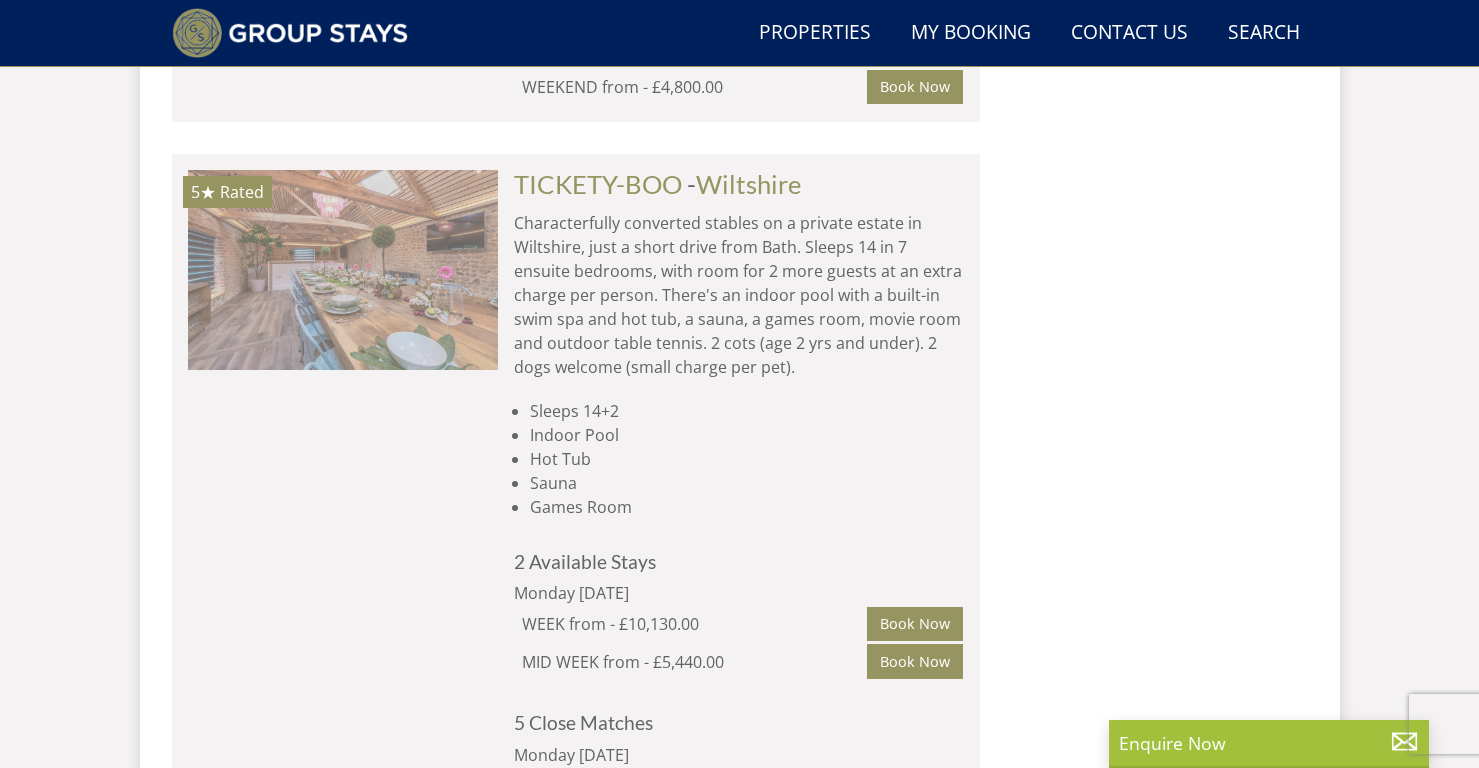 click at bounding box center (343, 270) 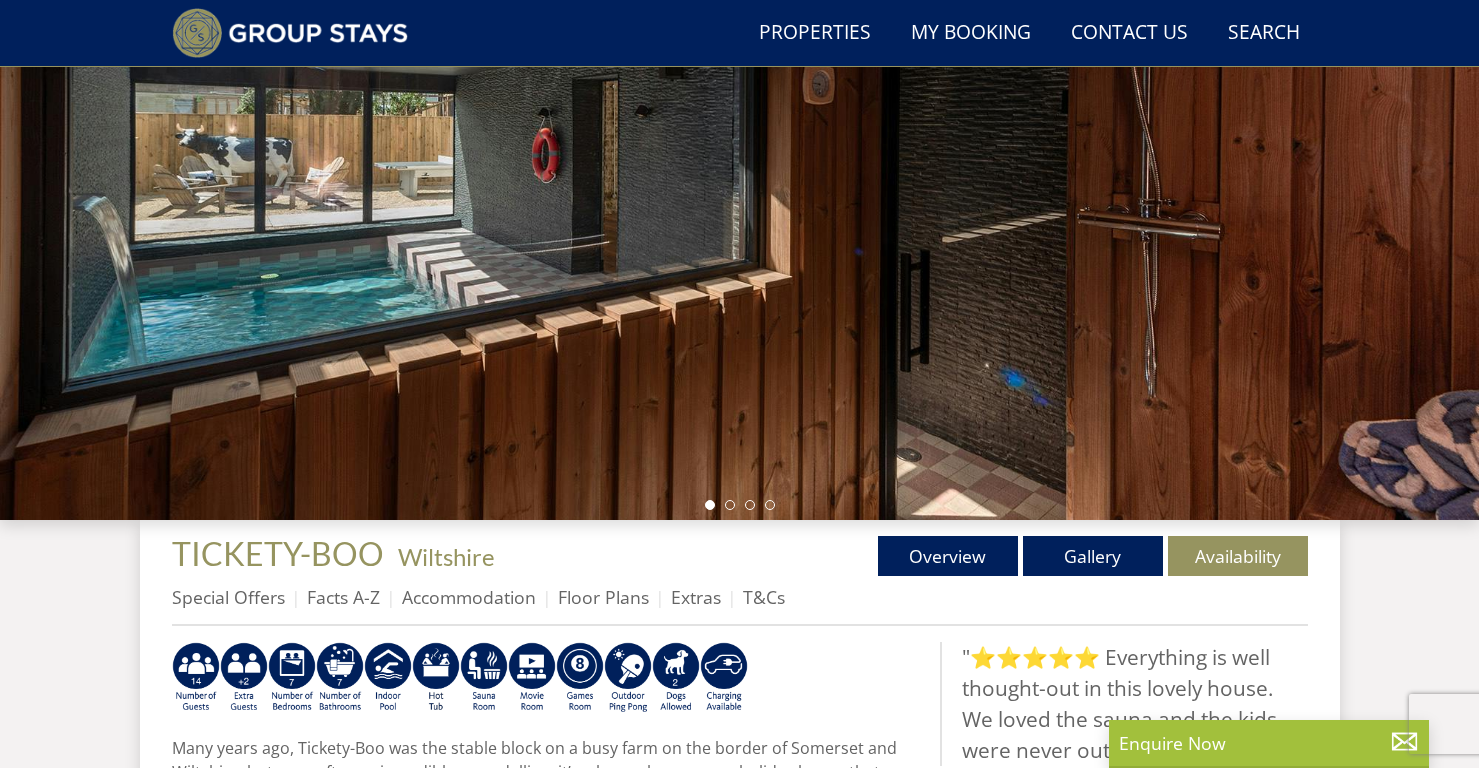scroll, scrollTop: 291, scrollLeft: 0, axis: vertical 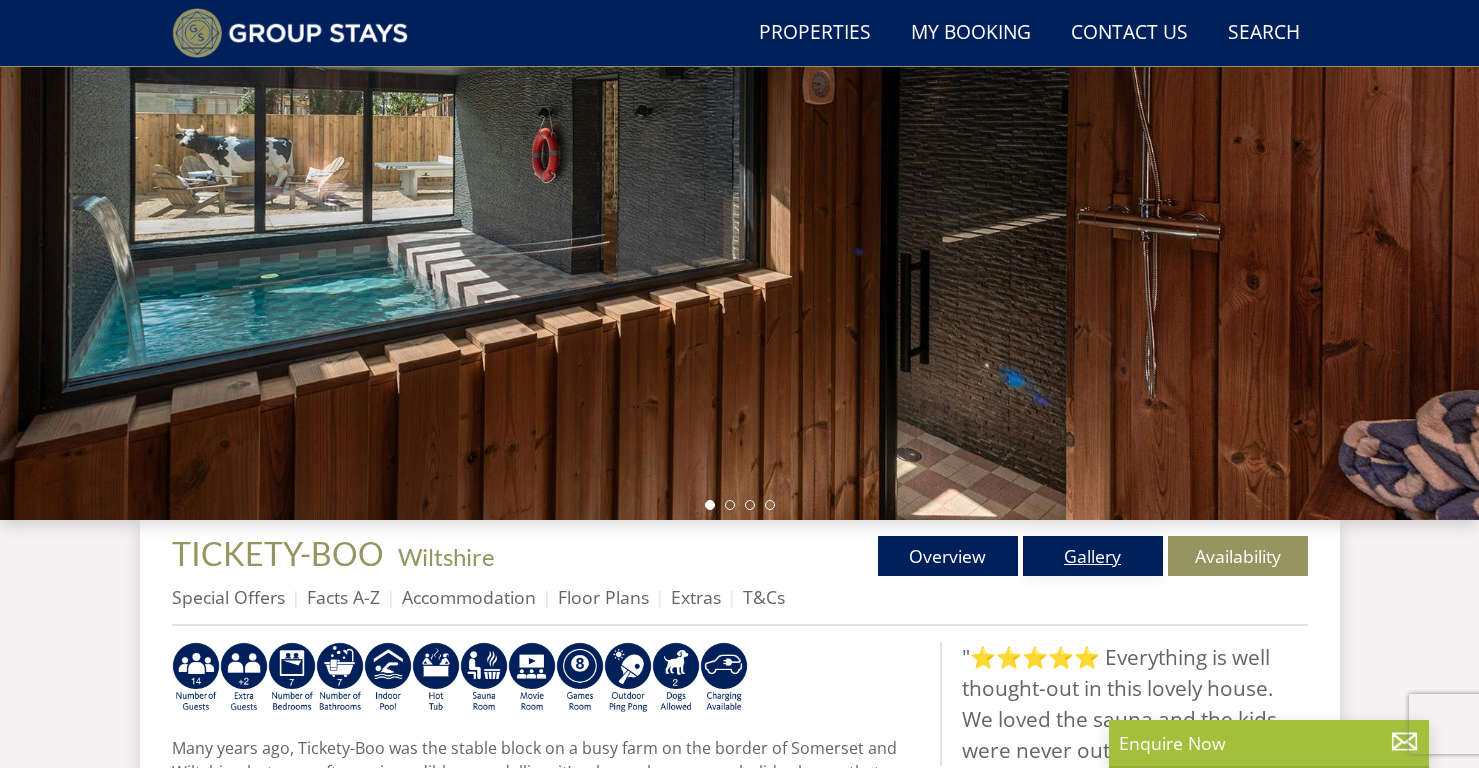 click on "Gallery" at bounding box center [1093, 556] 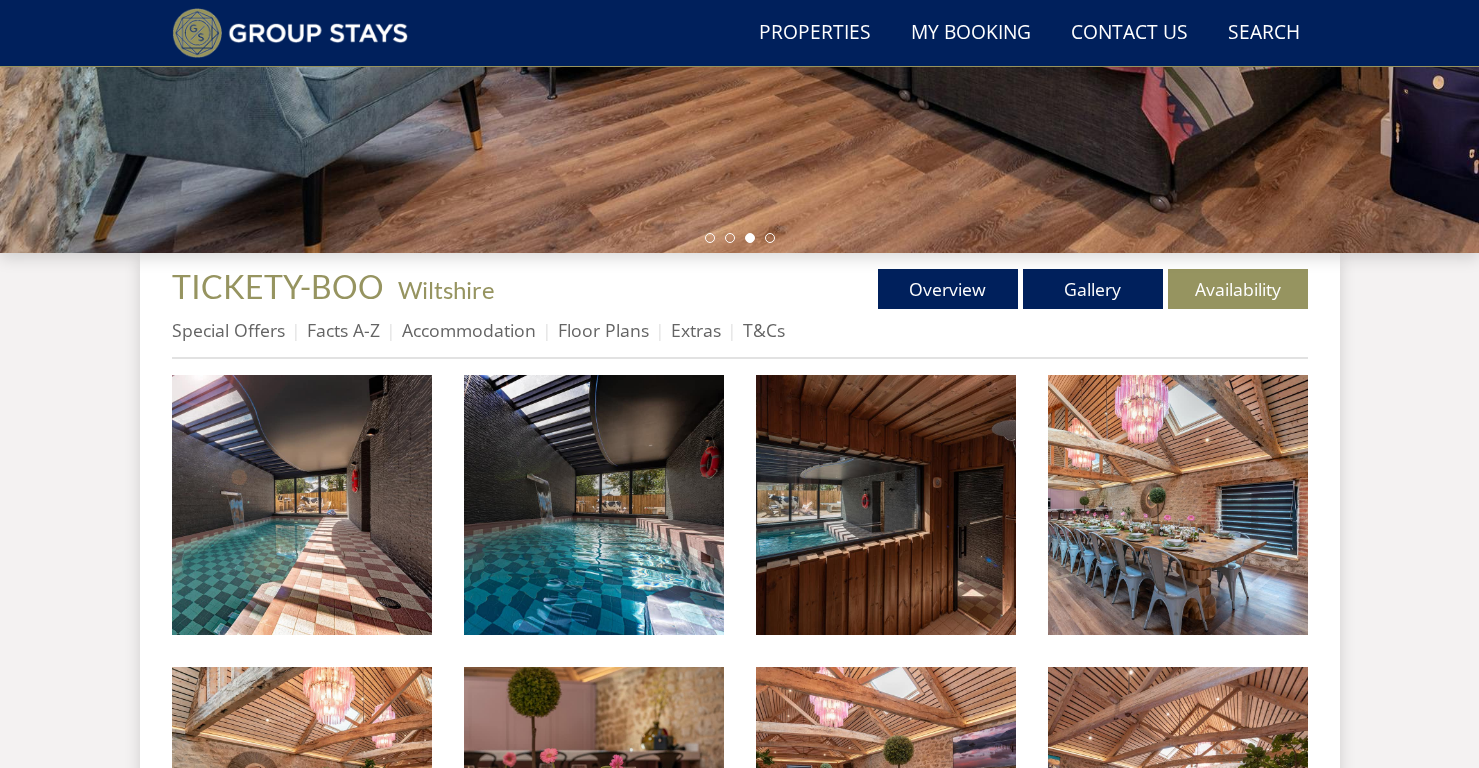 scroll, scrollTop: 559, scrollLeft: 0, axis: vertical 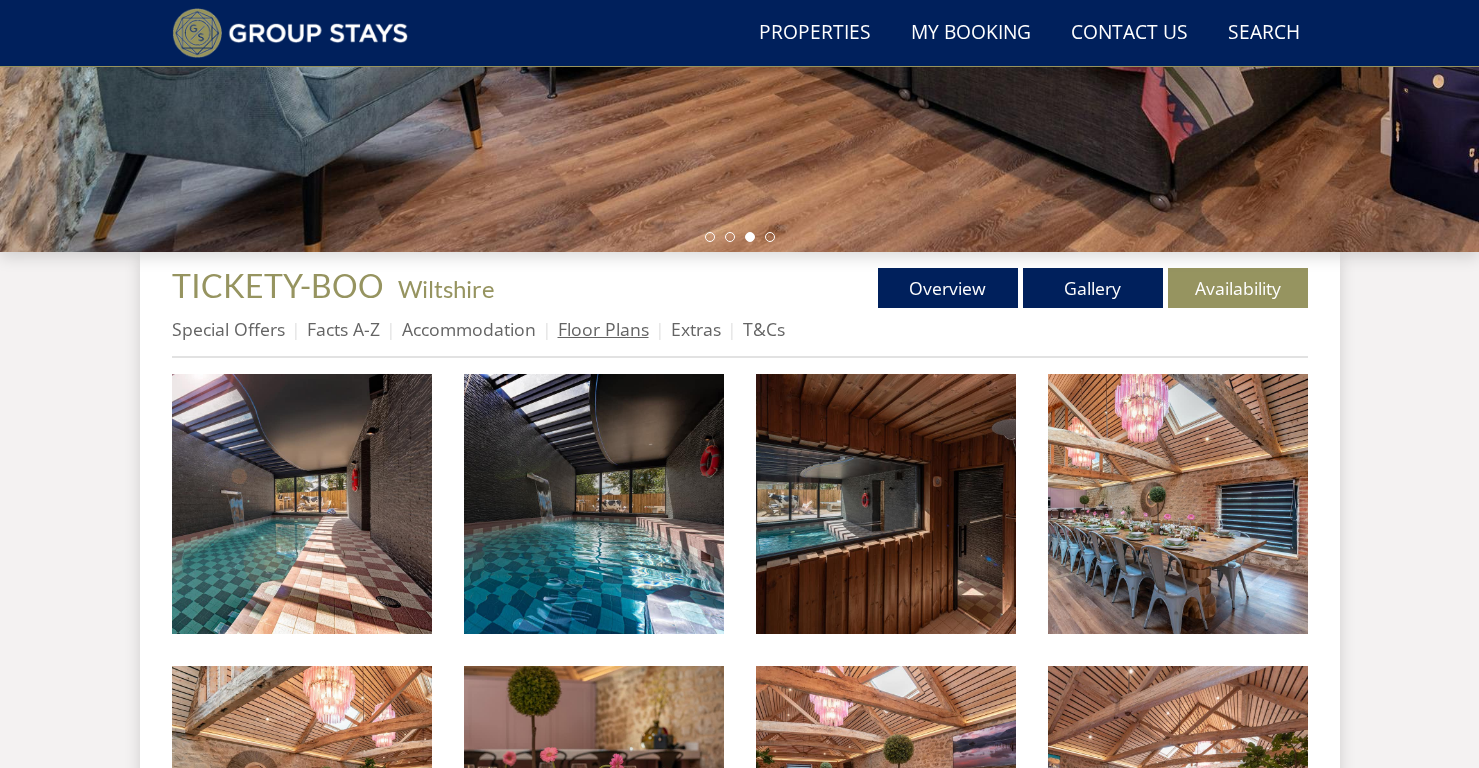 click on "Floor Plans" at bounding box center (603, 329) 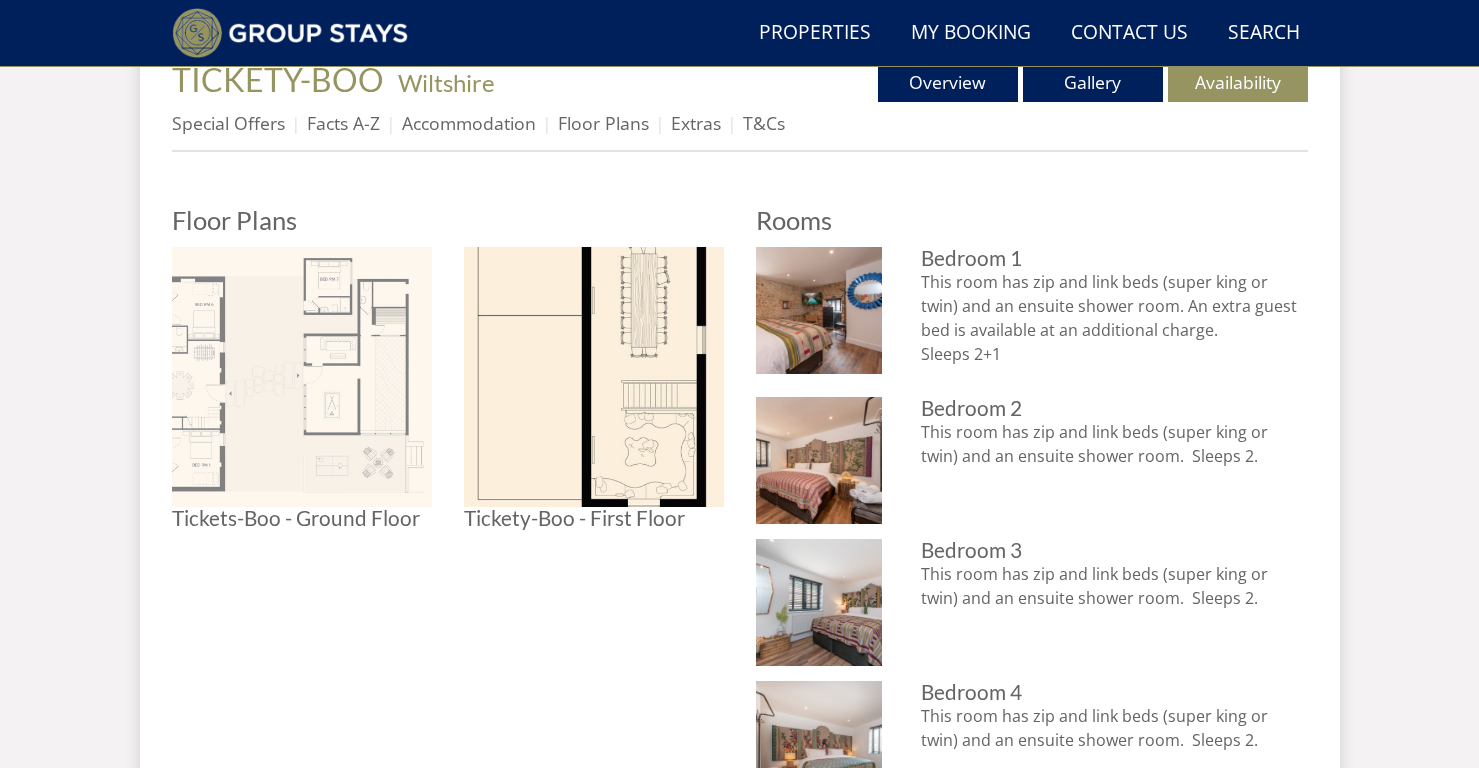 scroll, scrollTop: 759, scrollLeft: 0, axis: vertical 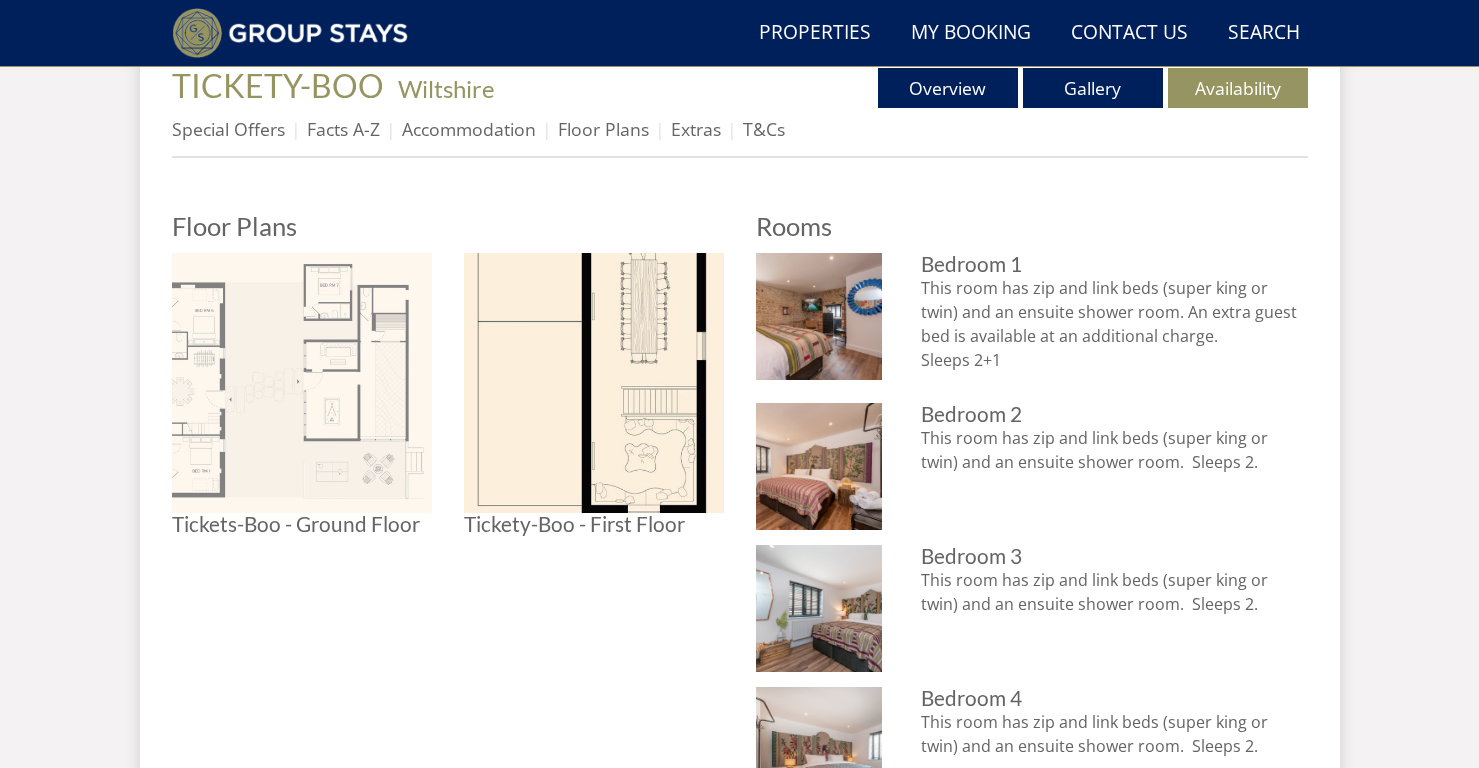 click at bounding box center (302, 383) 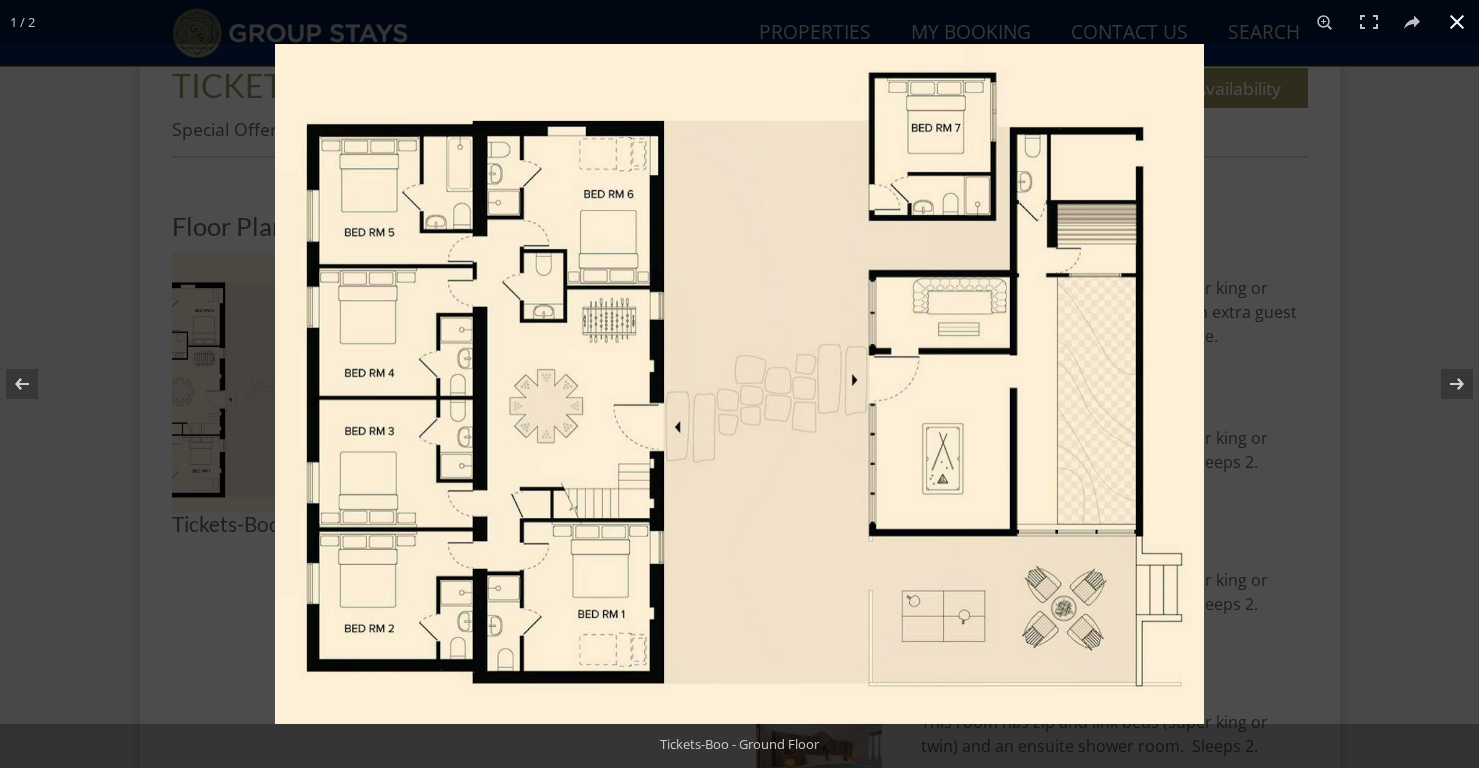 click at bounding box center [739, 384] 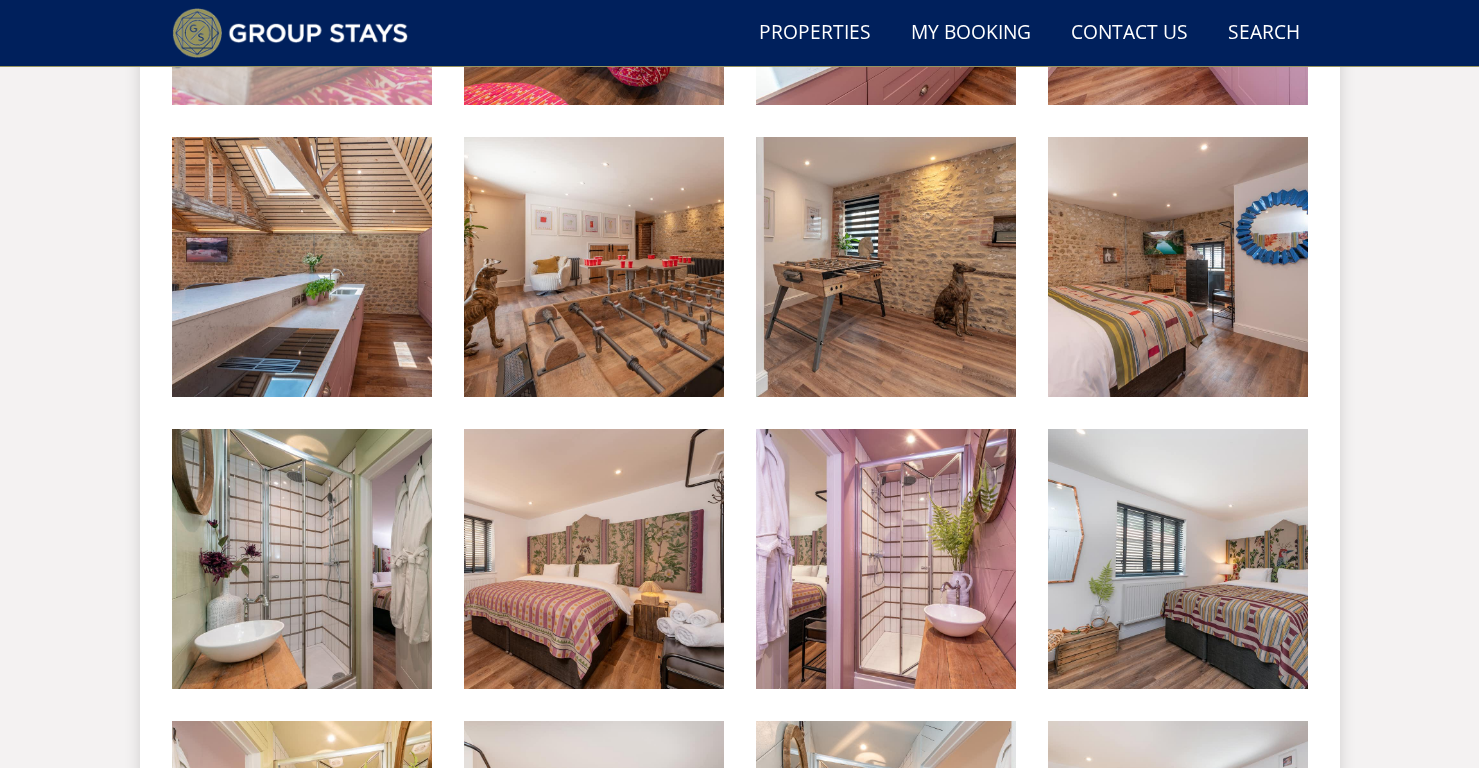 scroll, scrollTop: 1495, scrollLeft: 0, axis: vertical 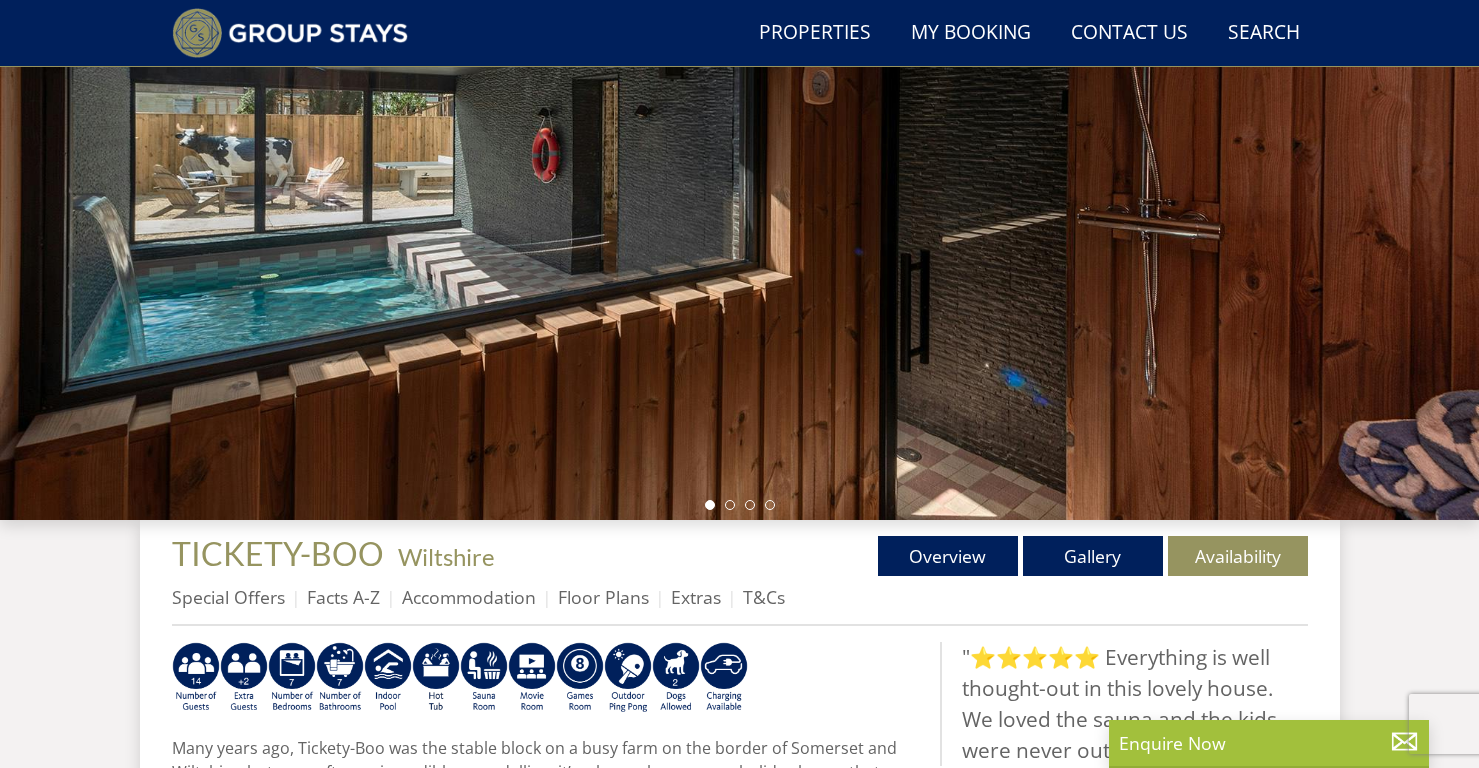 select on "14" 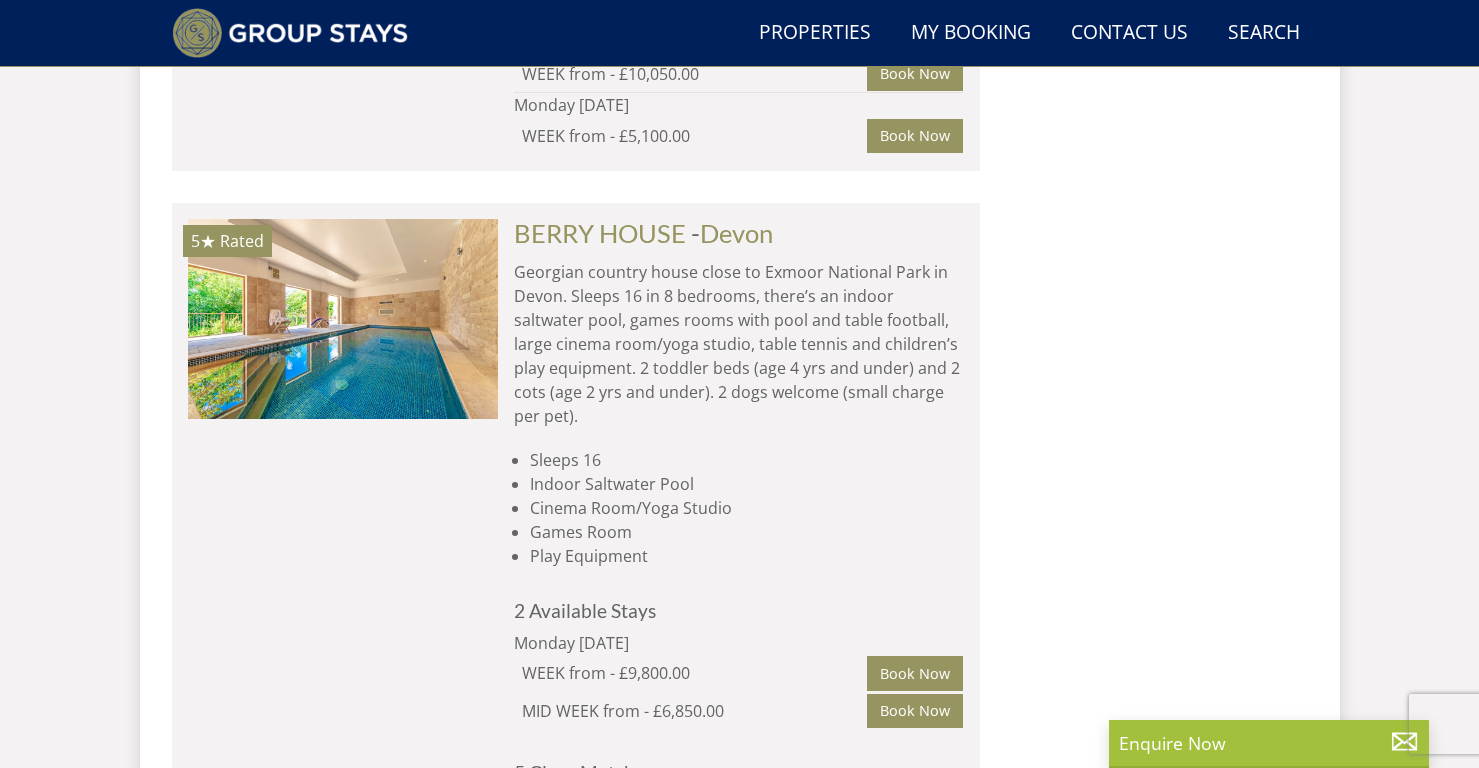 scroll, scrollTop: 3676, scrollLeft: 0, axis: vertical 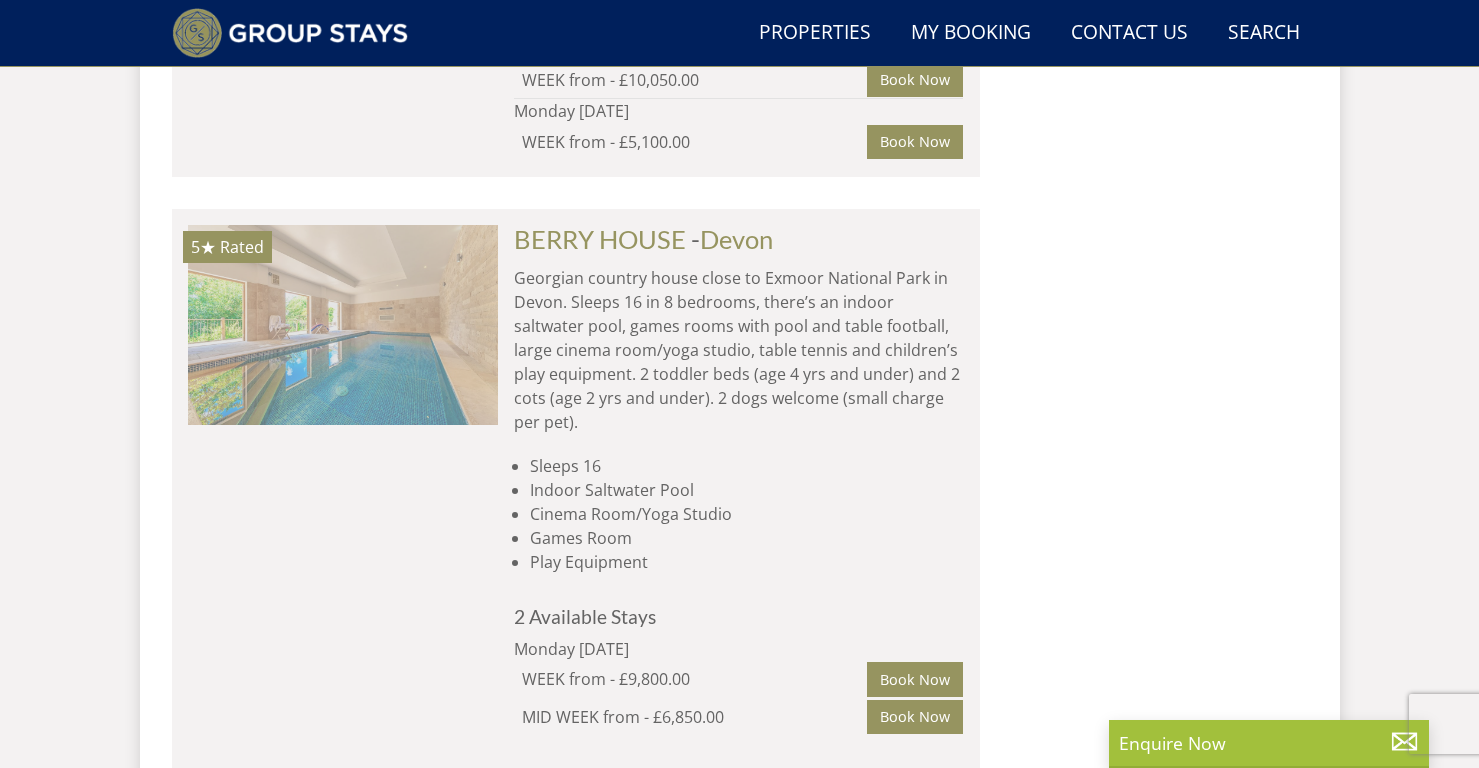 click at bounding box center [343, 325] 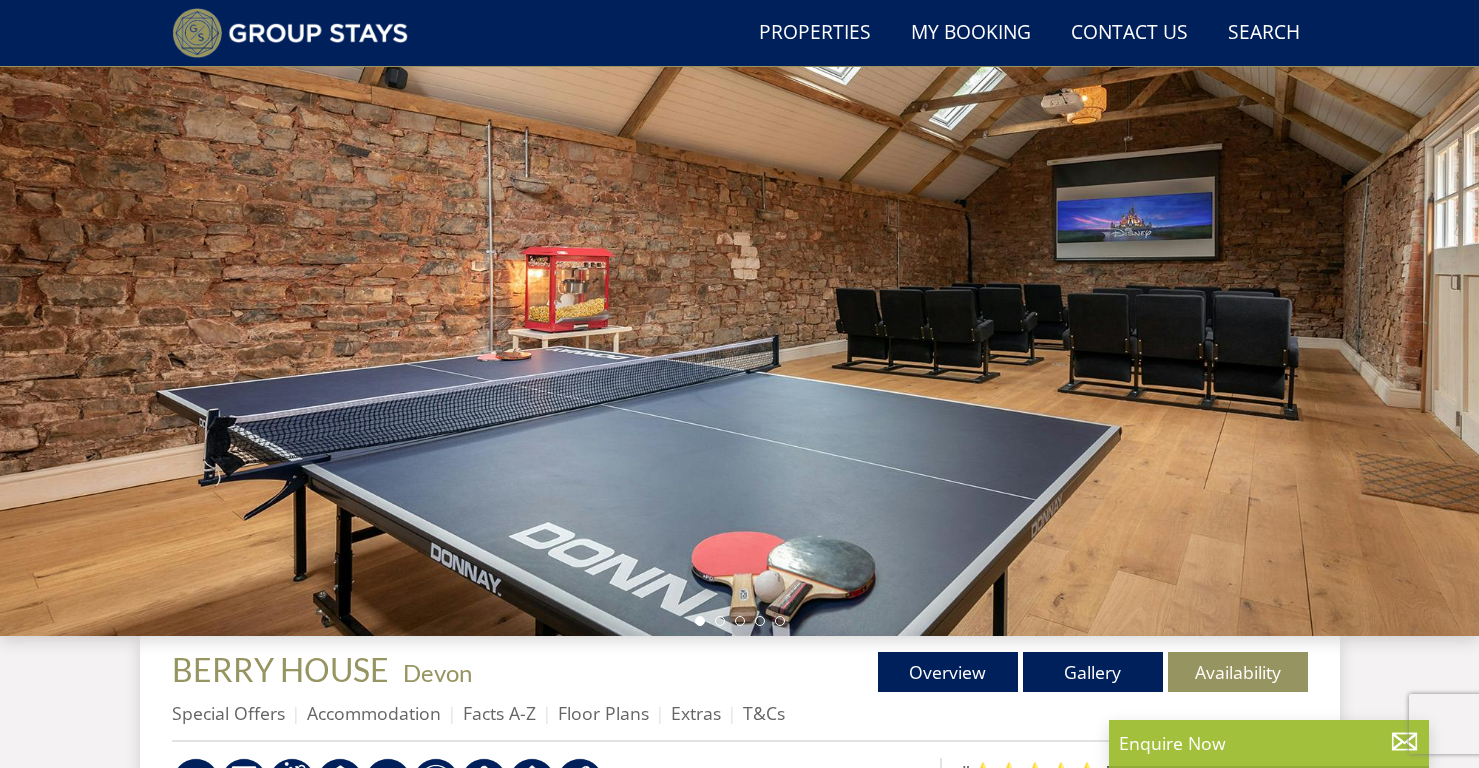 scroll, scrollTop: 178, scrollLeft: 0, axis: vertical 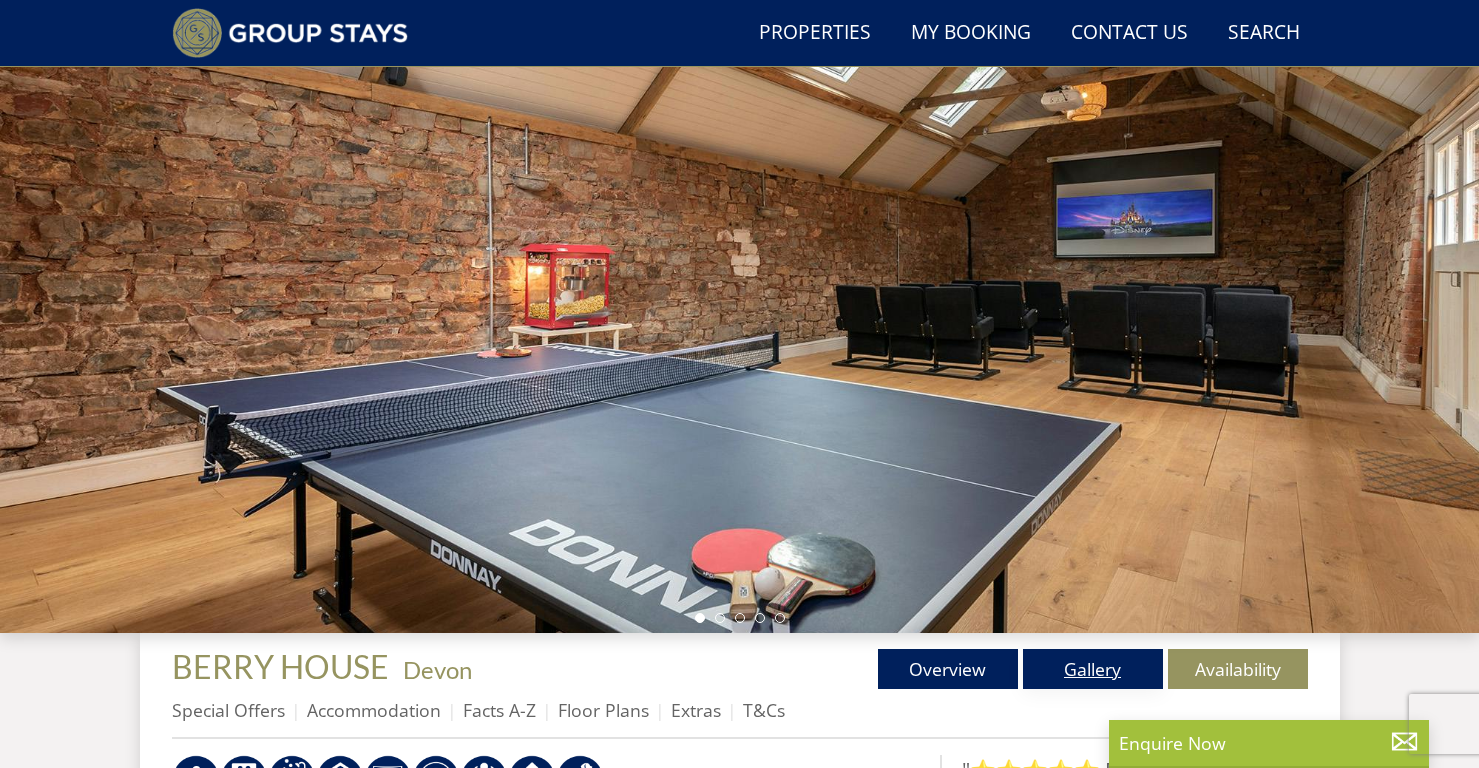 click on "Gallery" at bounding box center [1093, 669] 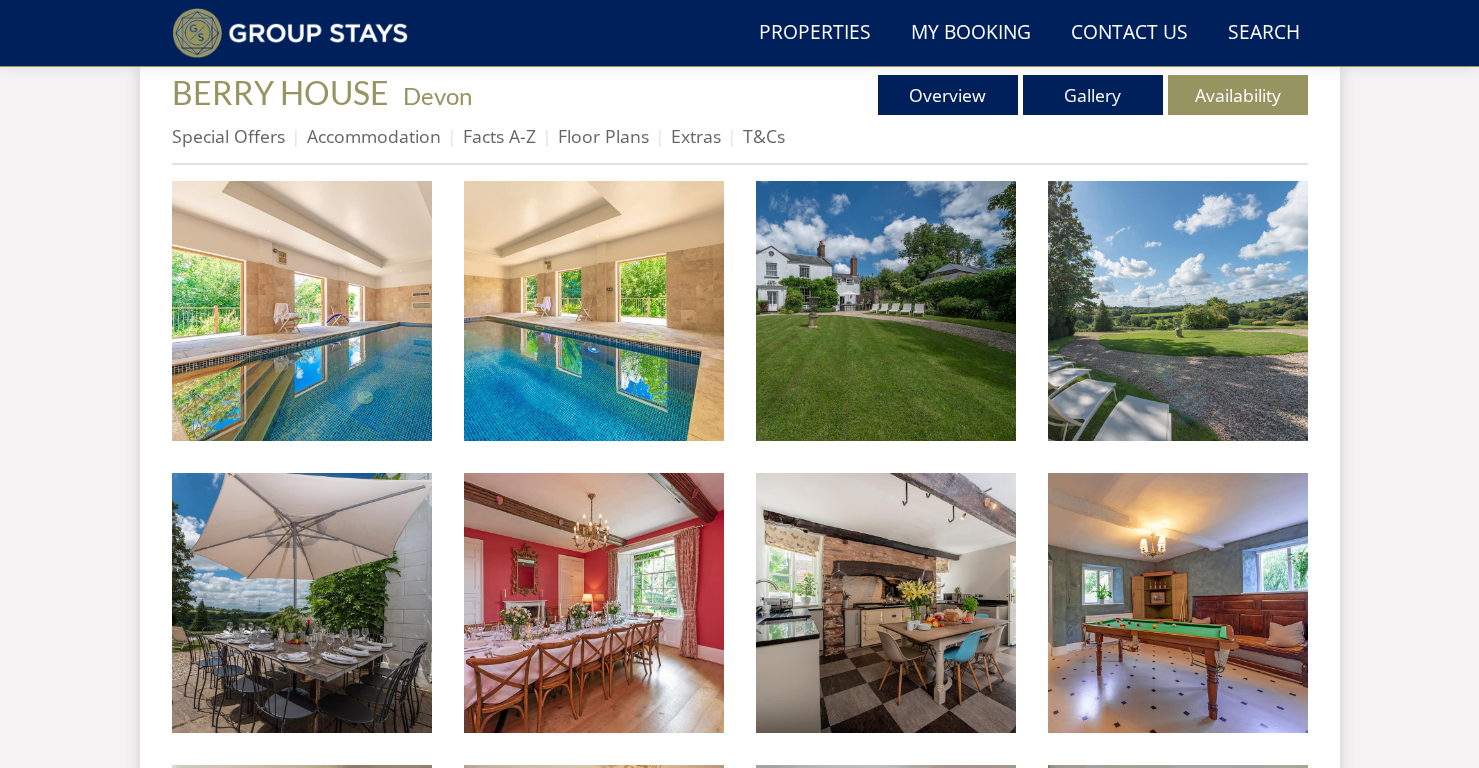 scroll, scrollTop: 754, scrollLeft: 0, axis: vertical 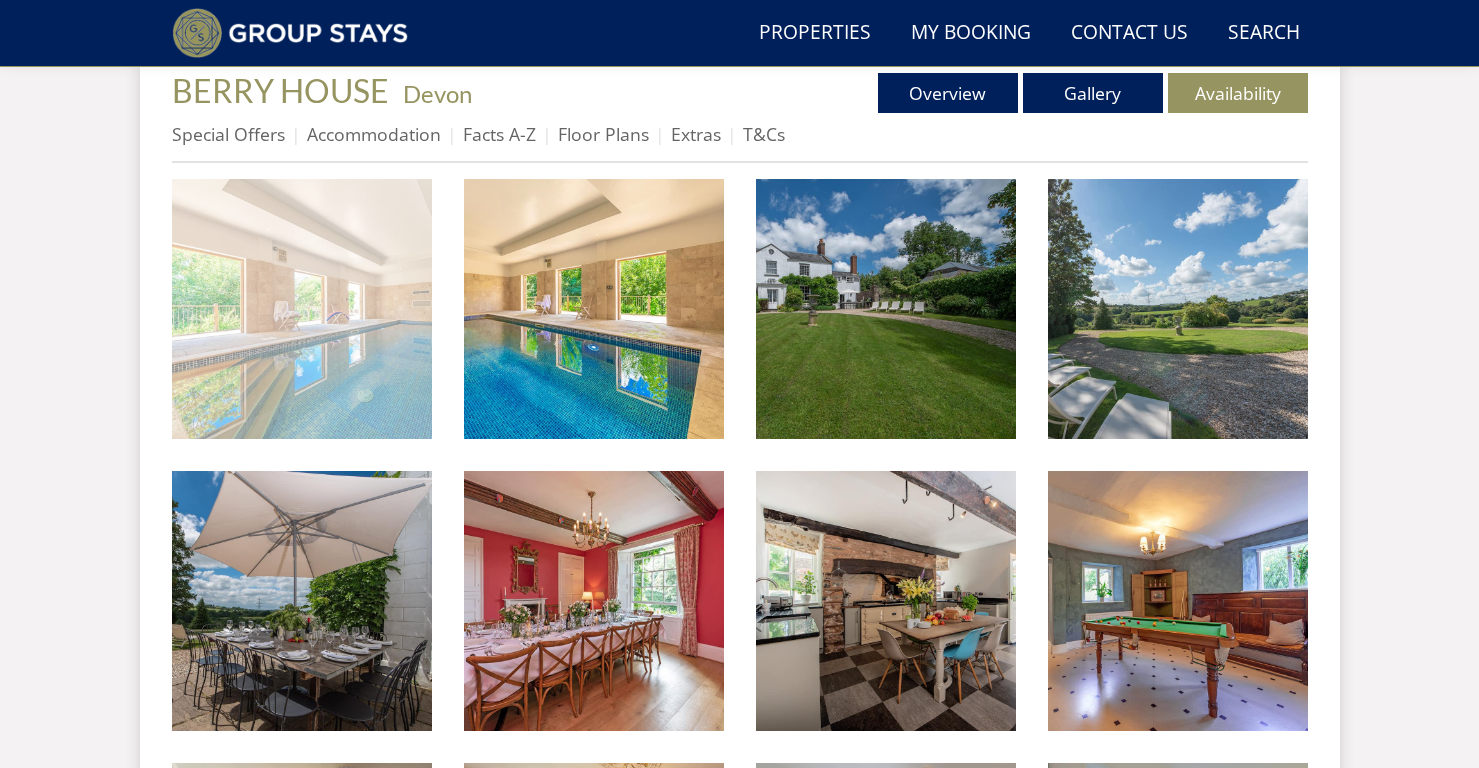 click at bounding box center [302, 309] 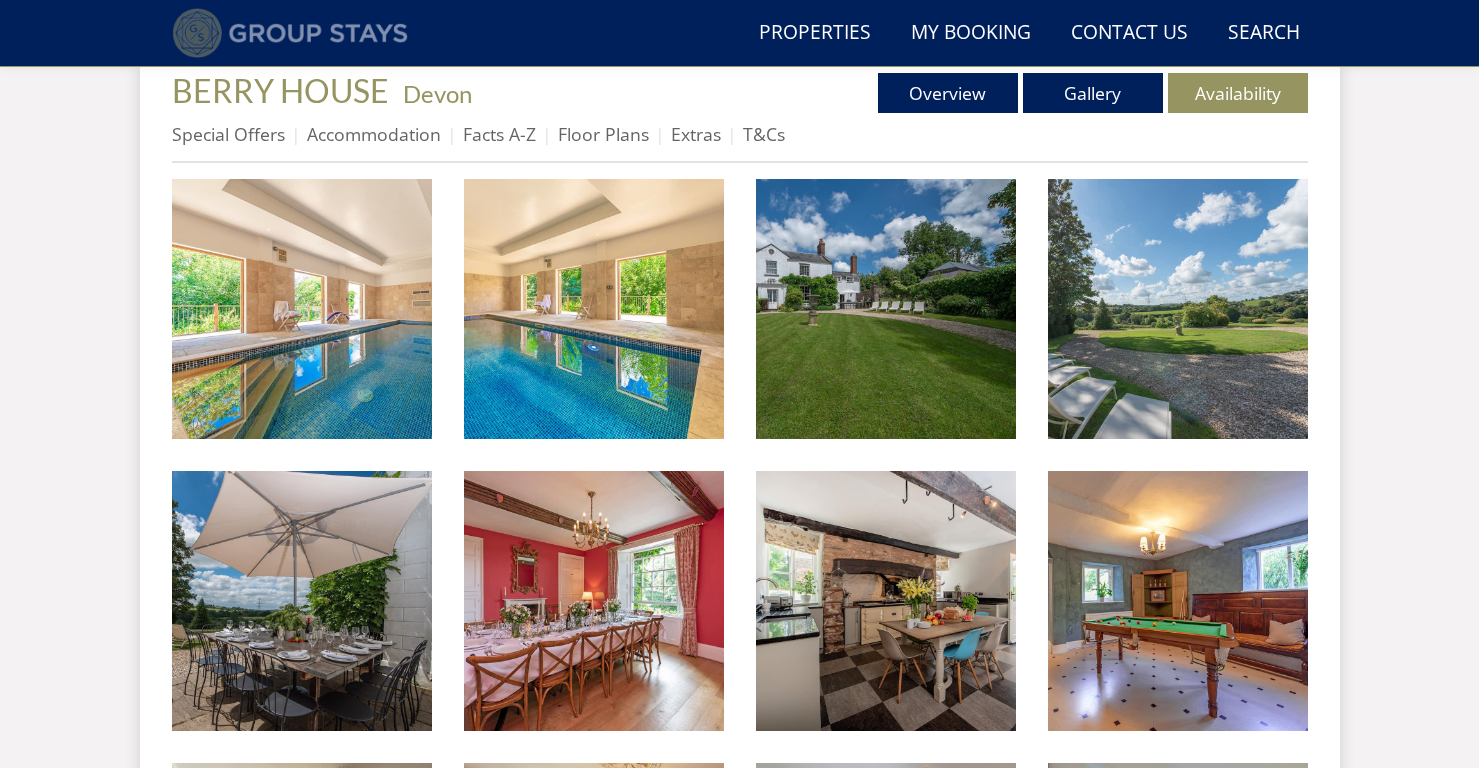 scroll, scrollTop: 178, scrollLeft: 0, axis: vertical 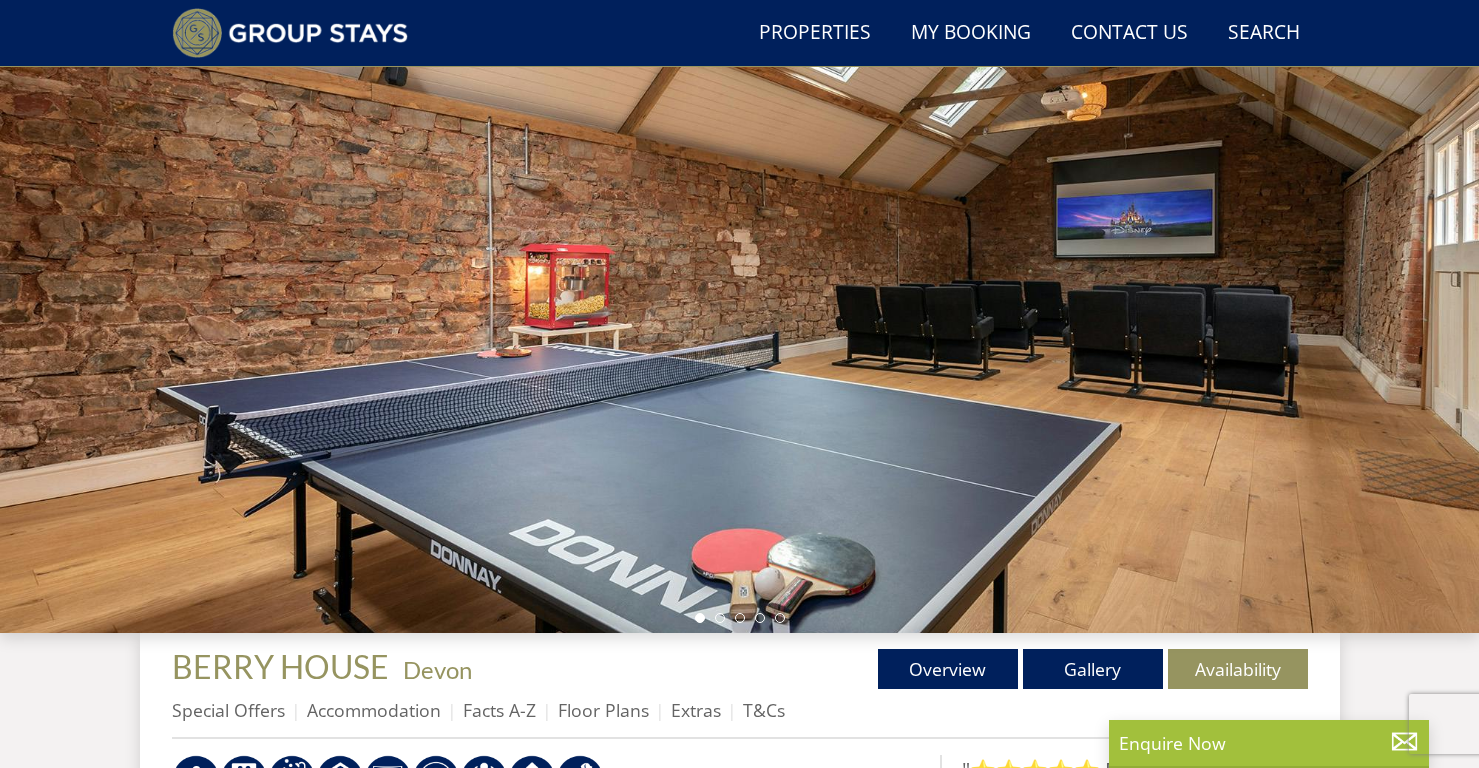 select on "14" 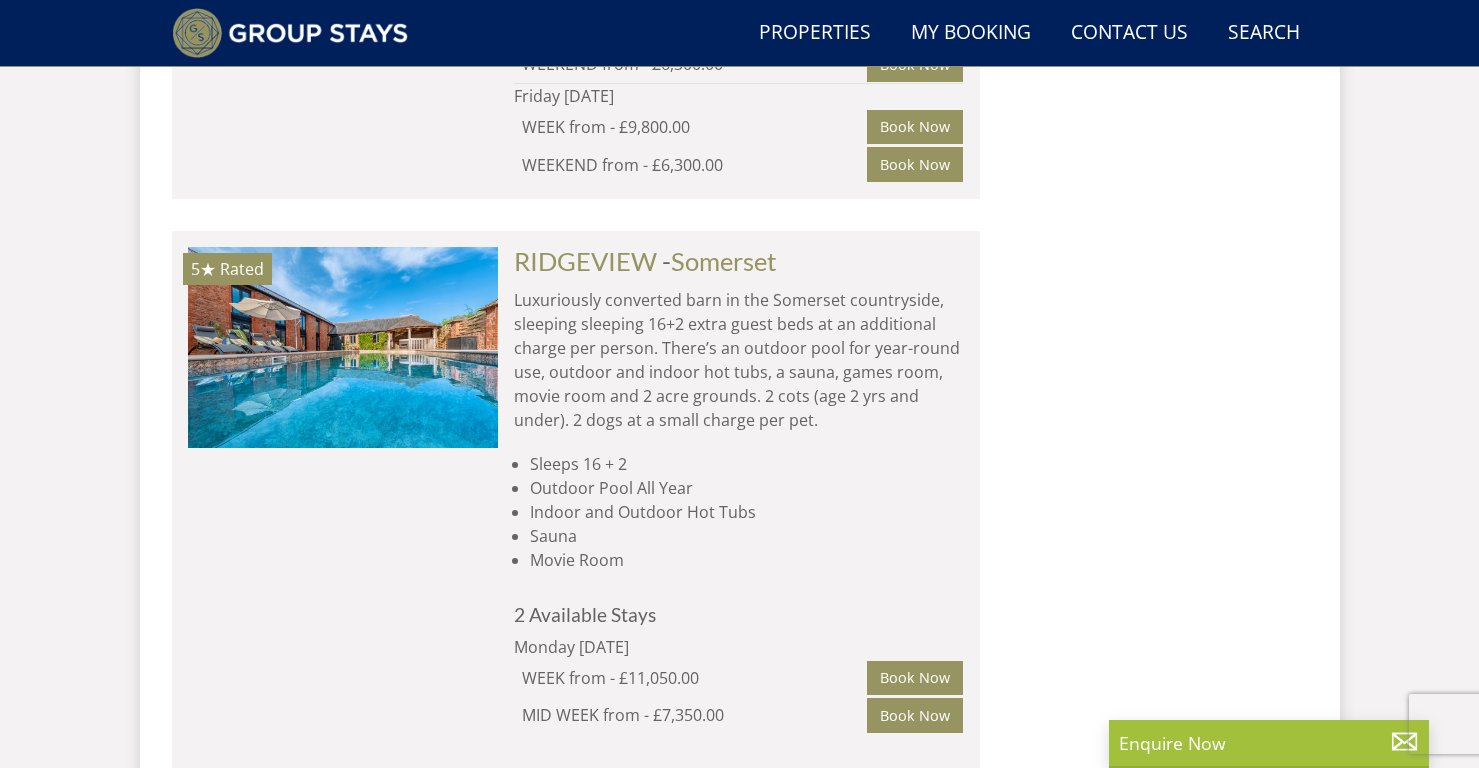 scroll, scrollTop: 4562, scrollLeft: 0, axis: vertical 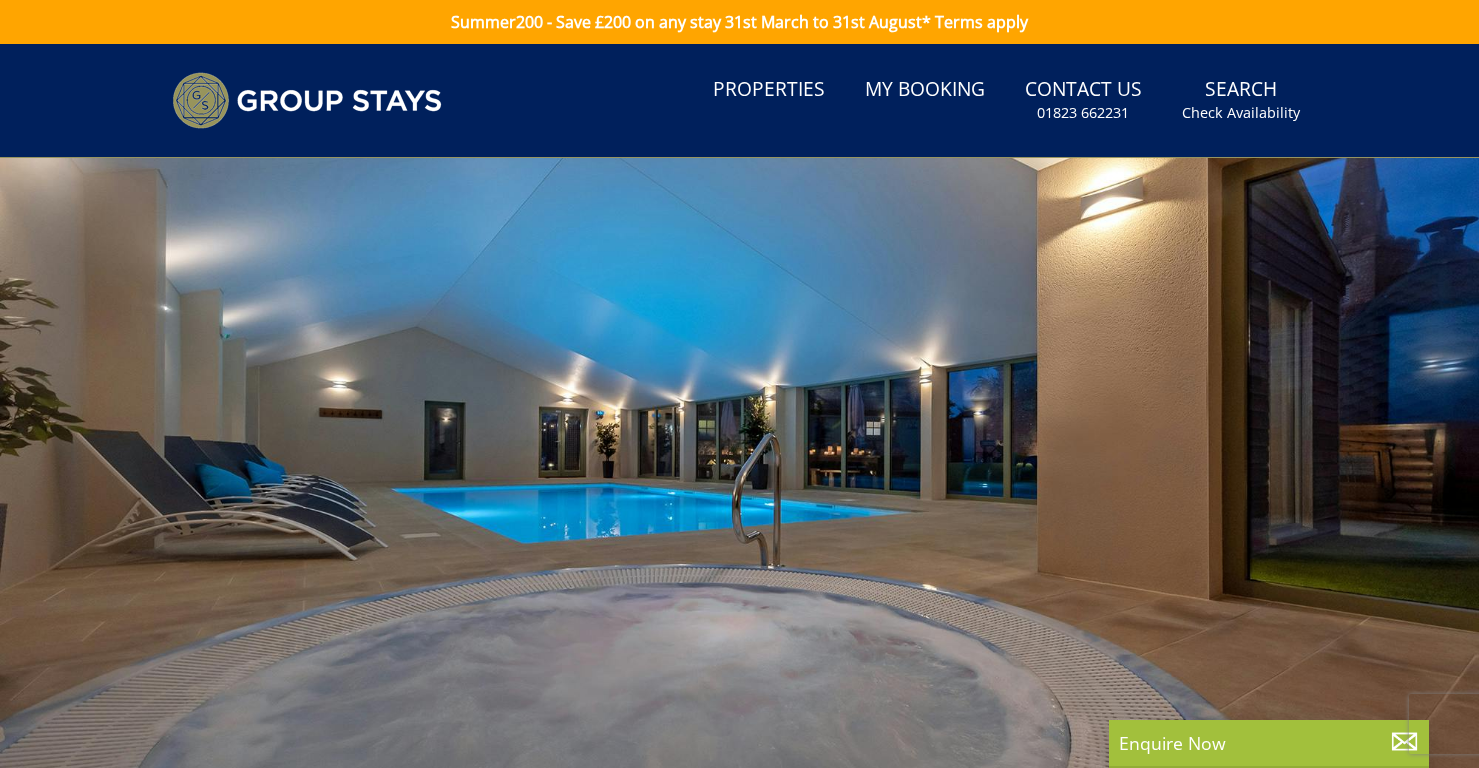 select 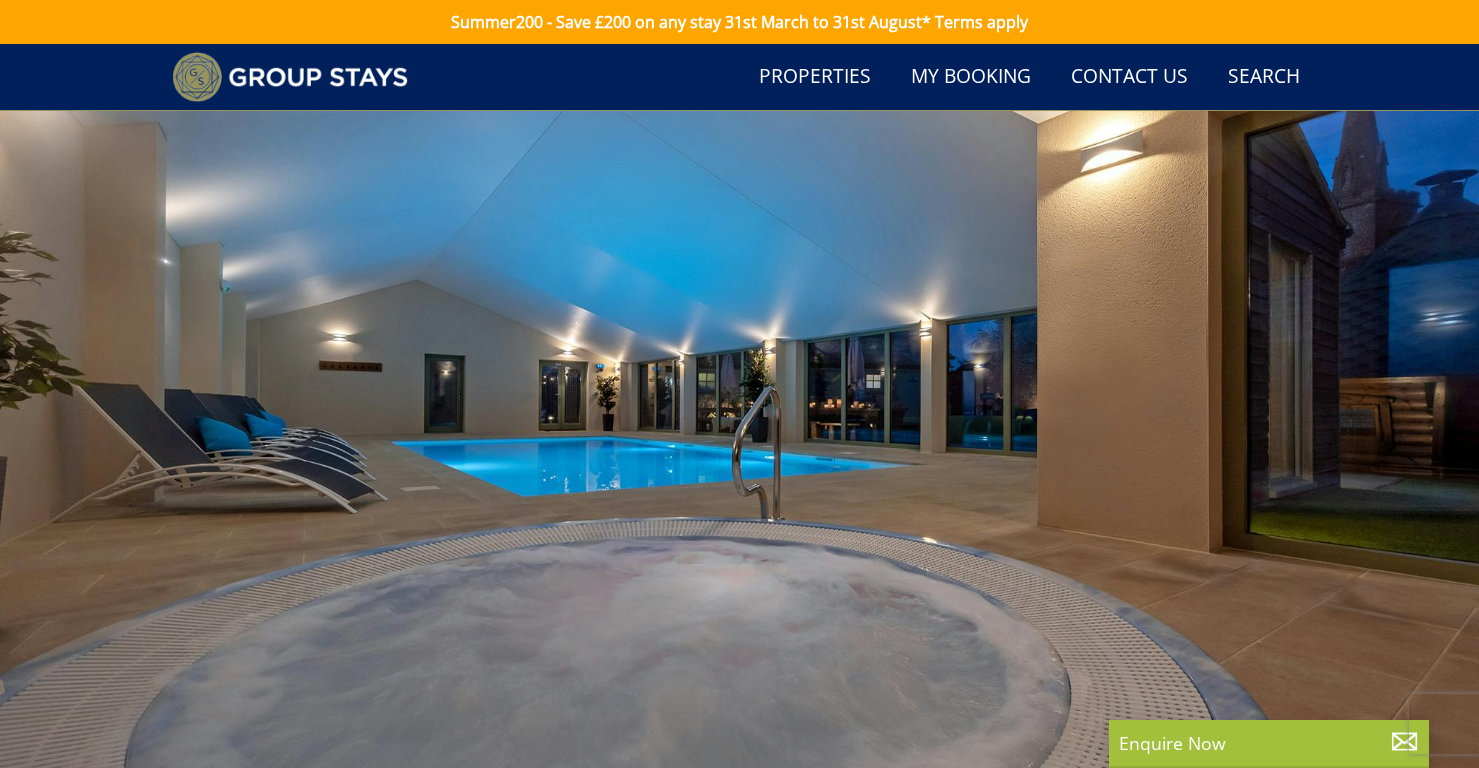 scroll, scrollTop: 1102, scrollLeft: 0, axis: vertical 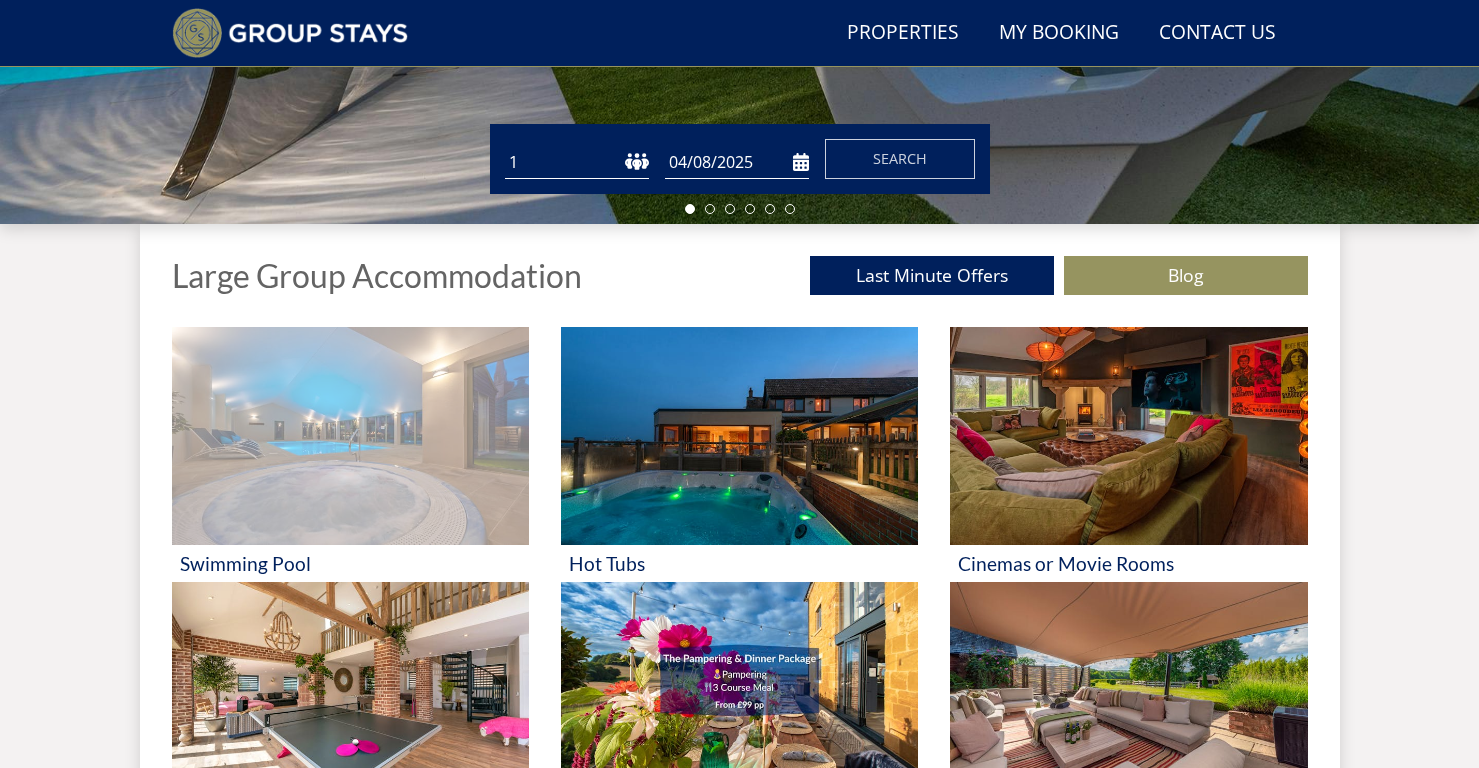 click at bounding box center (350, 436) 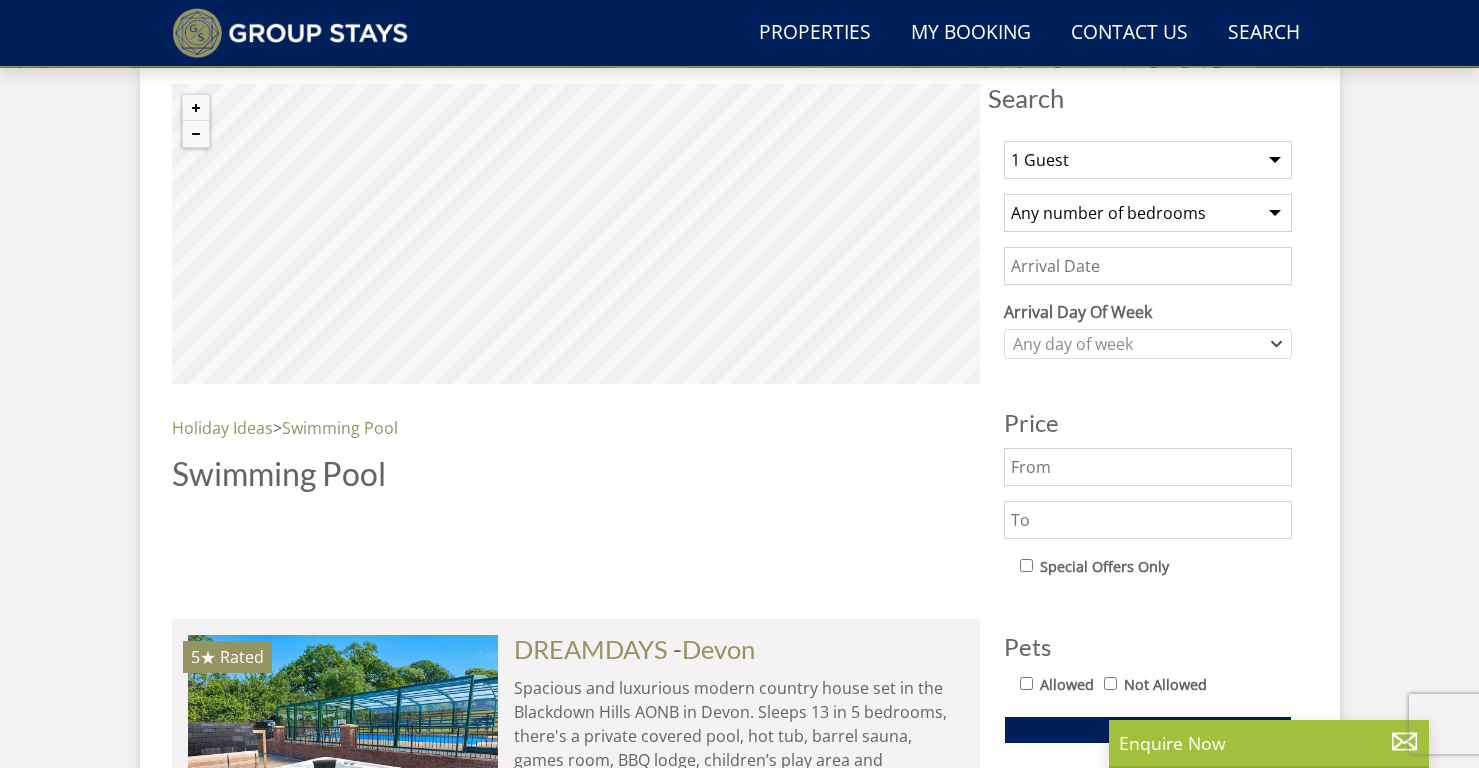 scroll, scrollTop: 769, scrollLeft: 0, axis: vertical 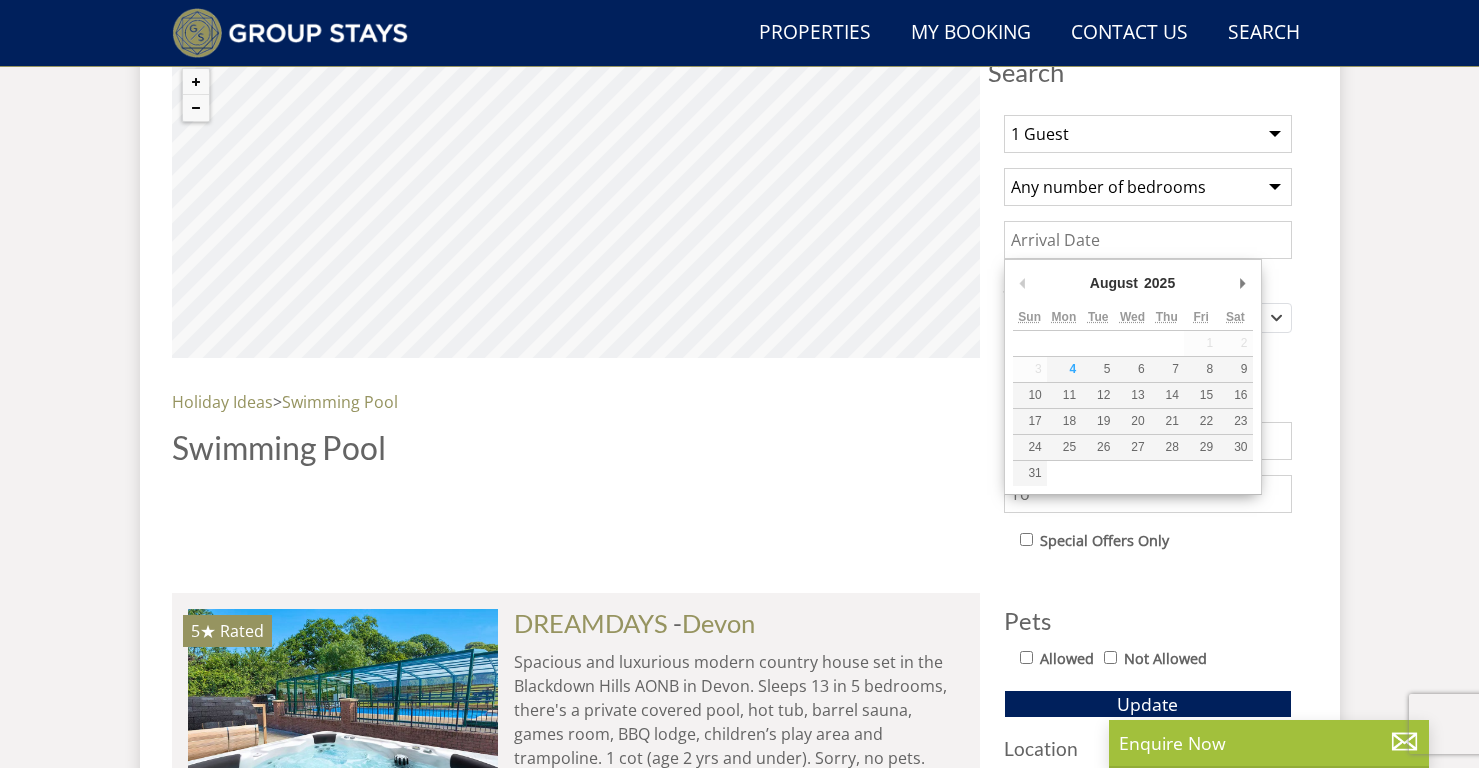 click on "Date" at bounding box center (1148, 240) 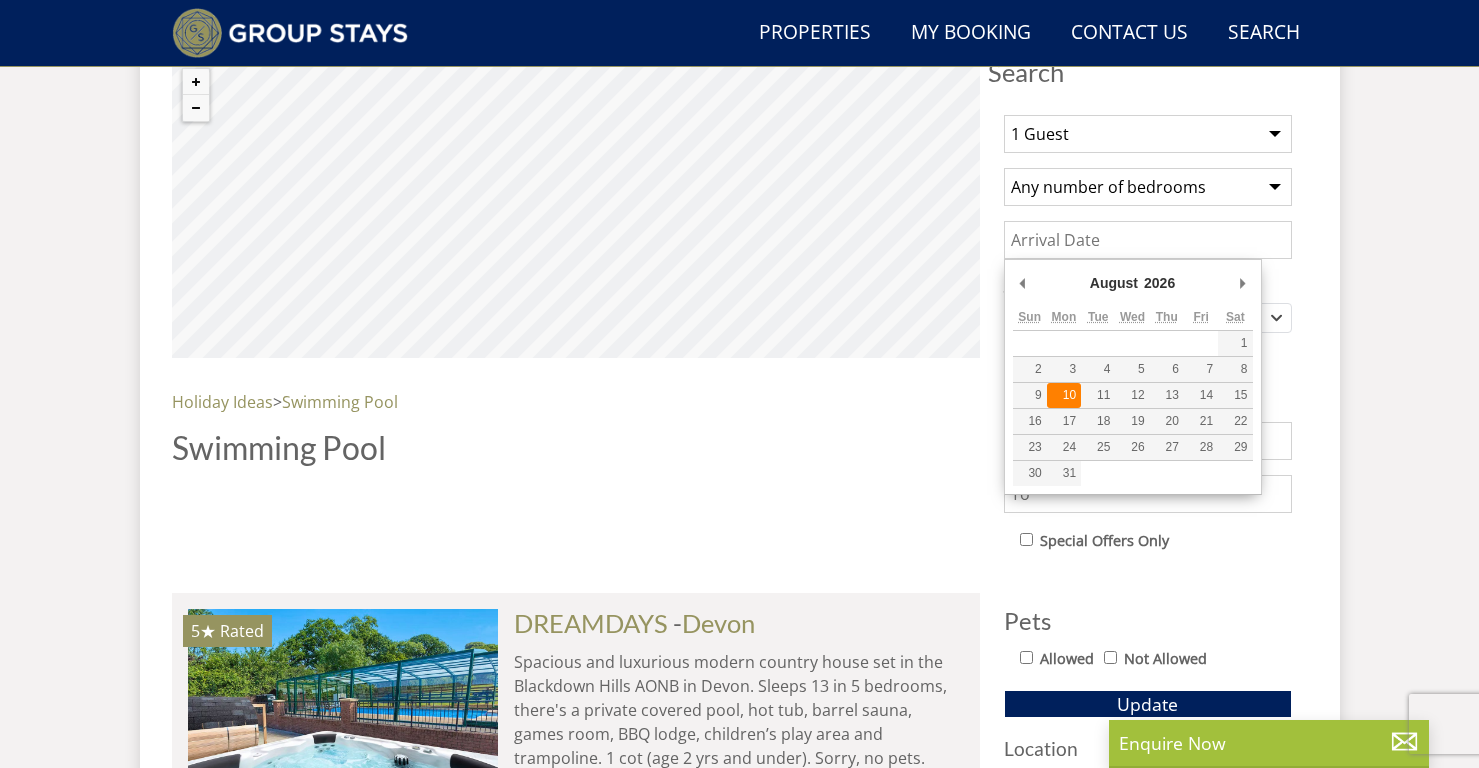 type on "10/08/2026" 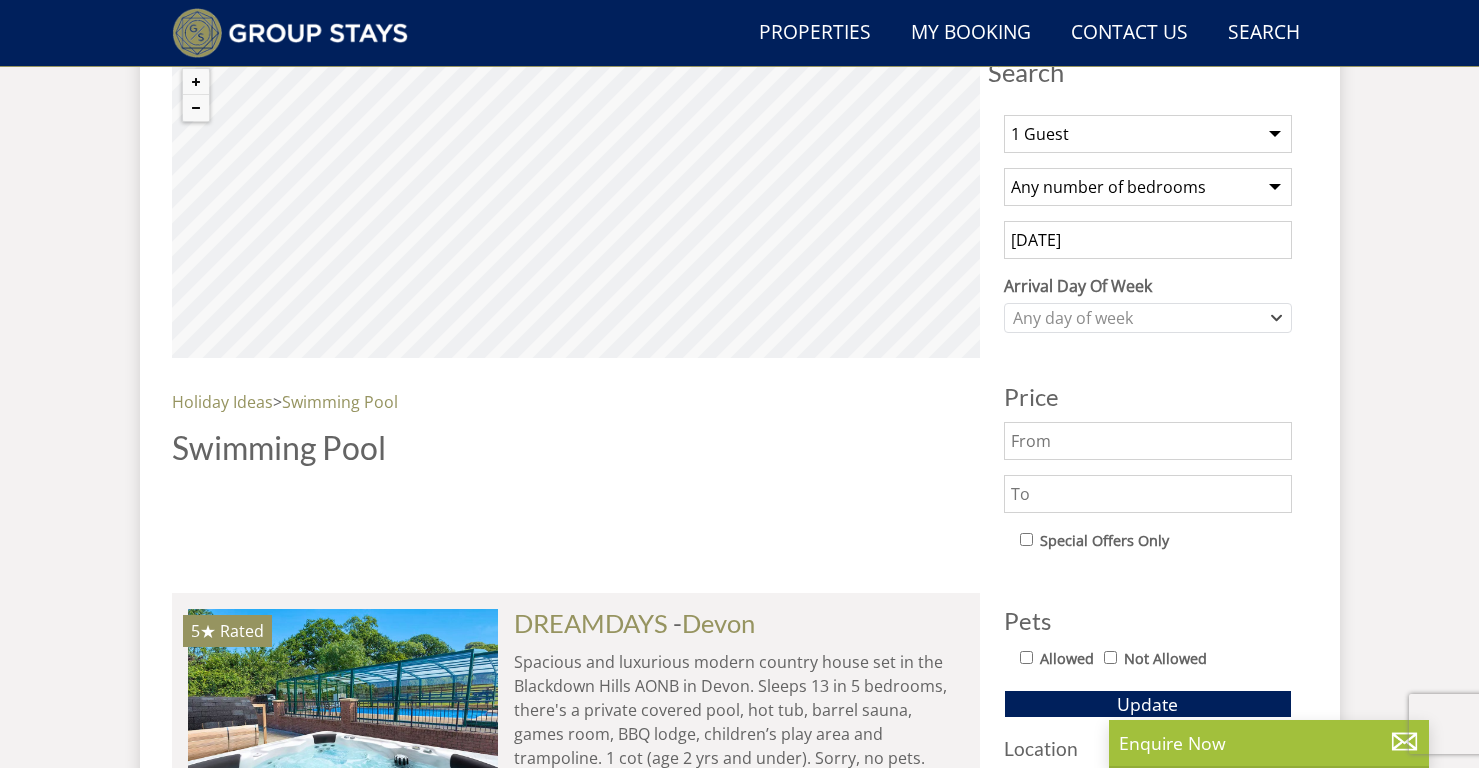 select on "7" 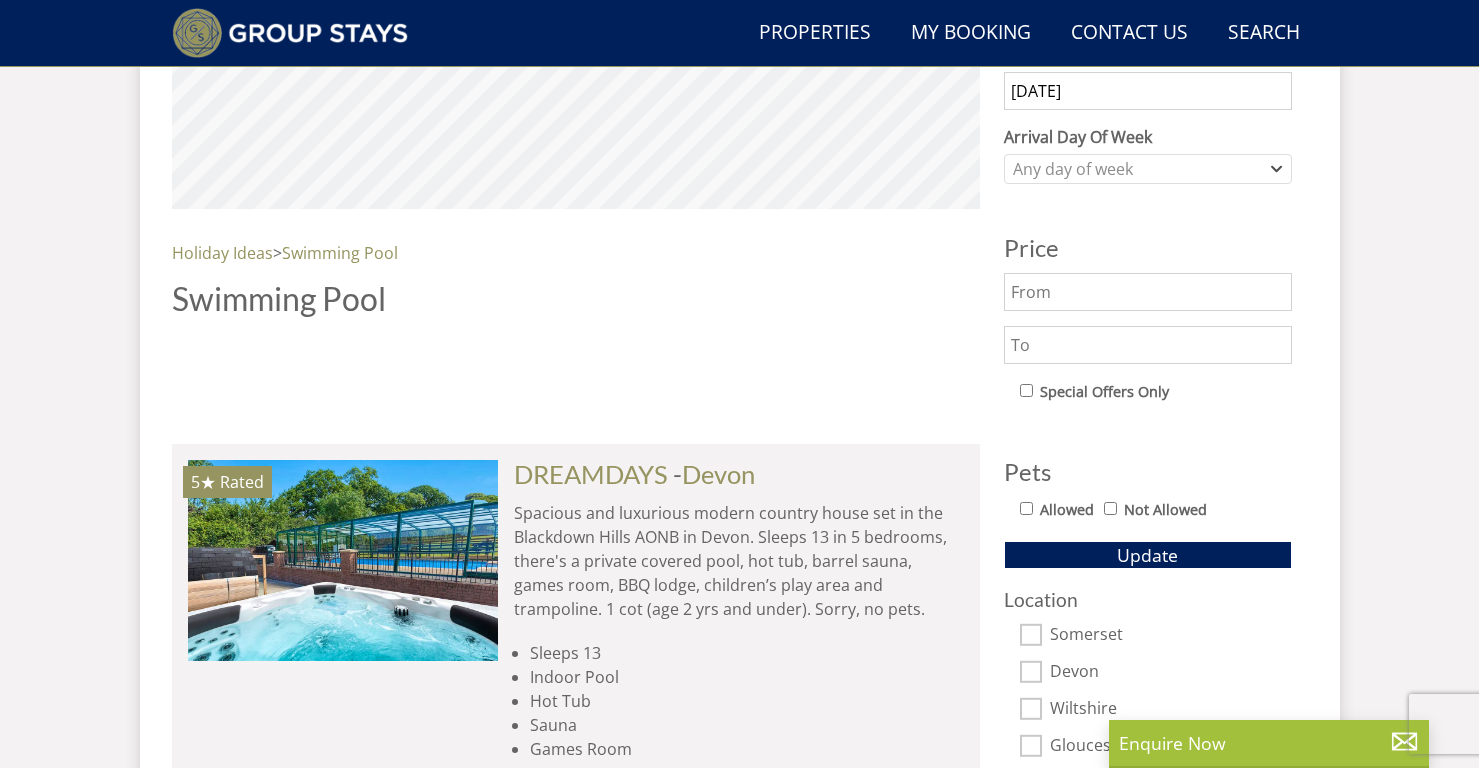 scroll, scrollTop: 923, scrollLeft: 0, axis: vertical 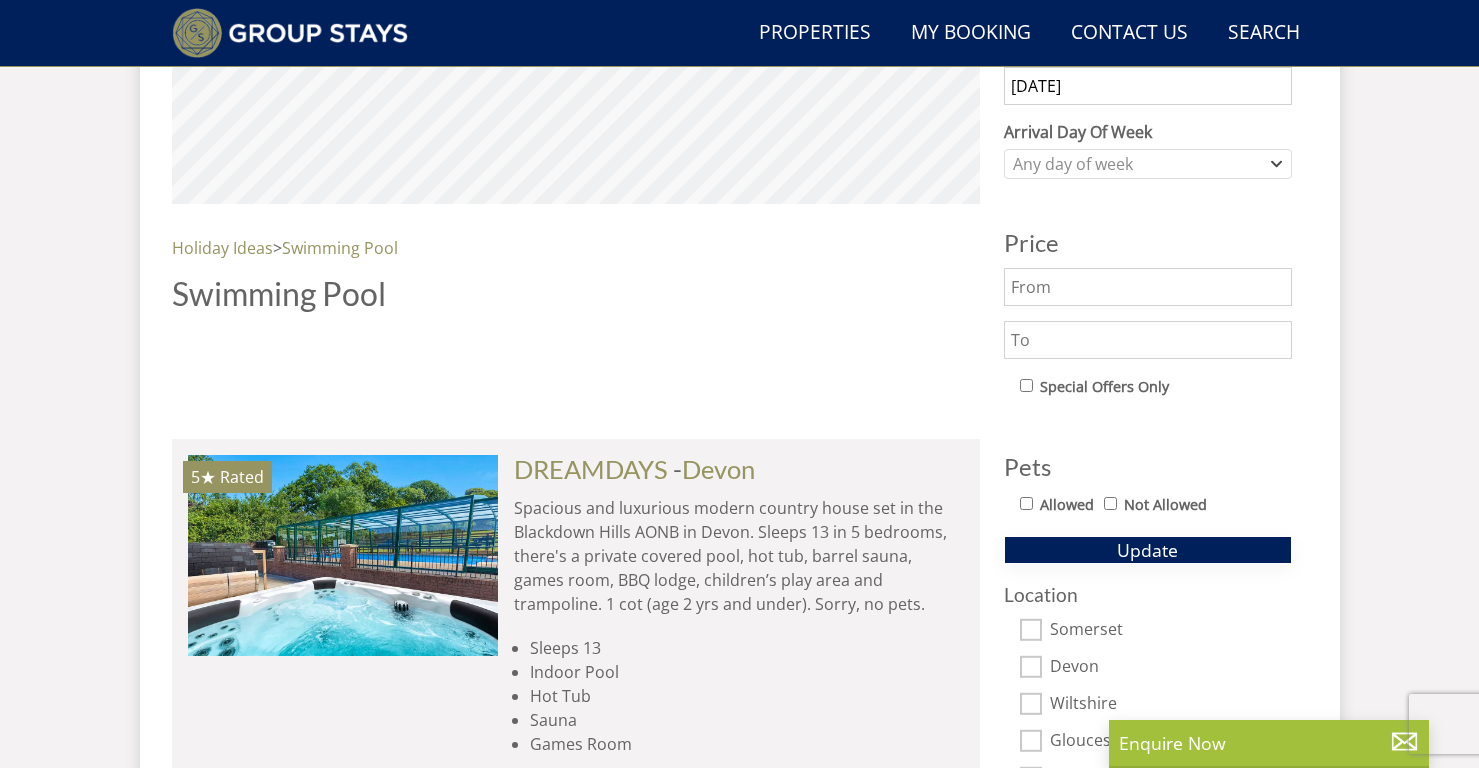 click on "Update" at bounding box center (1147, 550) 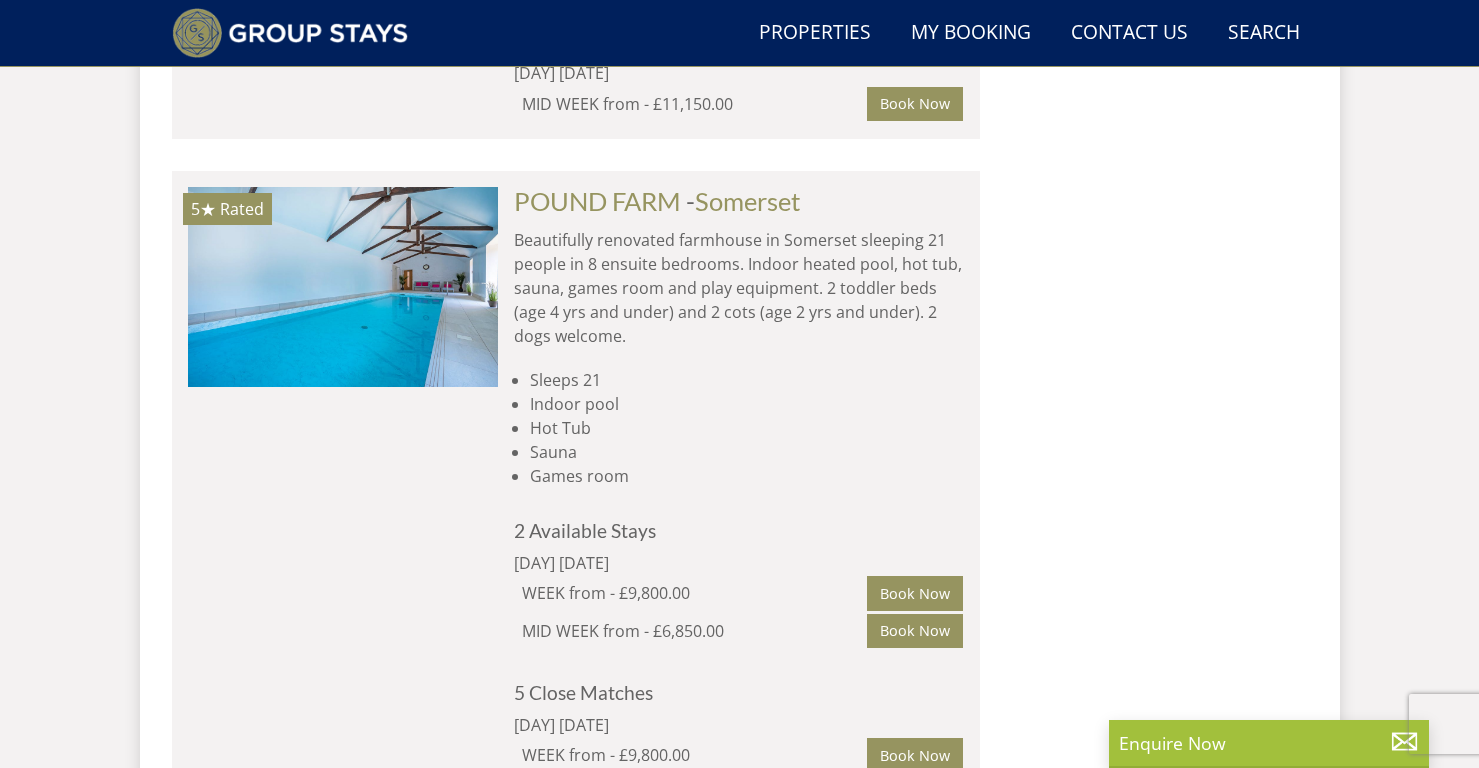 scroll, scrollTop: 10786, scrollLeft: 0, axis: vertical 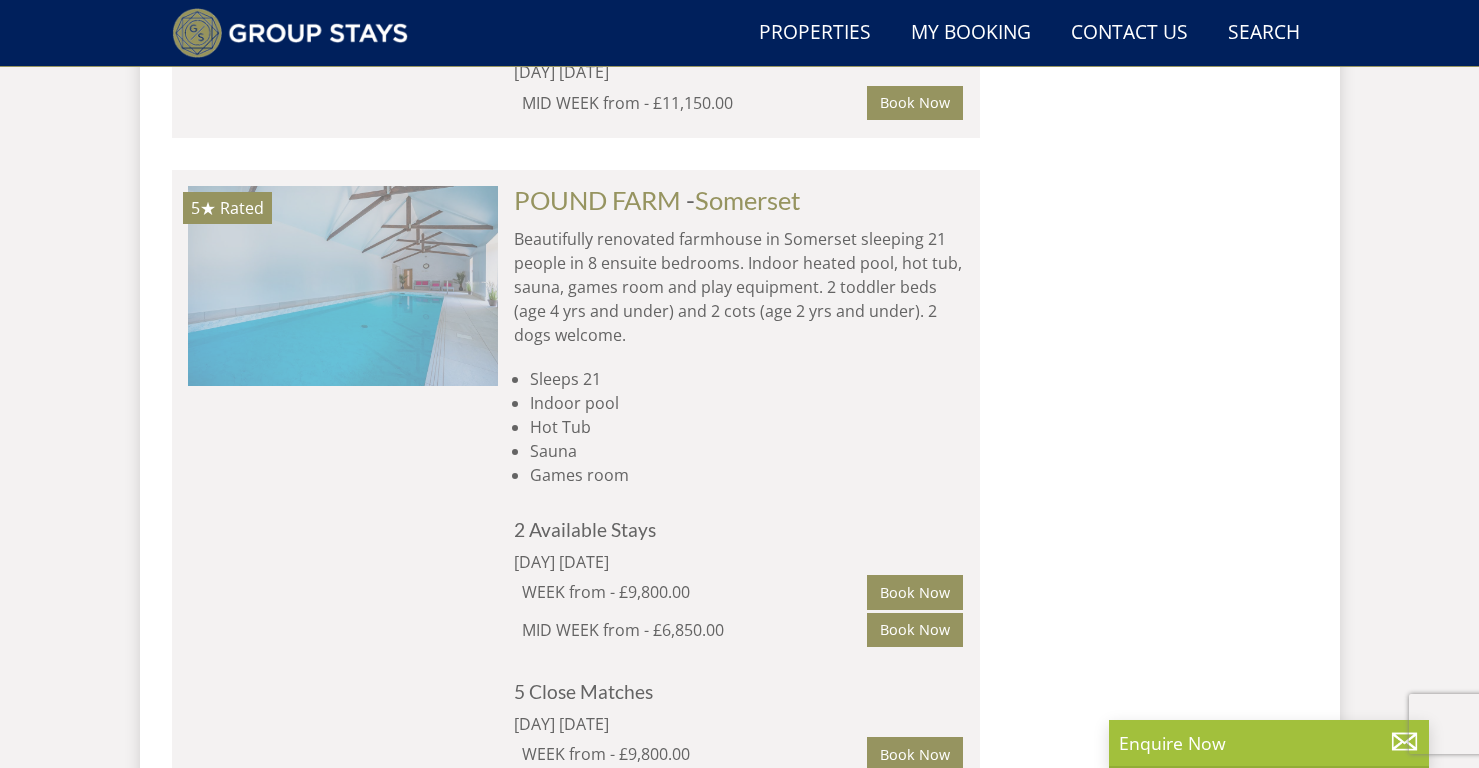 click at bounding box center [343, 286] 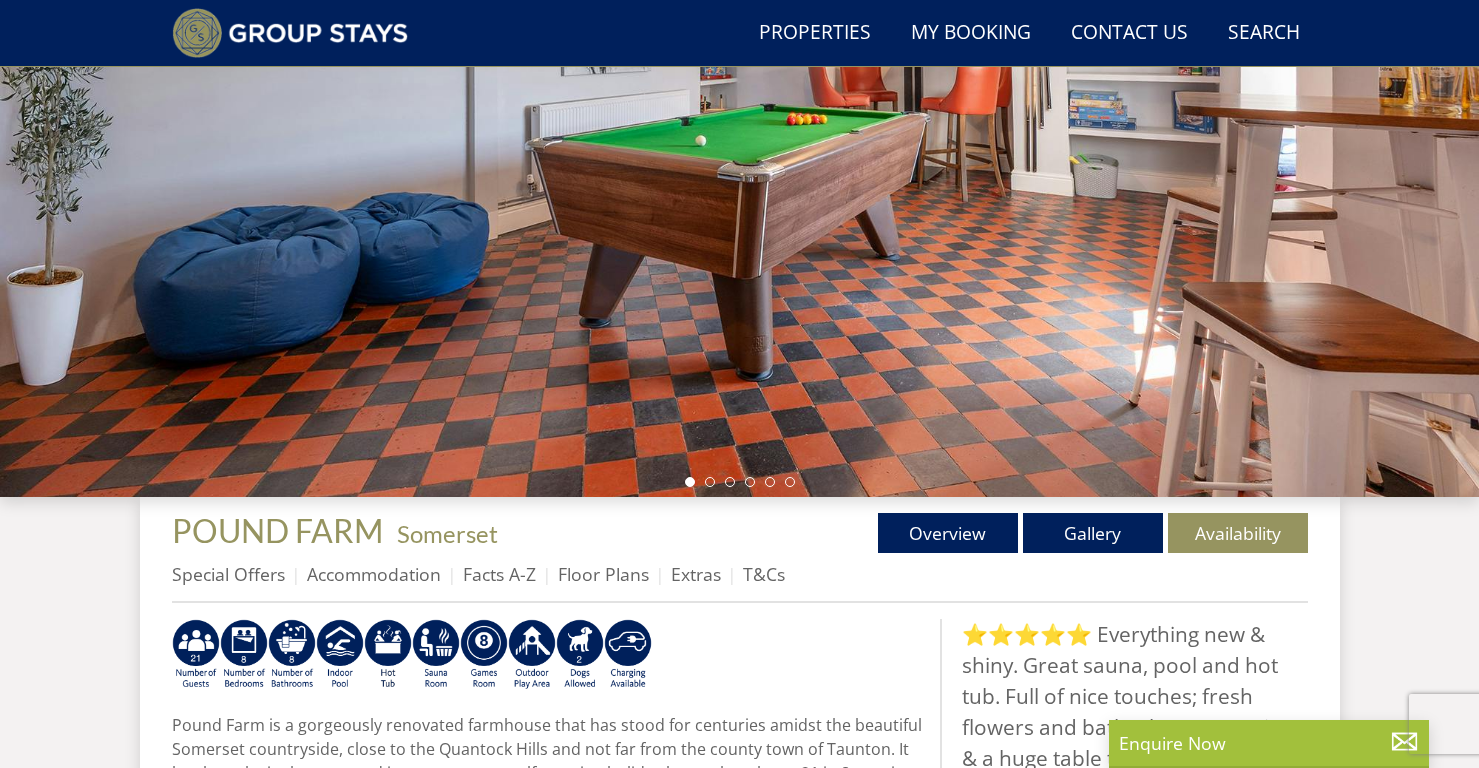 scroll, scrollTop: 318, scrollLeft: 0, axis: vertical 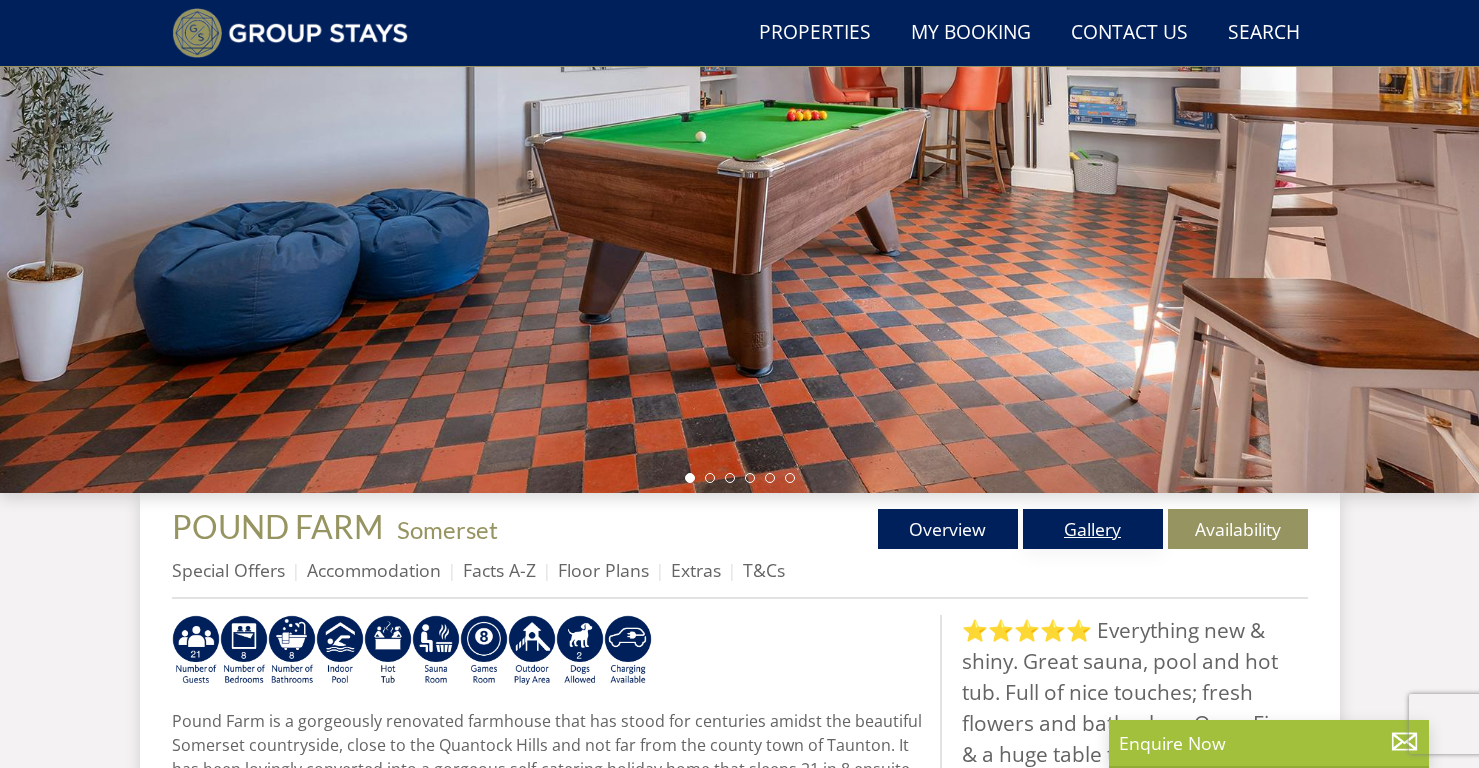 click on "Gallery" at bounding box center (1093, 529) 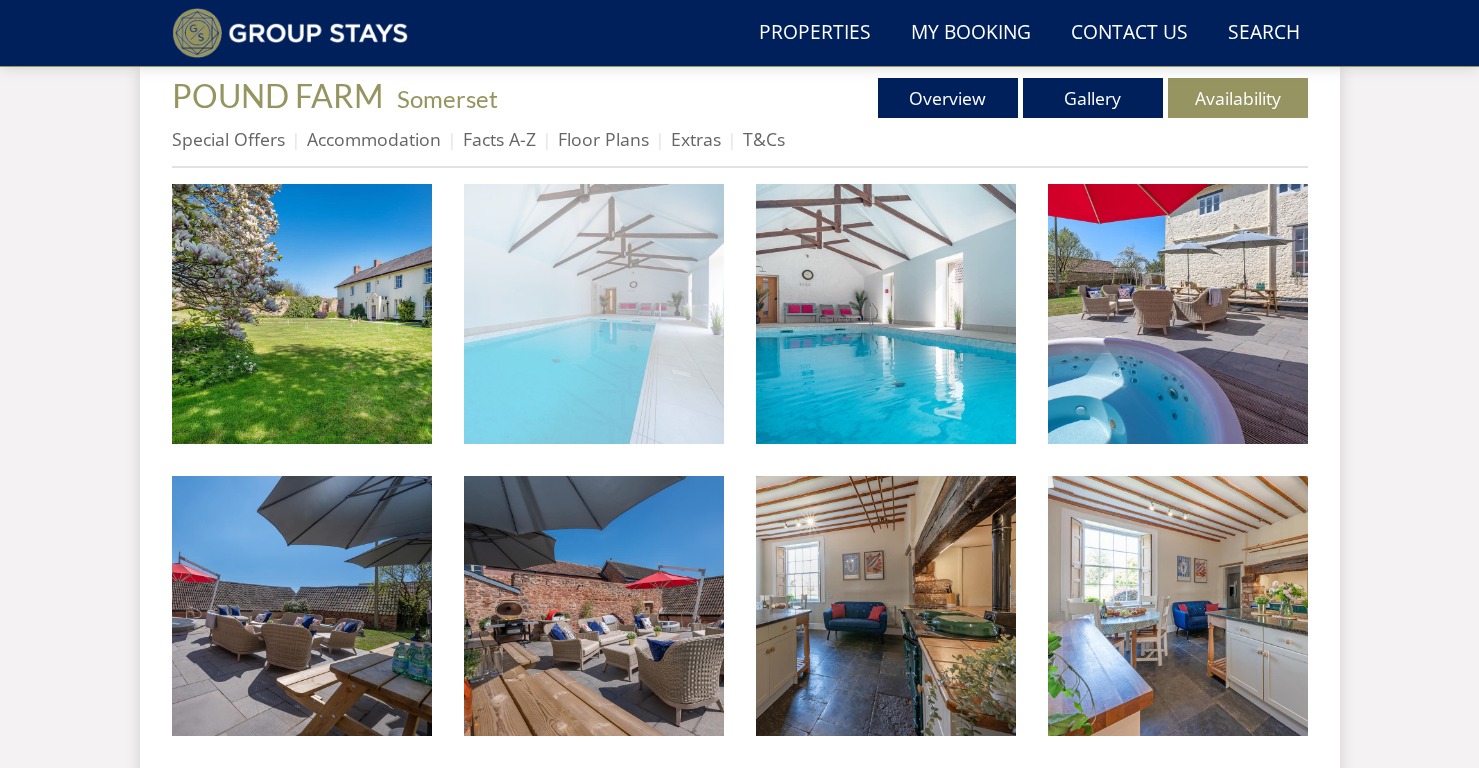 scroll, scrollTop: 750, scrollLeft: 0, axis: vertical 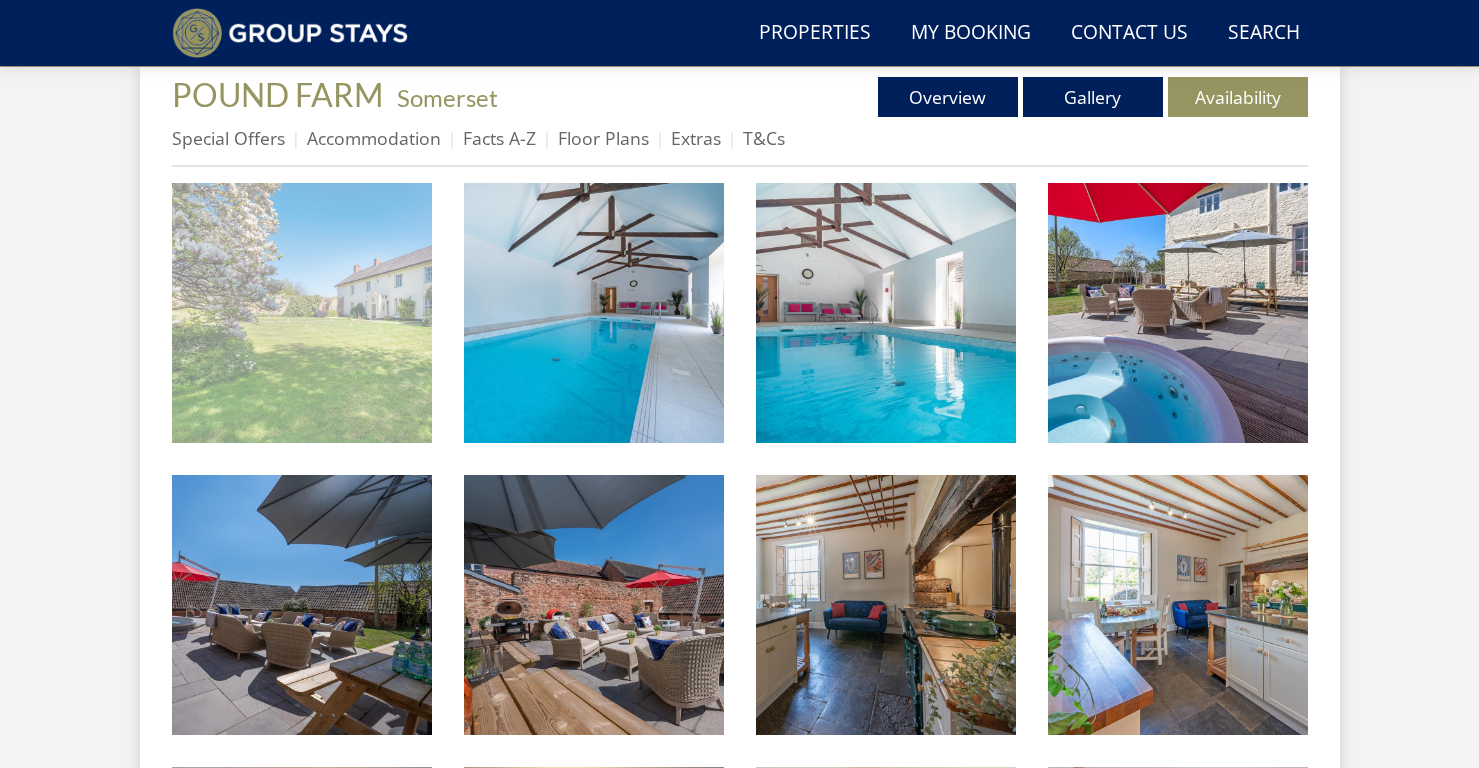 click at bounding box center [302, 313] 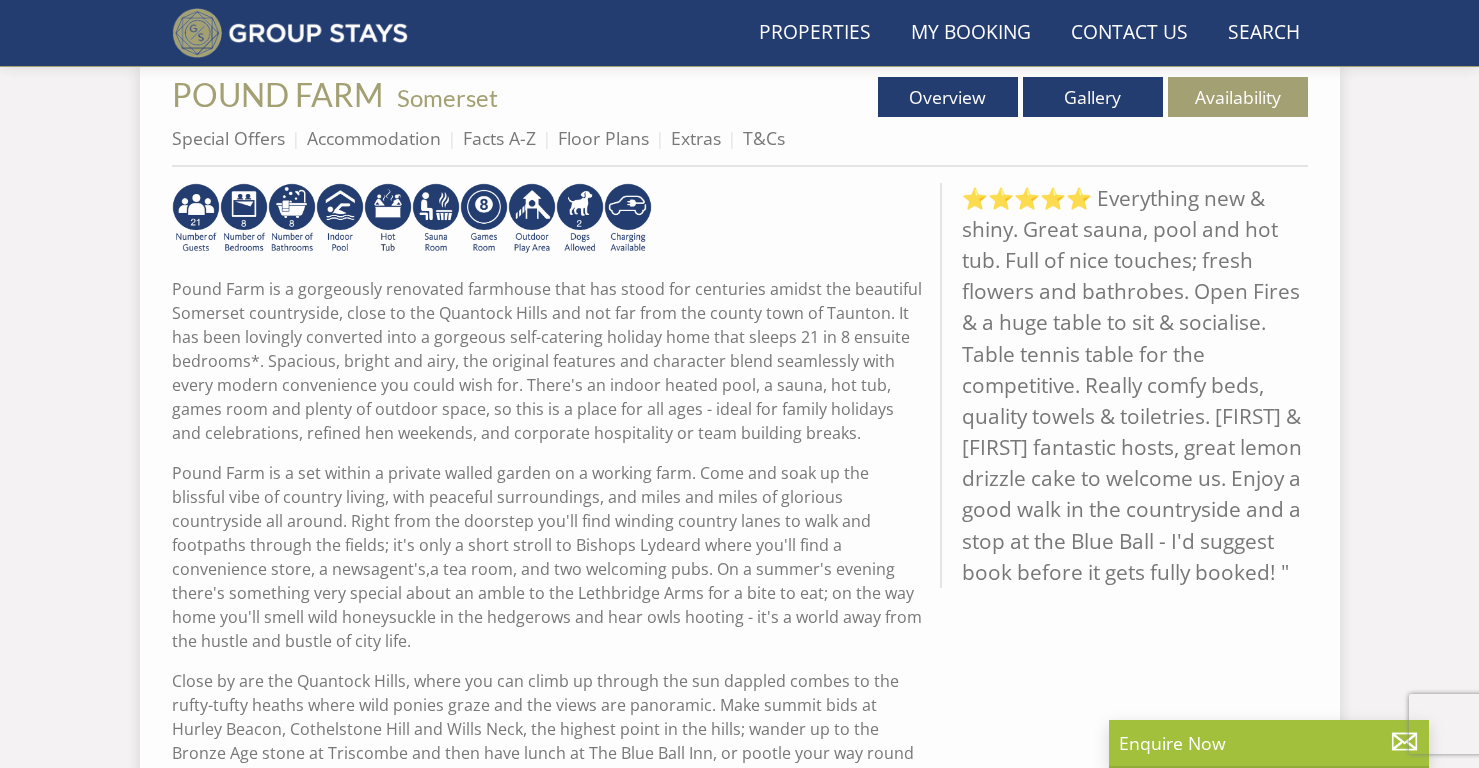 scroll, scrollTop: 318, scrollLeft: 0, axis: vertical 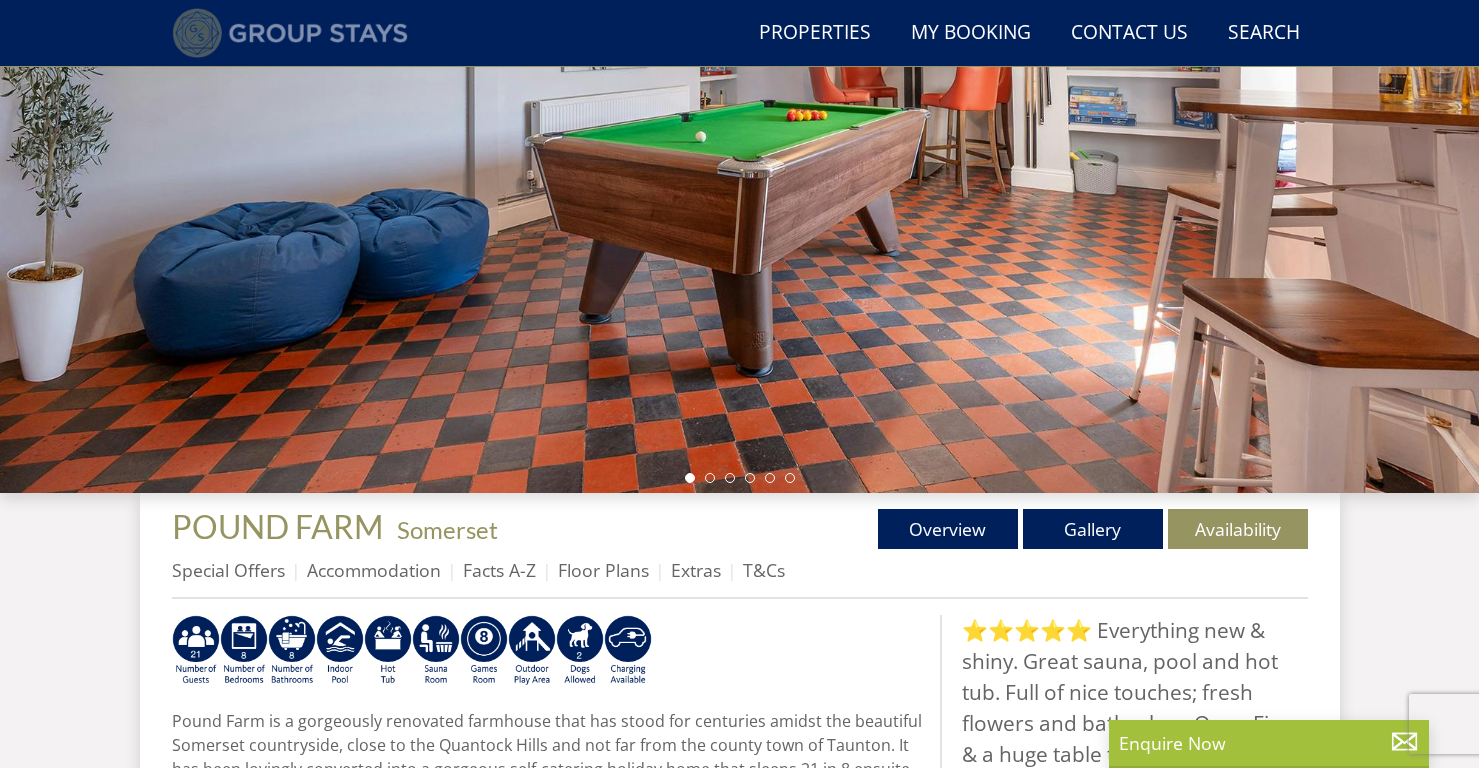 select on "7" 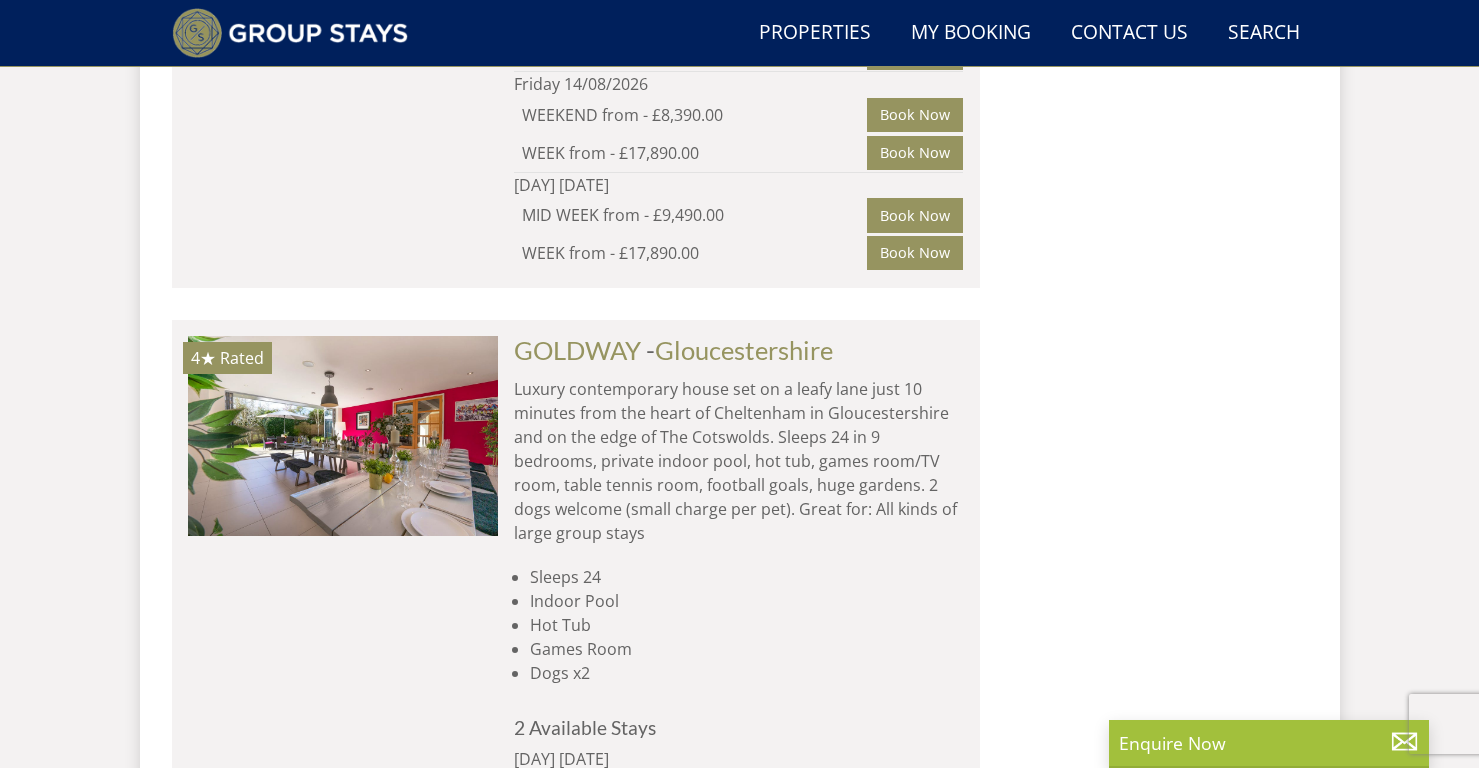 scroll, scrollTop: 12338, scrollLeft: 0, axis: vertical 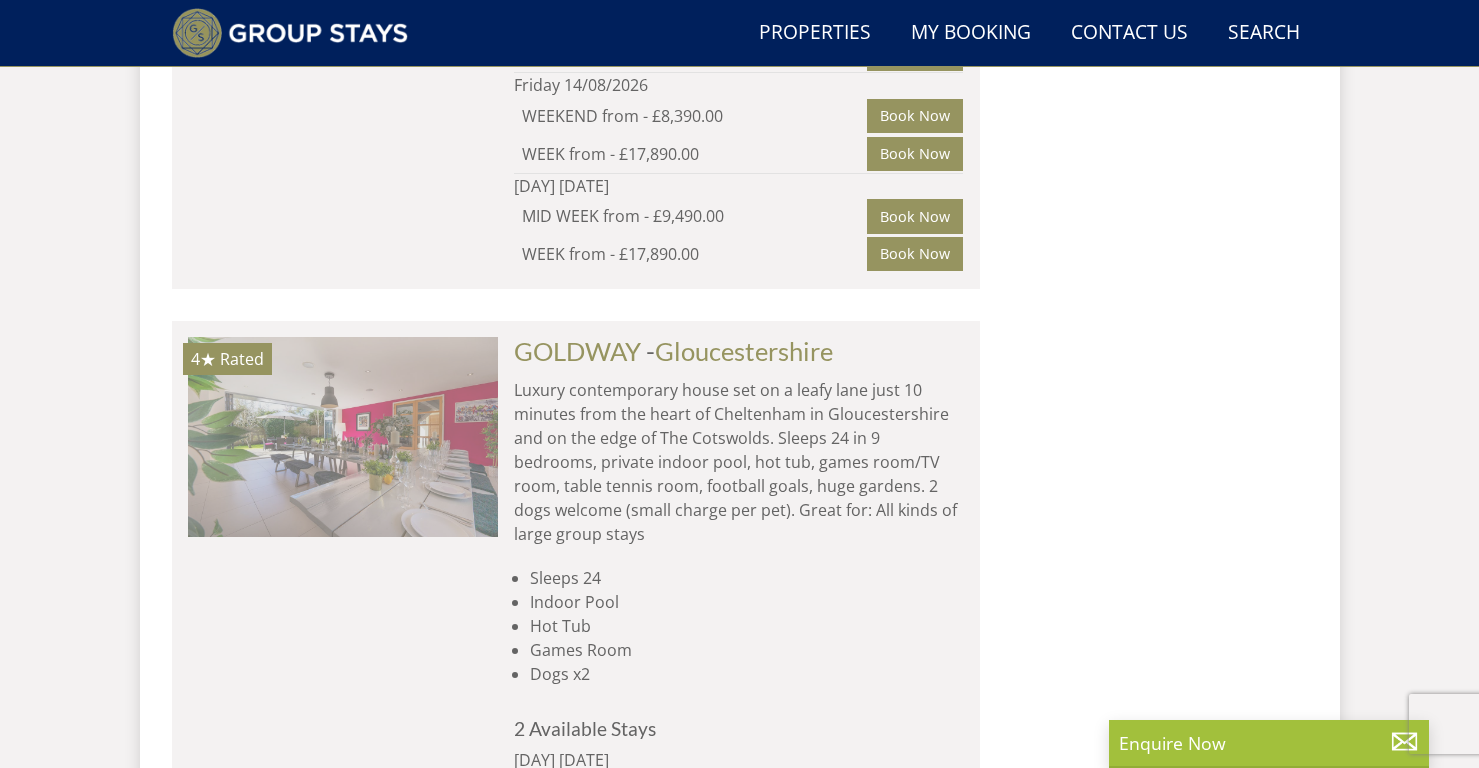 click at bounding box center (343, 437) 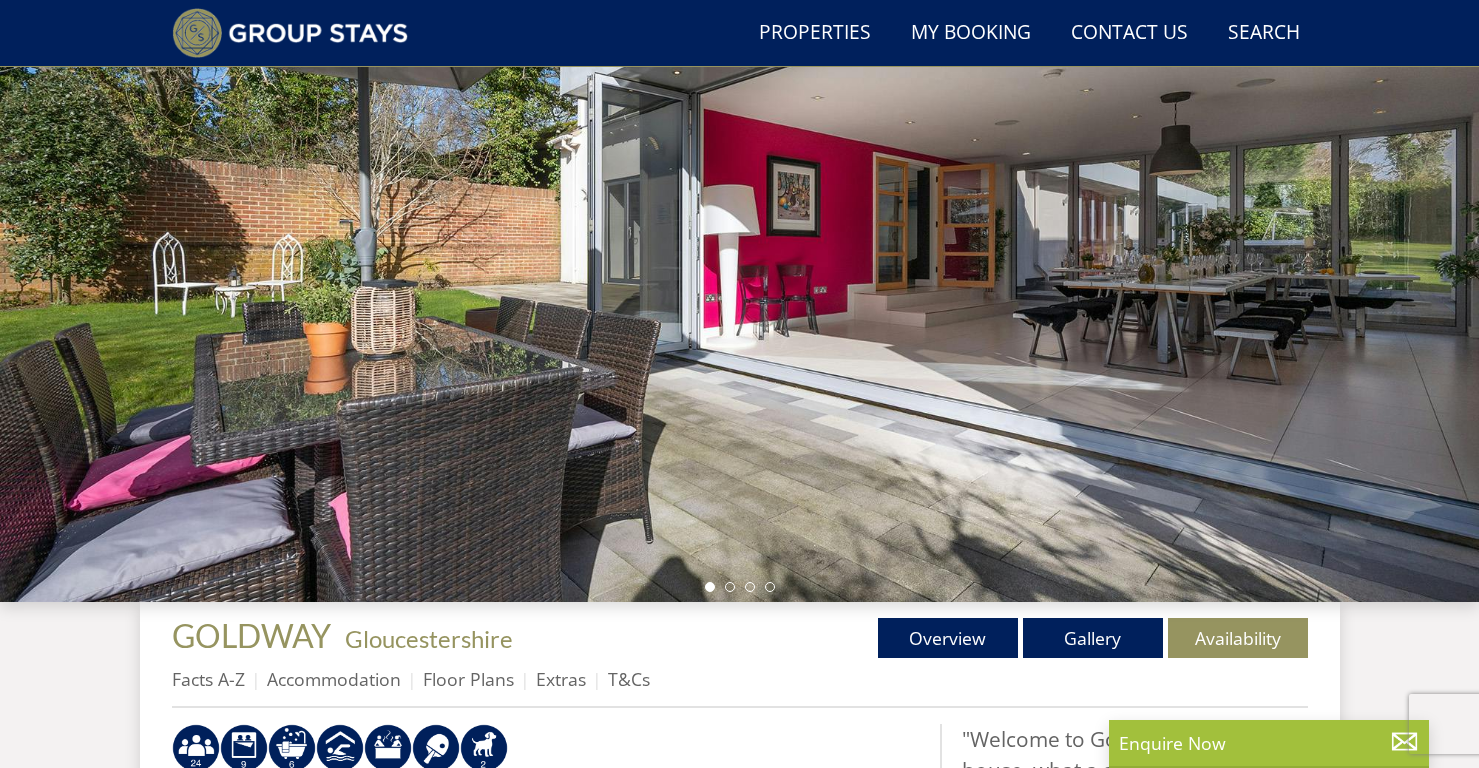 scroll, scrollTop: 212, scrollLeft: 0, axis: vertical 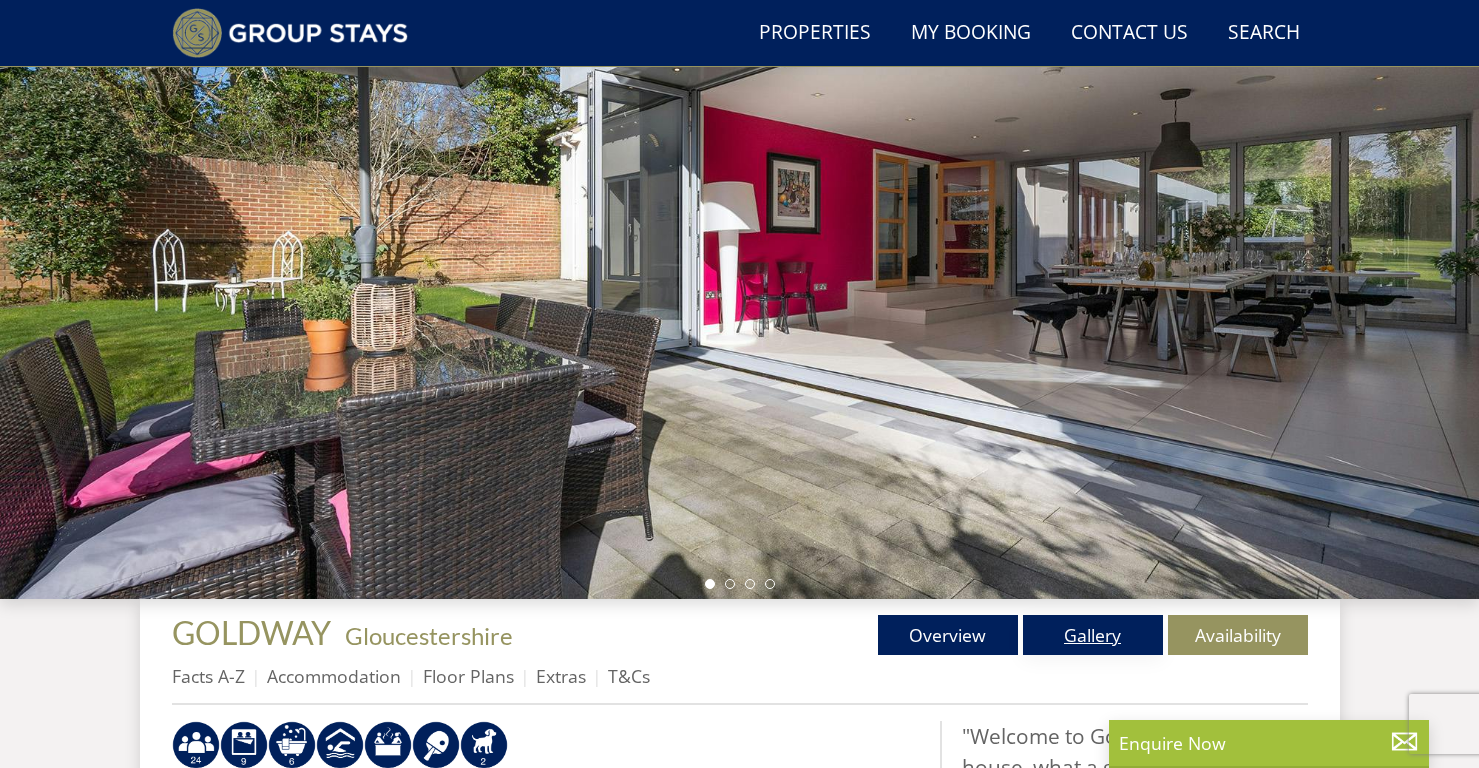 click on "Gallery" at bounding box center (1093, 635) 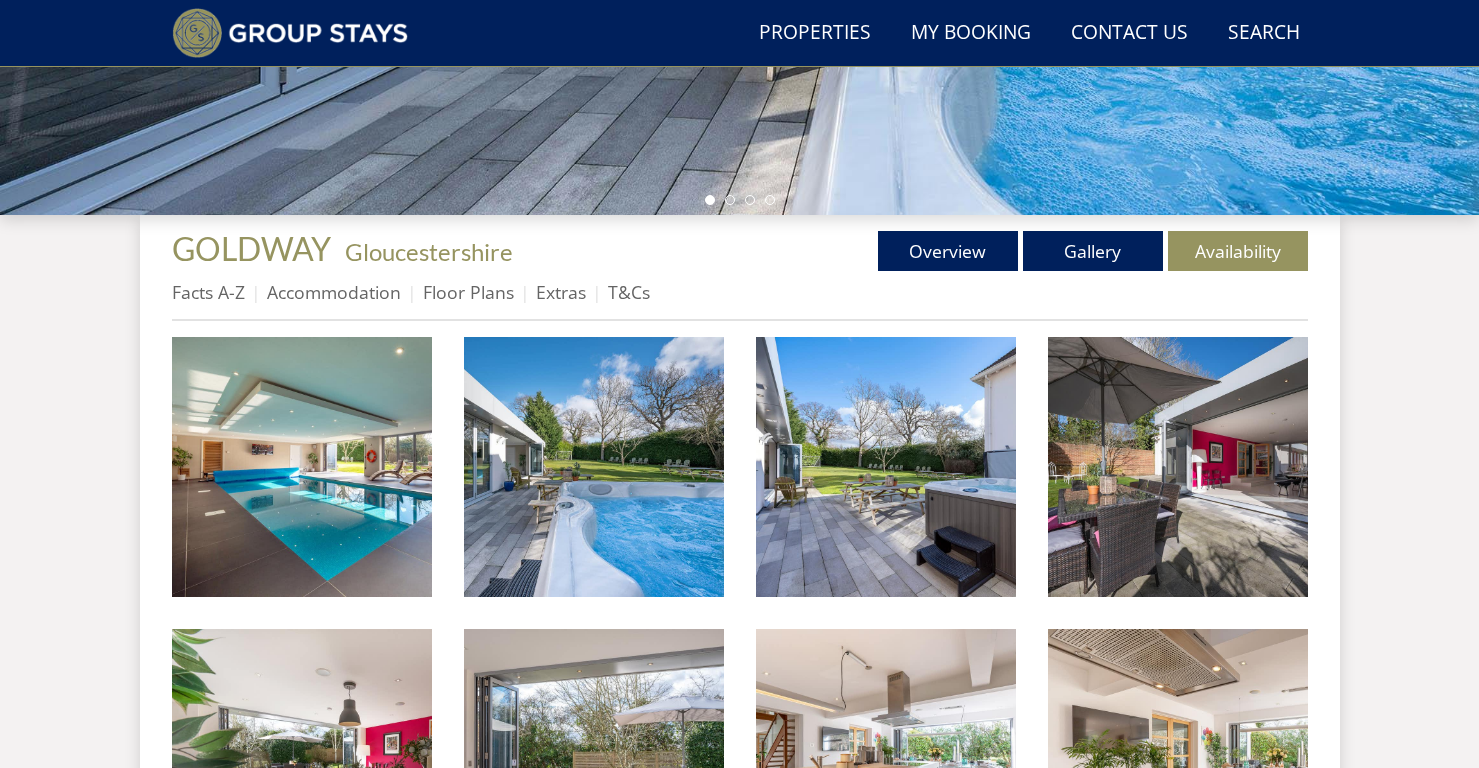 scroll, scrollTop: 602, scrollLeft: 0, axis: vertical 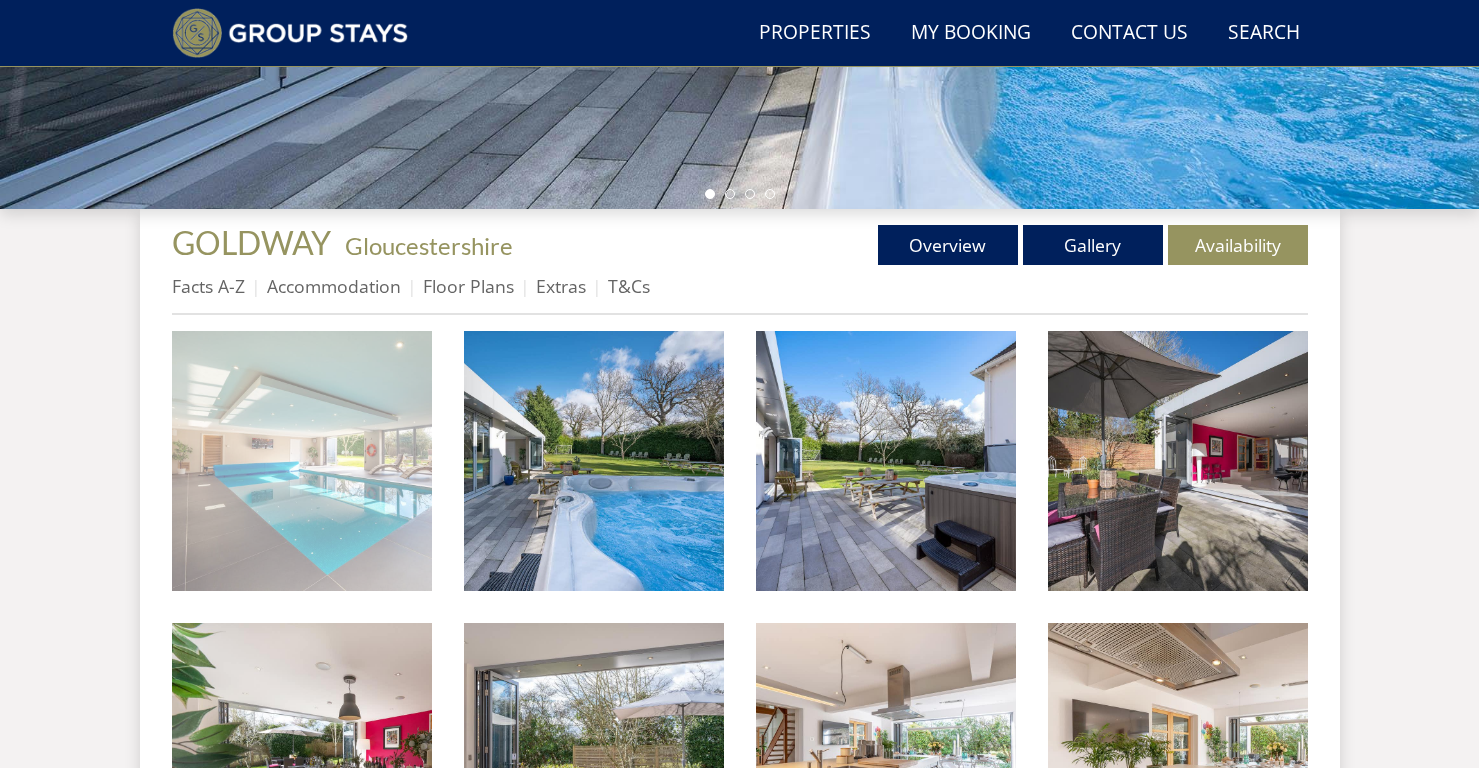 click at bounding box center [302, 461] 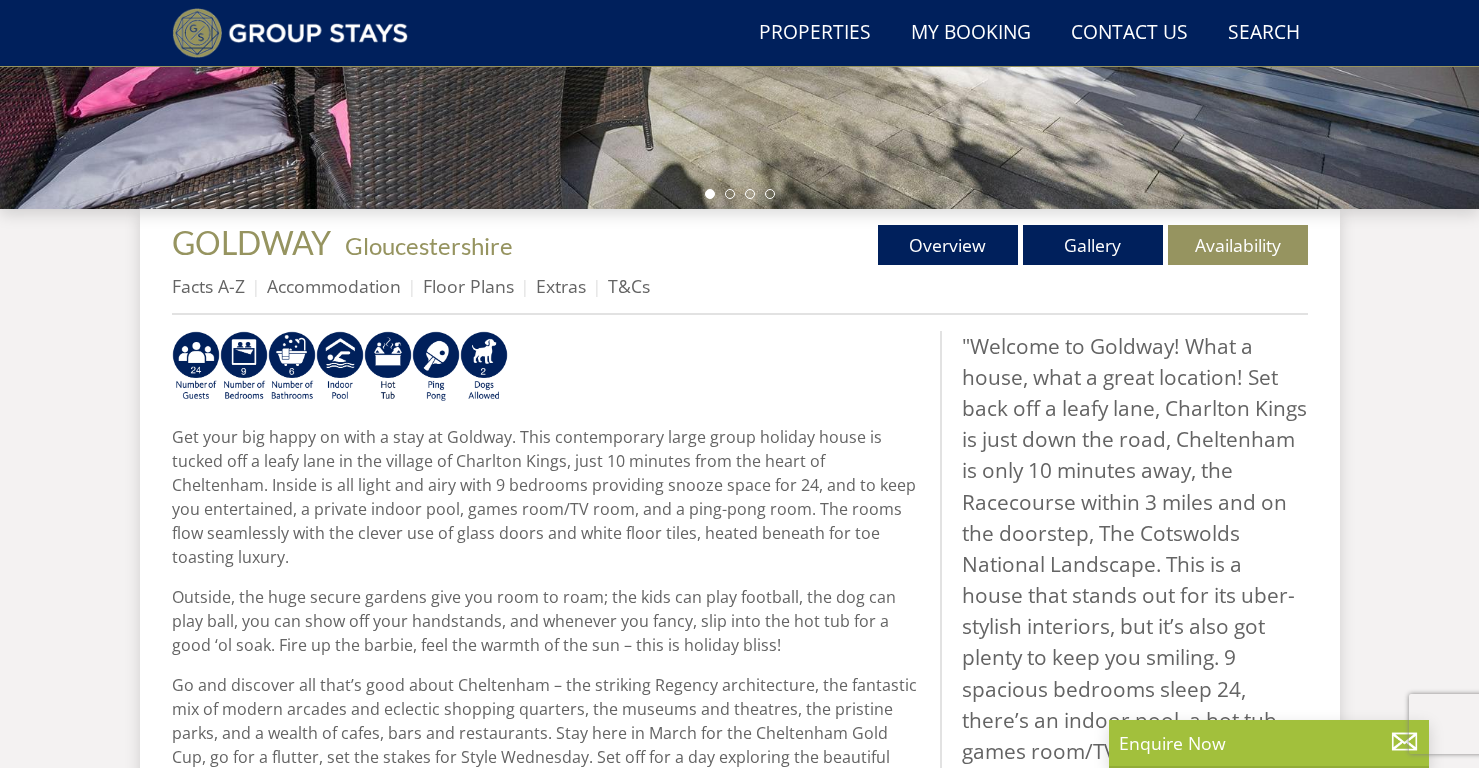 scroll, scrollTop: 212, scrollLeft: 0, axis: vertical 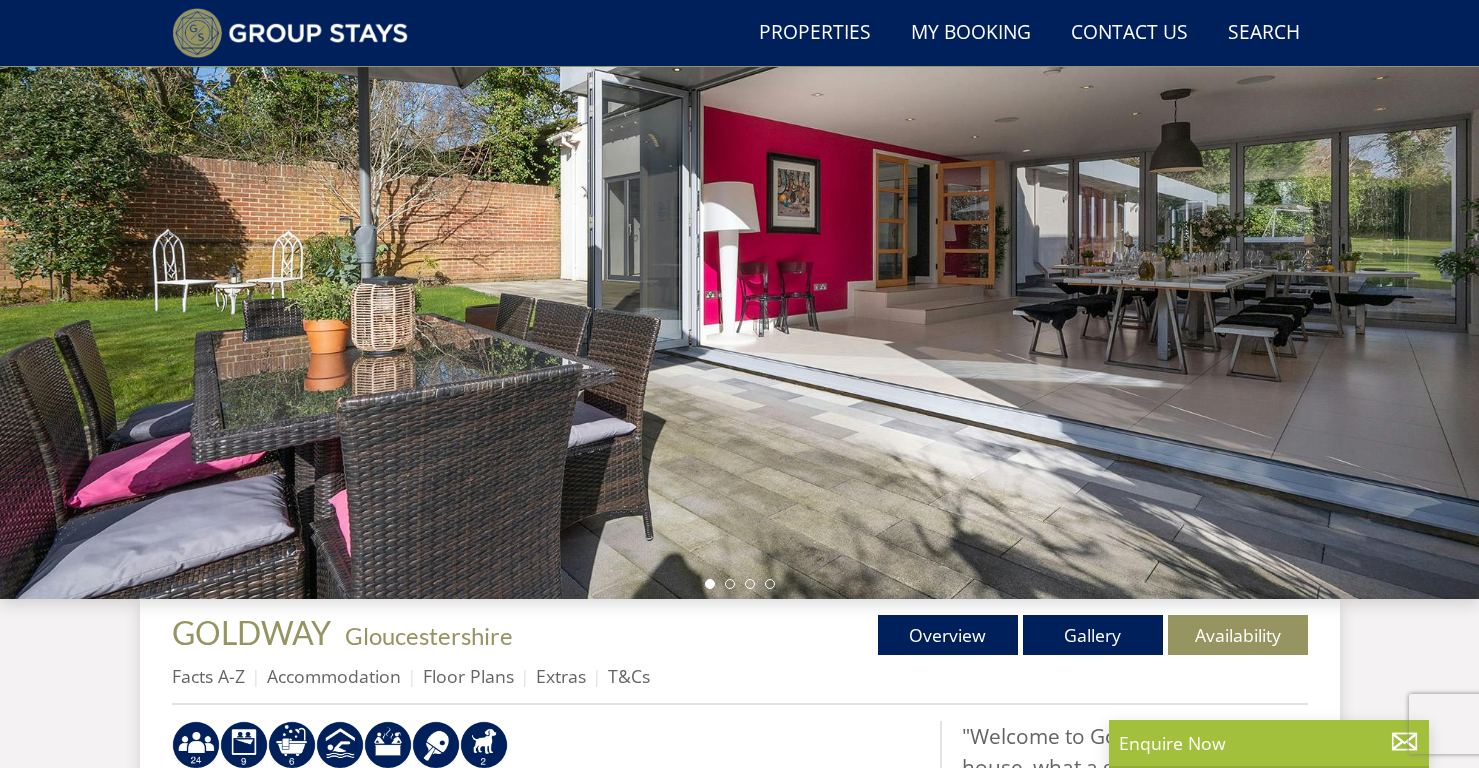 select on "7" 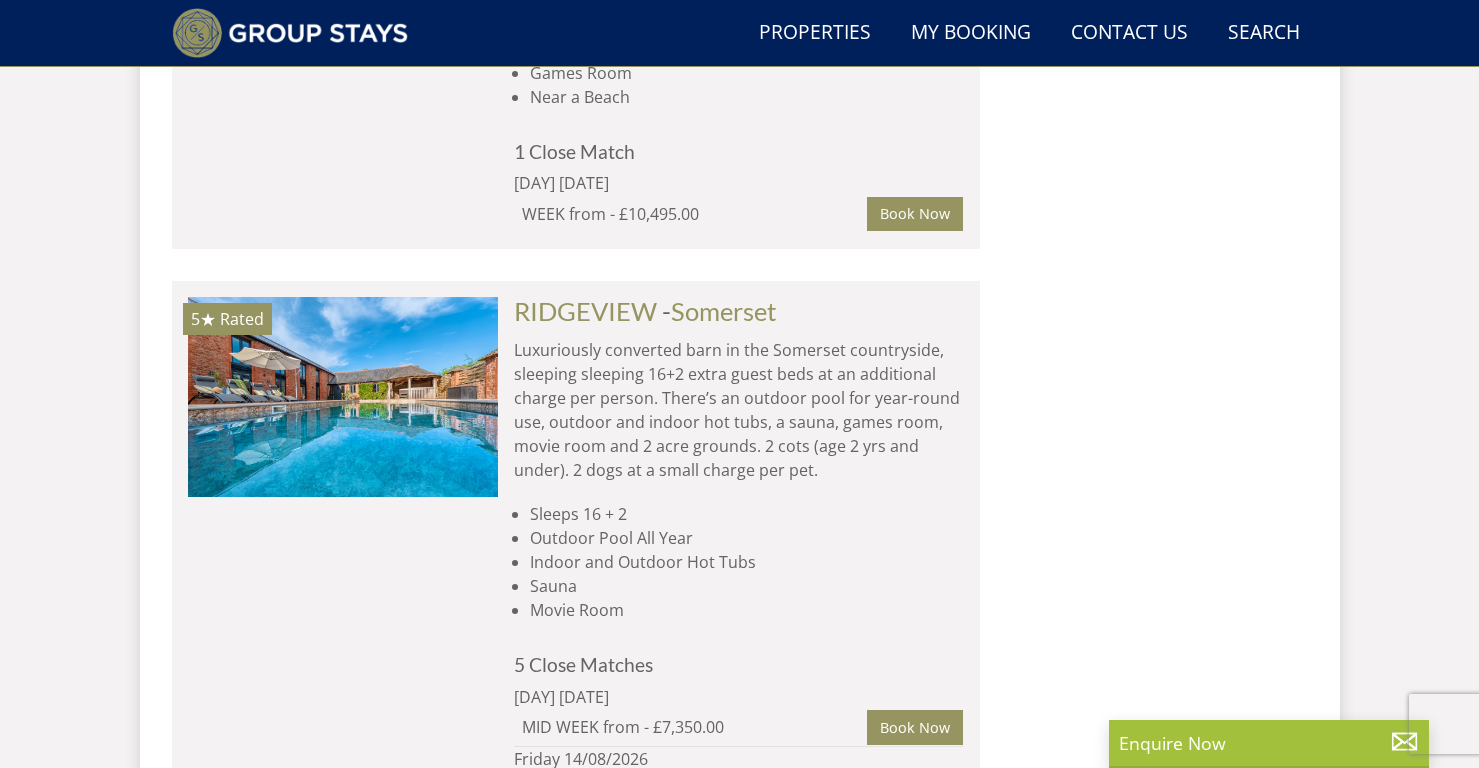 scroll, scrollTop: 14605, scrollLeft: 0, axis: vertical 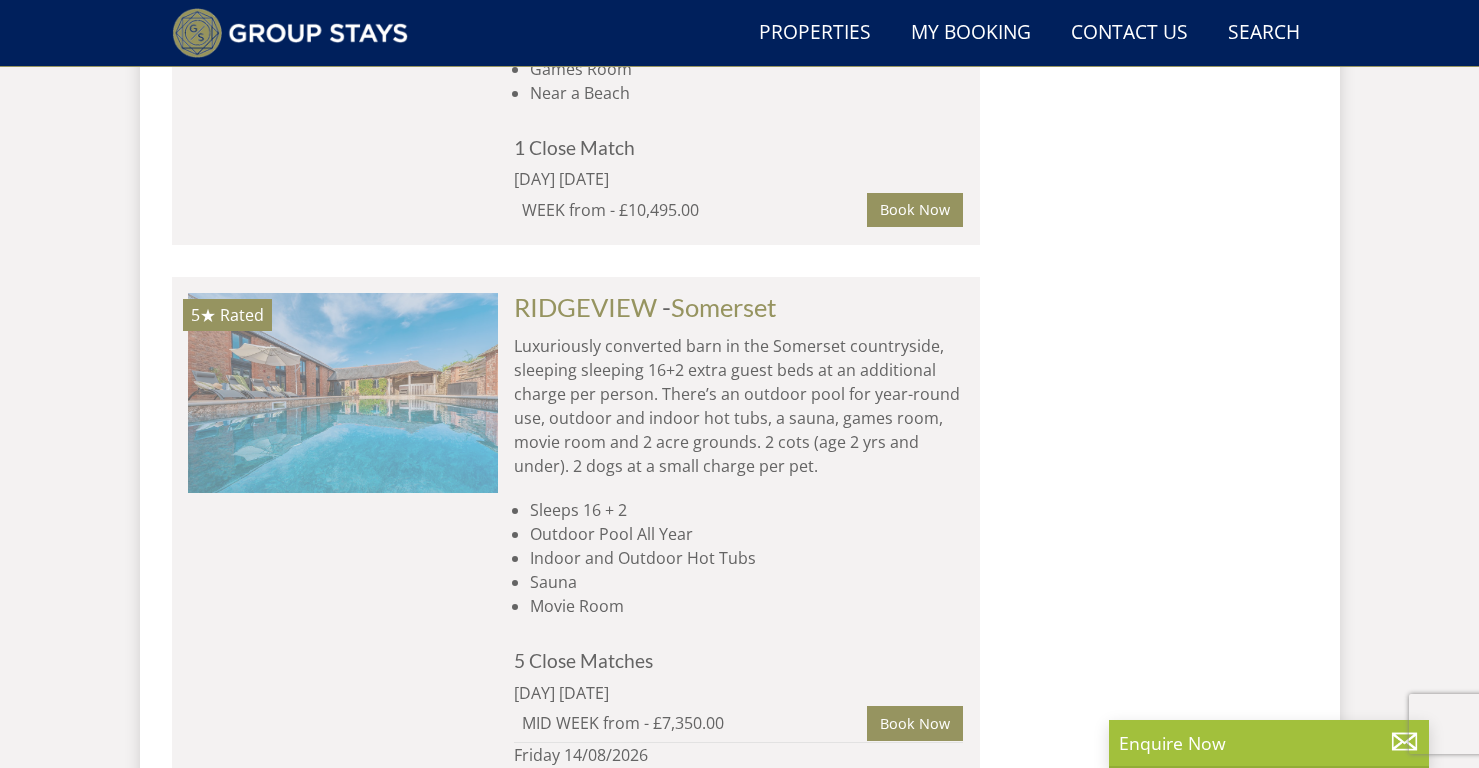 click at bounding box center [343, 393] 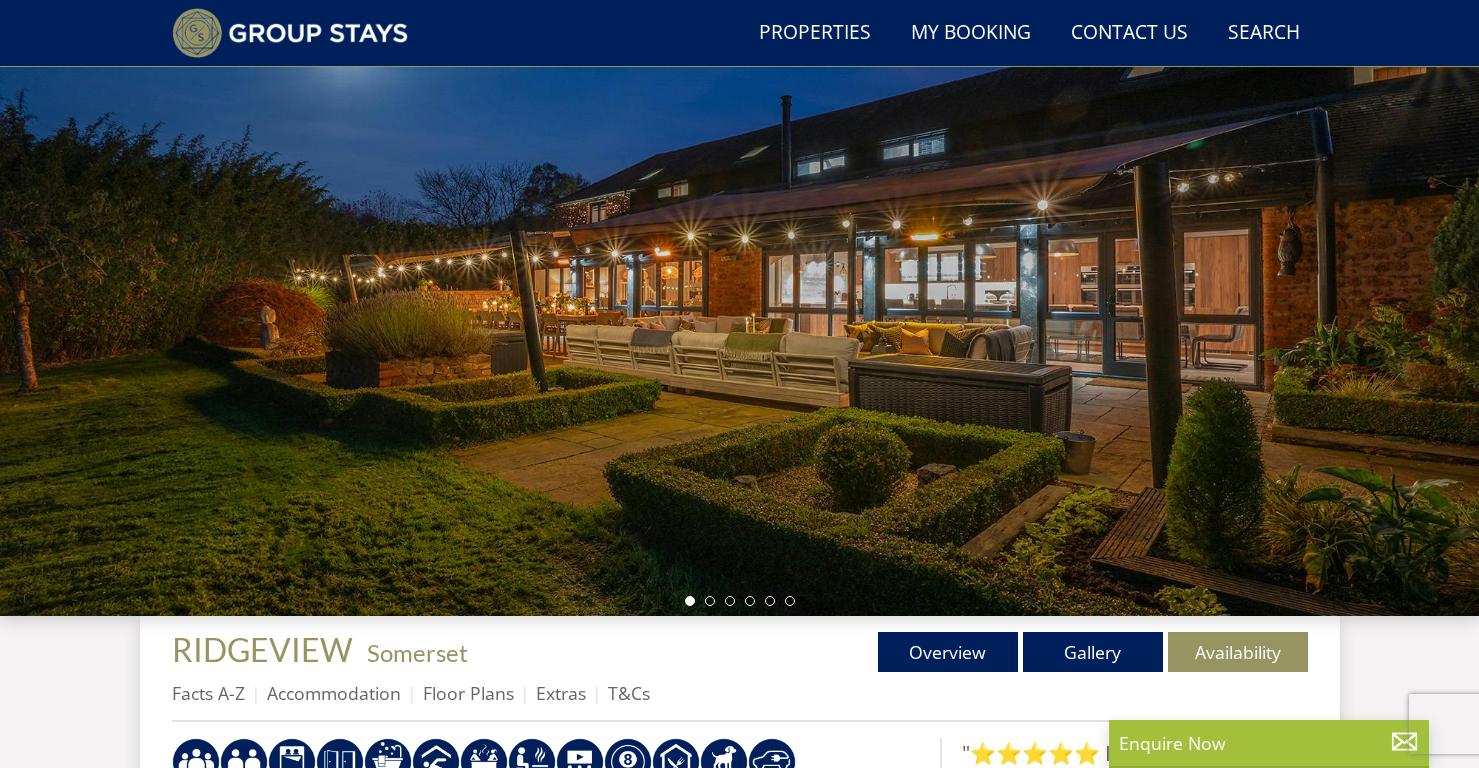 scroll, scrollTop: 199, scrollLeft: 0, axis: vertical 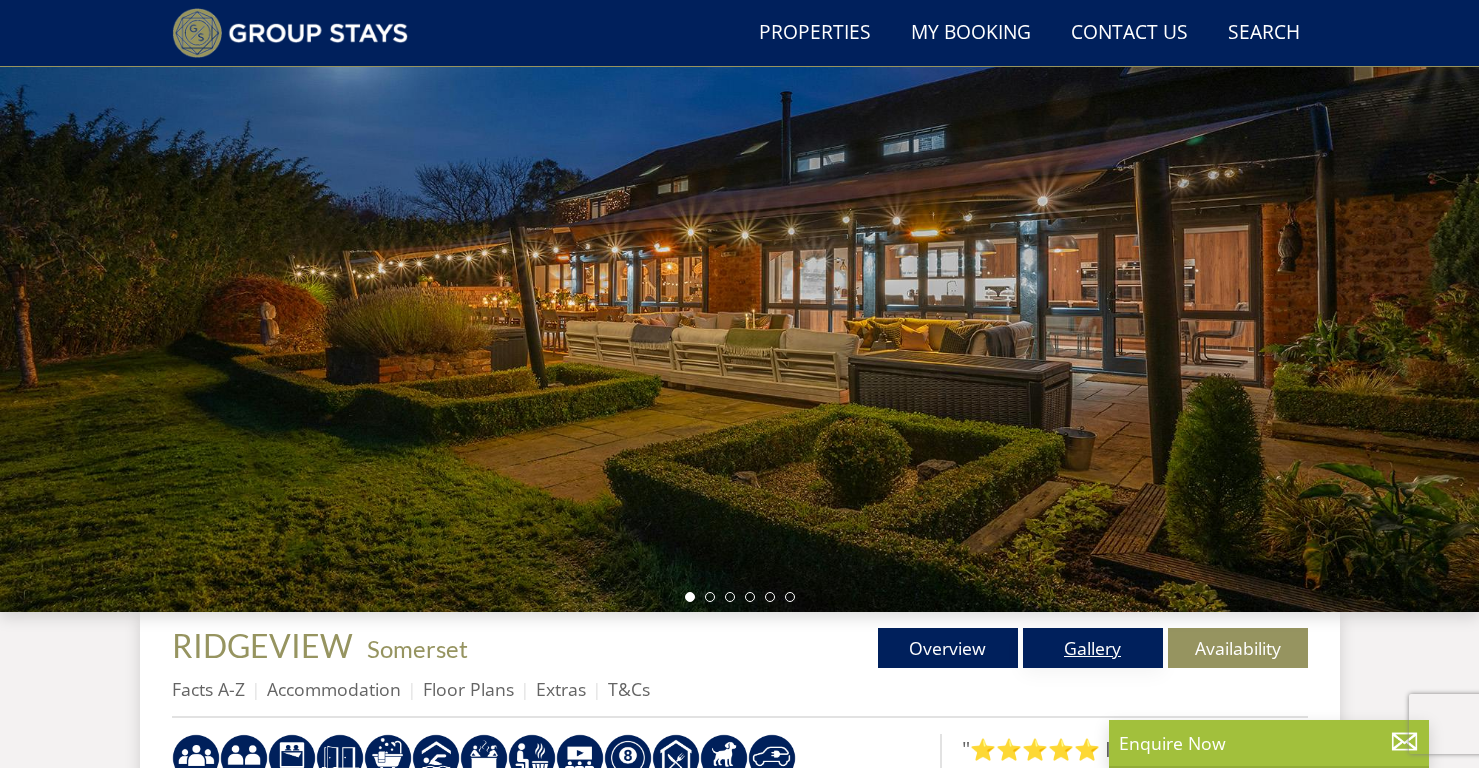 click on "Gallery" at bounding box center [1093, 648] 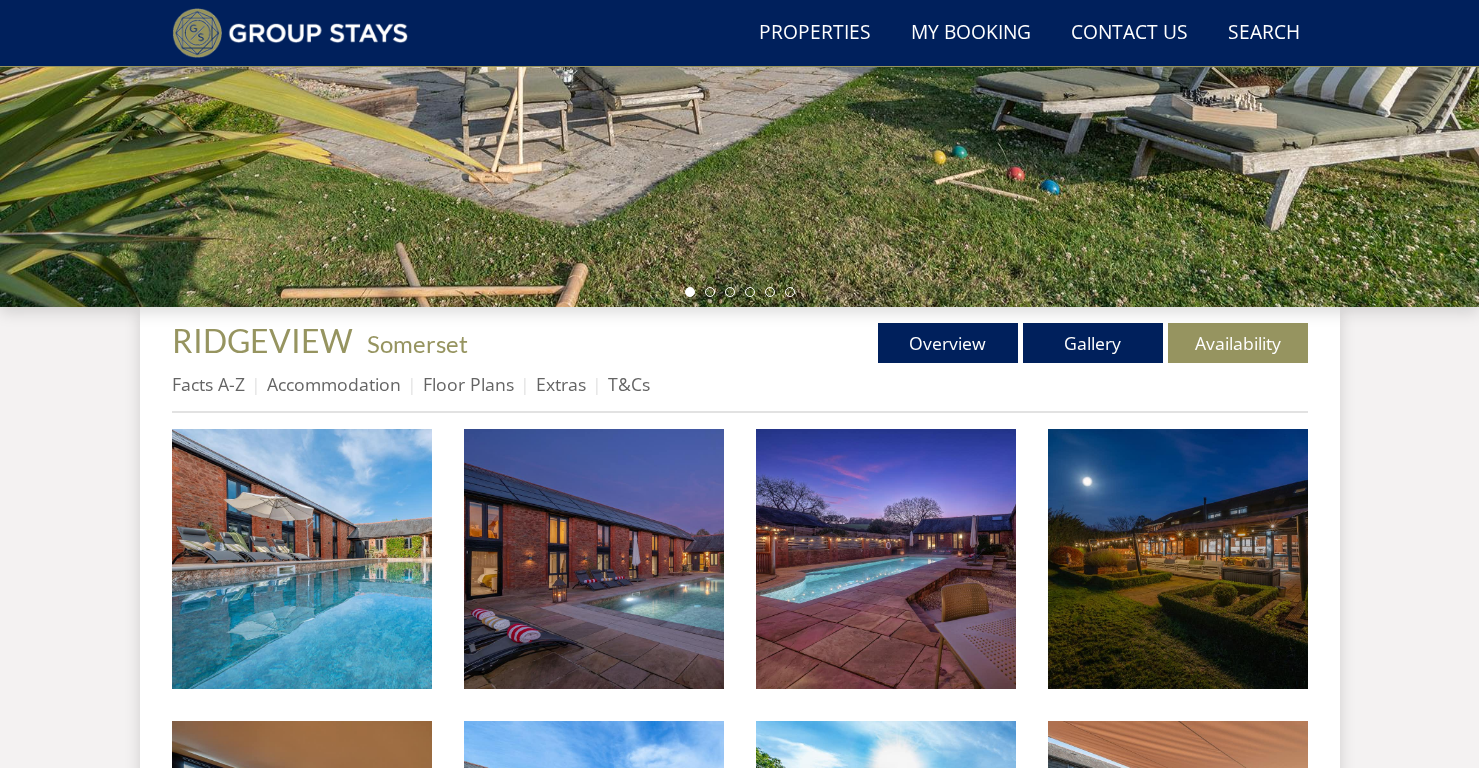 scroll, scrollTop: 523, scrollLeft: 0, axis: vertical 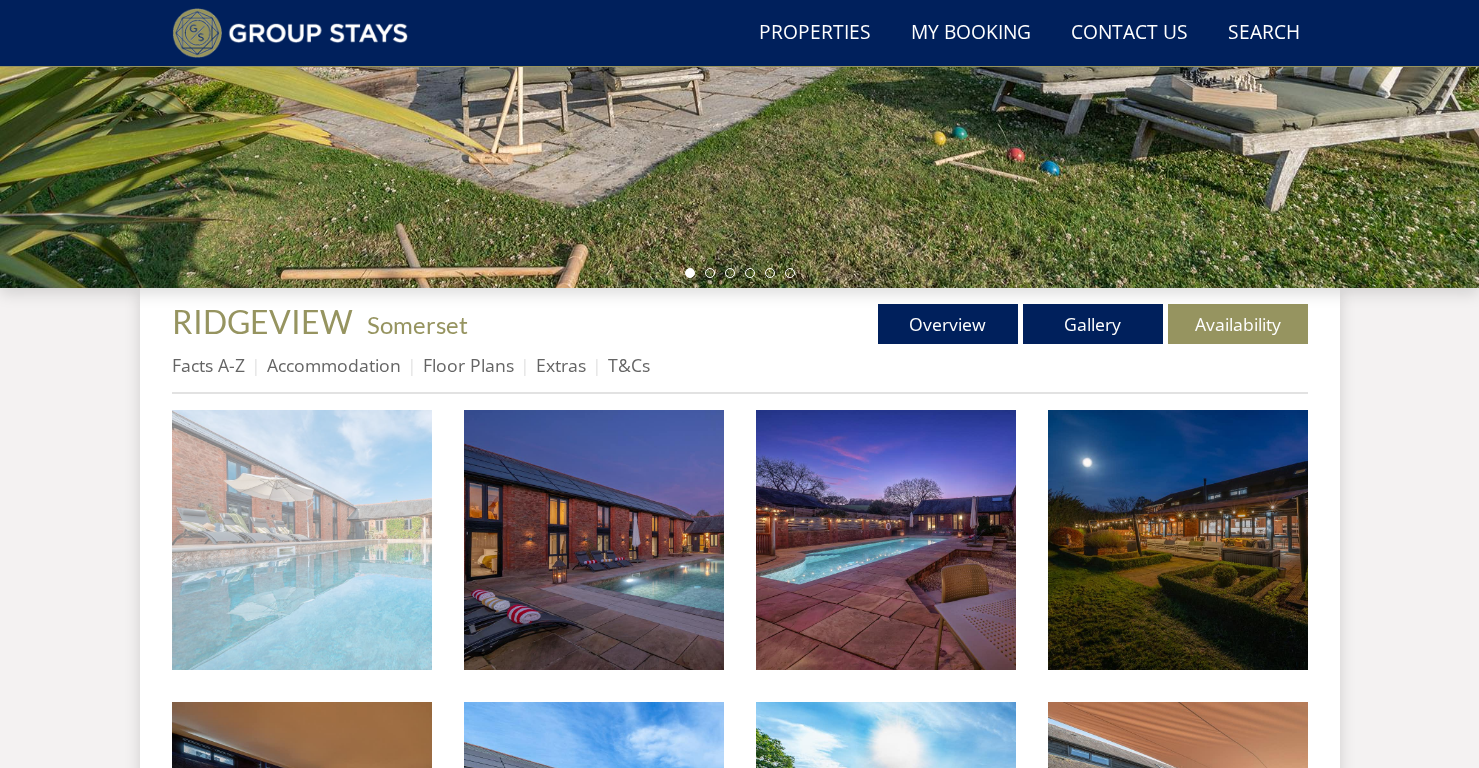 click at bounding box center (302, 540) 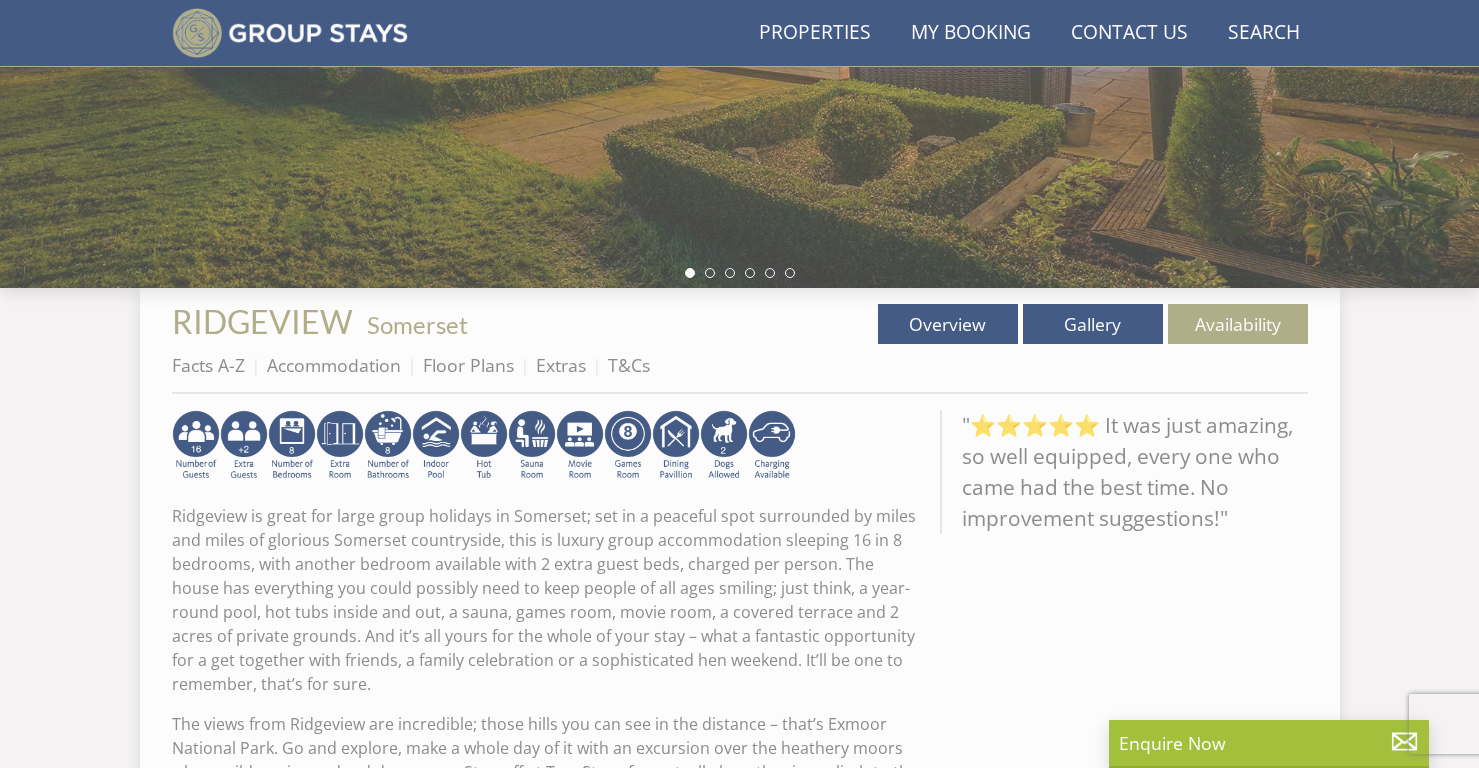 scroll, scrollTop: 199, scrollLeft: 0, axis: vertical 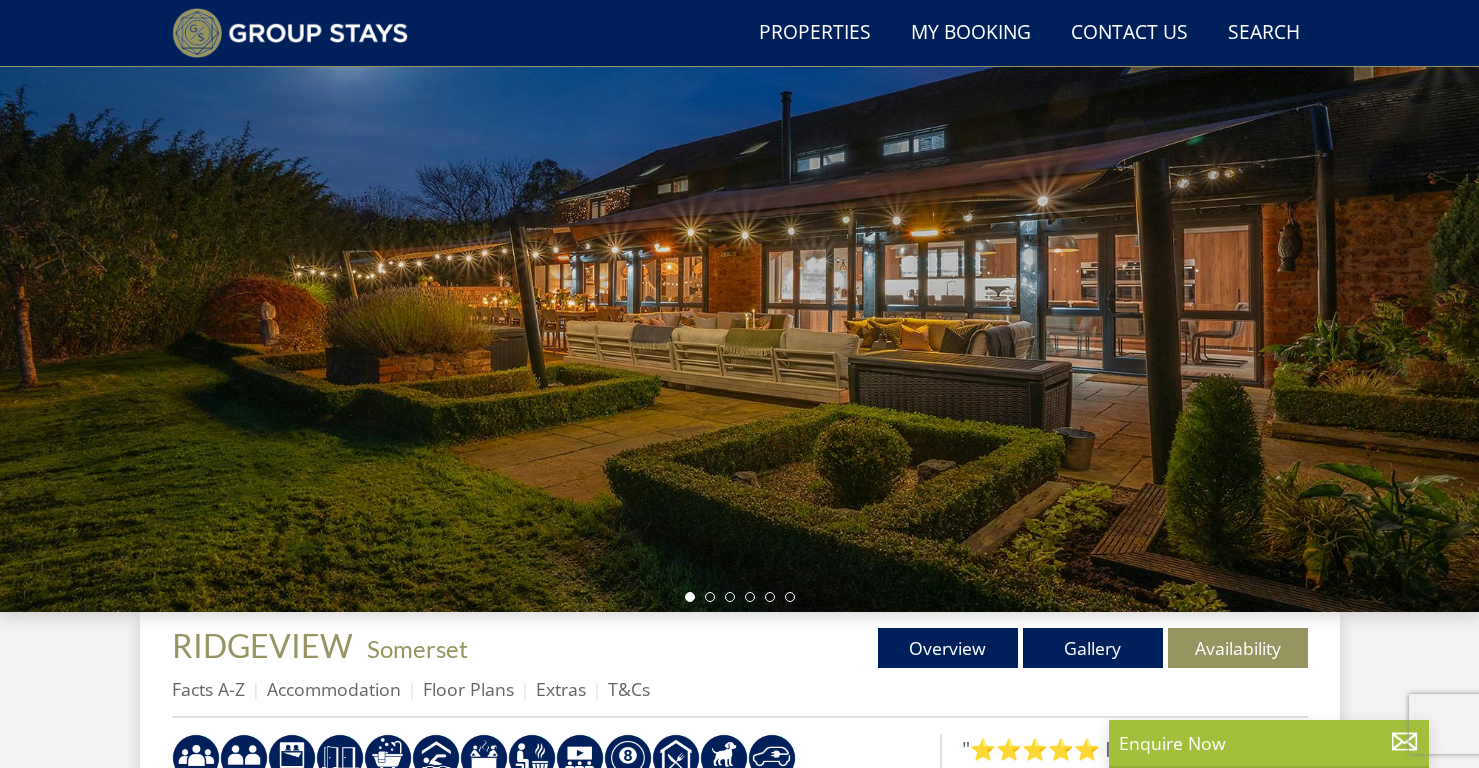 select on "7" 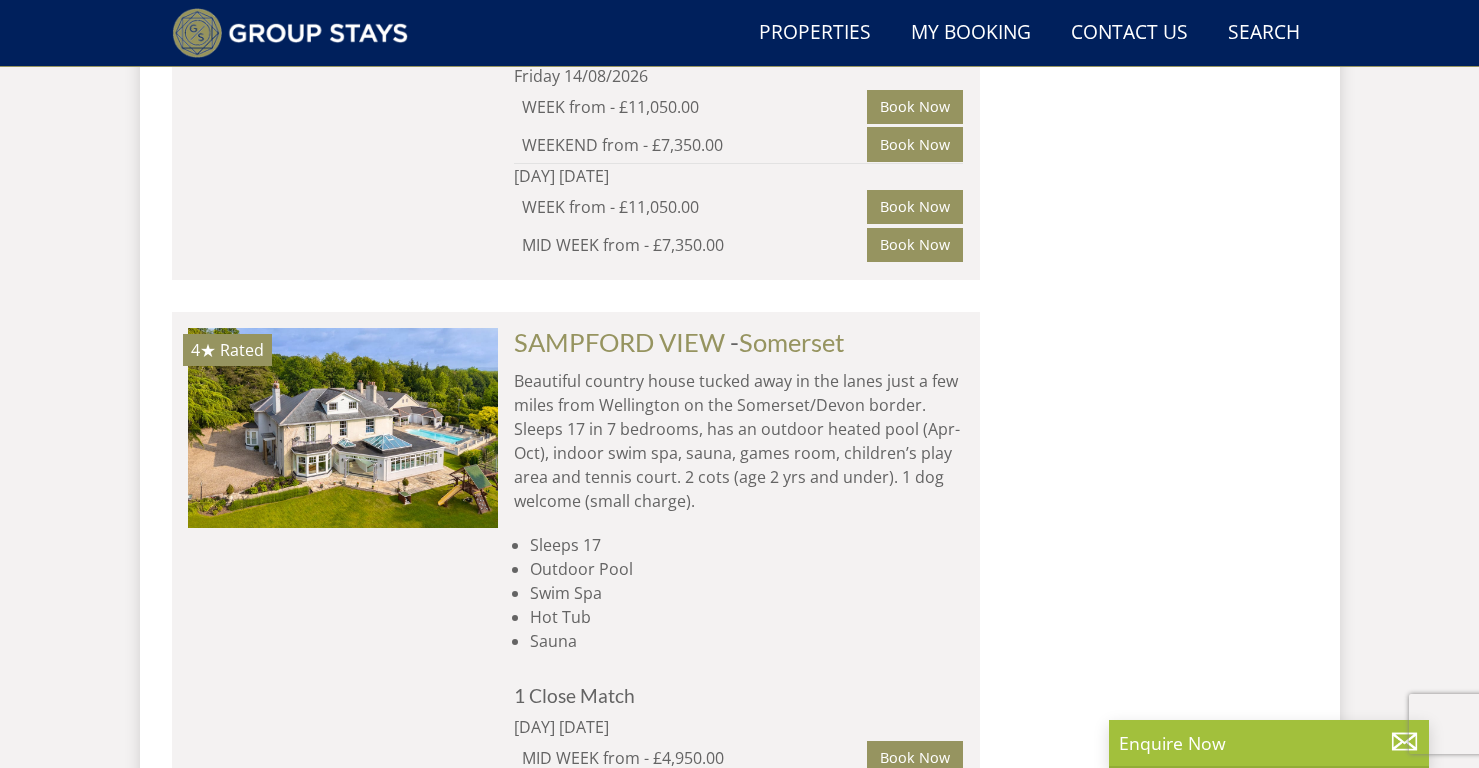 scroll, scrollTop: 15301, scrollLeft: 0, axis: vertical 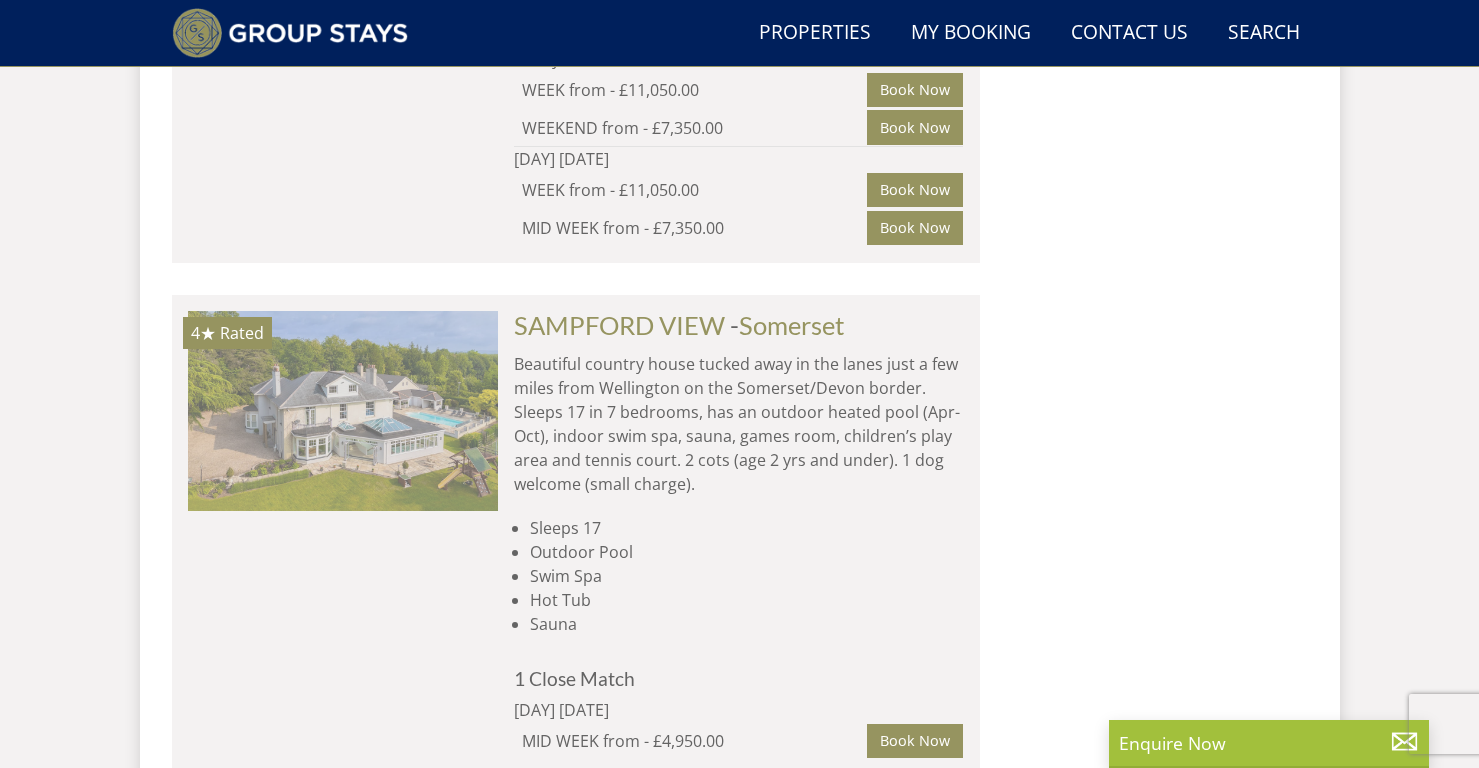 click at bounding box center [343, 411] 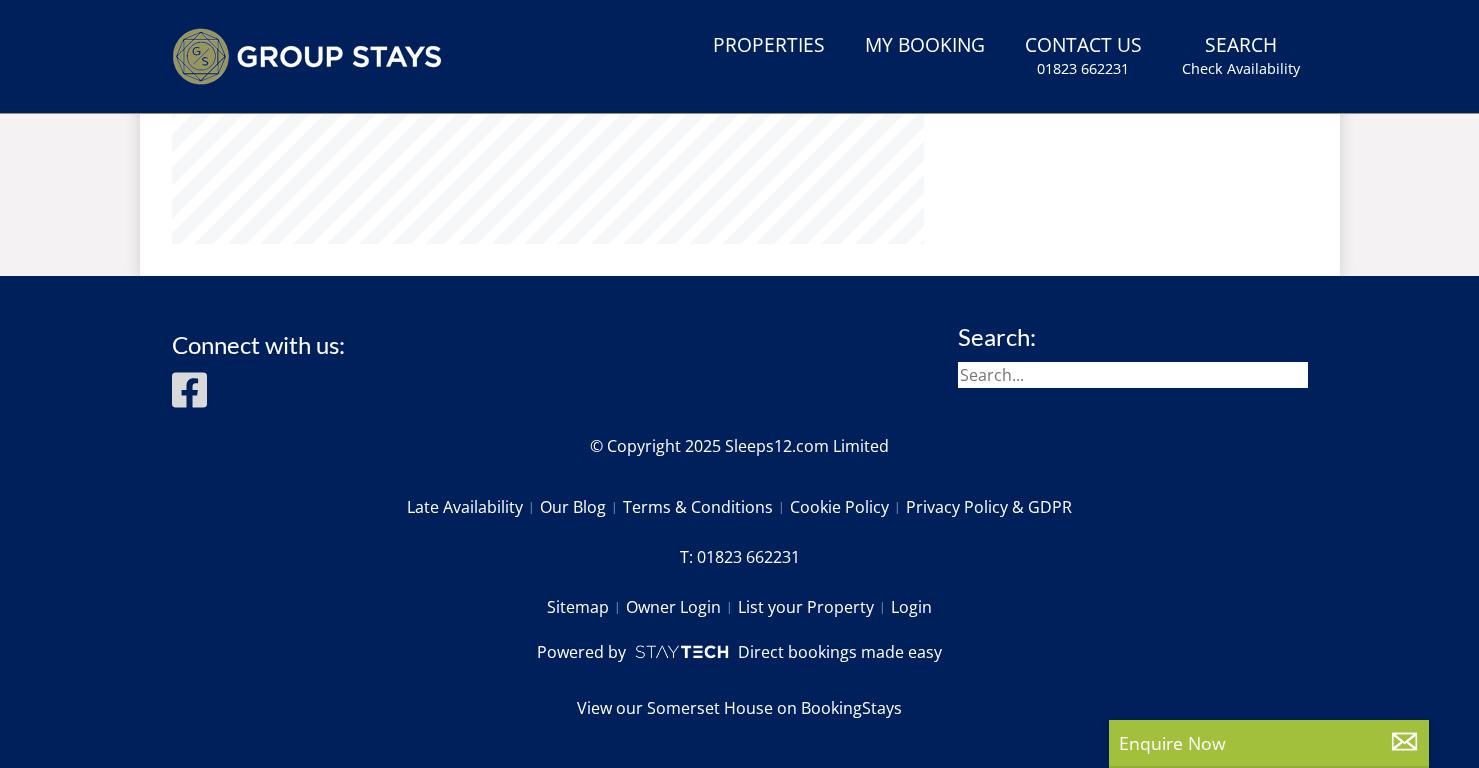 scroll, scrollTop: 0, scrollLeft: 0, axis: both 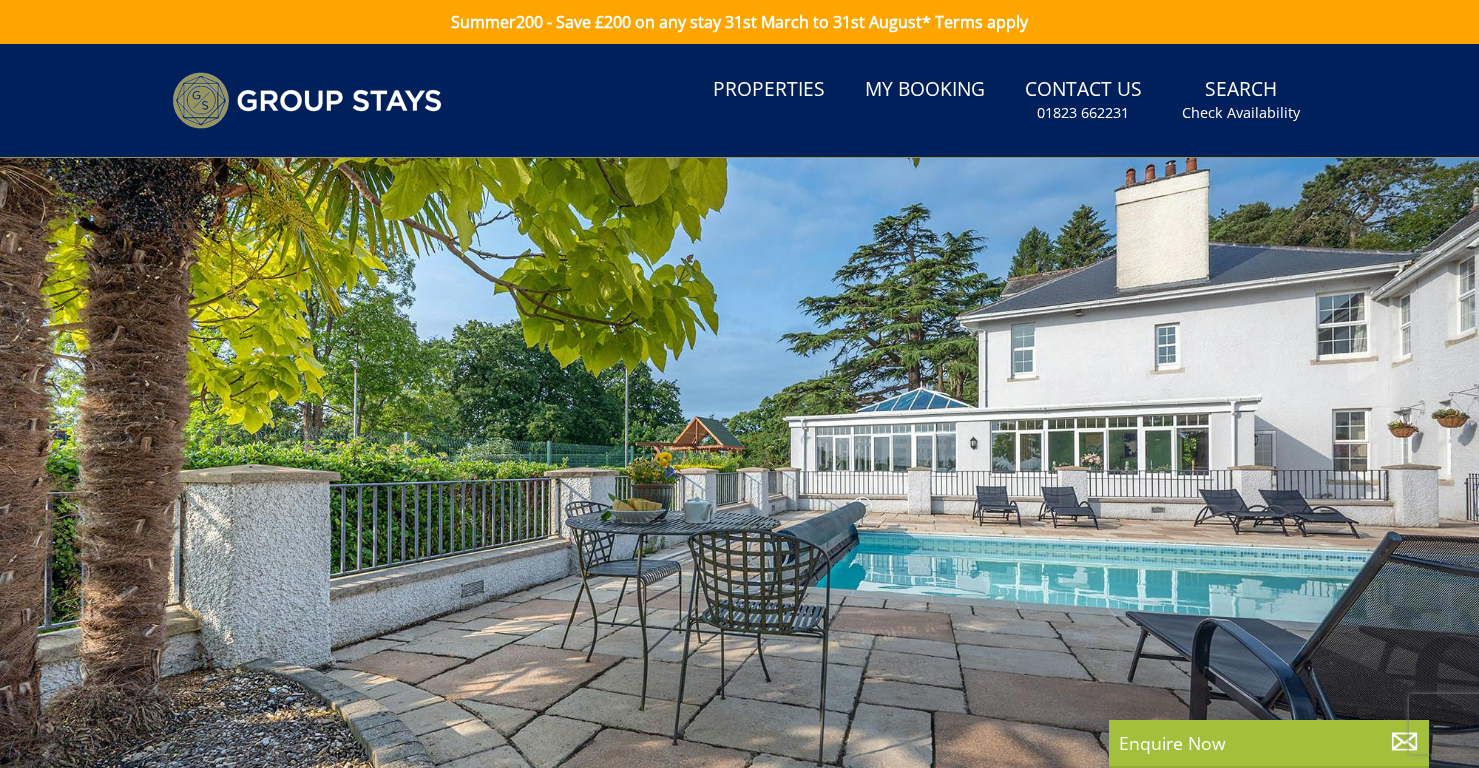 select on "7" 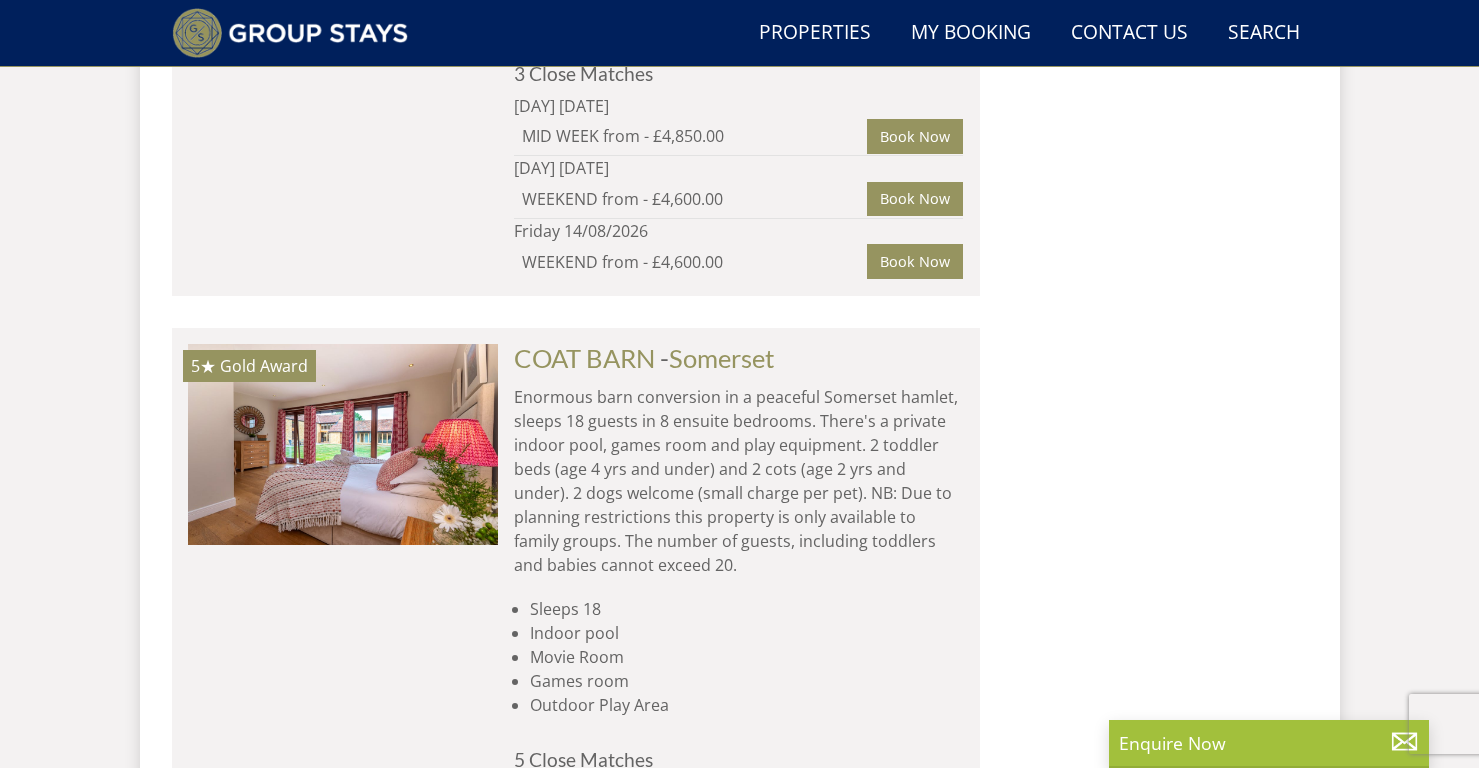 scroll, scrollTop: 16461, scrollLeft: 0, axis: vertical 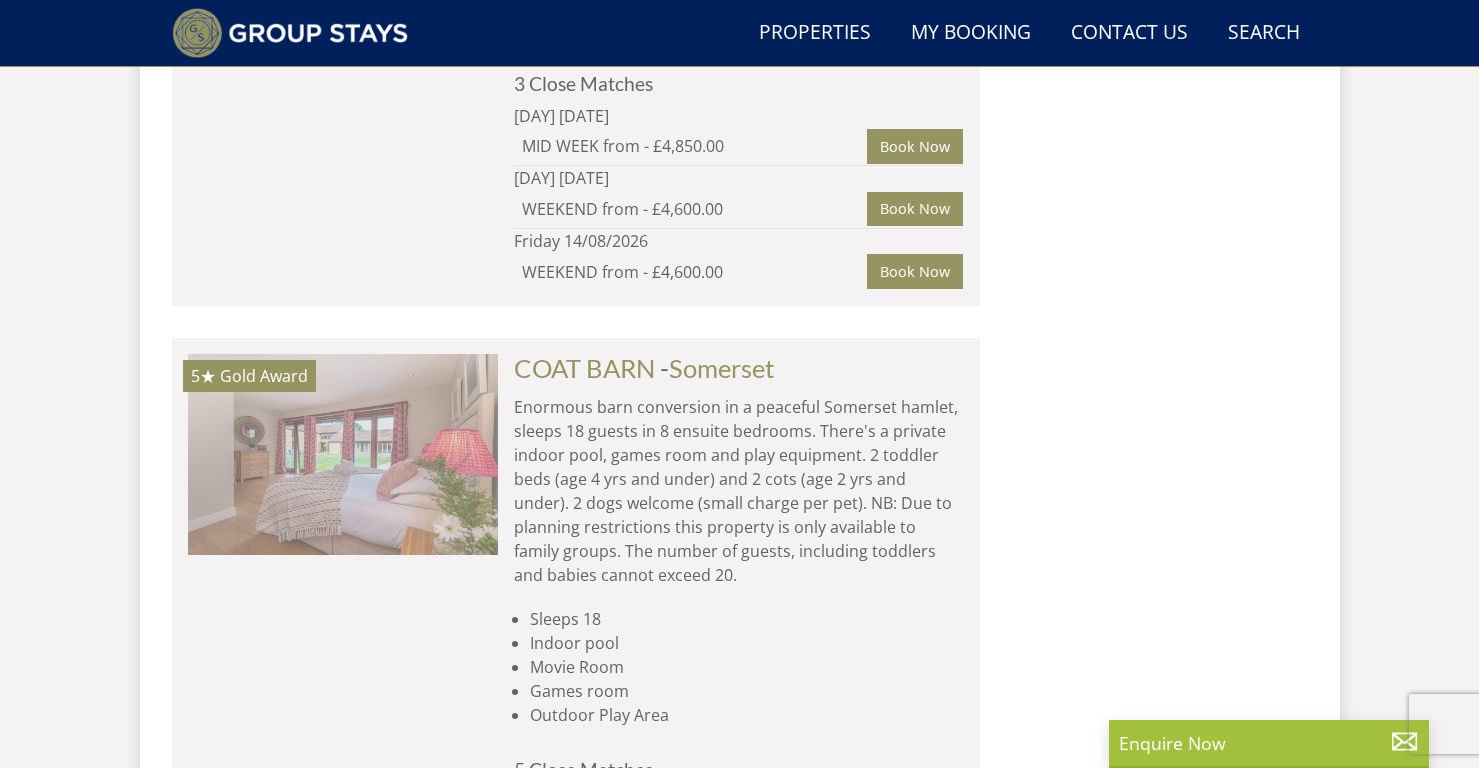 click at bounding box center [343, 454] 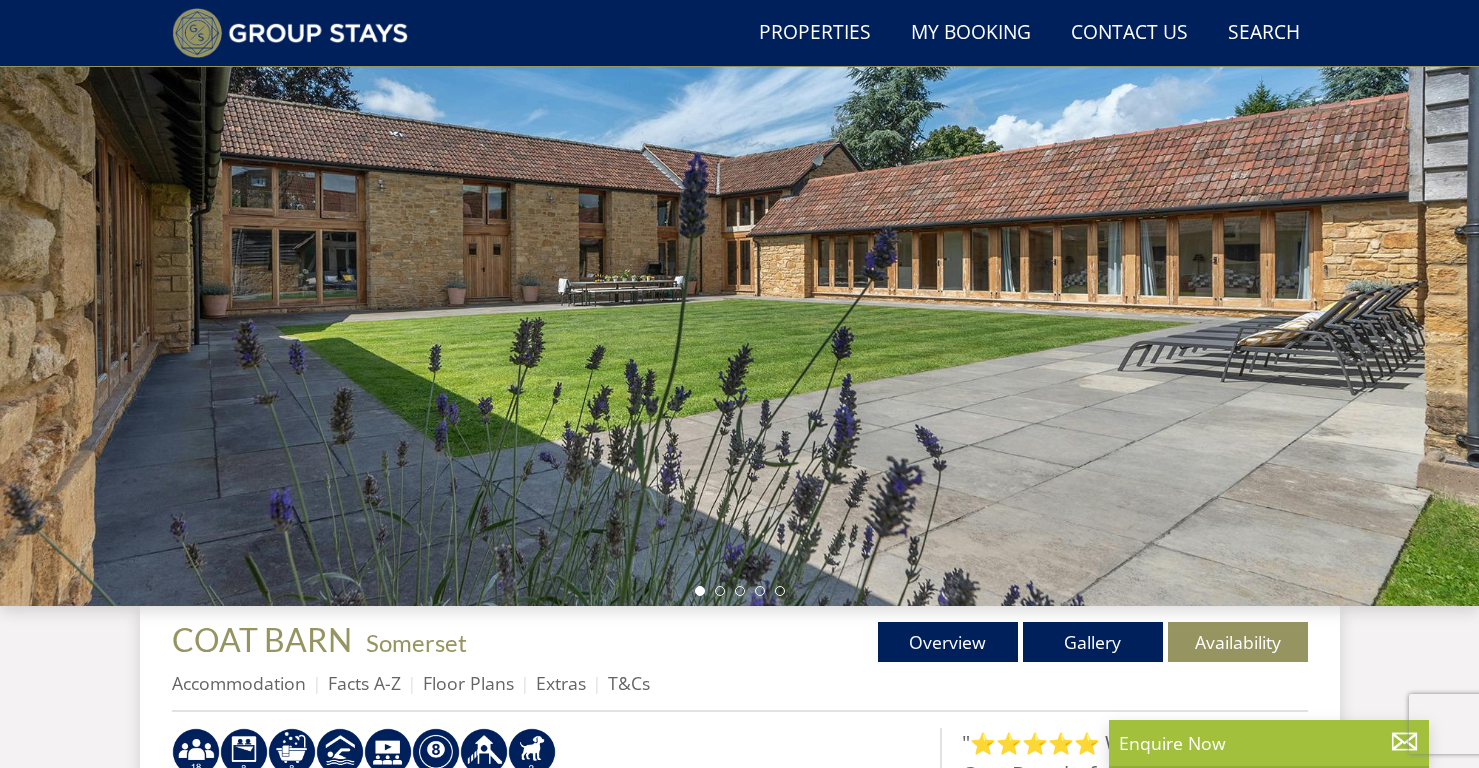 scroll, scrollTop: 215, scrollLeft: 0, axis: vertical 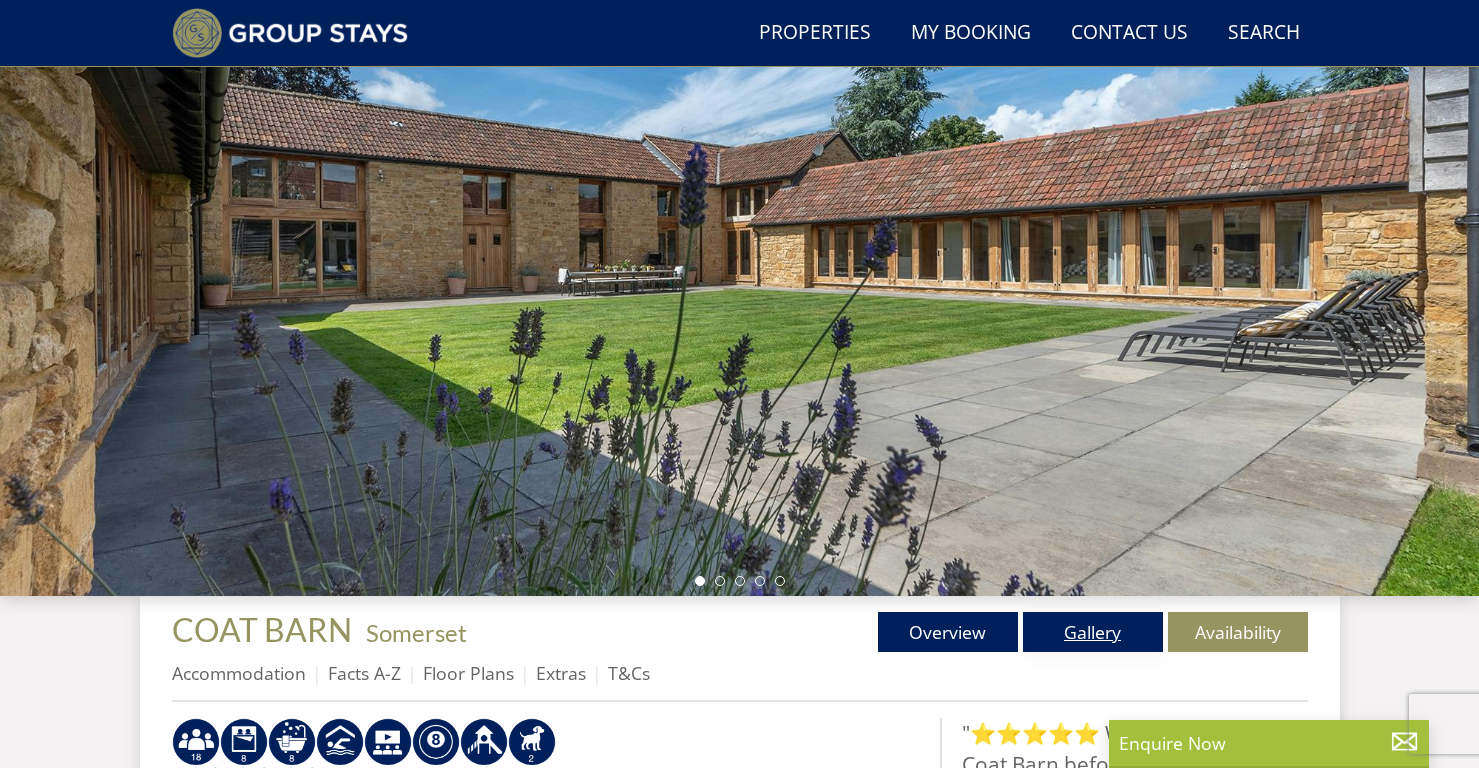 click on "Gallery" at bounding box center [1093, 632] 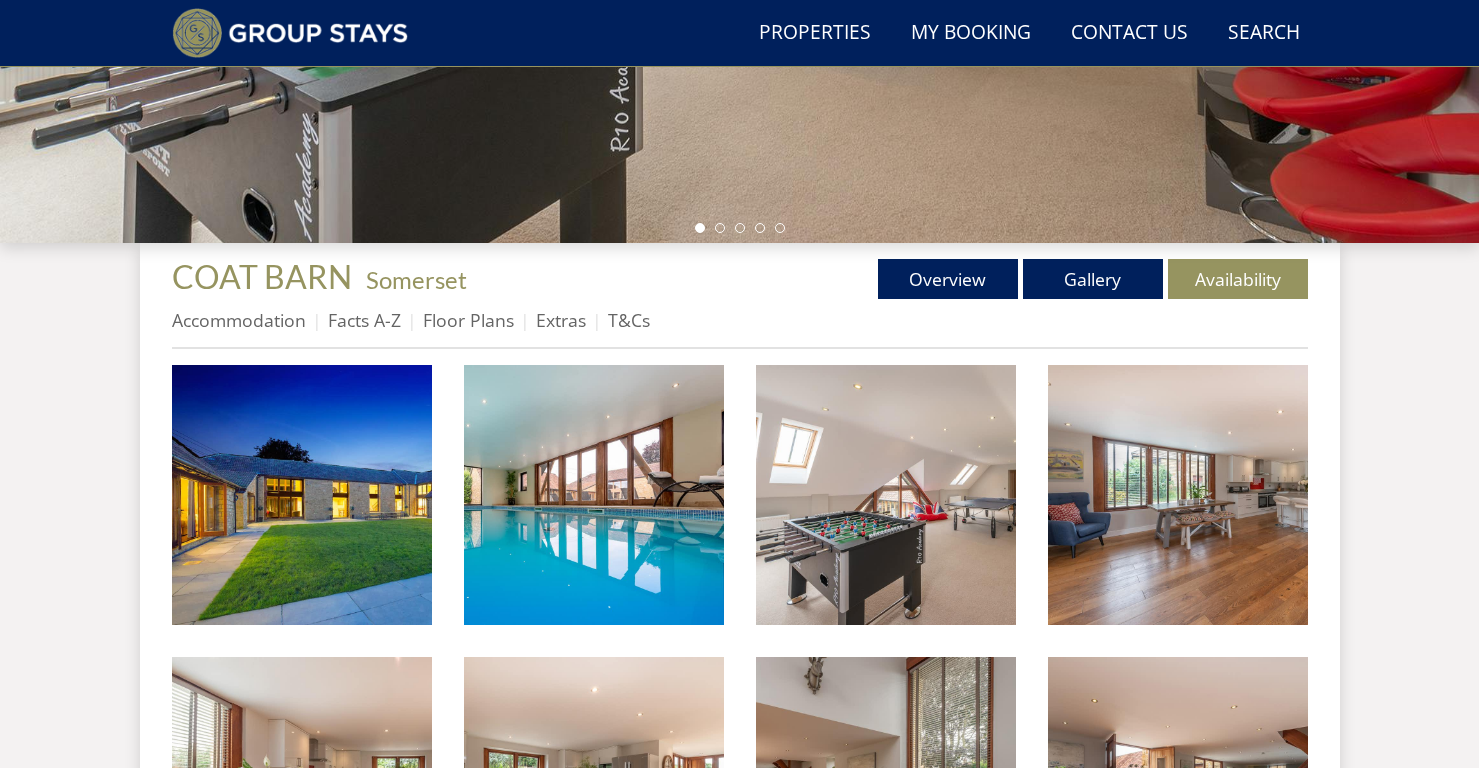 scroll, scrollTop: 492, scrollLeft: 0, axis: vertical 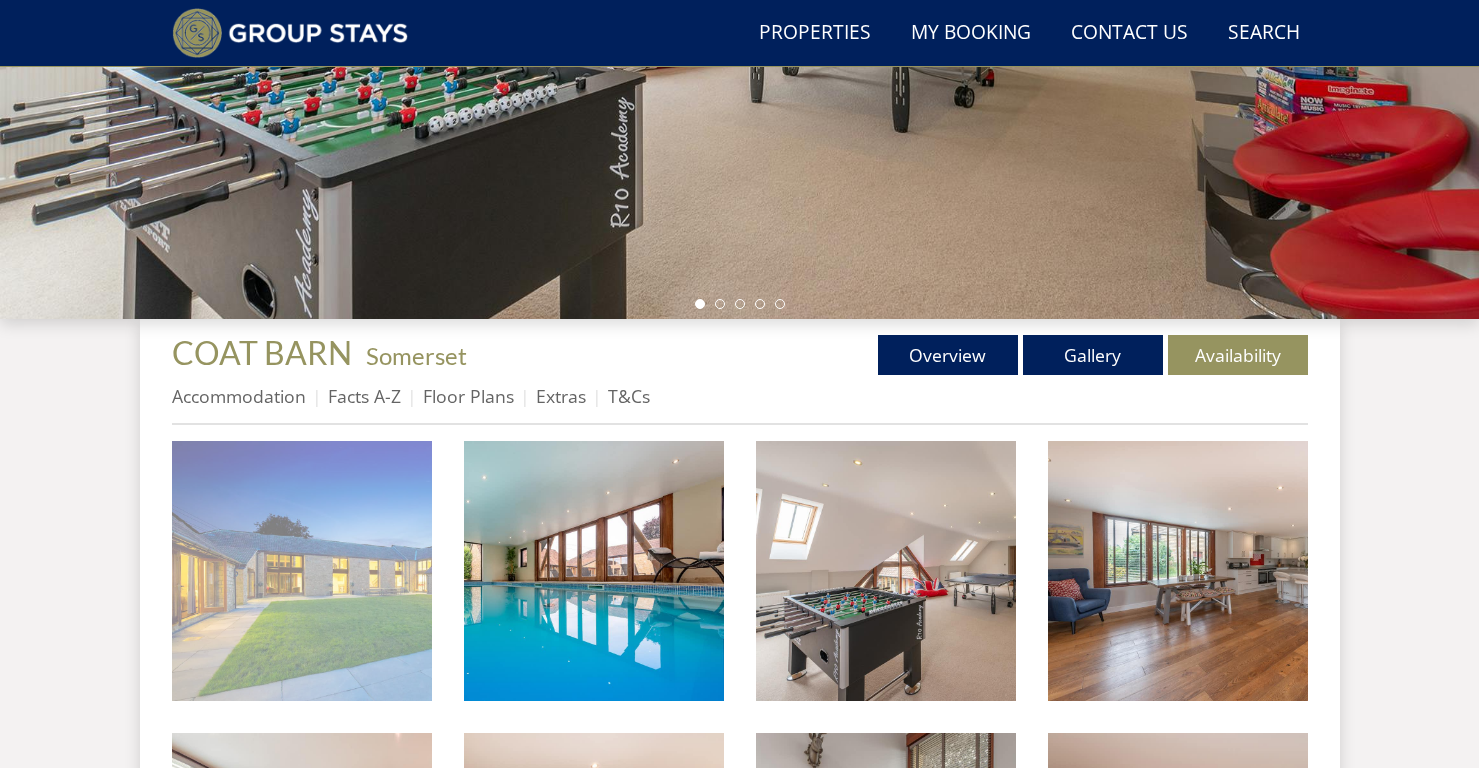 click at bounding box center [302, 571] 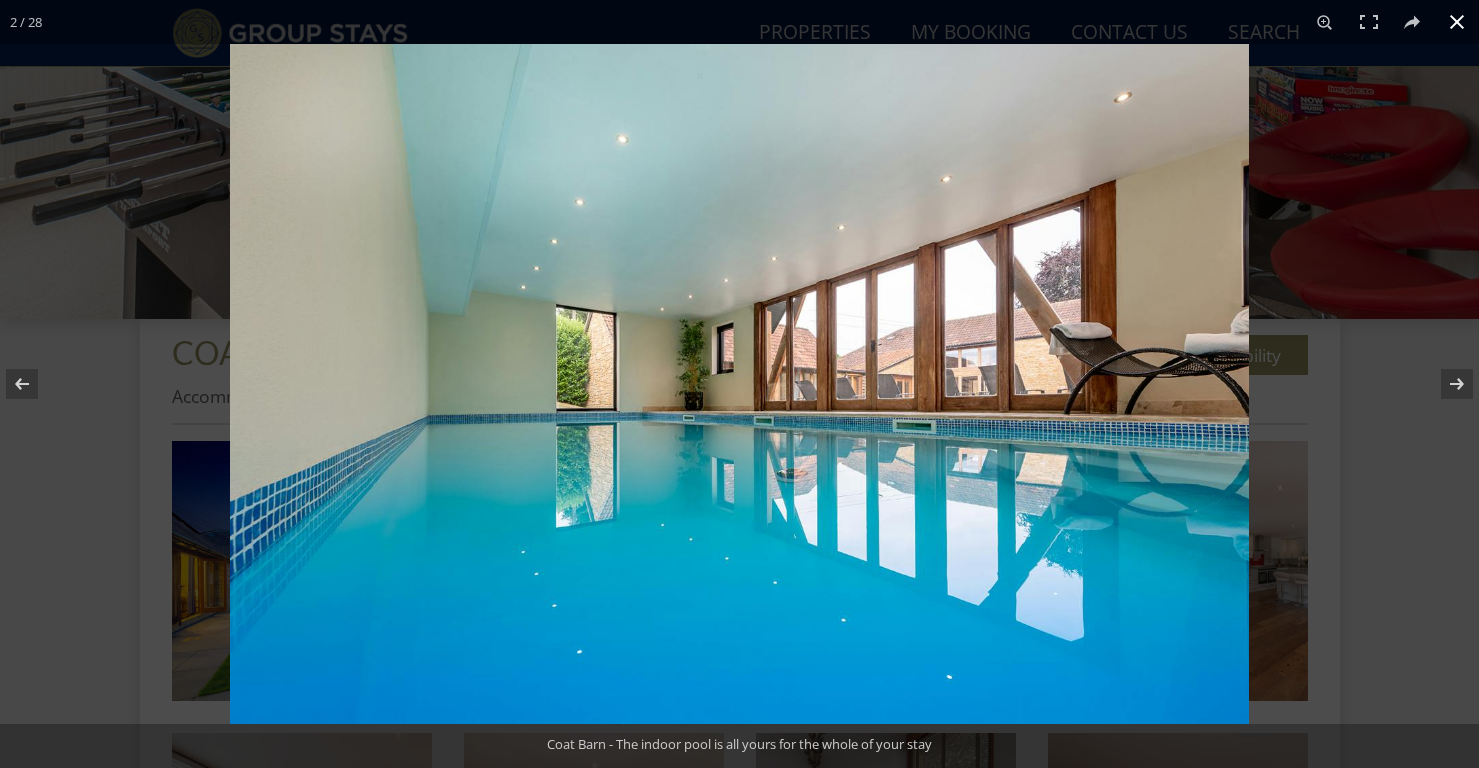 scroll, scrollTop: 215, scrollLeft: 0, axis: vertical 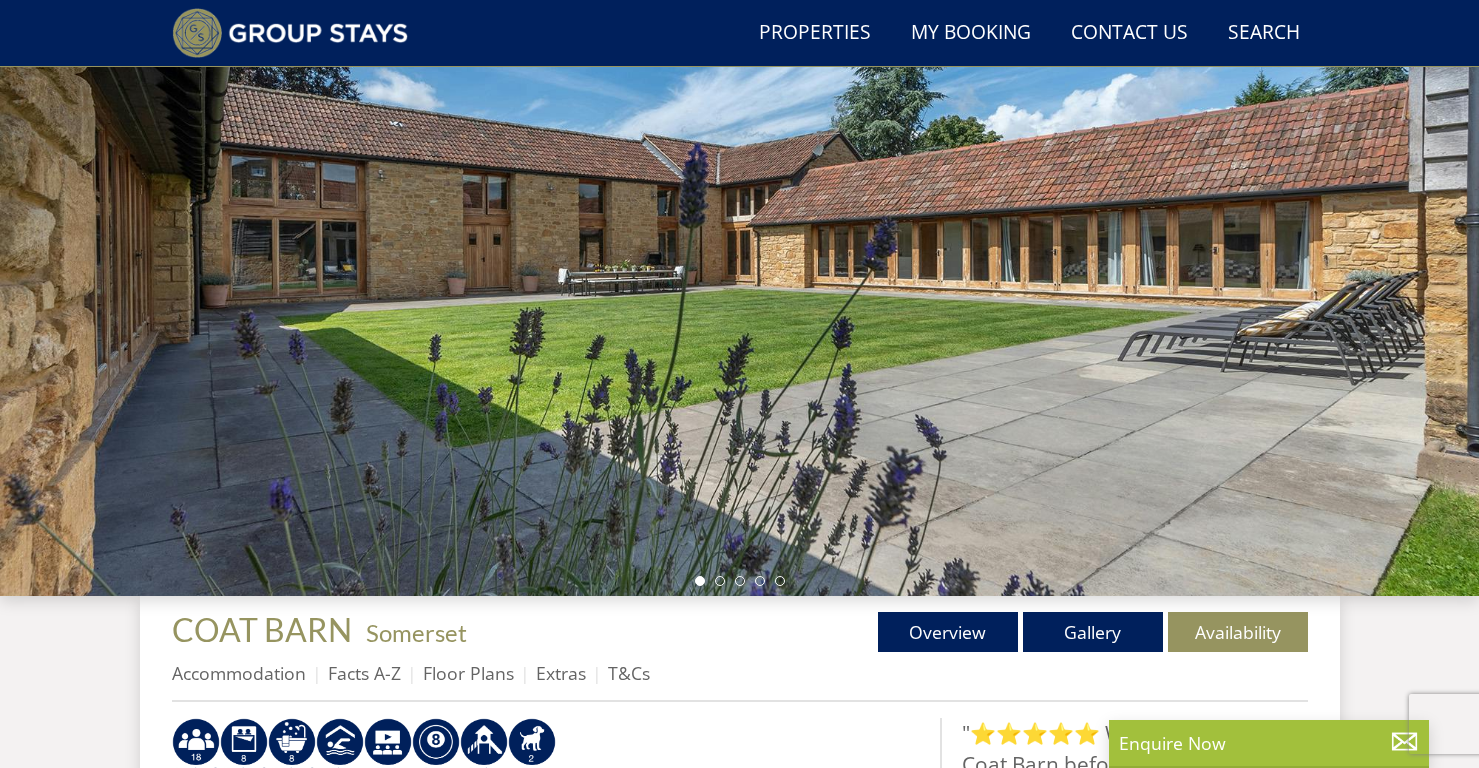 select on "7" 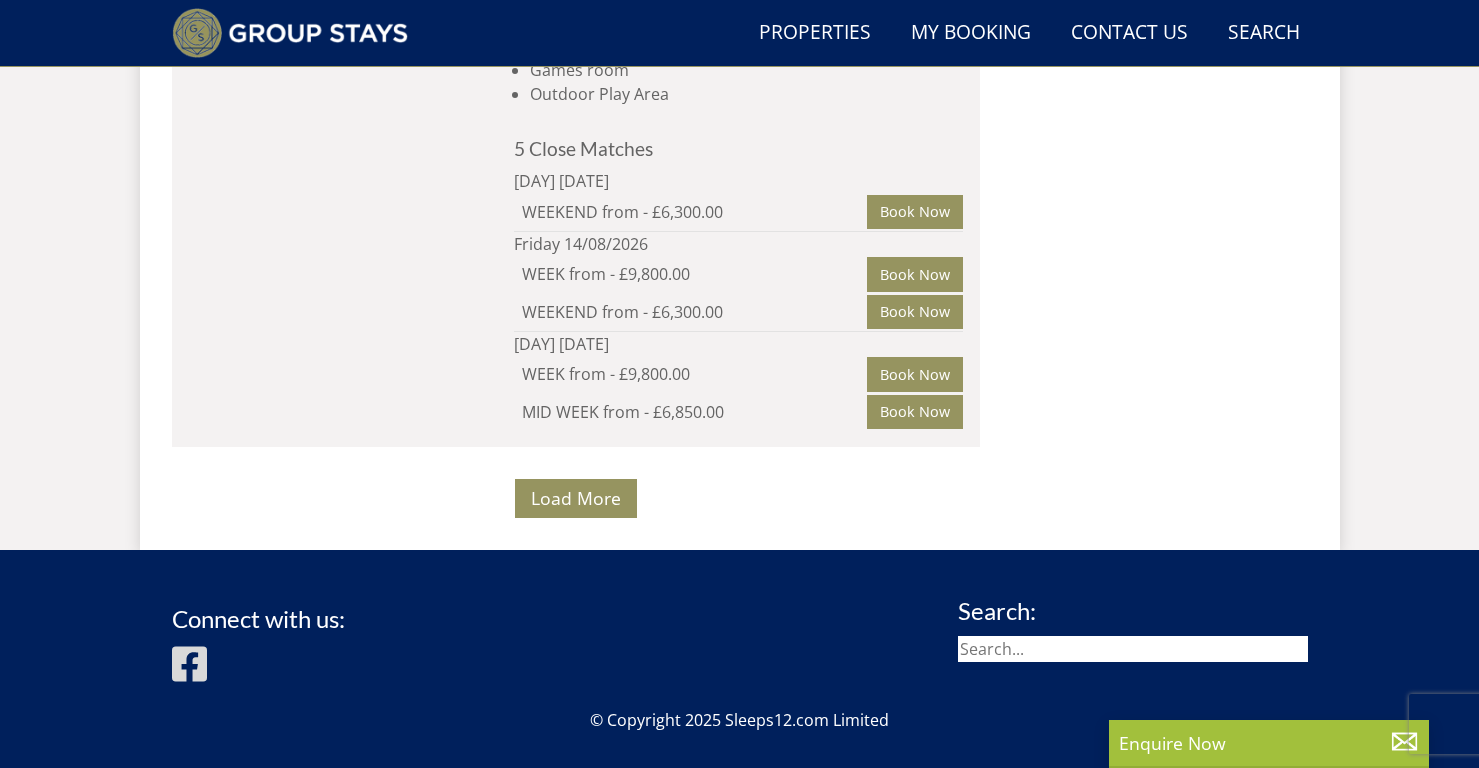 scroll, scrollTop: 17084, scrollLeft: 0, axis: vertical 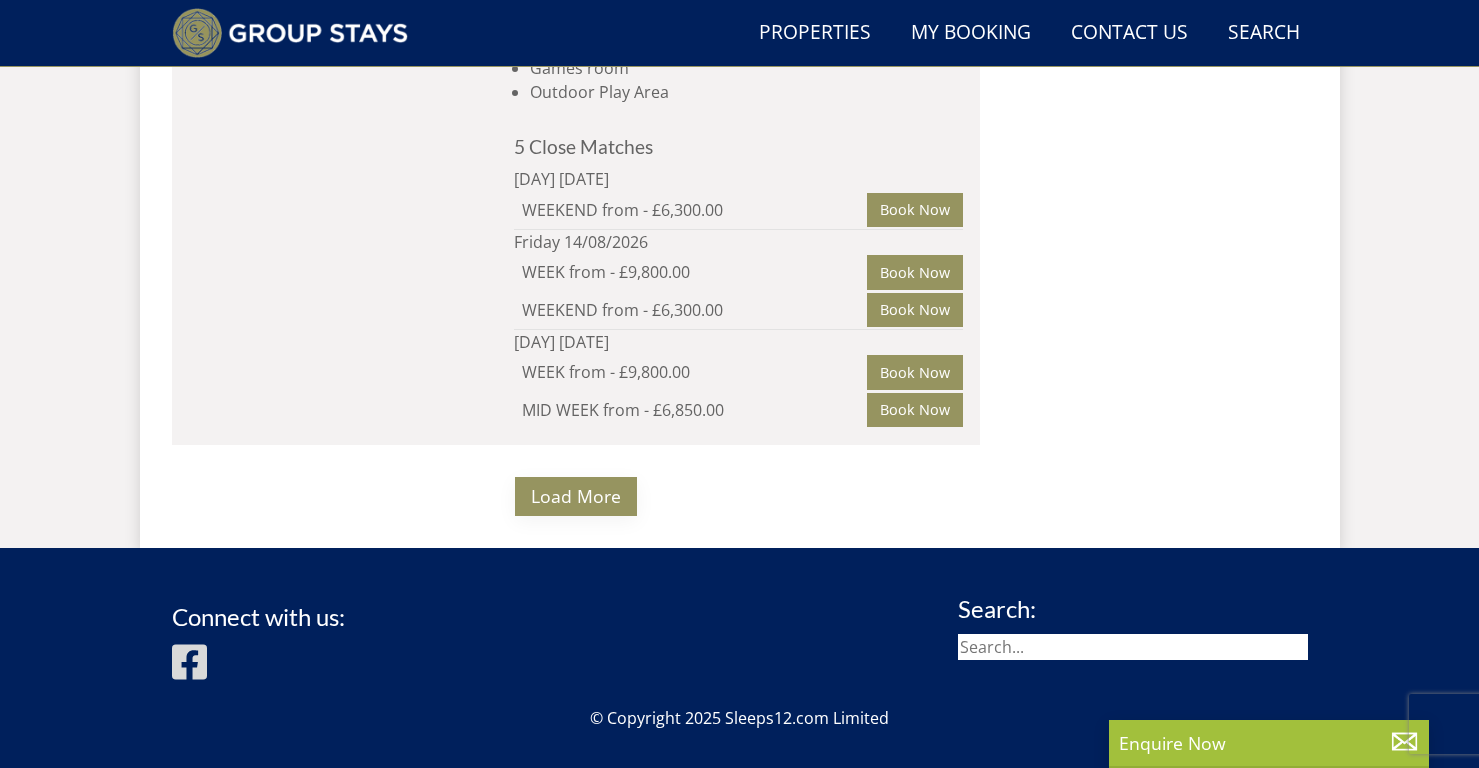 click on "Load More" at bounding box center [576, 496] 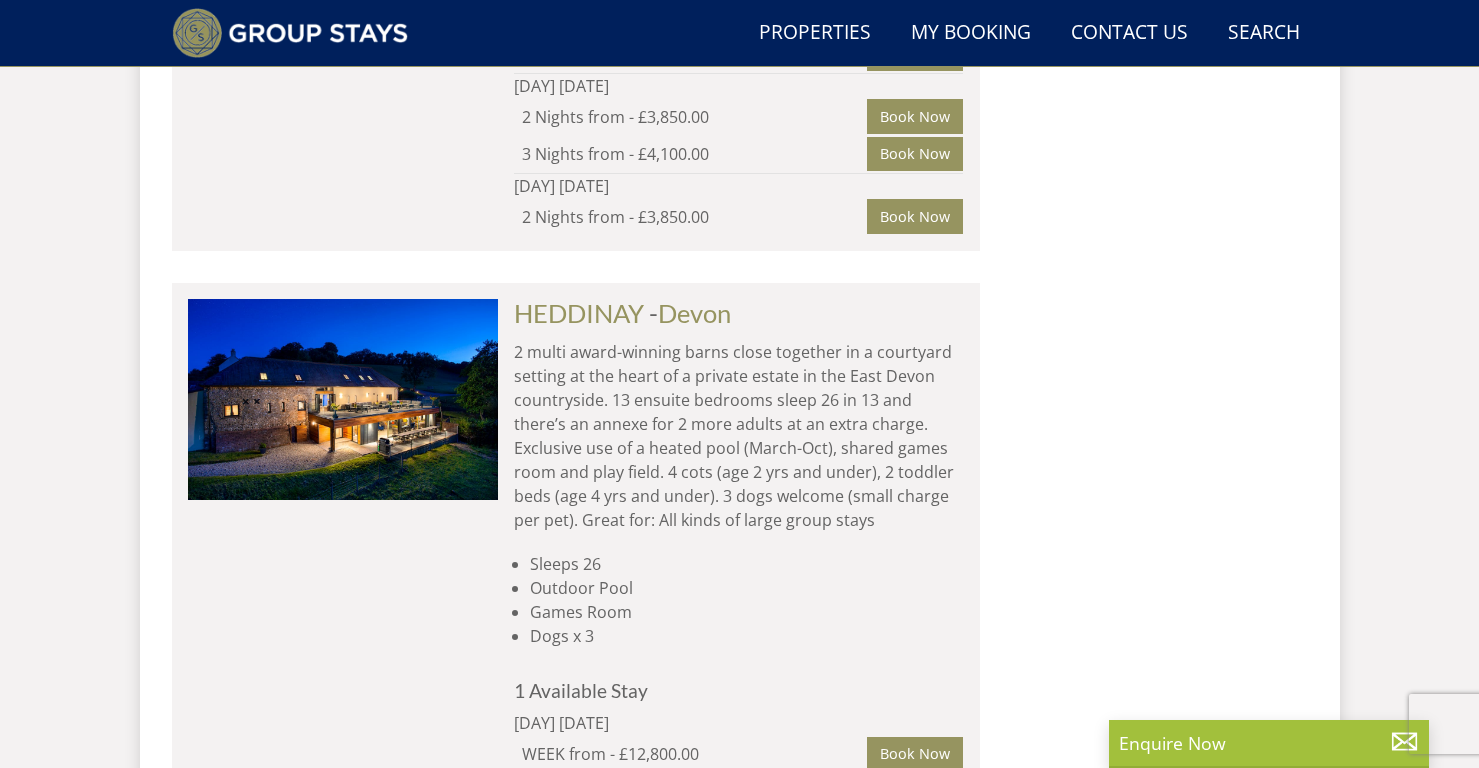scroll, scrollTop: 18684, scrollLeft: 0, axis: vertical 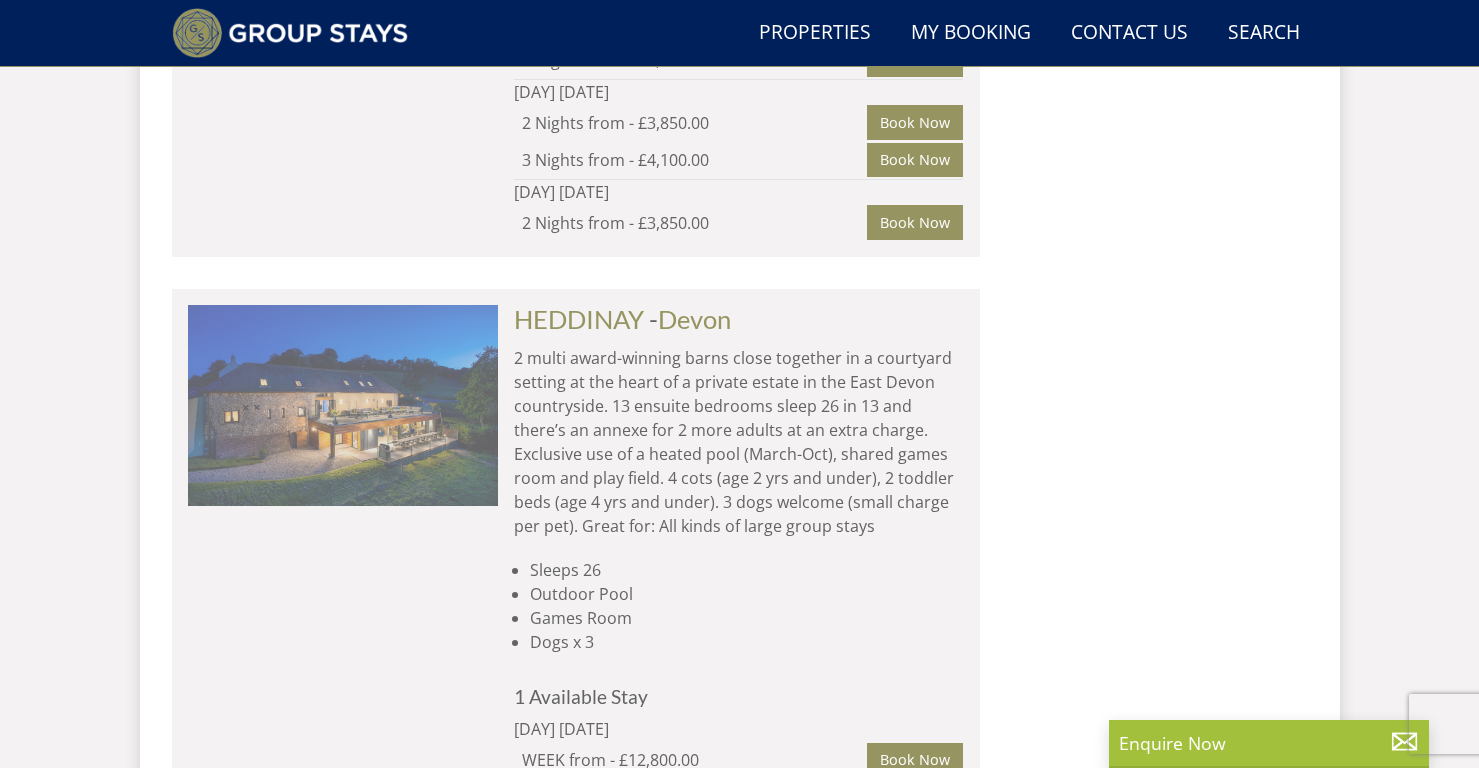 click at bounding box center (343, 405) 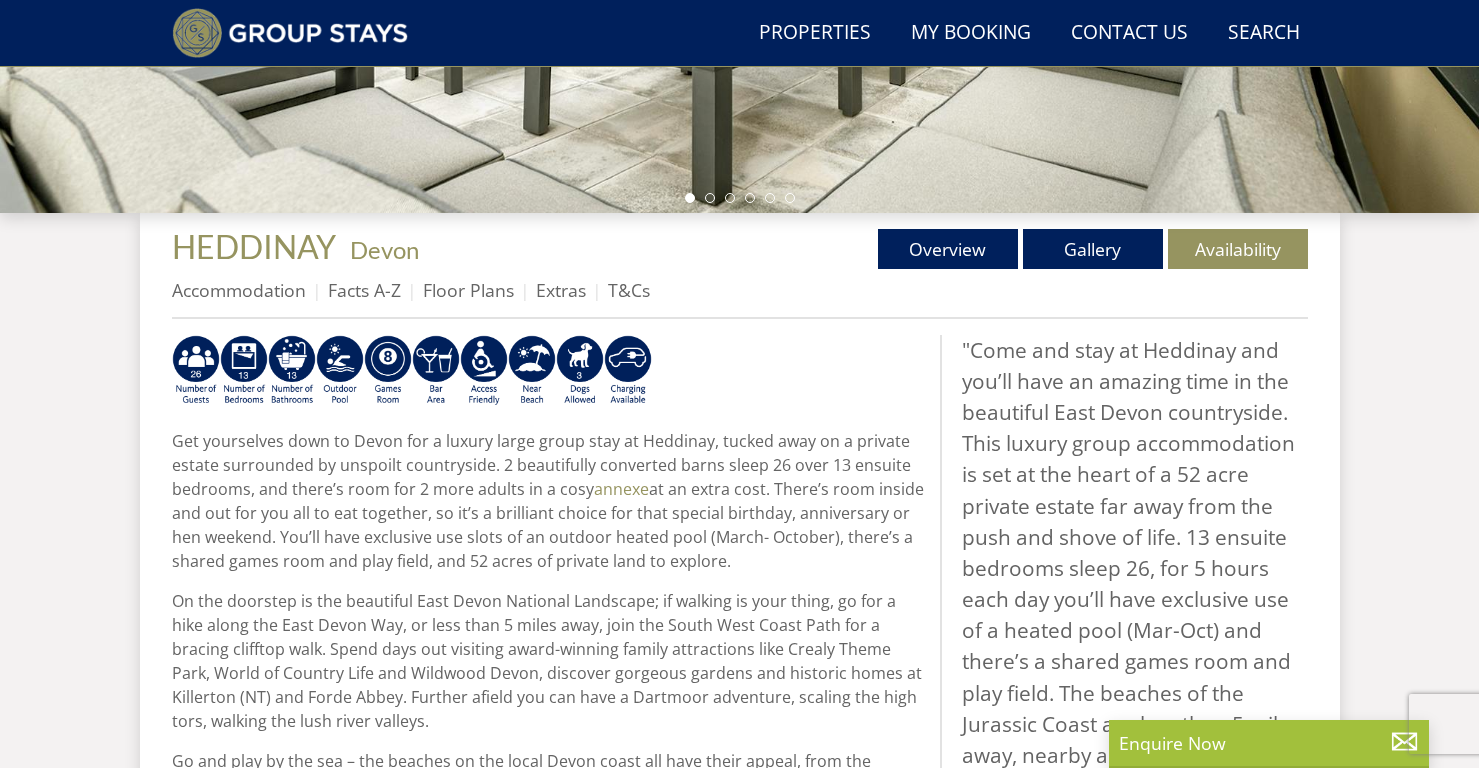 scroll, scrollTop: 600, scrollLeft: 0, axis: vertical 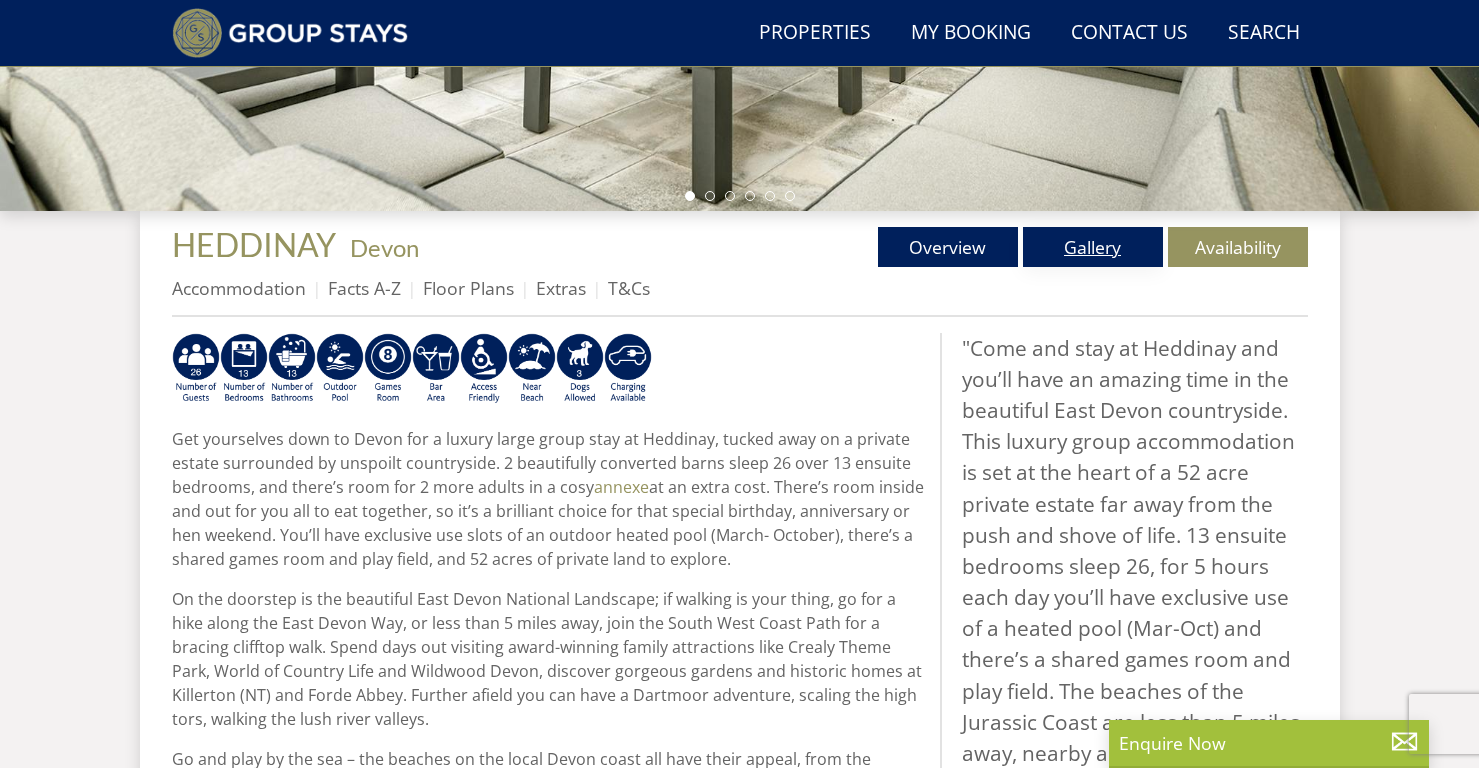 click on "Gallery" at bounding box center (1093, 247) 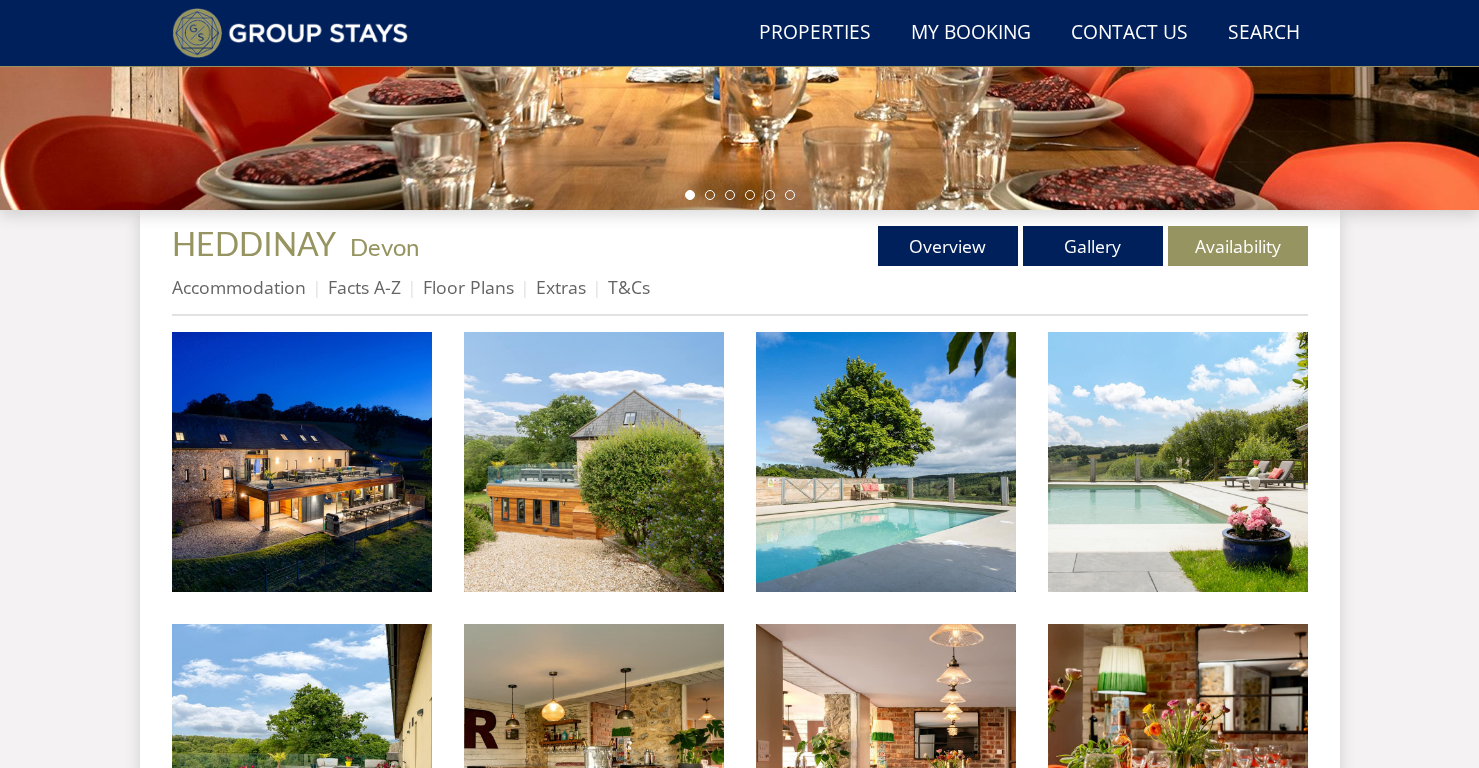 scroll, scrollTop: 636, scrollLeft: 0, axis: vertical 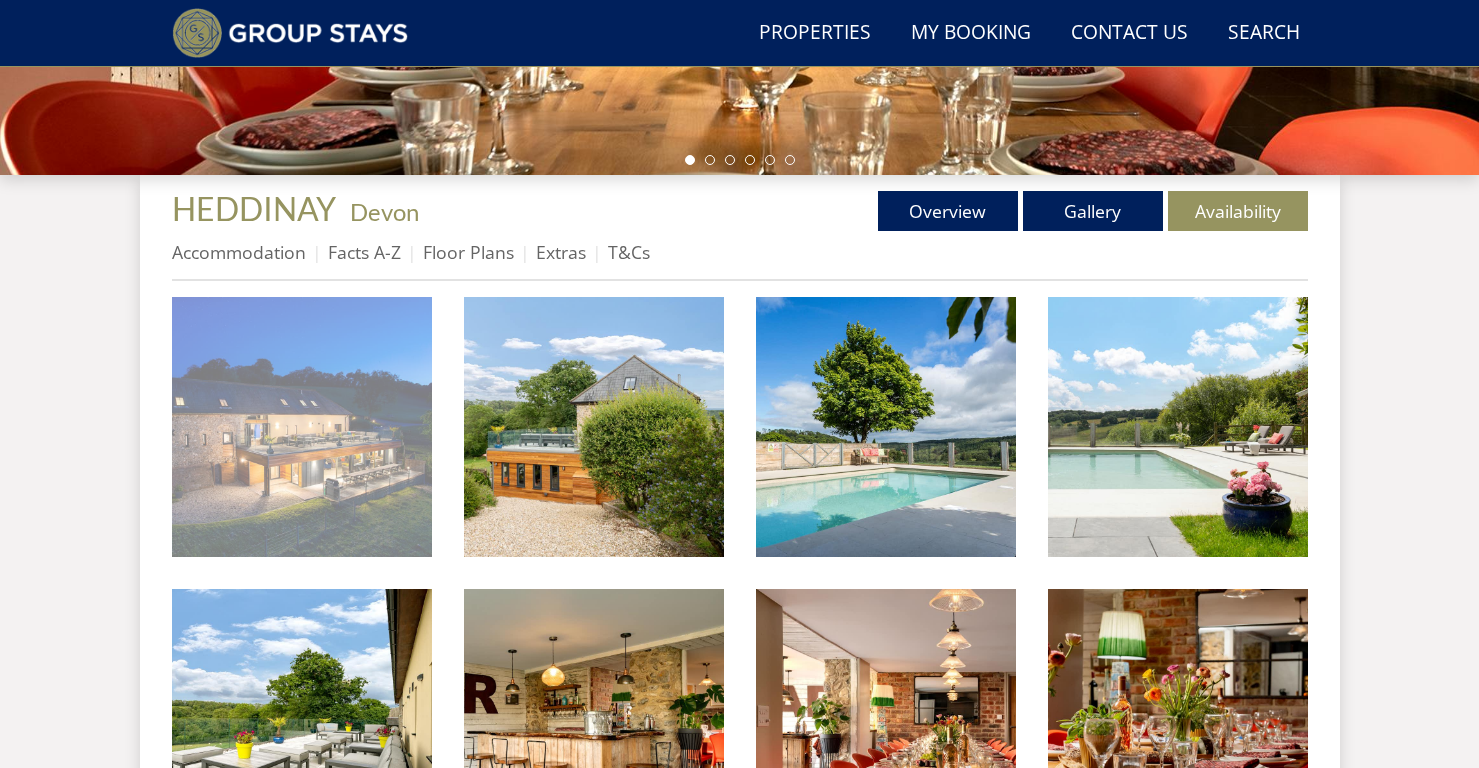 click at bounding box center [302, 427] 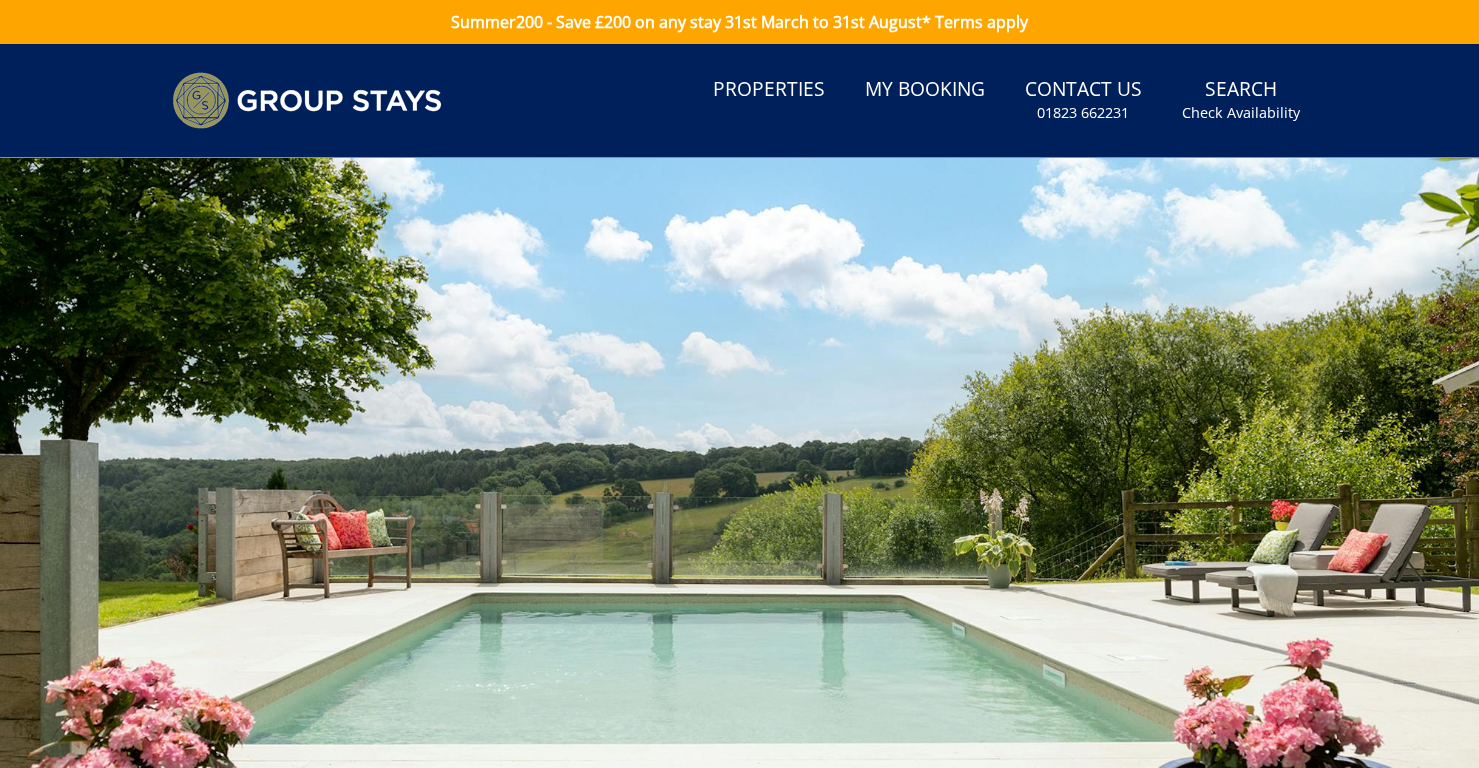 scroll, scrollTop: 0, scrollLeft: 0, axis: both 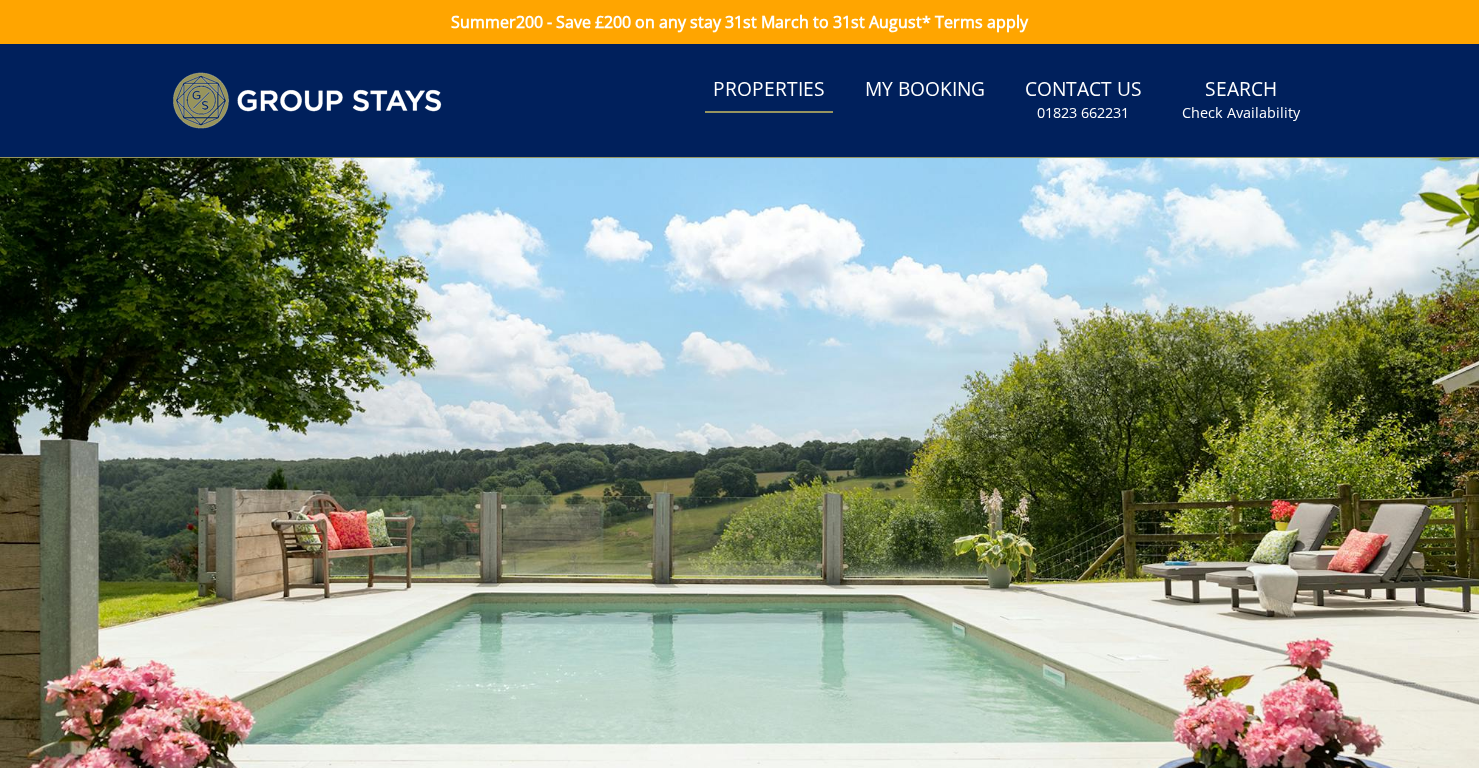 click on "Properties" at bounding box center (769, 90) 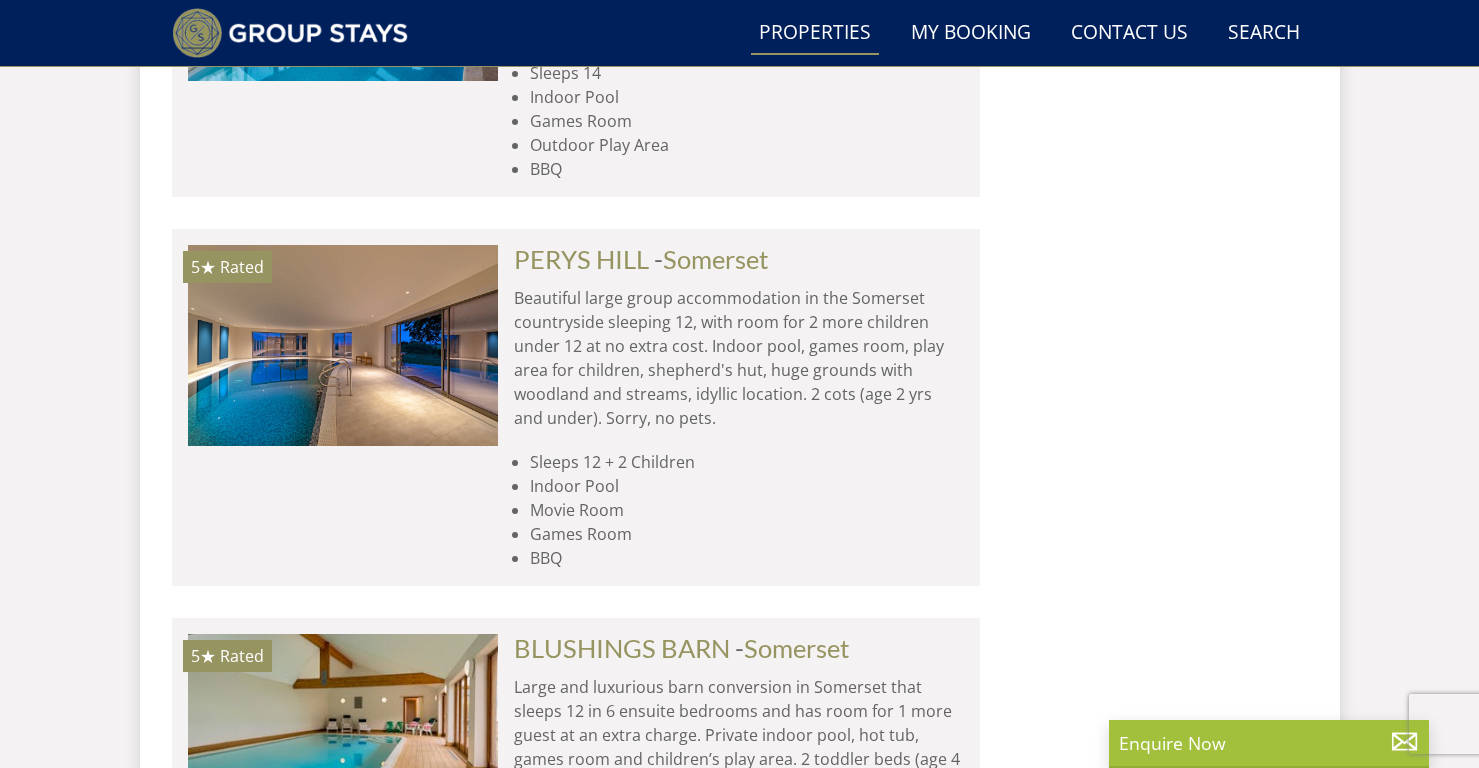 scroll, scrollTop: 5971, scrollLeft: 0, axis: vertical 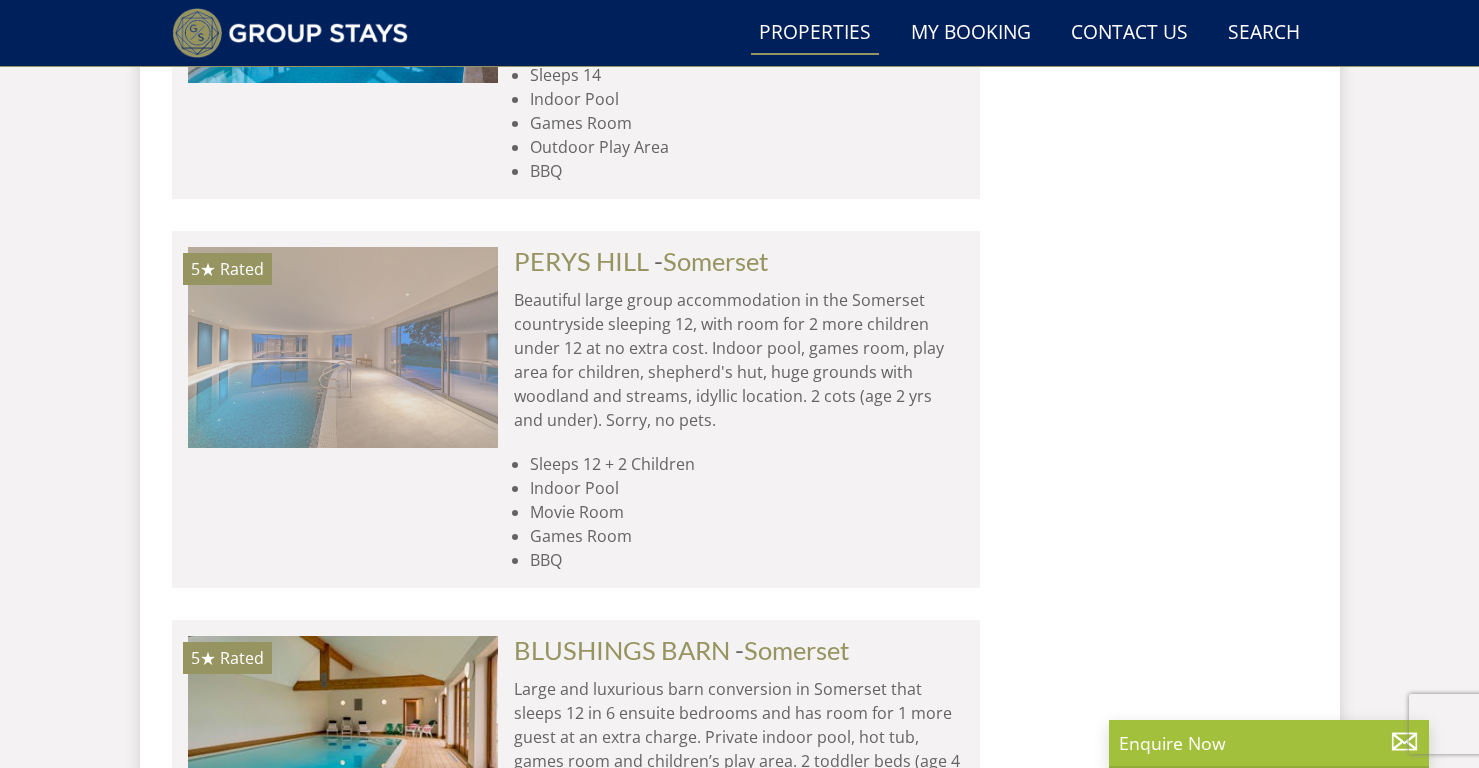 click at bounding box center [343, 347] 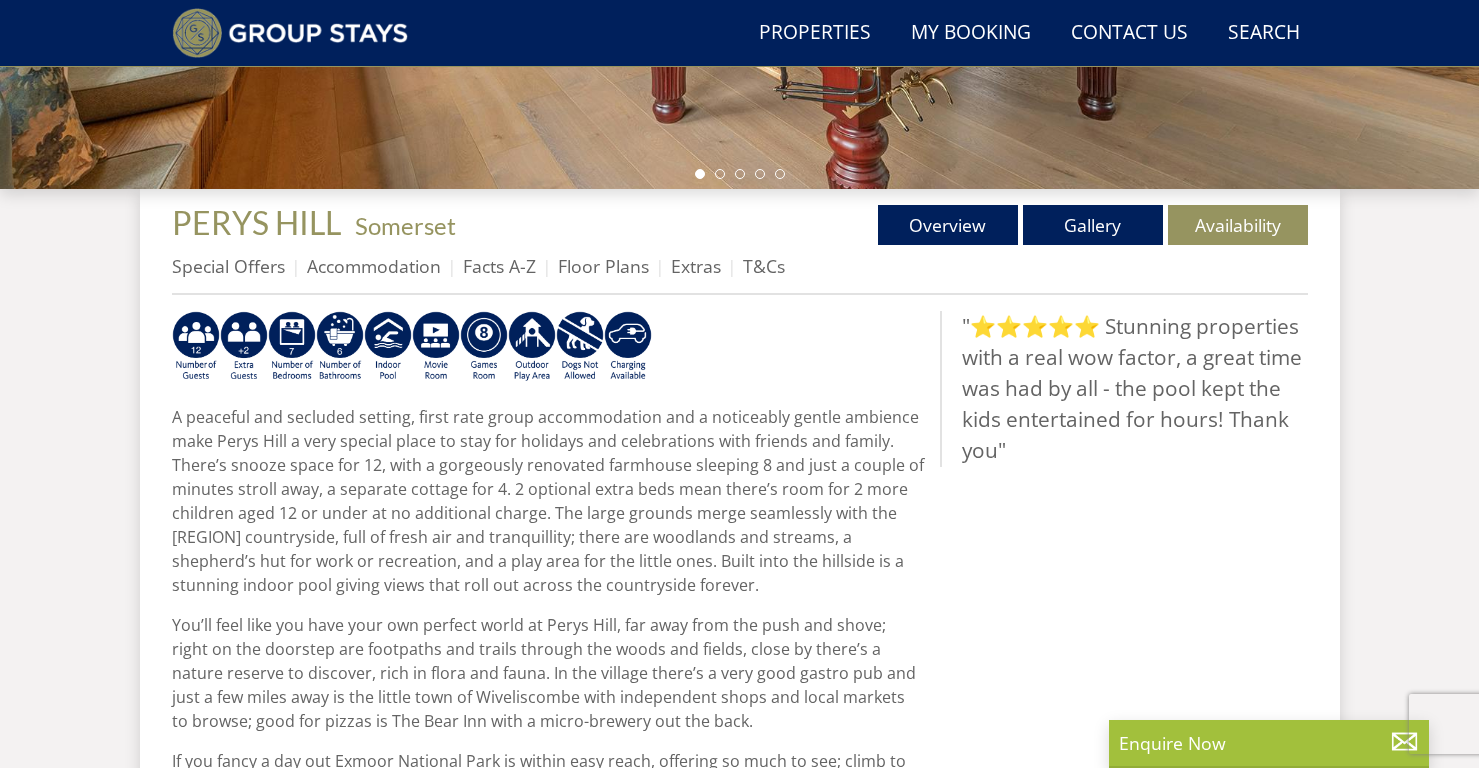 scroll, scrollTop: 619, scrollLeft: 0, axis: vertical 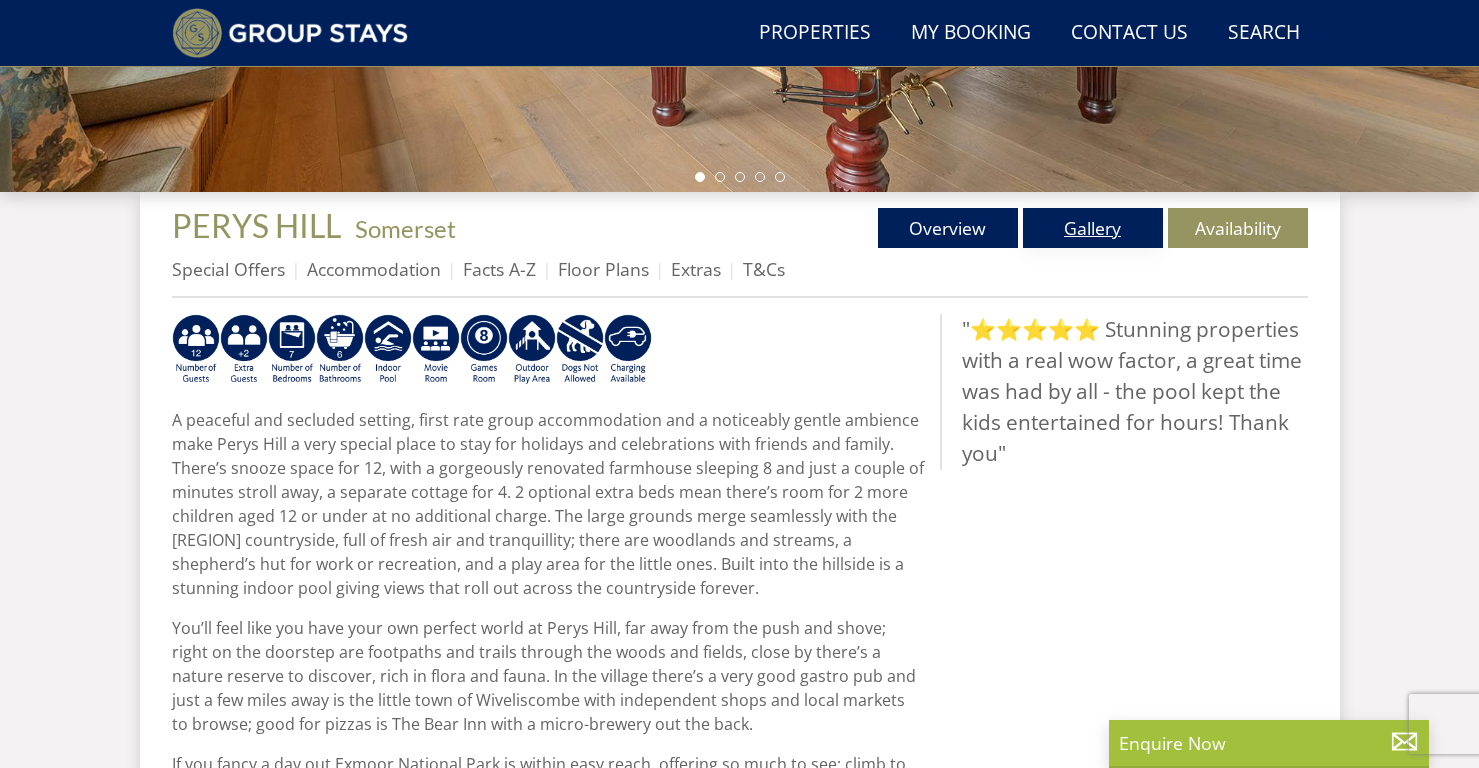 click on "Gallery" at bounding box center [1093, 228] 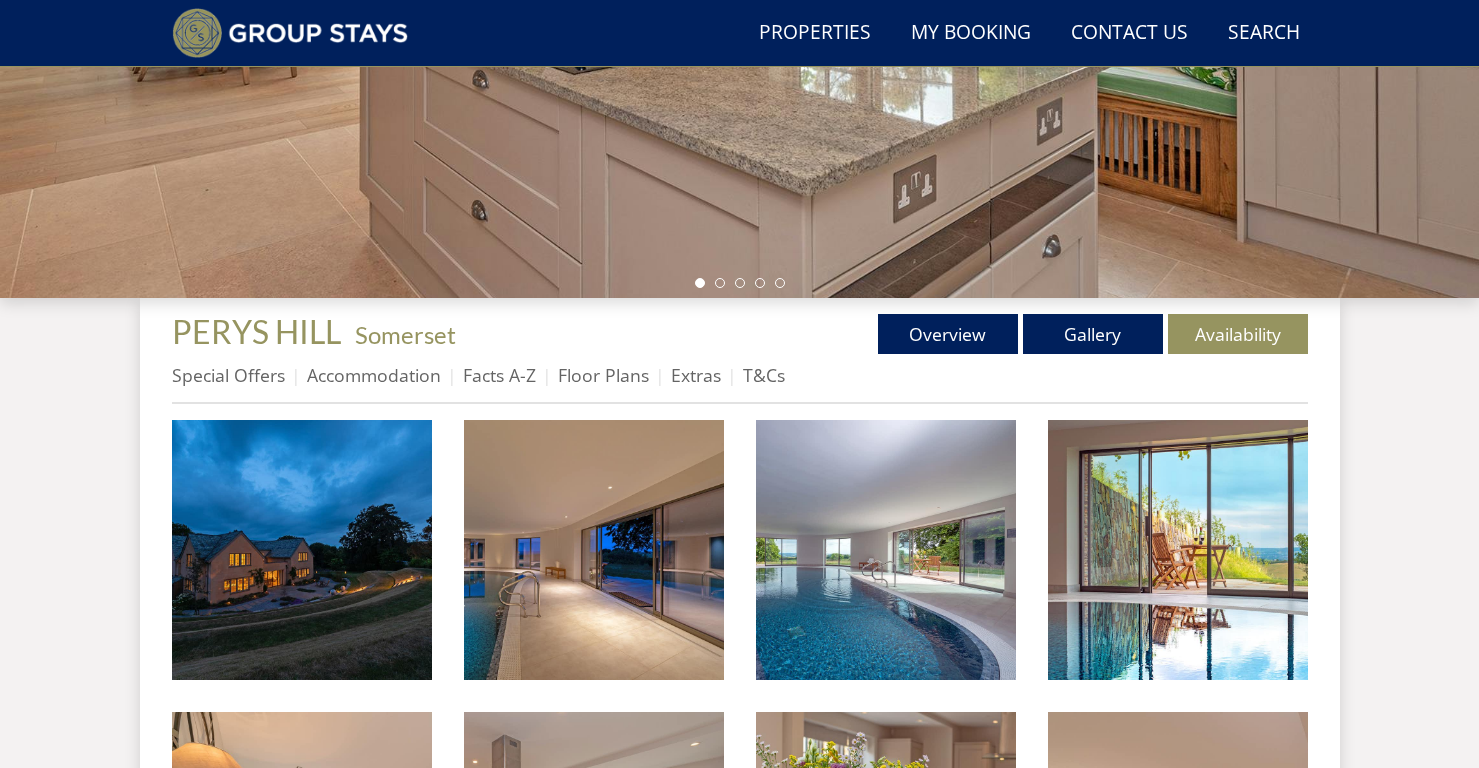 scroll, scrollTop: 521, scrollLeft: 0, axis: vertical 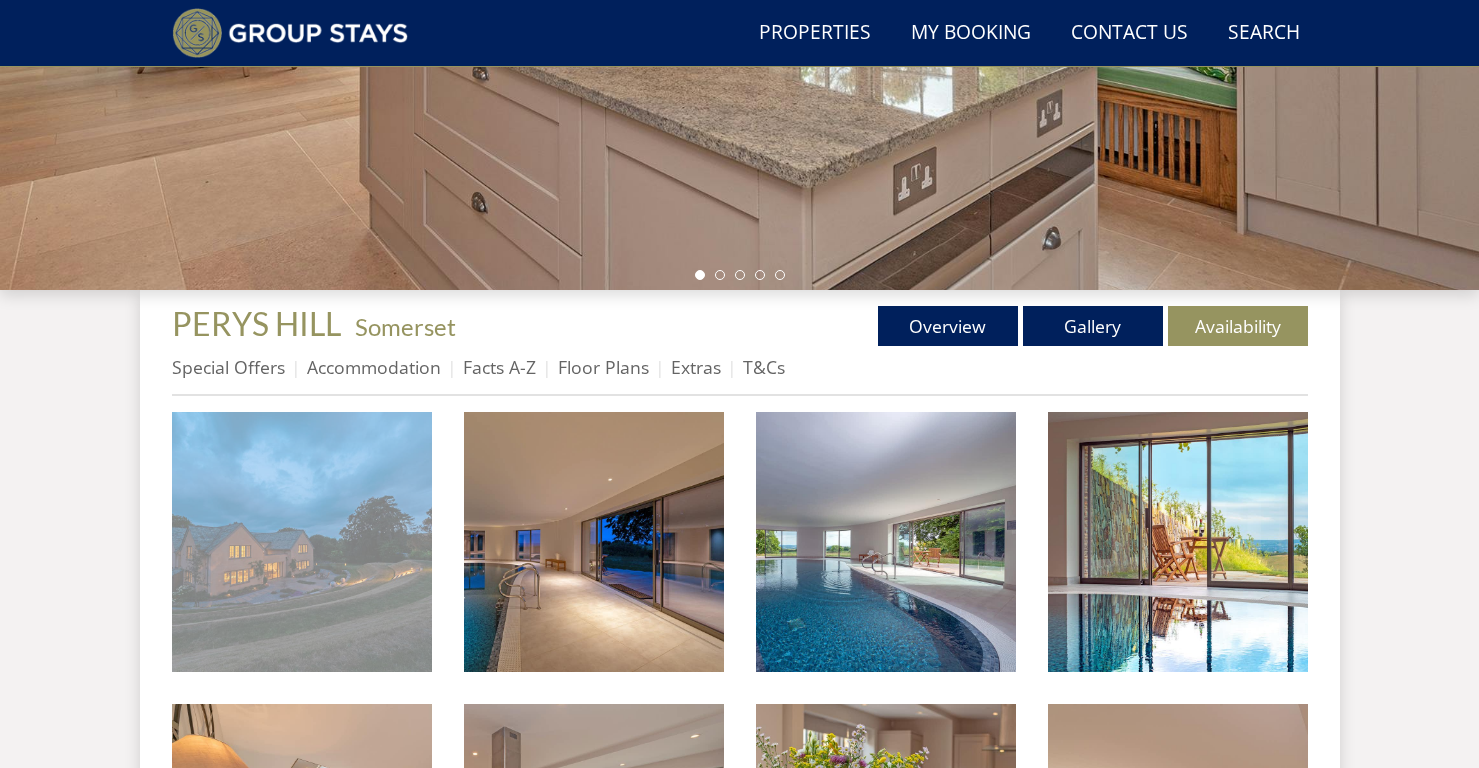 click at bounding box center (302, 542) 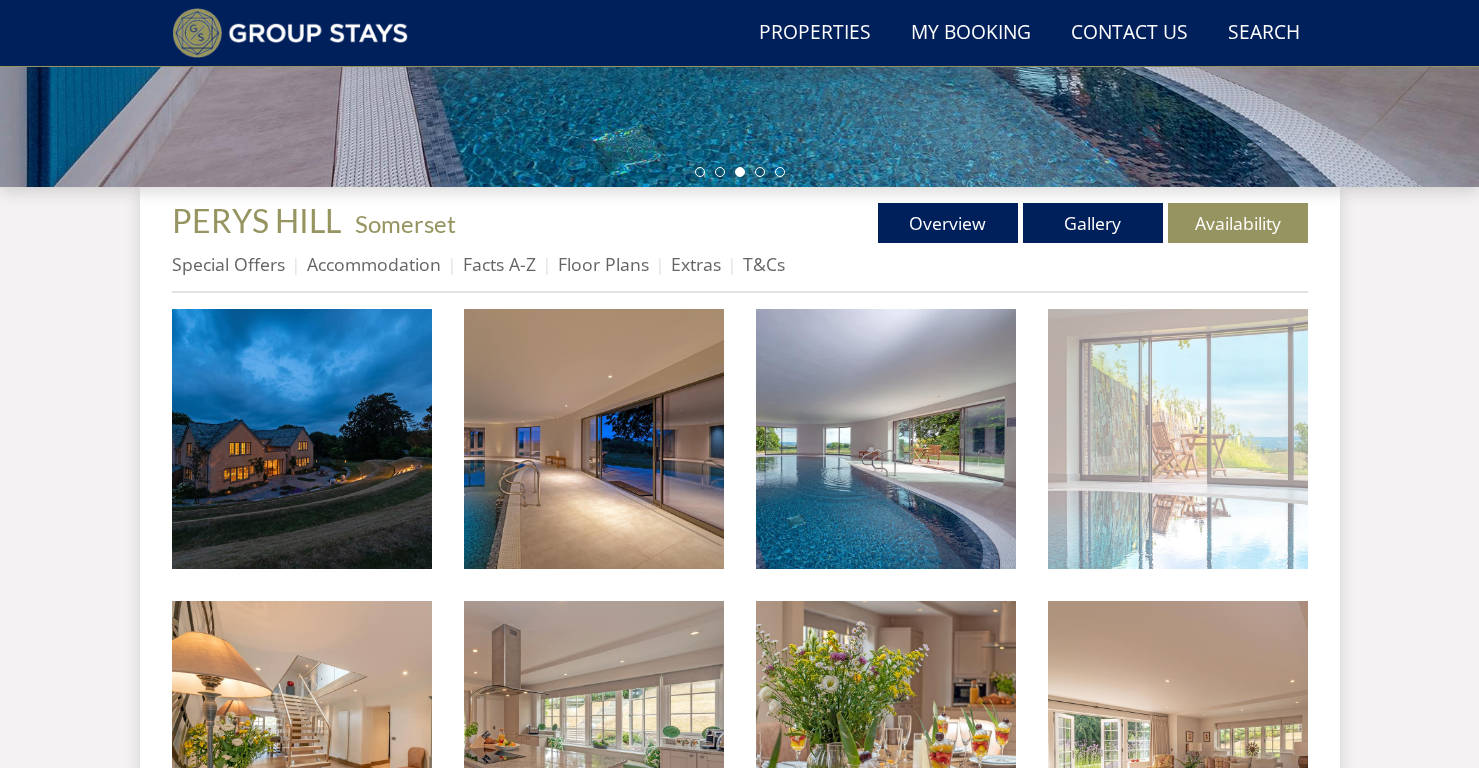 scroll, scrollTop: 533, scrollLeft: 0, axis: vertical 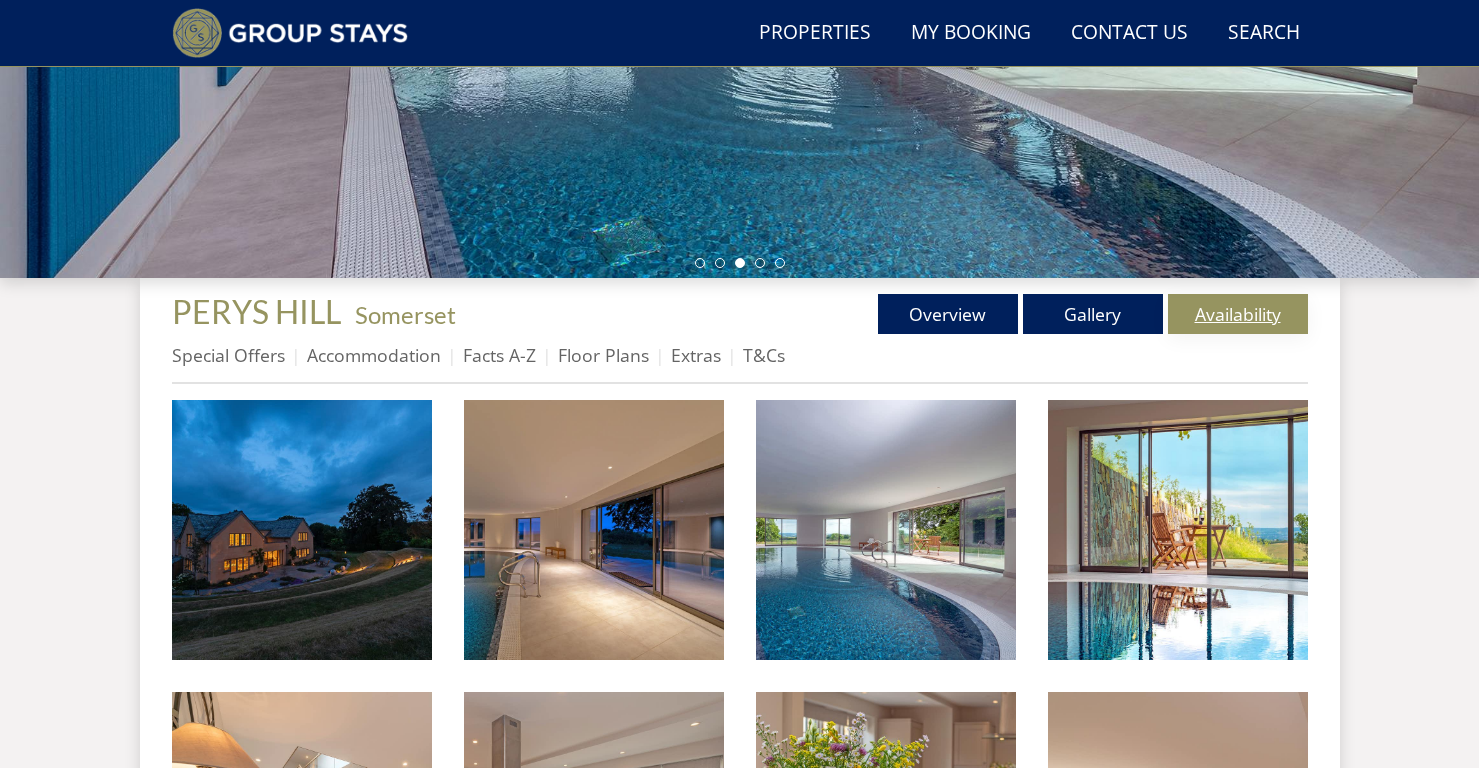 click on "Availability" at bounding box center (1238, 314) 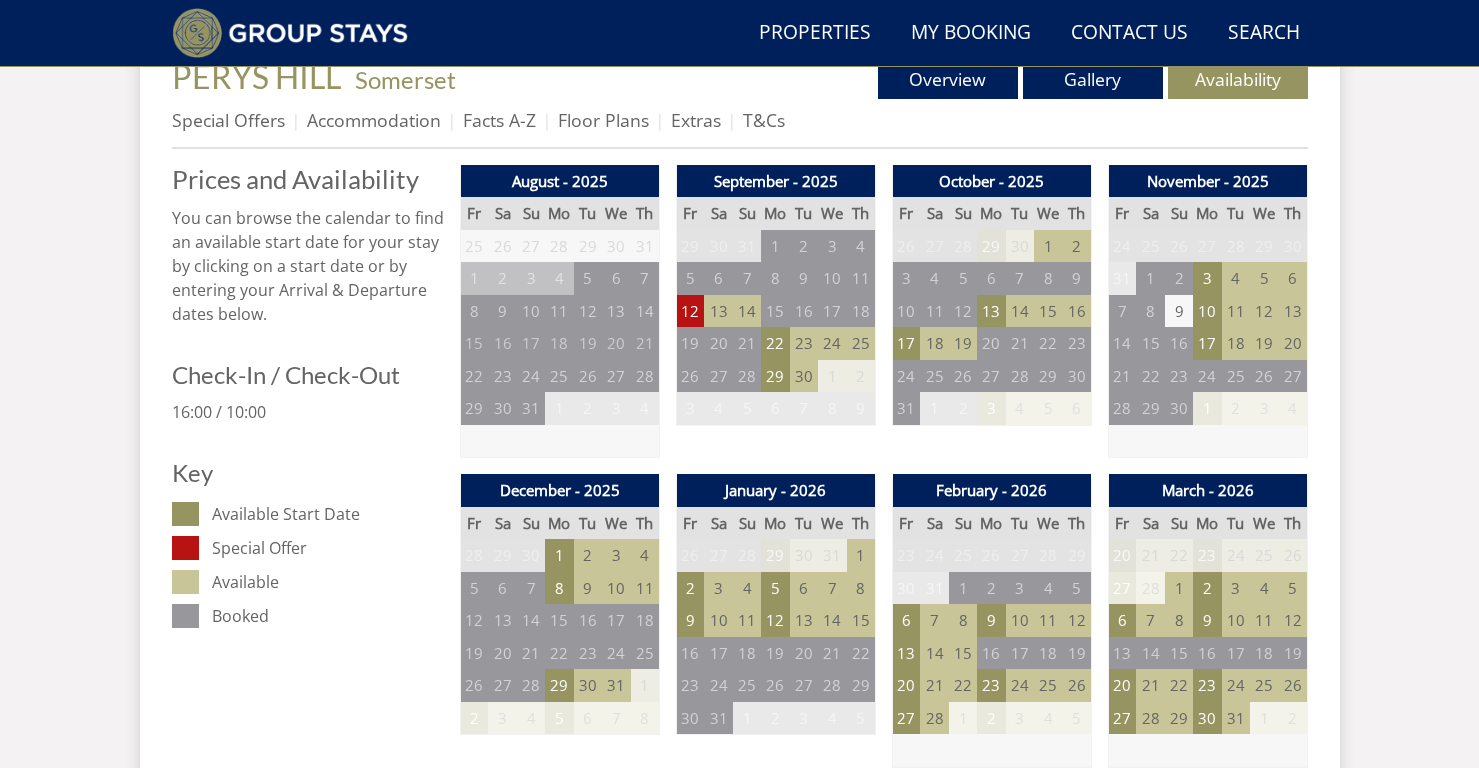 scroll, scrollTop: 785, scrollLeft: 0, axis: vertical 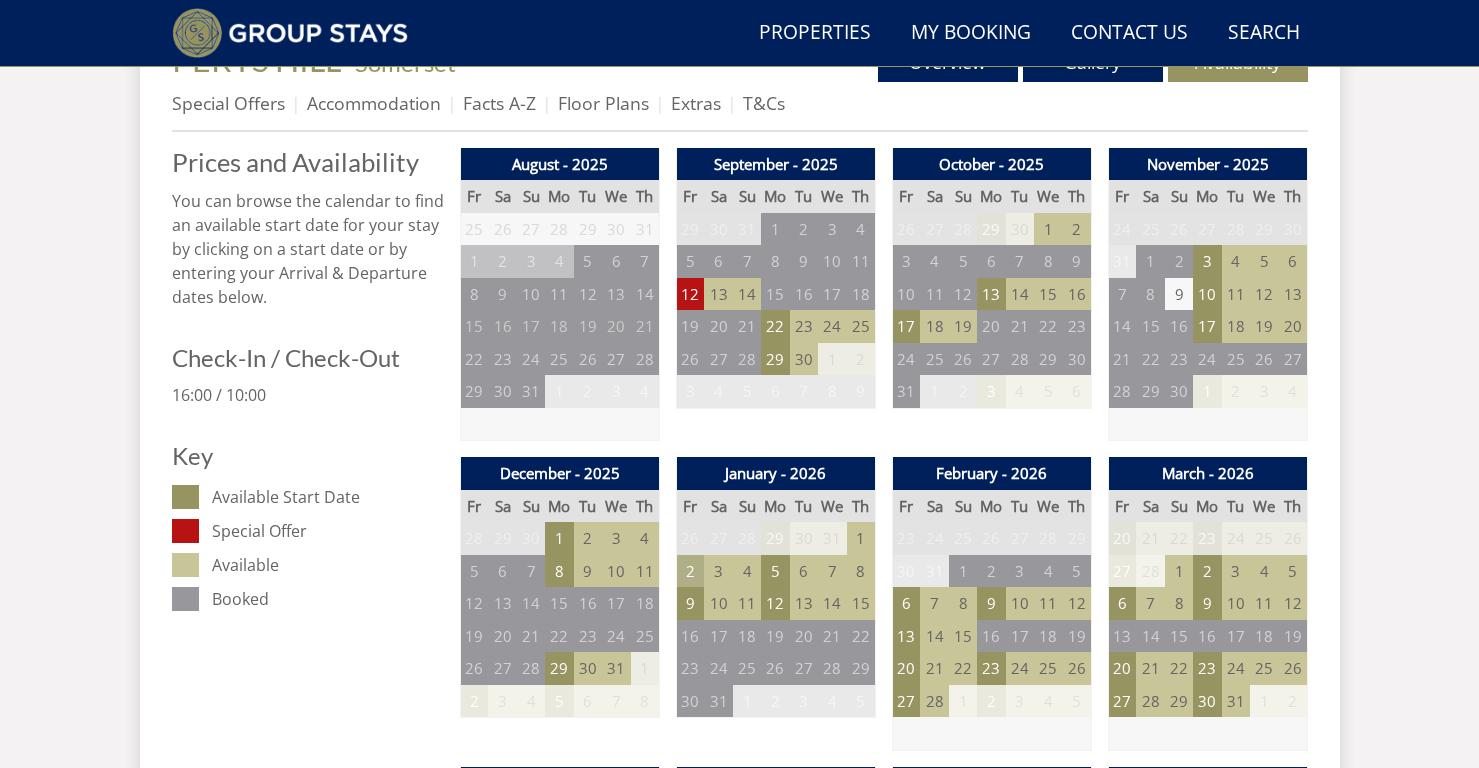 click on "2" at bounding box center [690, 571] 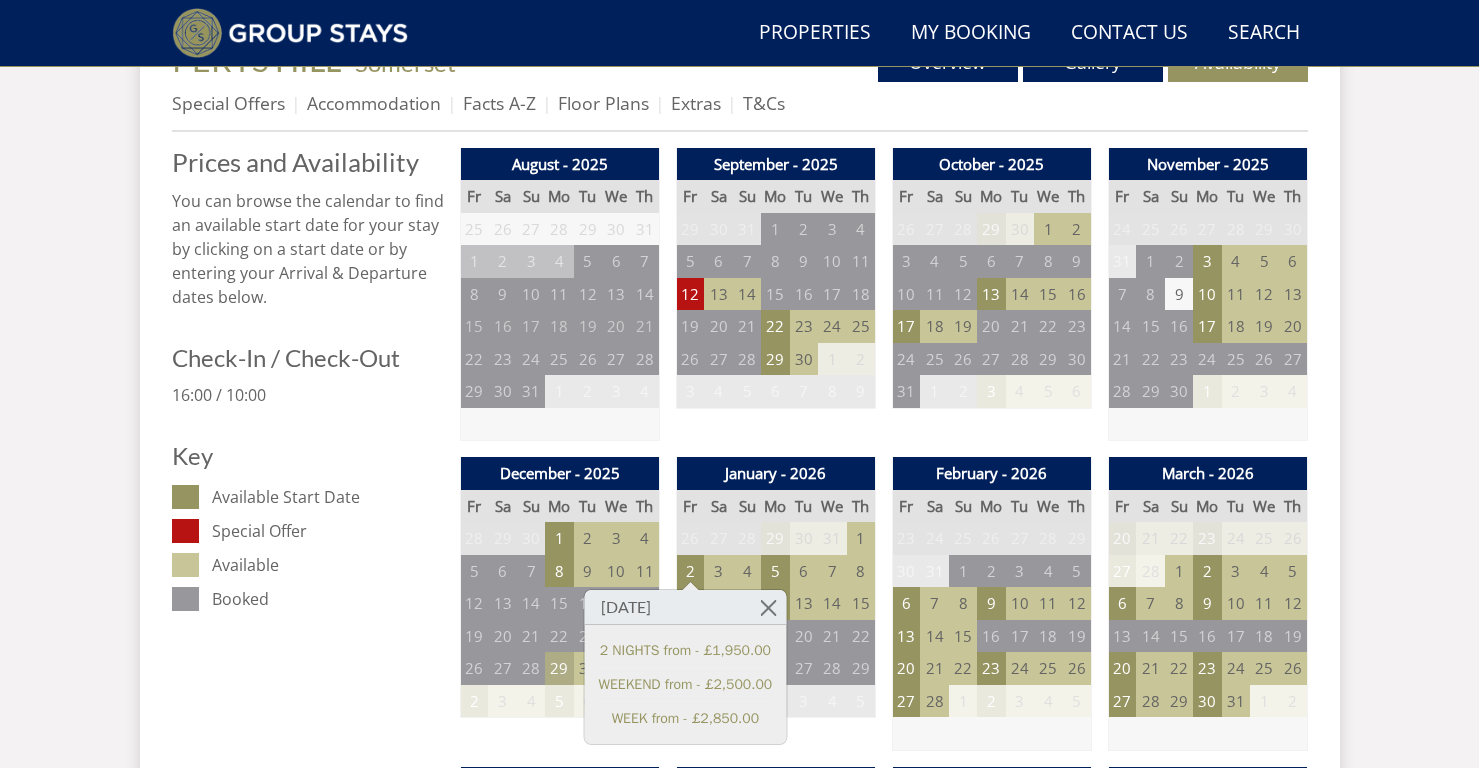 click on "29" at bounding box center (559, 668) 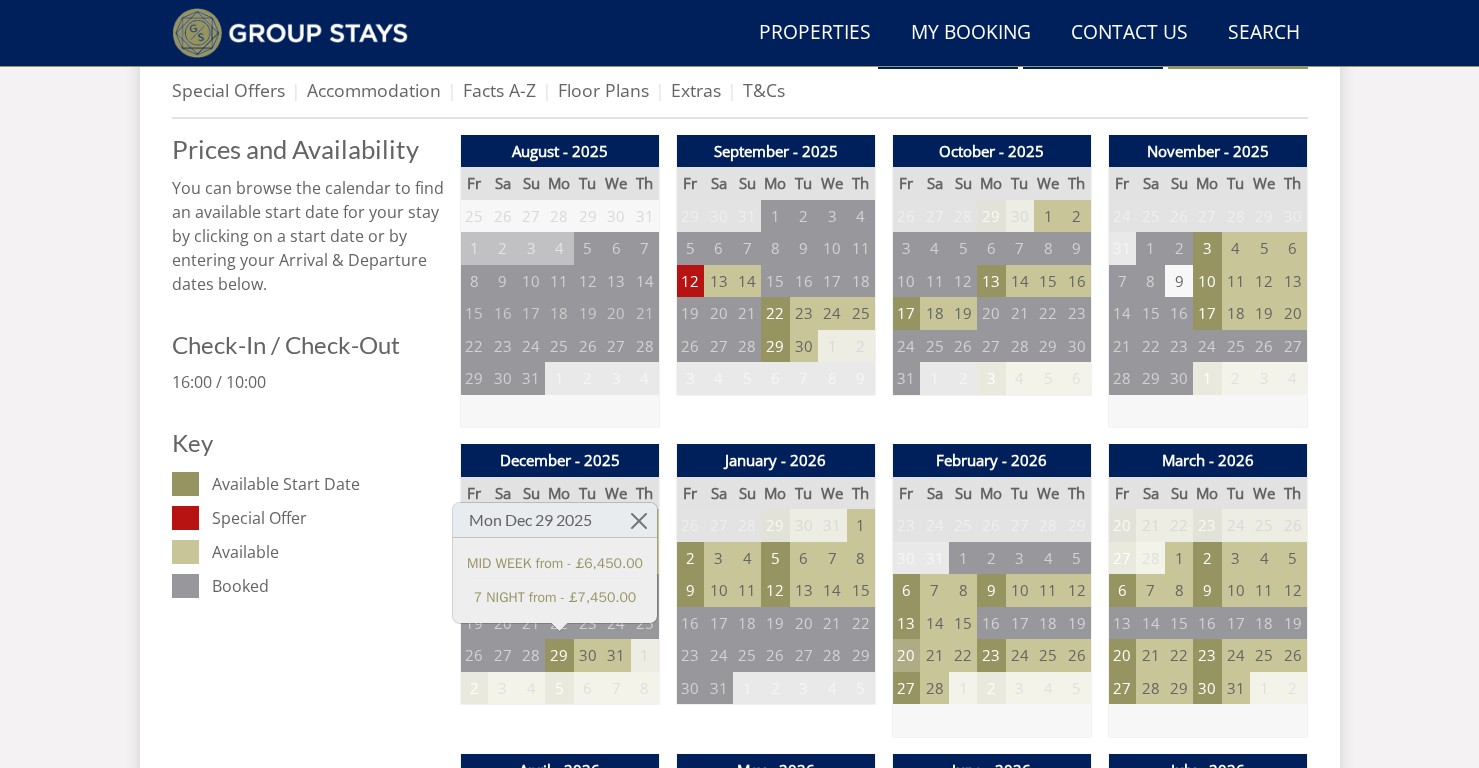 scroll, scrollTop: 811, scrollLeft: 0, axis: vertical 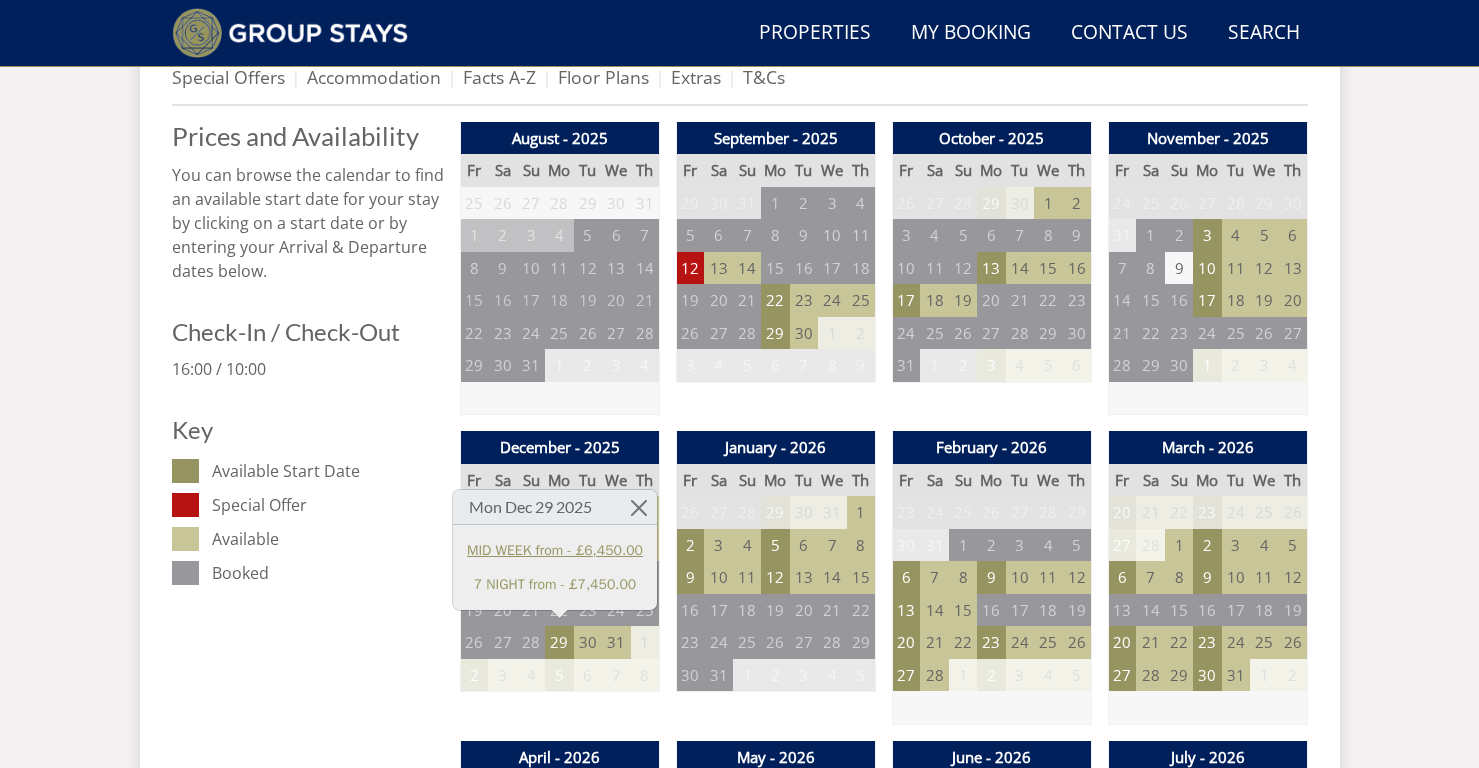 click on "MID WEEK from  - £6,450.00" at bounding box center [555, 550] 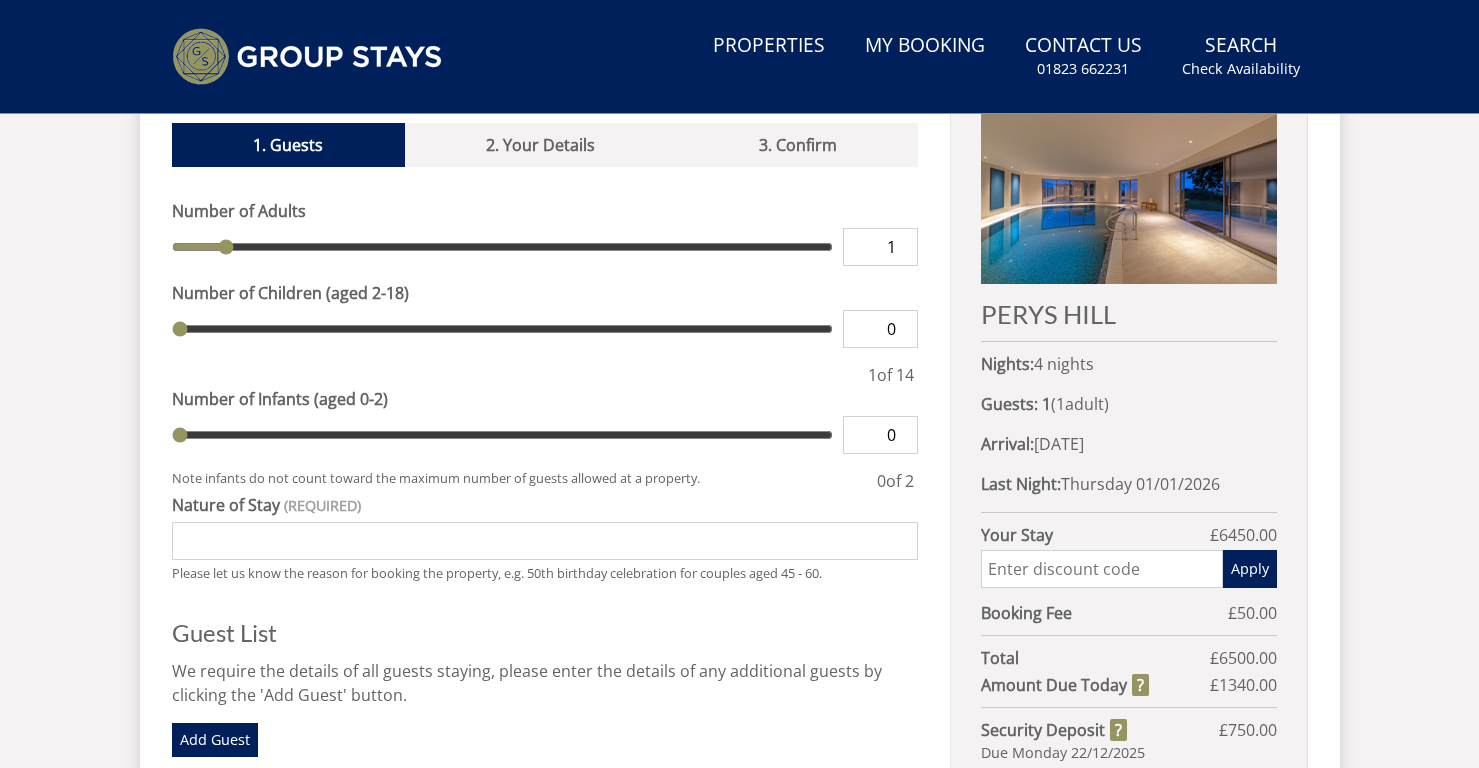 scroll, scrollTop: 0, scrollLeft: 0, axis: both 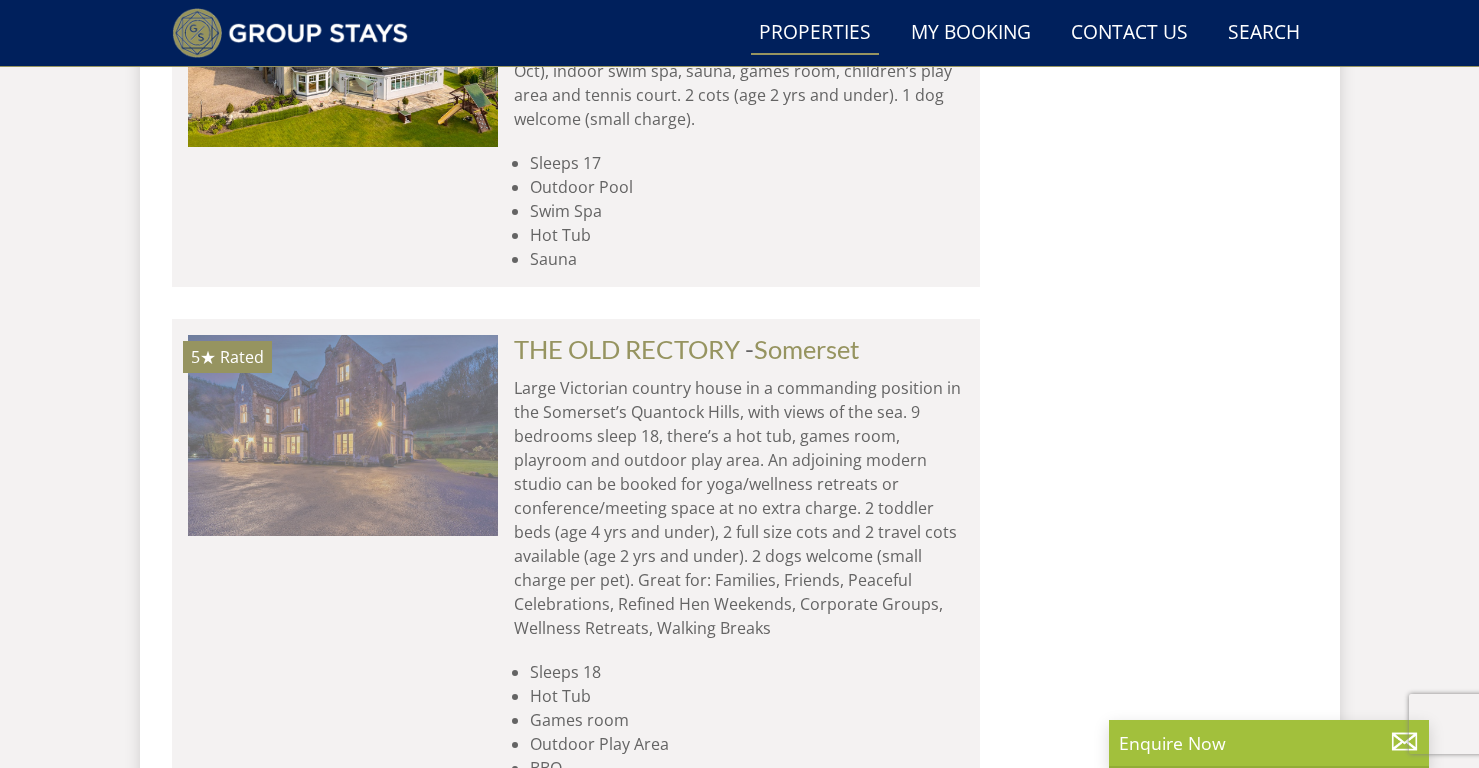 click at bounding box center [343, 435] 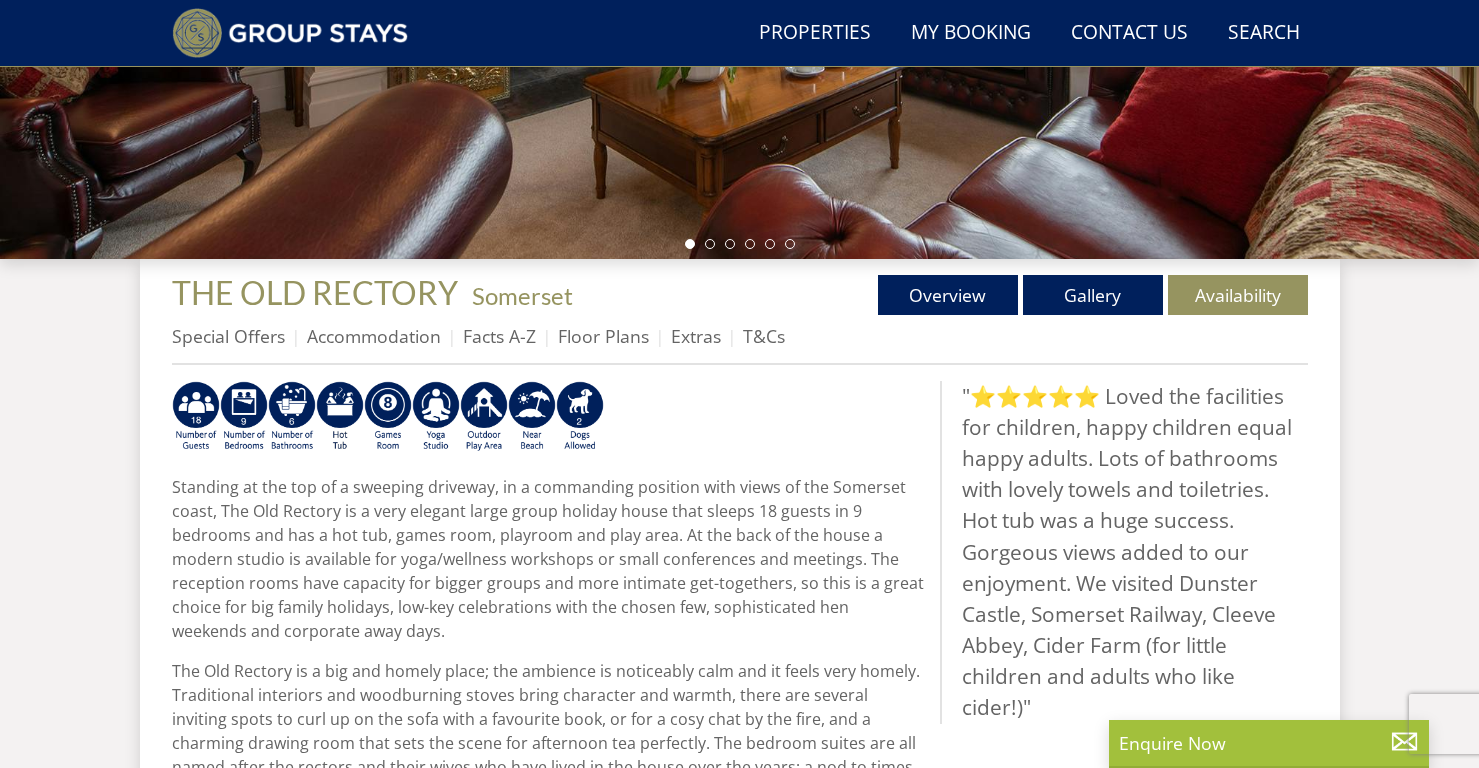 scroll, scrollTop: 541, scrollLeft: 0, axis: vertical 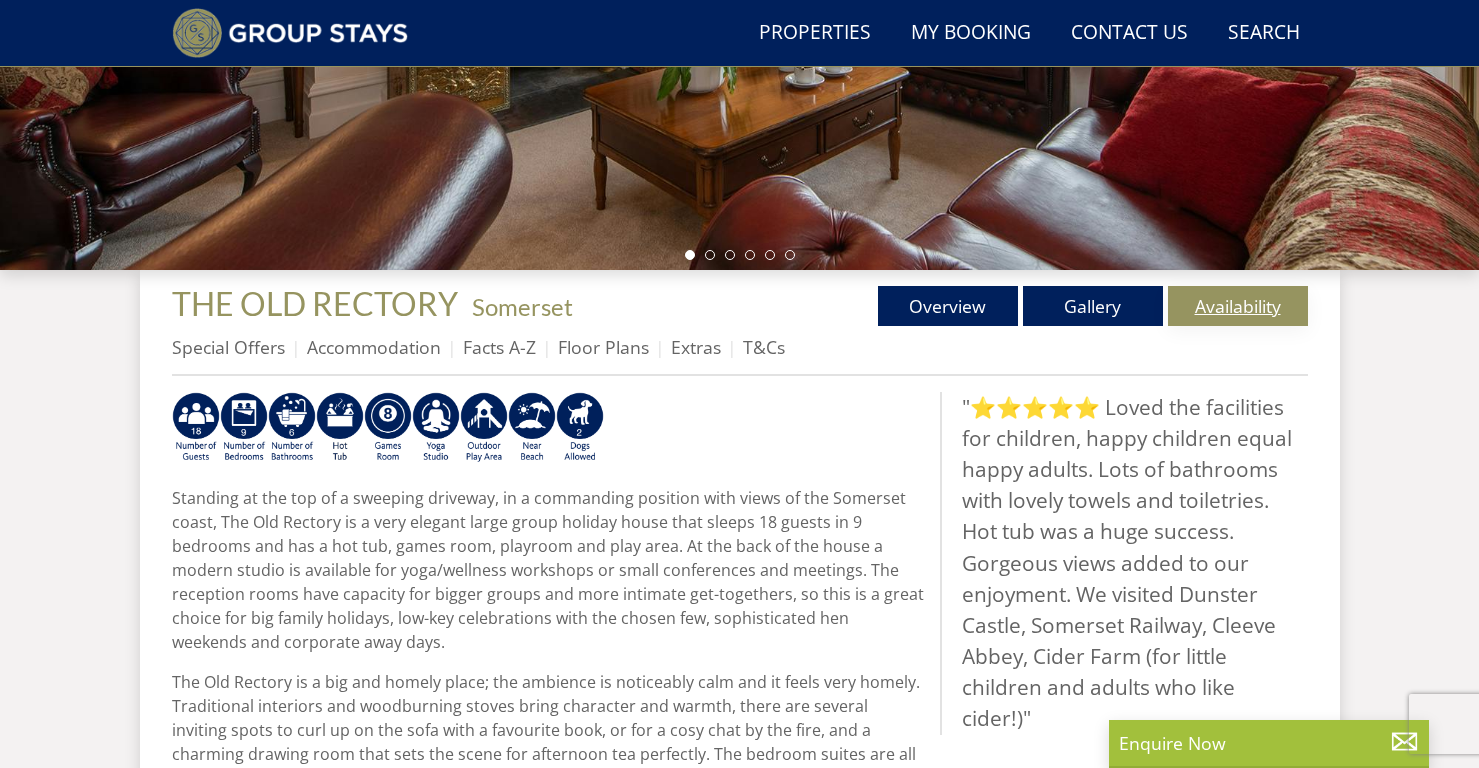 click on "Availability" at bounding box center [1238, 306] 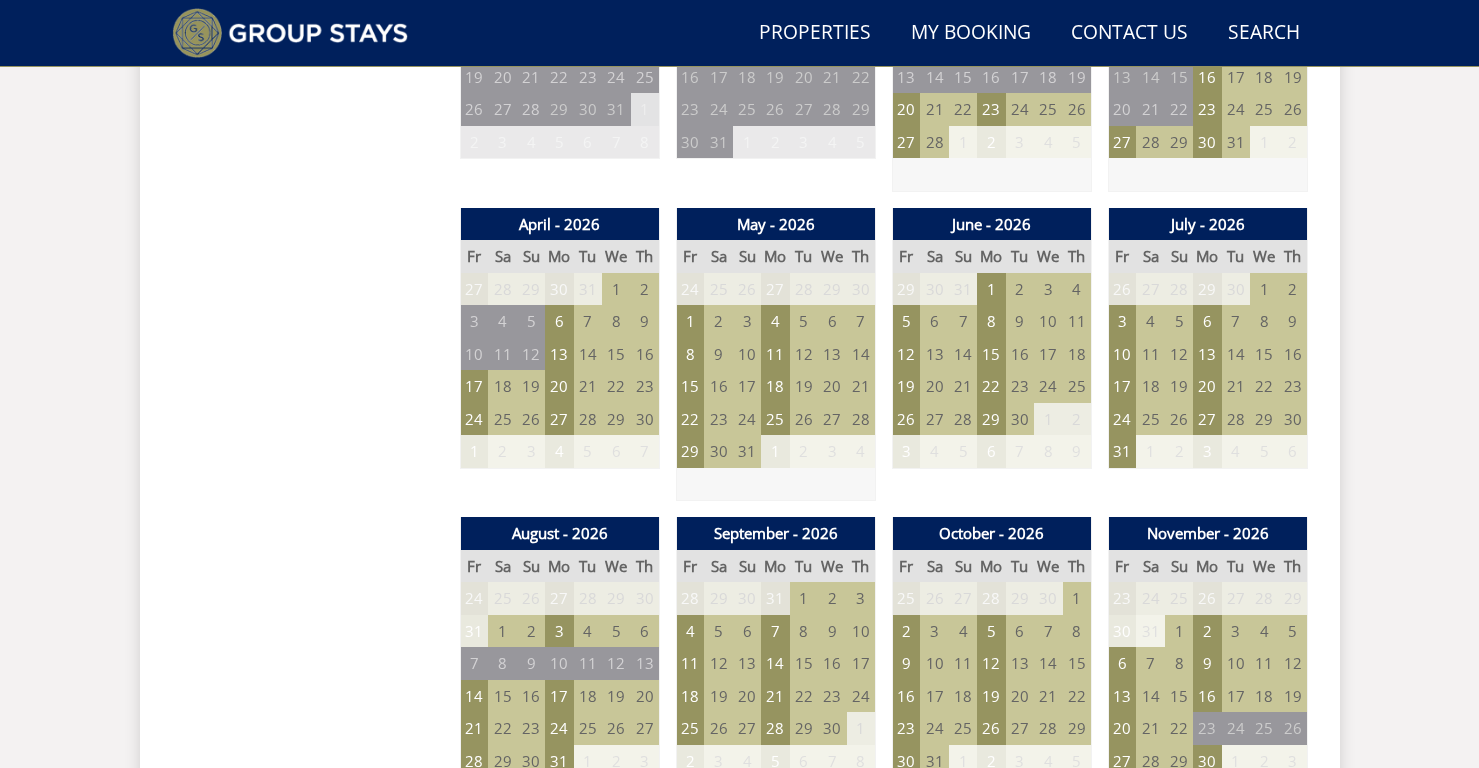 scroll, scrollTop: 1360, scrollLeft: 0, axis: vertical 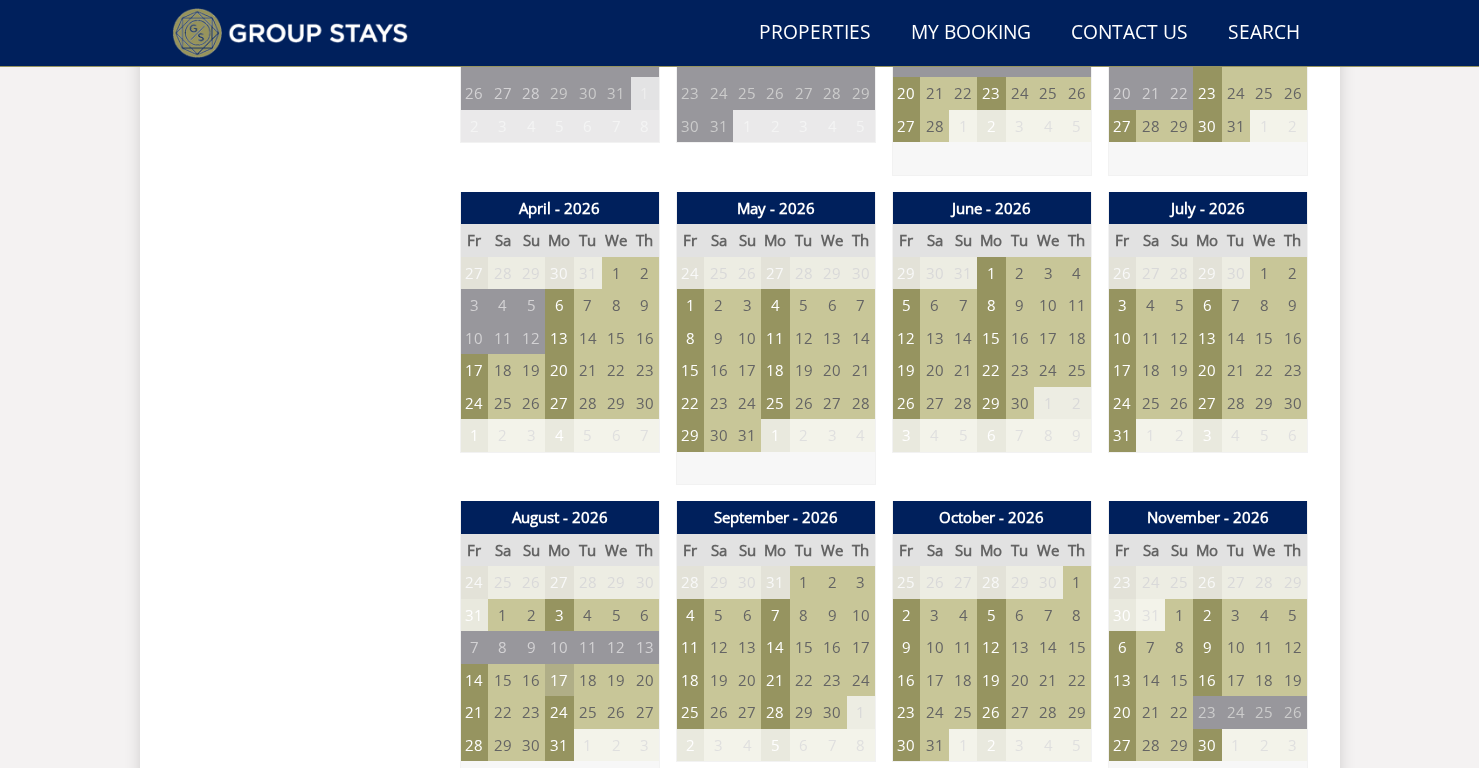 click on "17" at bounding box center (559, 680) 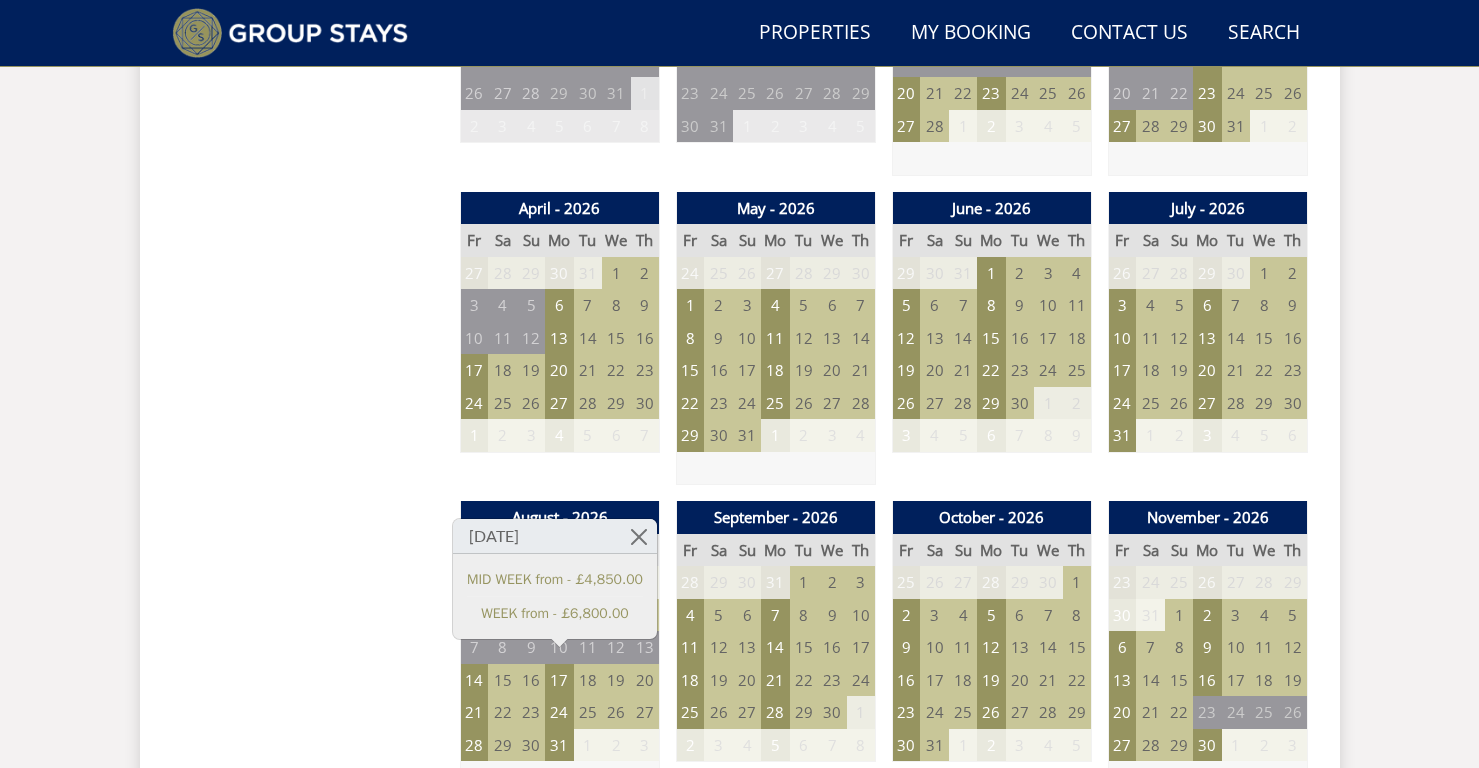 click on "Prices and Availability
You can browse the calendar to find an available start date for your stay by clicking on a start date or by entering your Arrival & Departure dates below.
Search for a Stay
10/08/2026
Search
Check-In / Check-Out
16:00 / 10:00
Key
Available Start Date
Special Offer
Available
Booked" at bounding box center (308, 958) 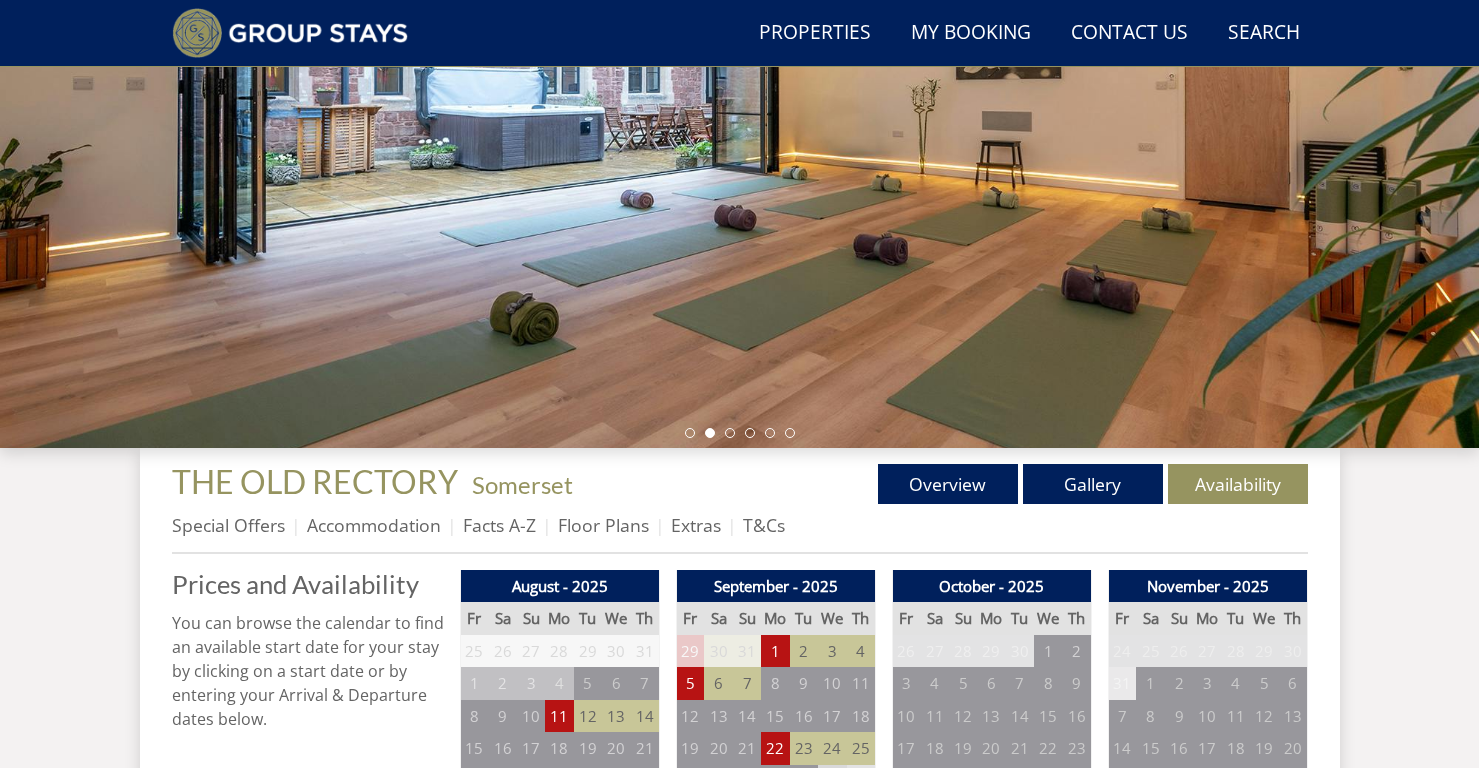 scroll, scrollTop: 363, scrollLeft: 0, axis: vertical 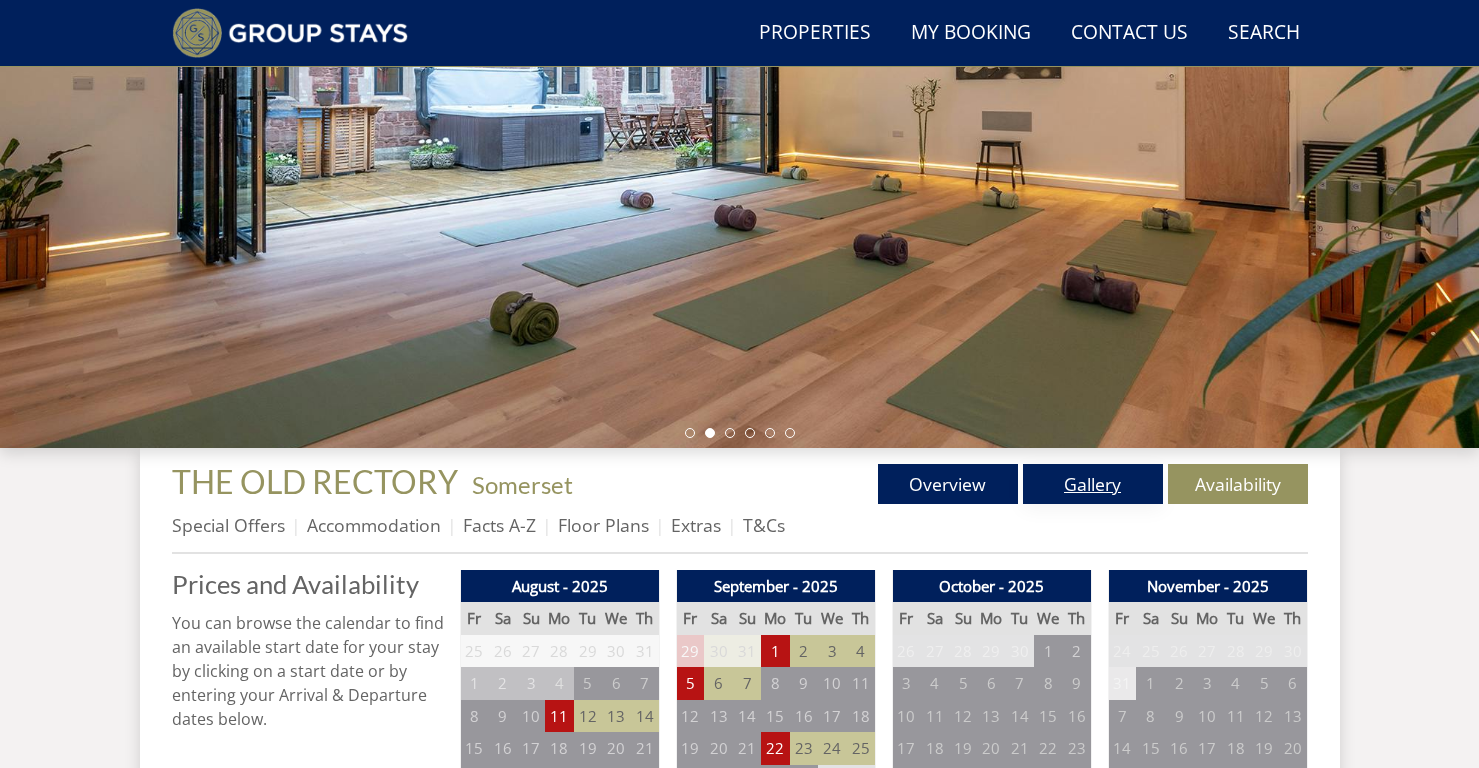 click on "Gallery" at bounding box center [1093, 484] 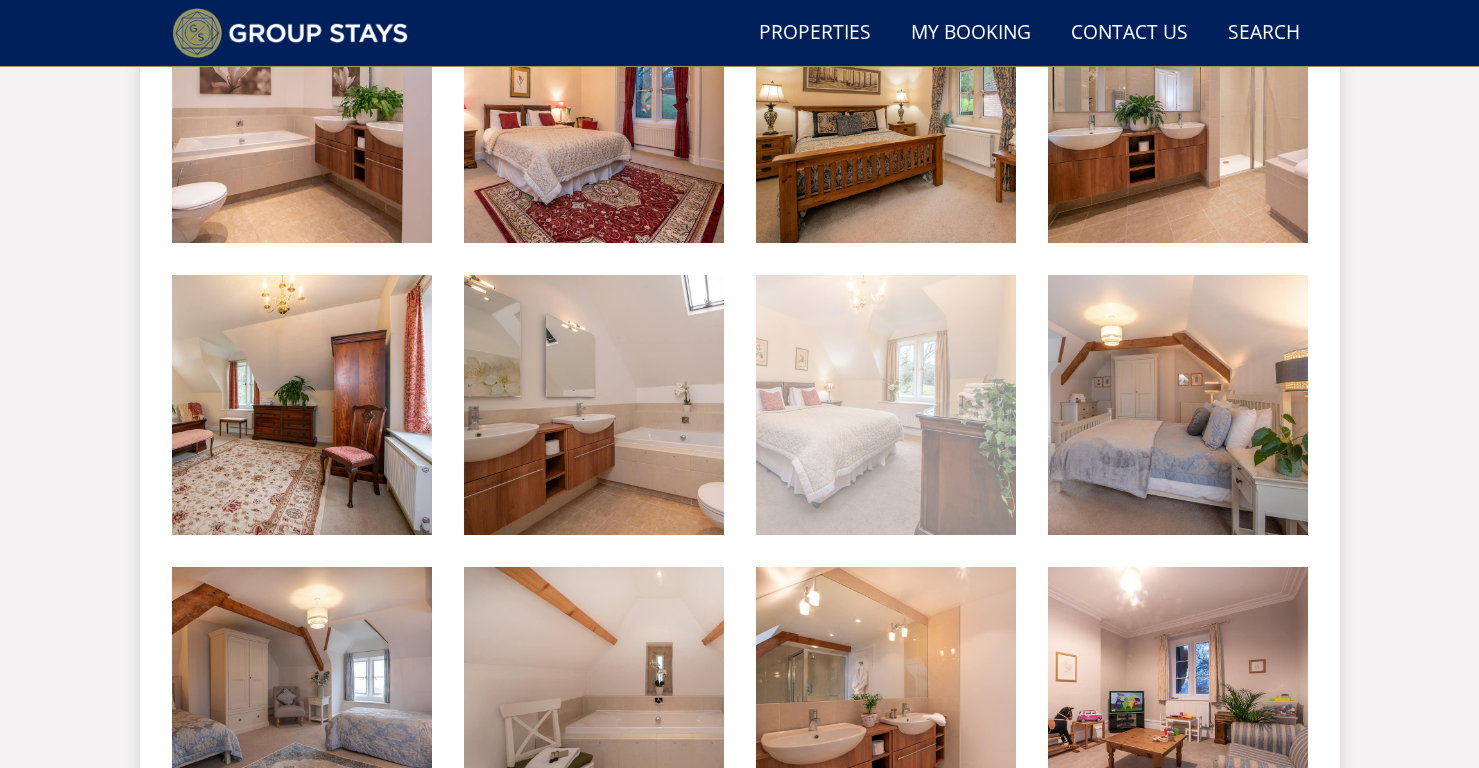 scroll, scrollTop: 2668, scrollLeft: 0, axis: vertical 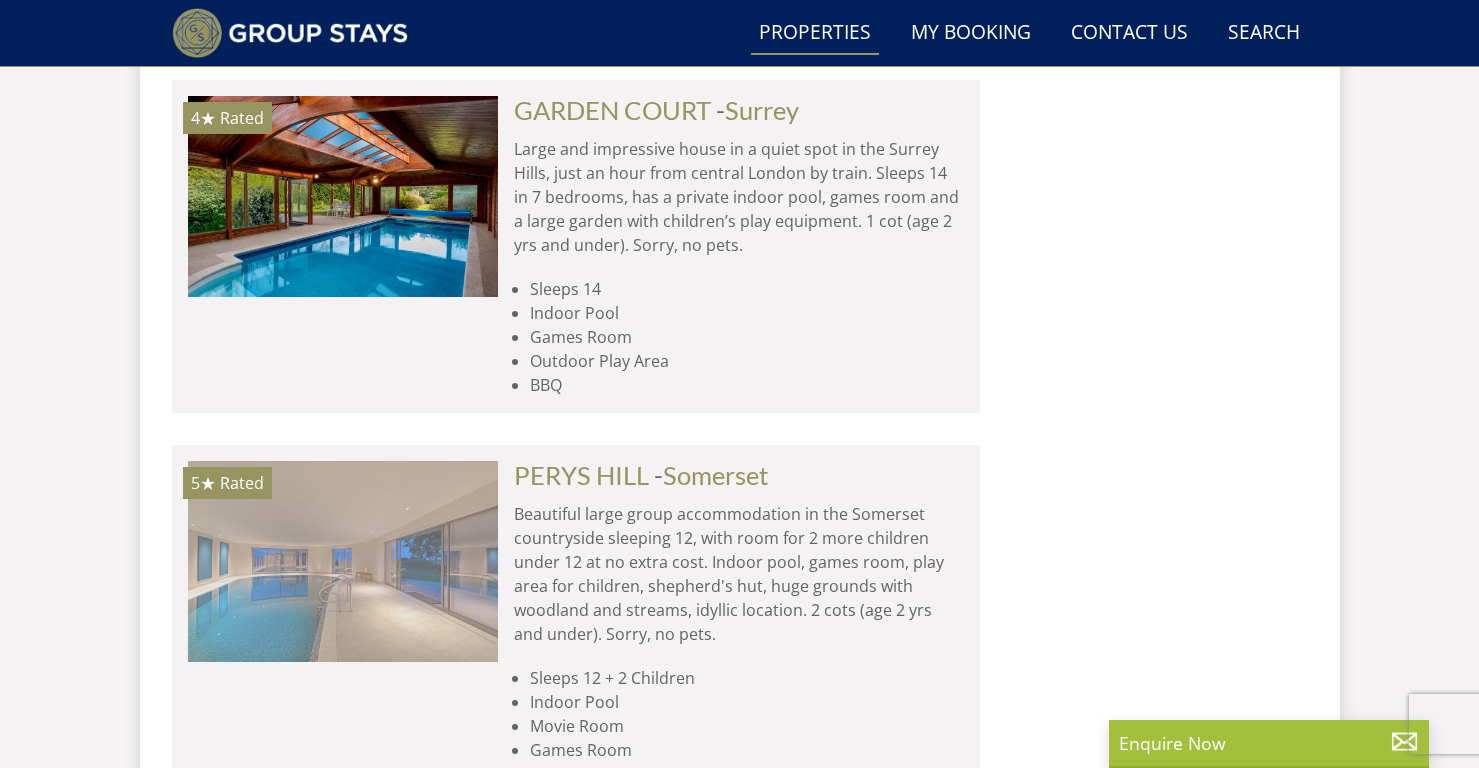click at bounding box center (343, 561) 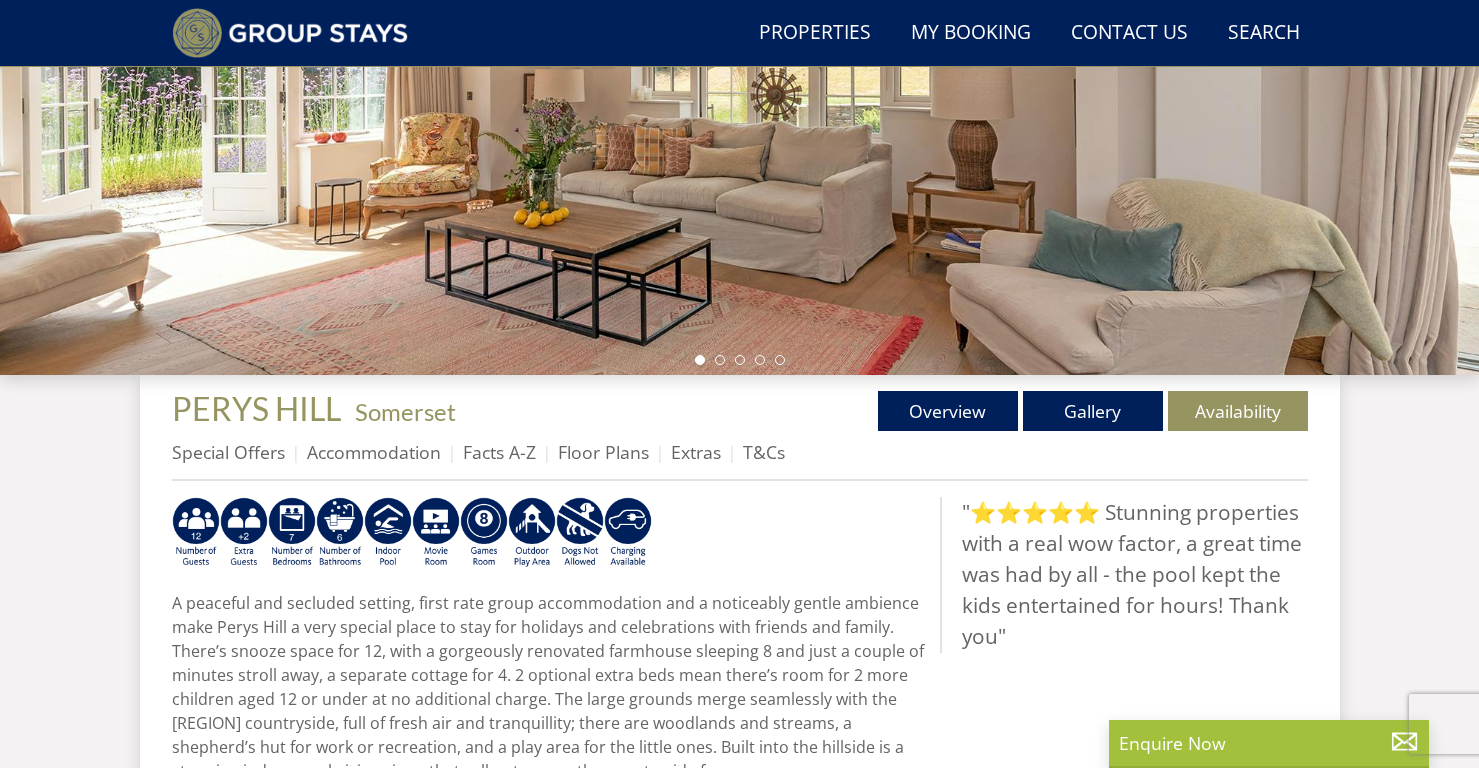 scroll, scrollTop: 425, scrollLeft: 0, axis: vertical 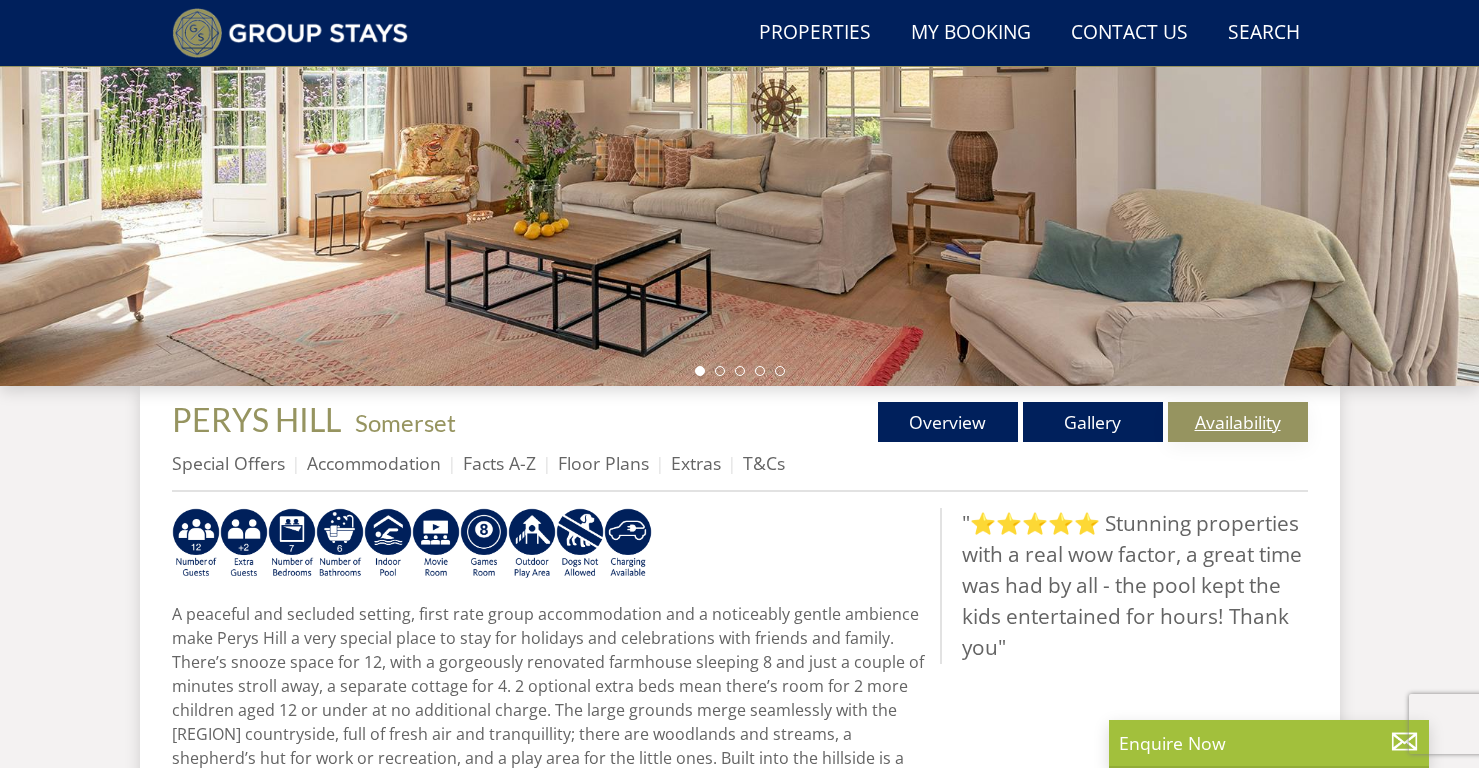 click on "Availability" at bounding box center [1238, 422] 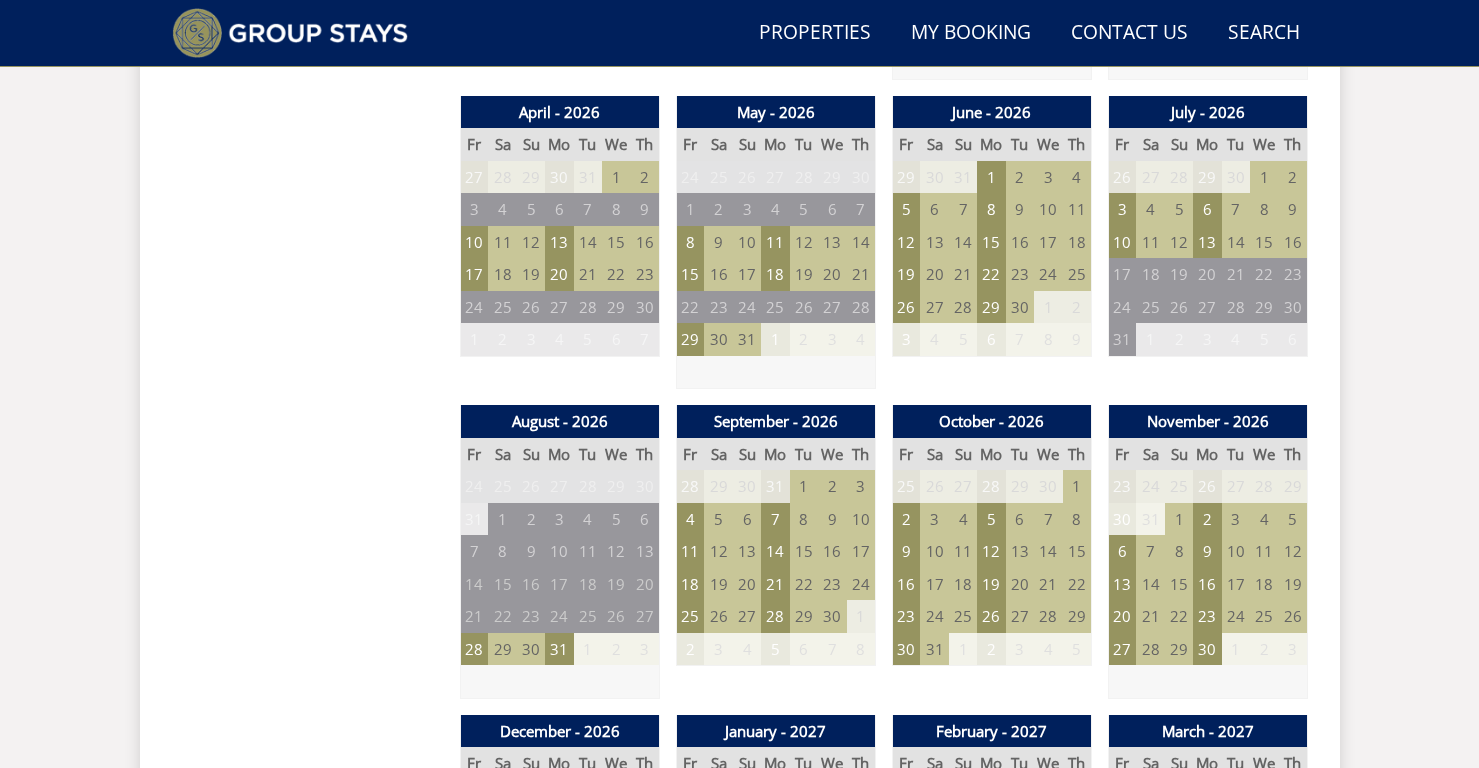 scroll, scrollTop: 1452, scrollLeft: 0, axis: vertical 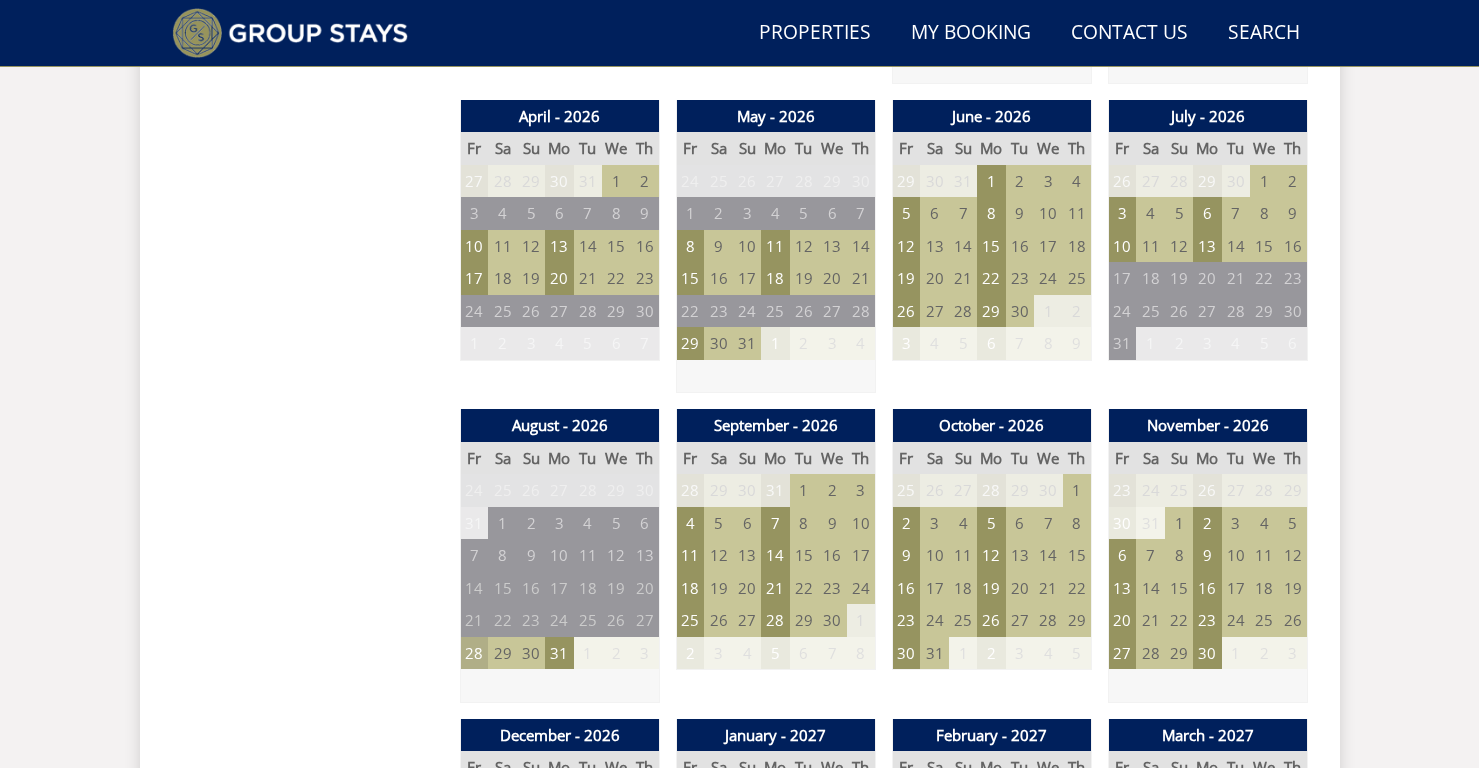 click on "28" at bounding box center (474, 653) 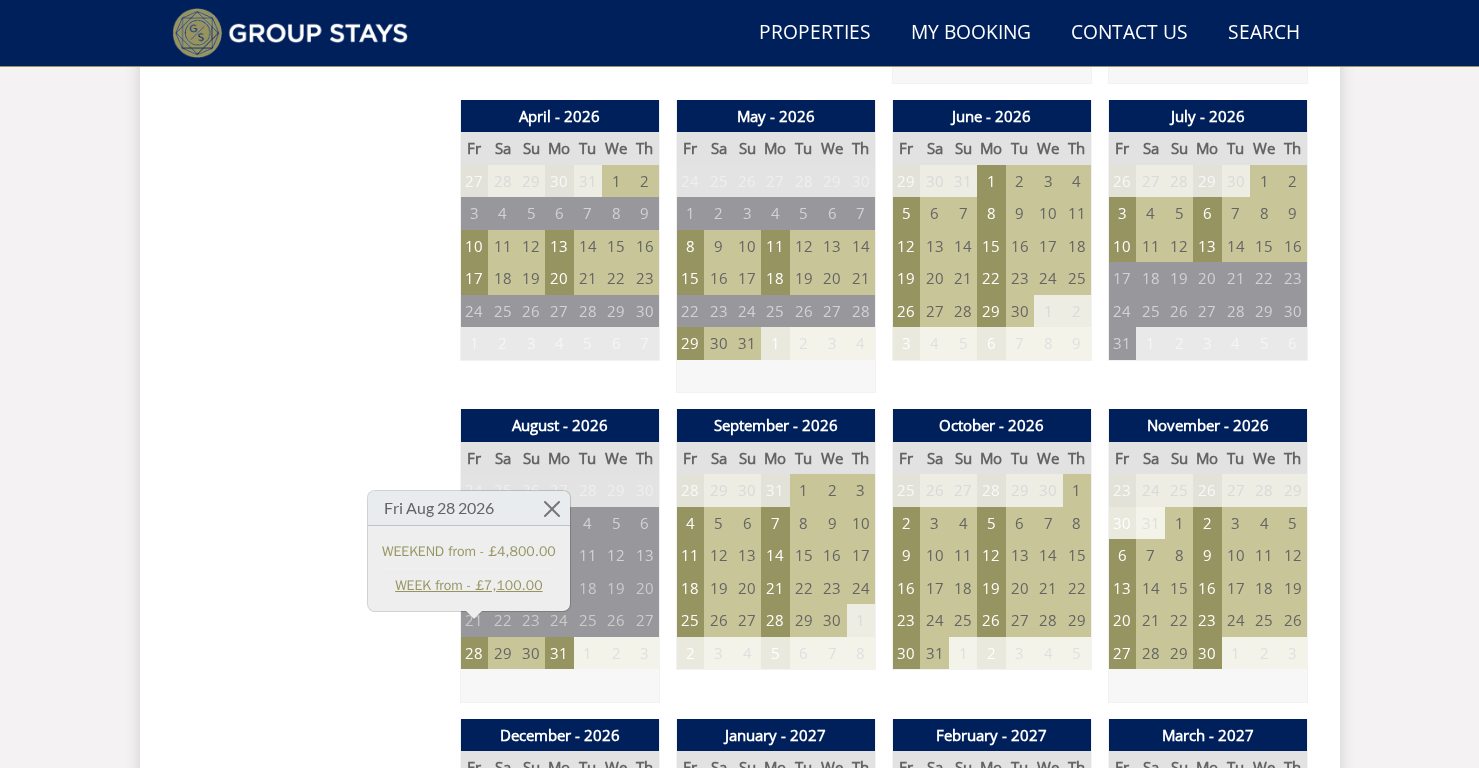 click on "WEEK from  - £7,100.00" at bounding box center [469, 585] 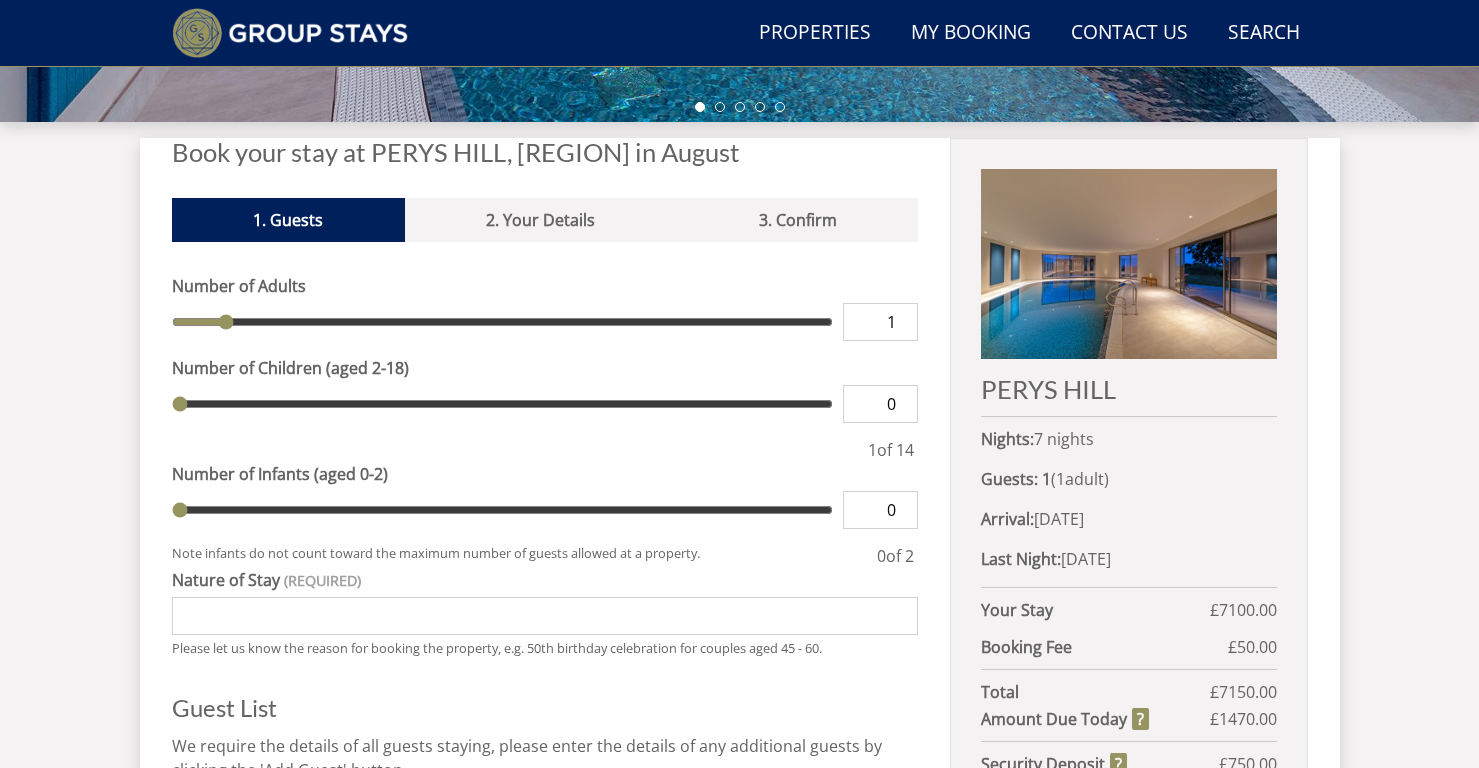 scroll, scrollTop: 695, scrollLeft: 0, axis: vertical 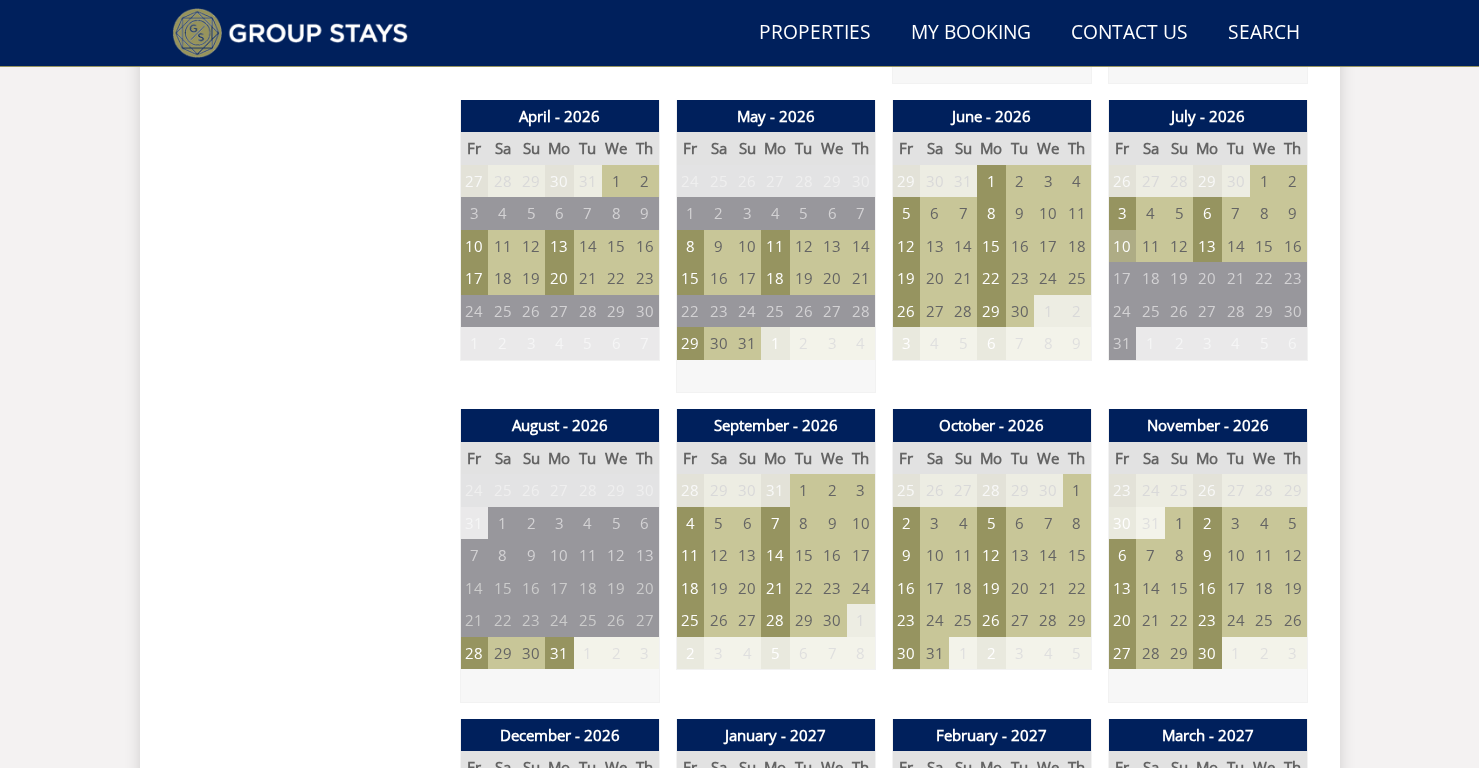 click on "10" at bounding box center (1122, 246) 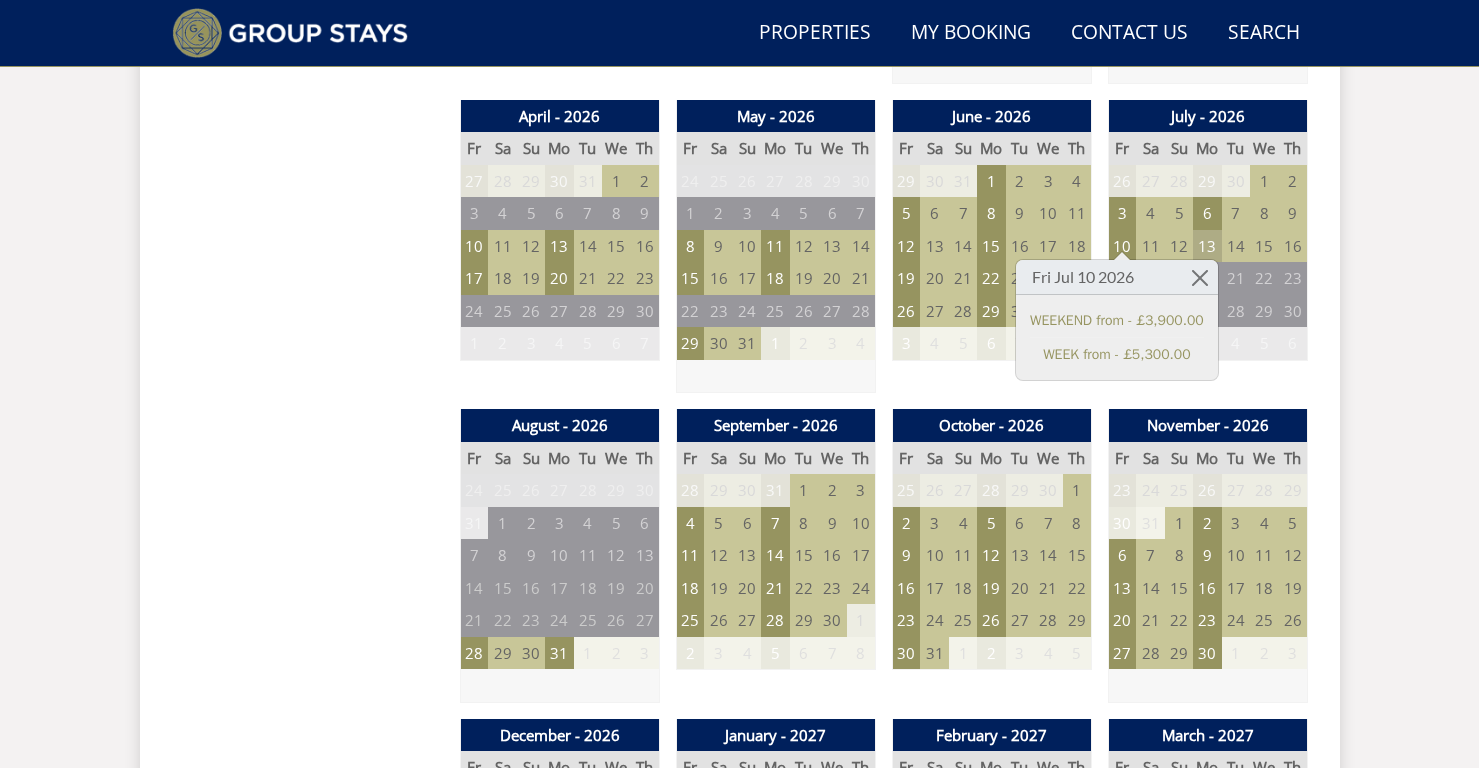 click on "13" at bounding box center (1207, 246) 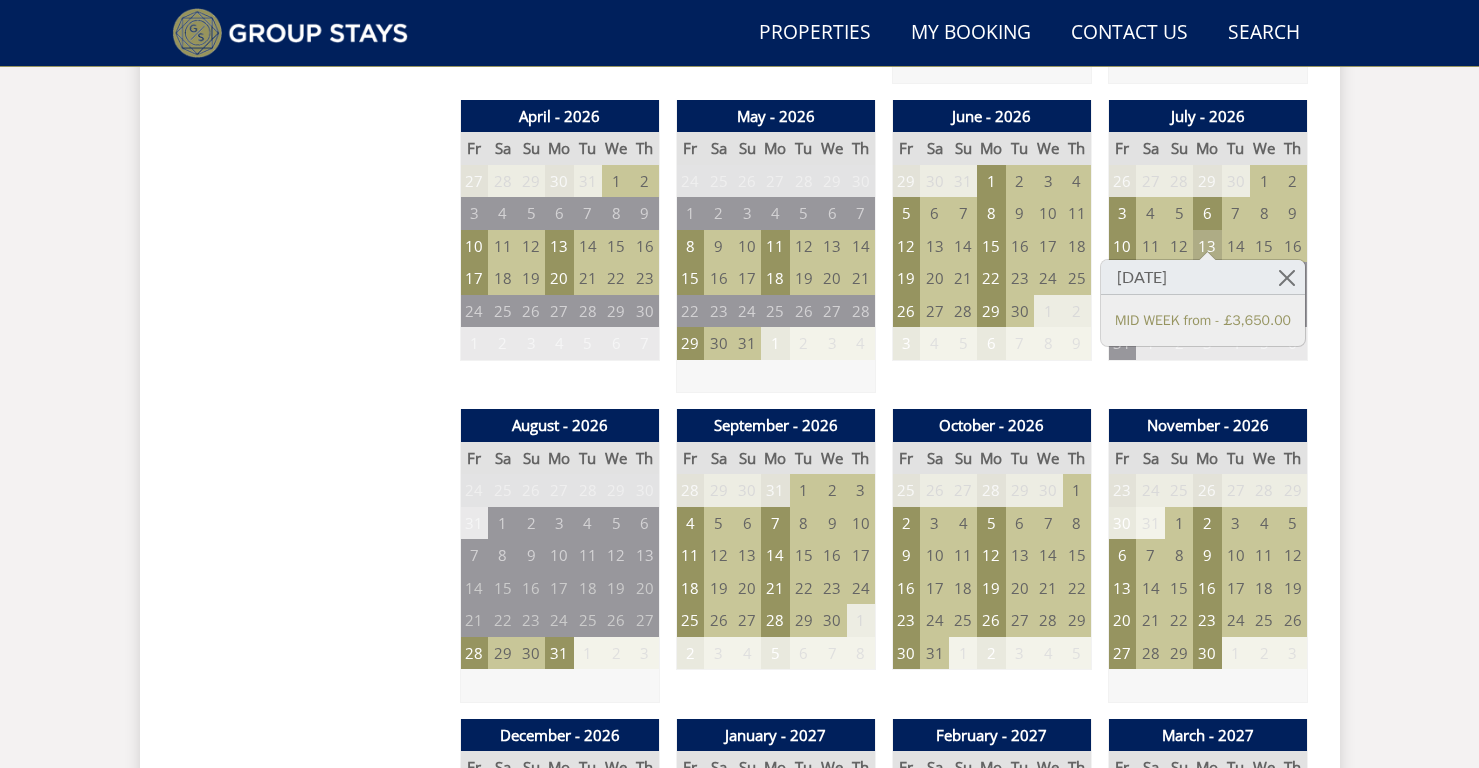 click on "13" at bounding box center (1207, 246) 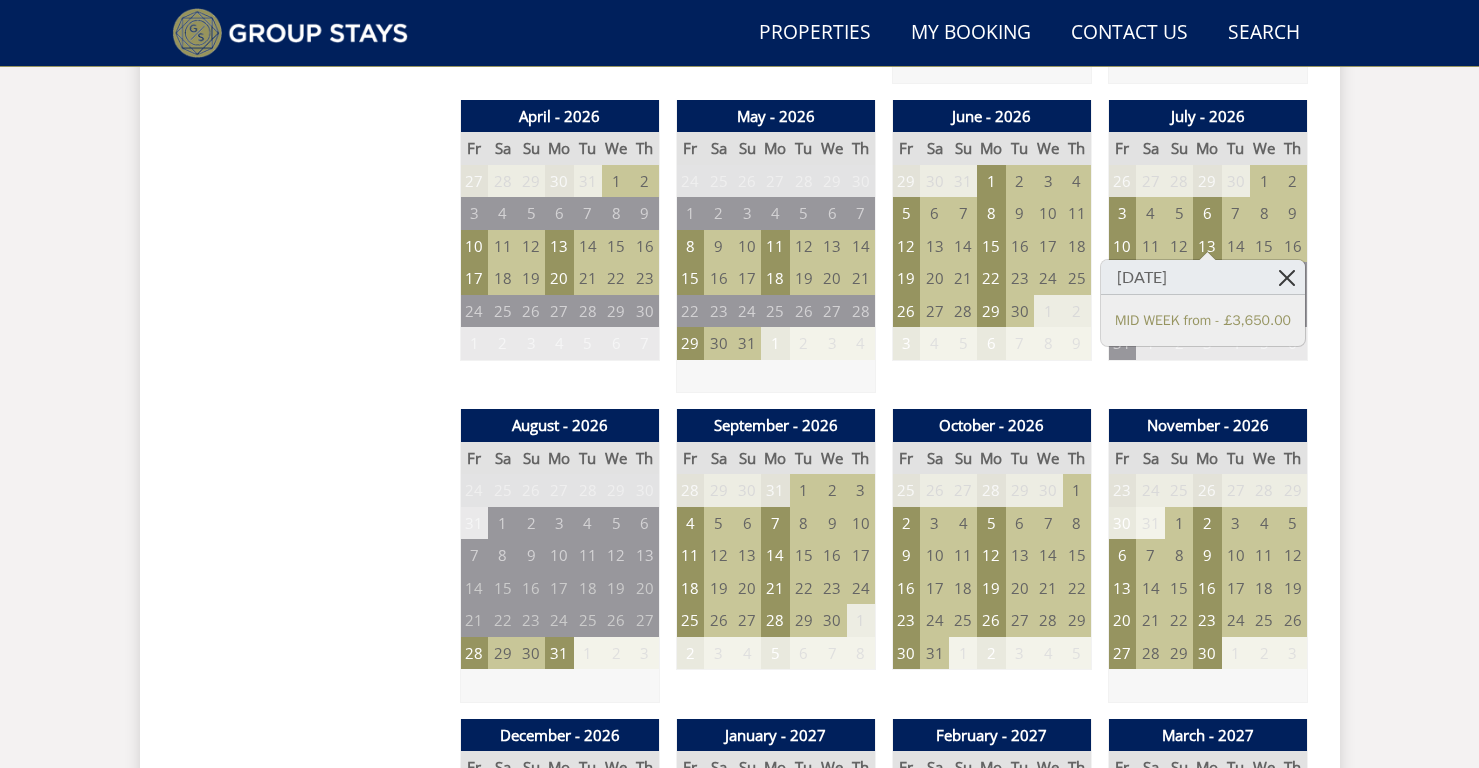 click at bounding box center (1287, 277) 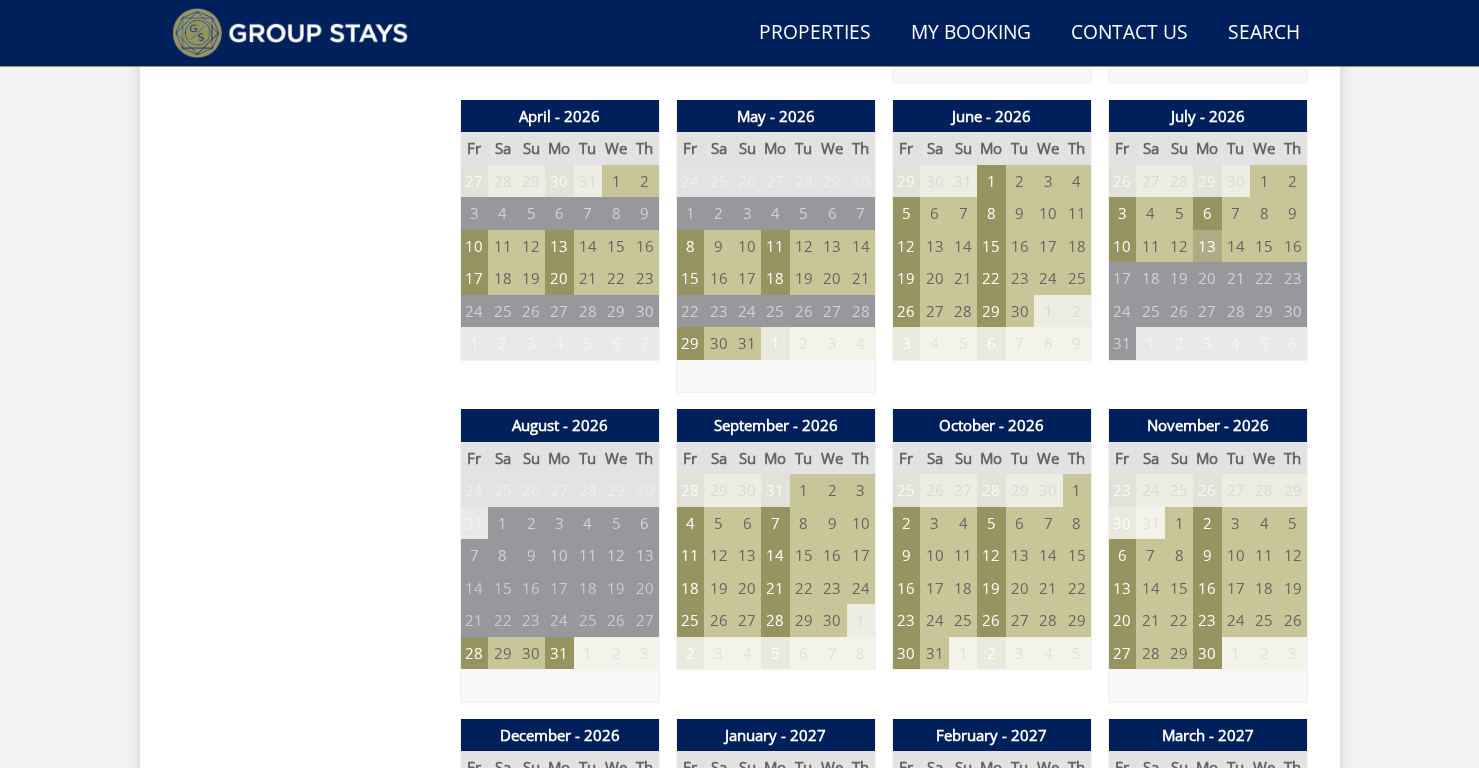 click on "13" at bounding box center [1207, 246] 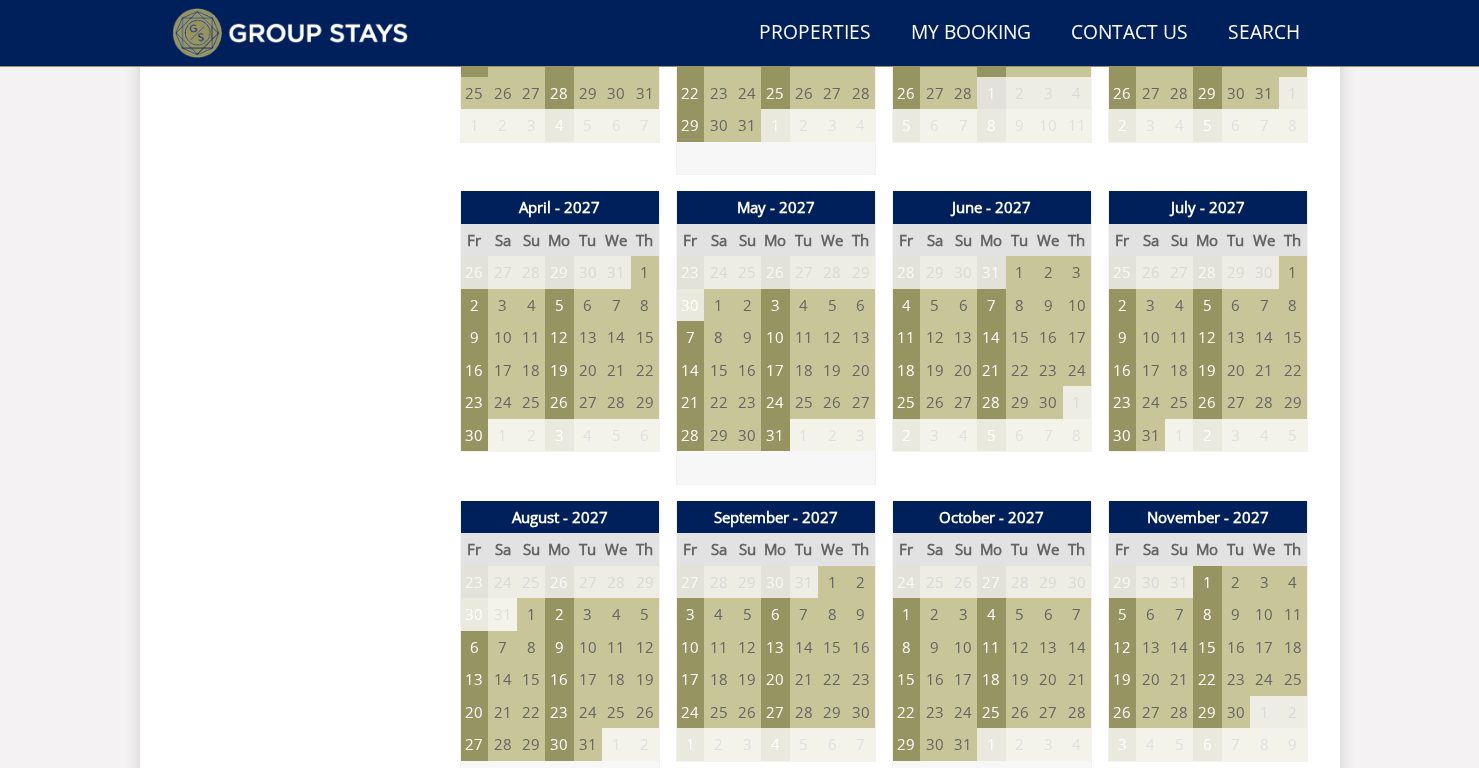 scroll, scrollTop: 2290, scrollLeft: 0, axis: vertical 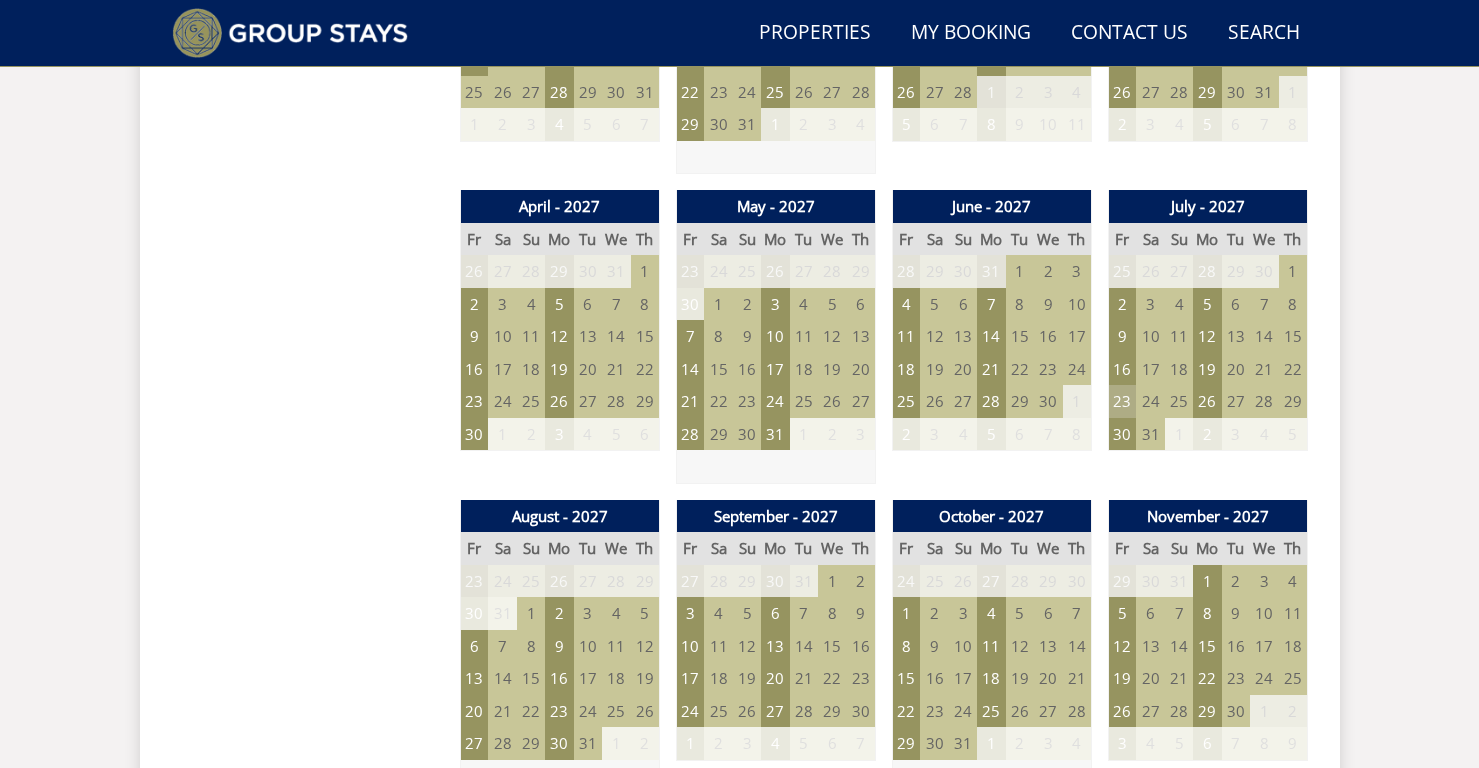click on "23" at bounding box center (1122, 401) 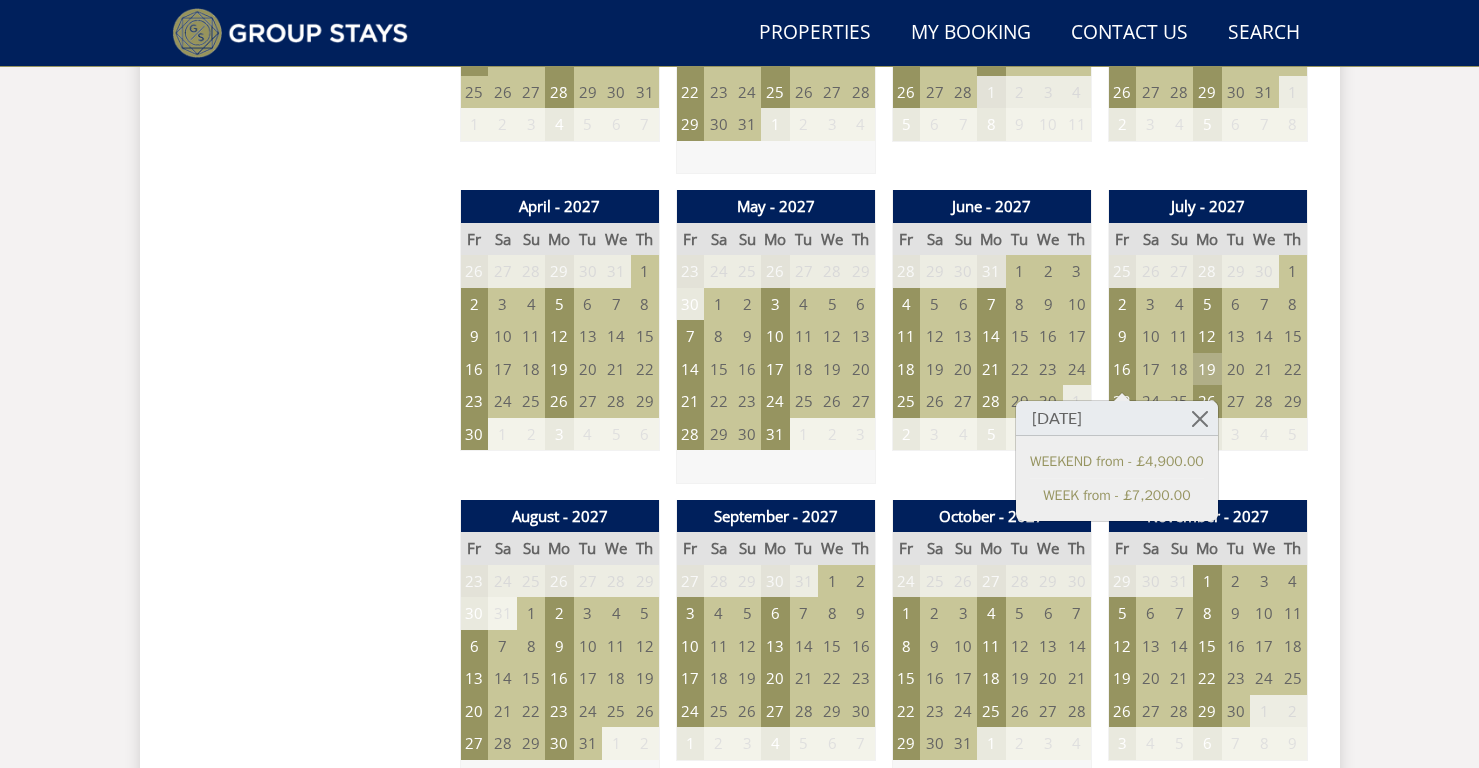 click on "19" at bounding box center [1207, 369] 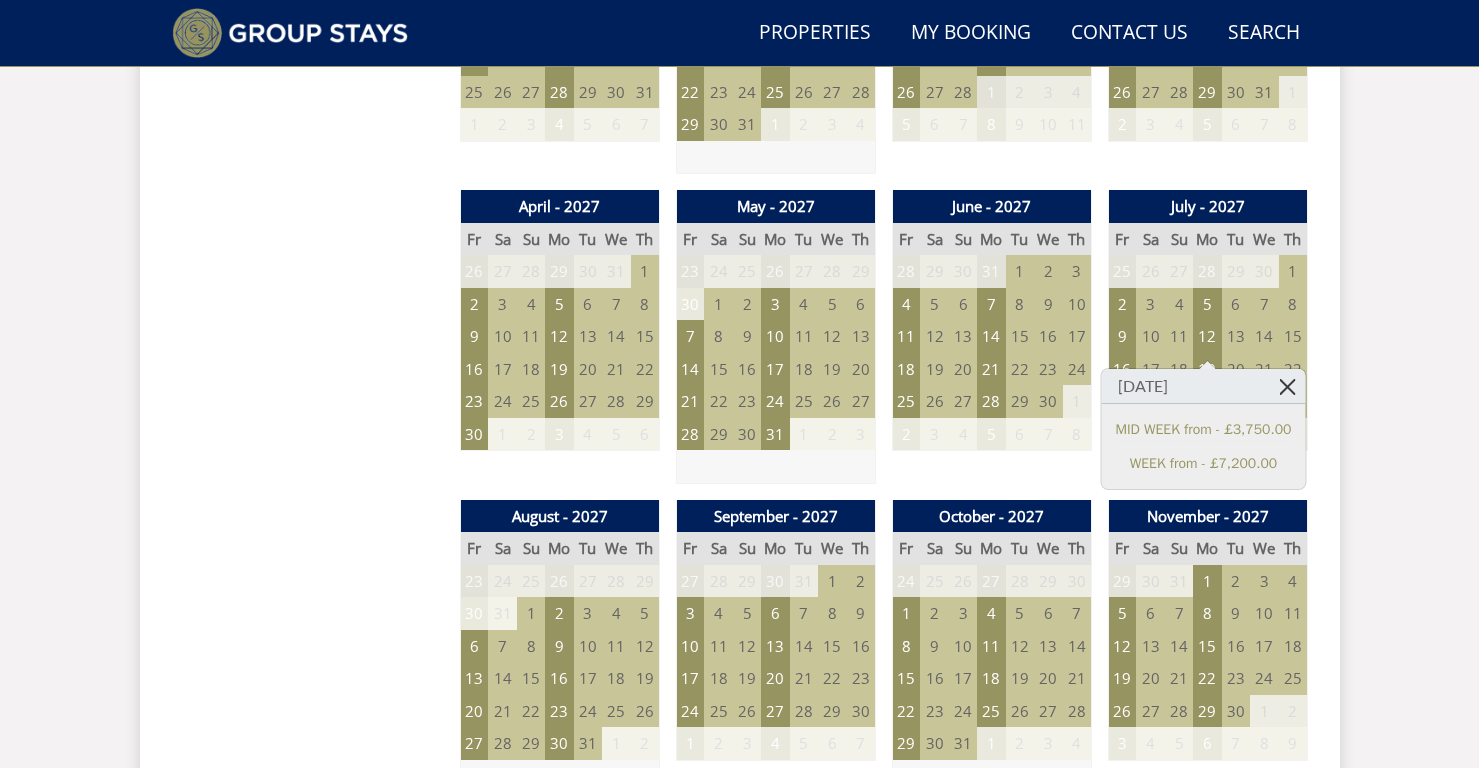 click at bounding box center [1287, 386] 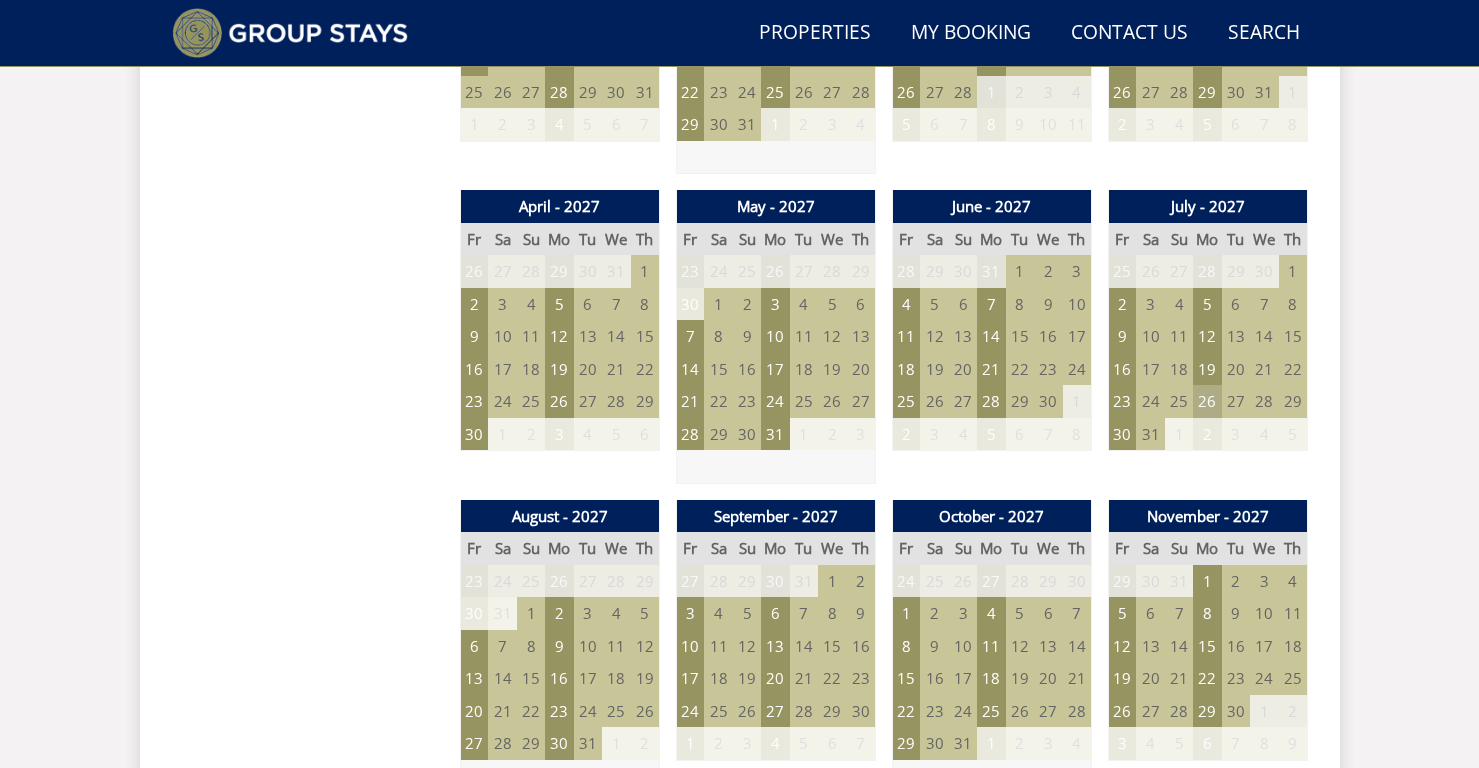 click on "26" at bounding box center [1207, 401] 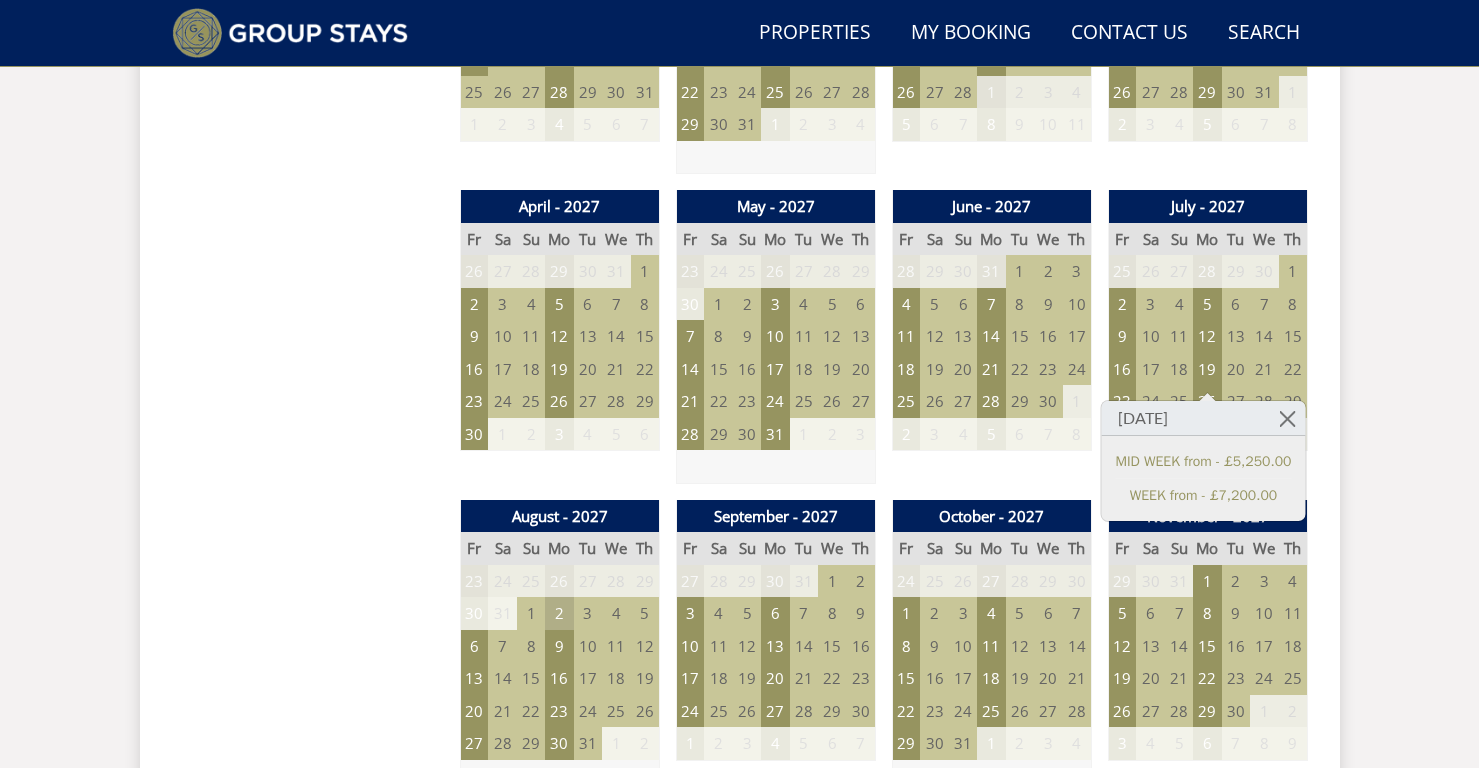 click on "2" at bounding box center (559, 613) 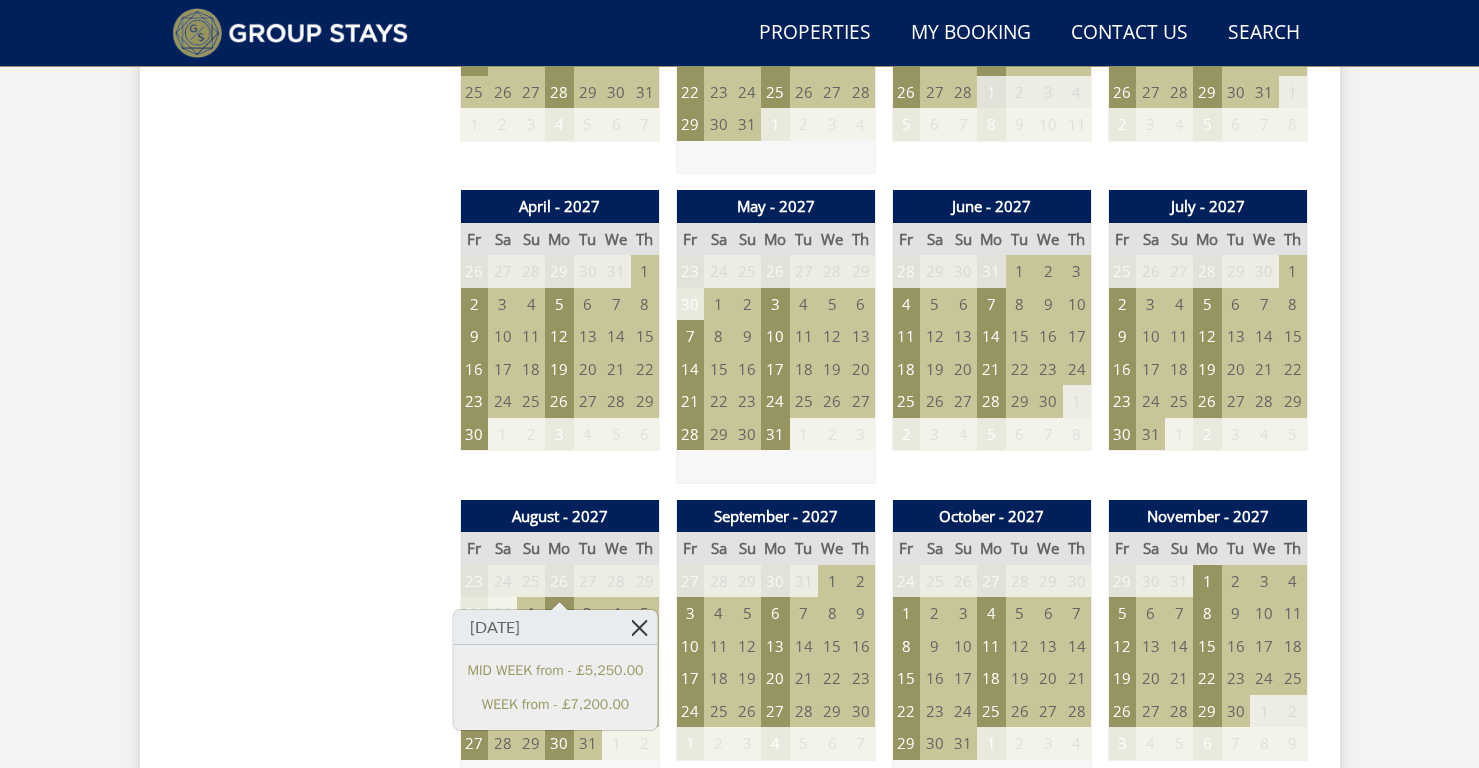 click at bounding box center [639, 627] 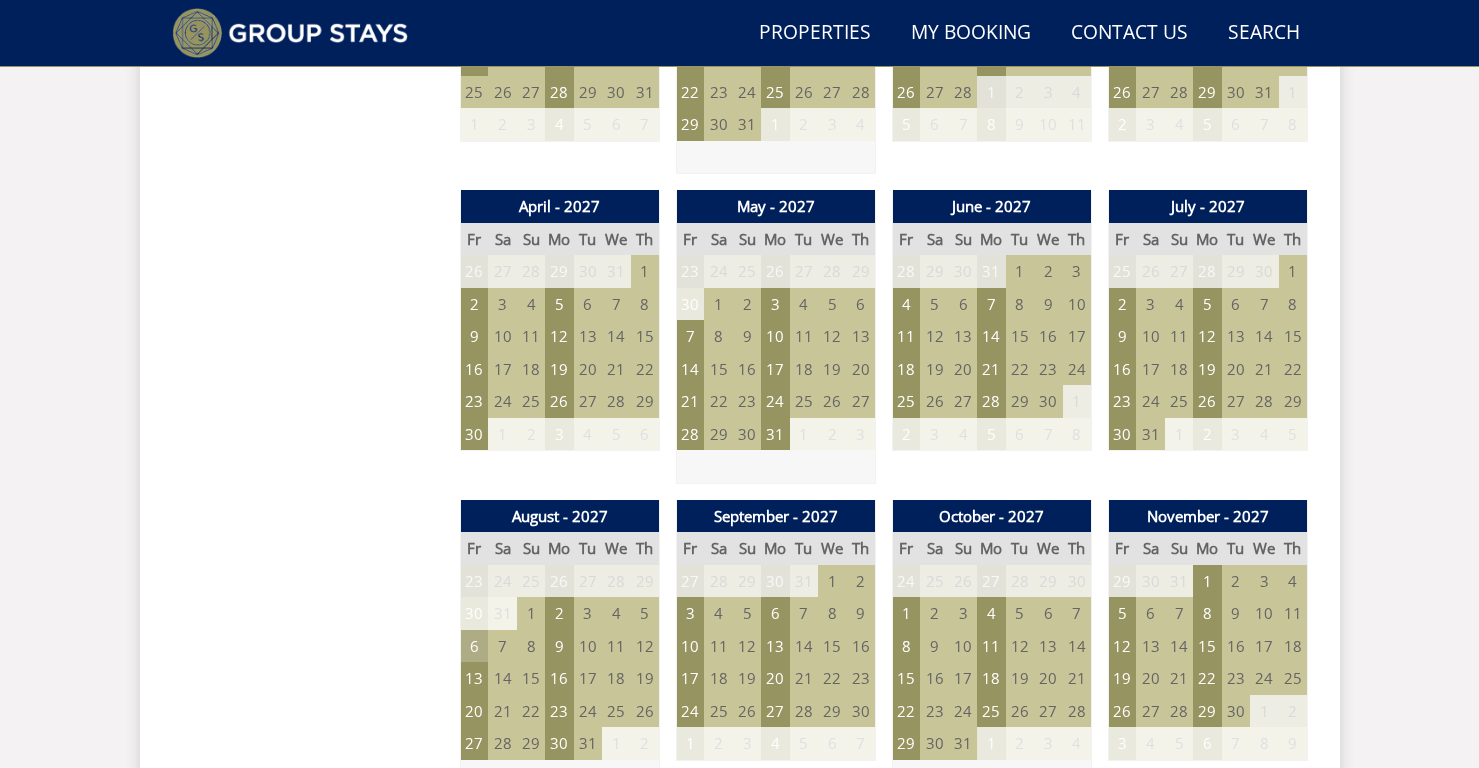 click on "6" at bounding box center (474, 646) 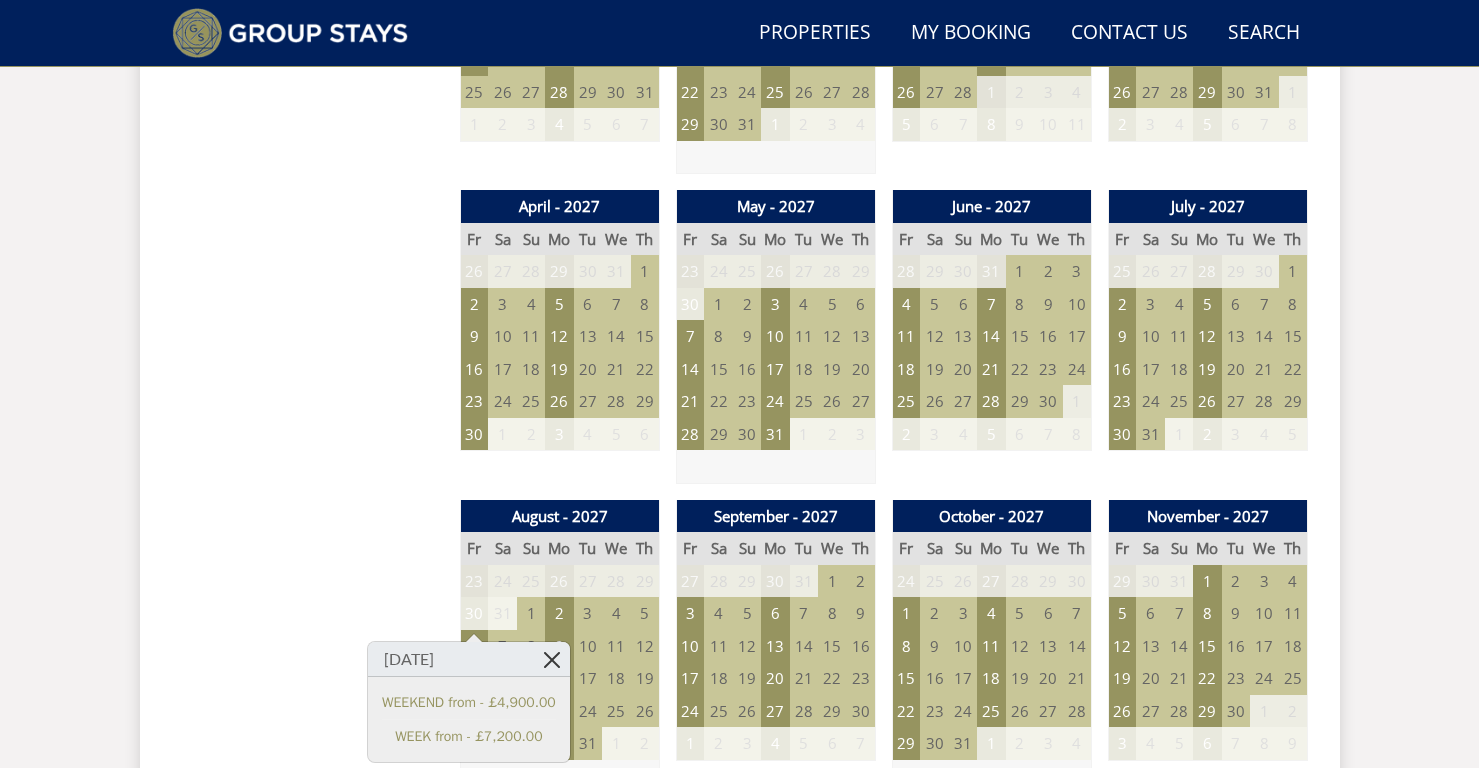 click at bounding box center (552, 659) 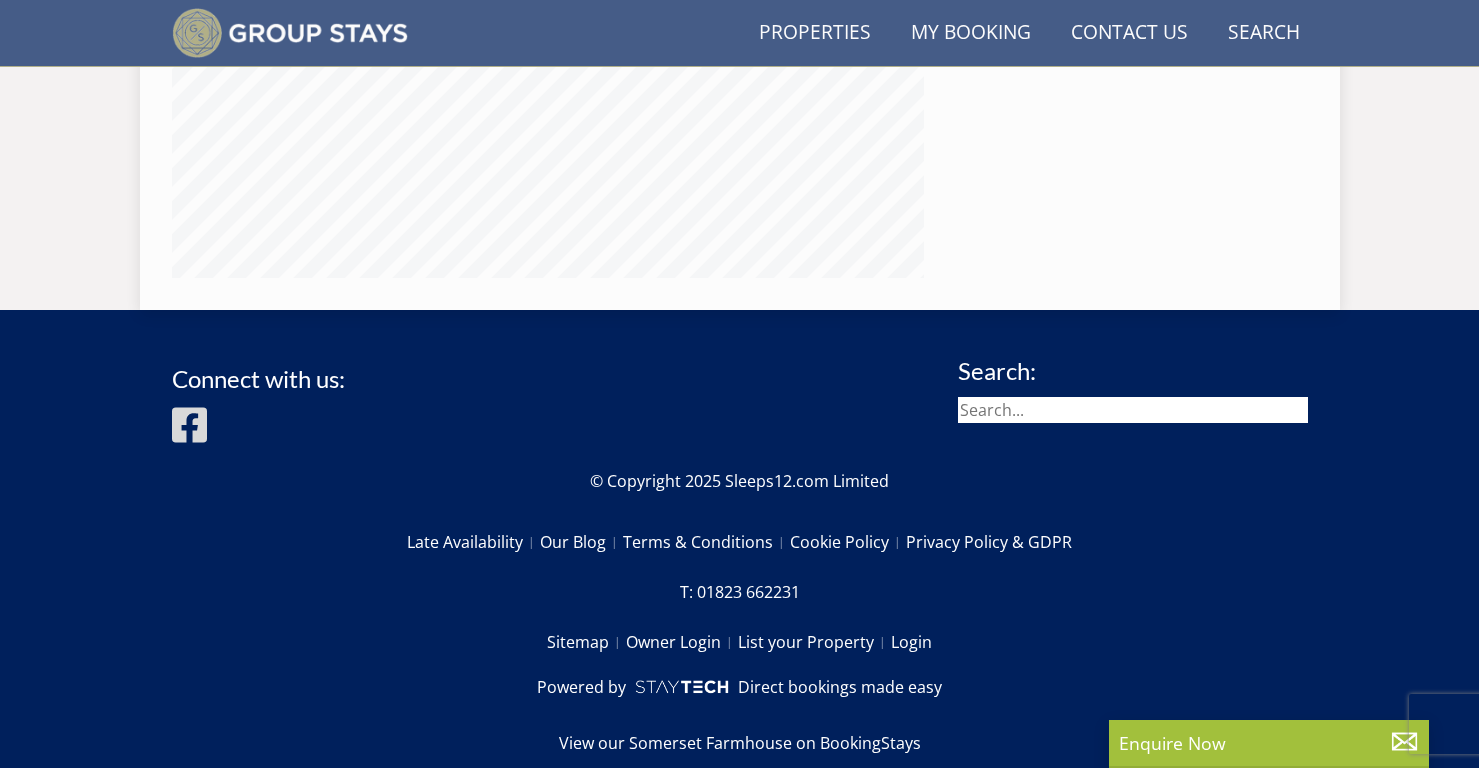 scroll, scrollTop: 425, scrollLeft: 0, axis: vertical 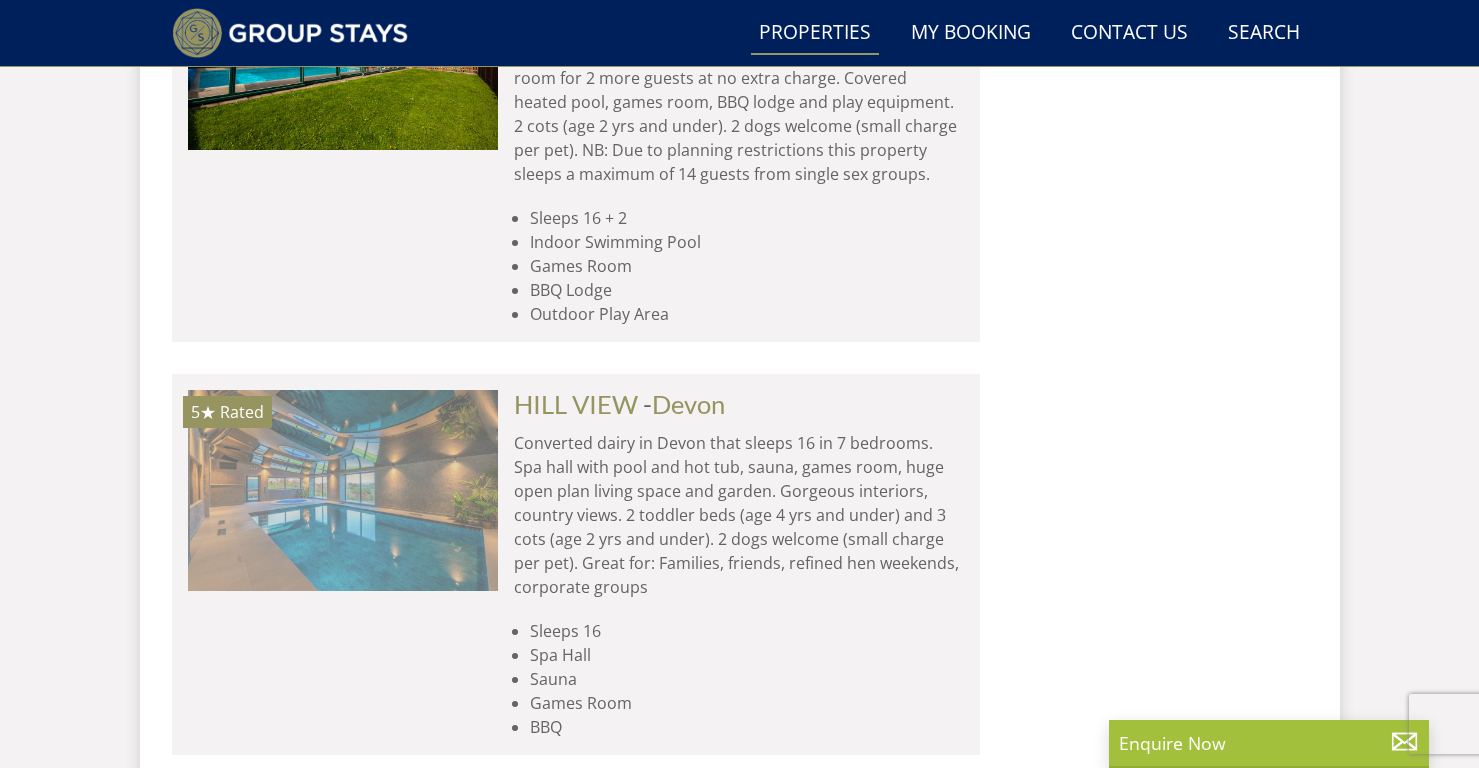 click at bounding box center [343, 490] 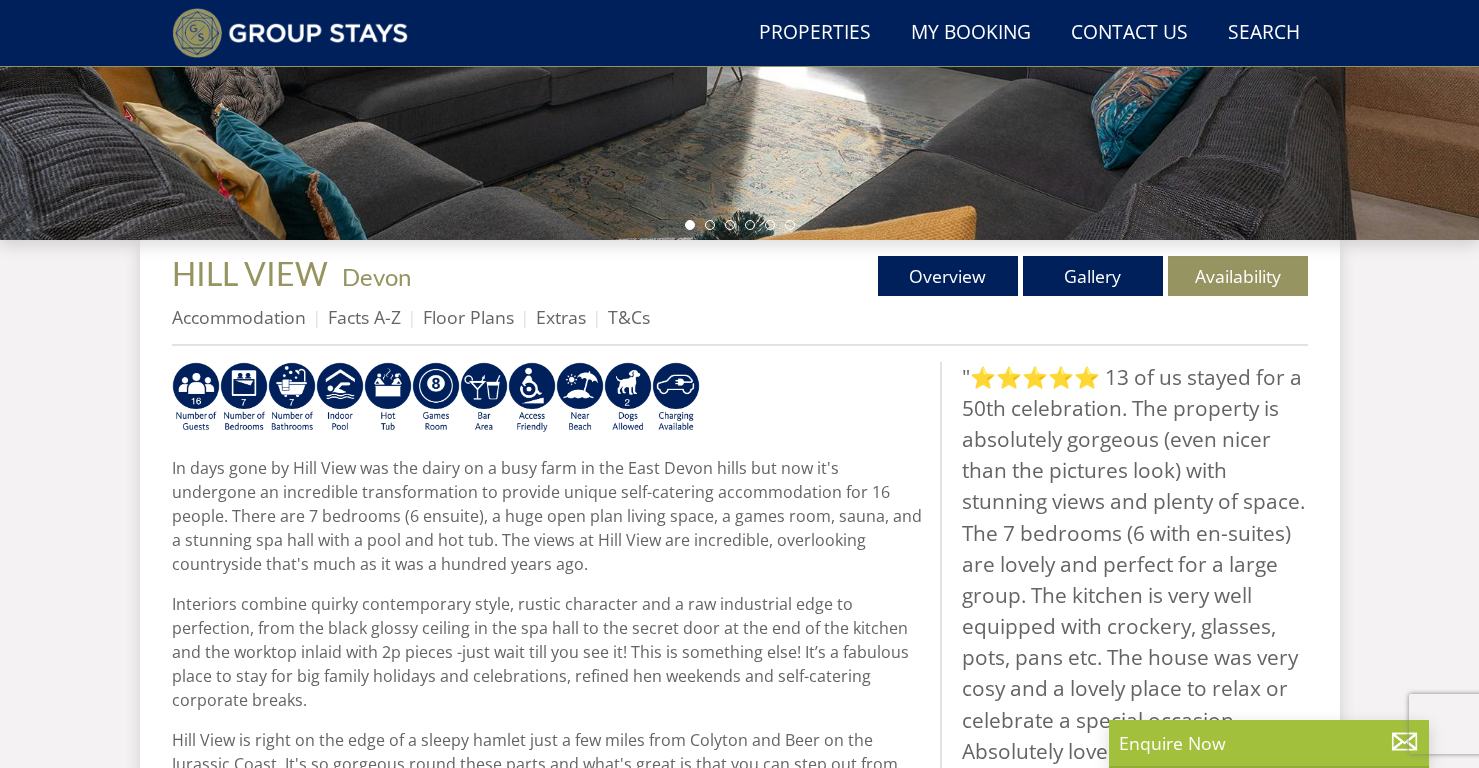 scroll, scrollTop: 573, scrollLeft: 0, axis: vertical 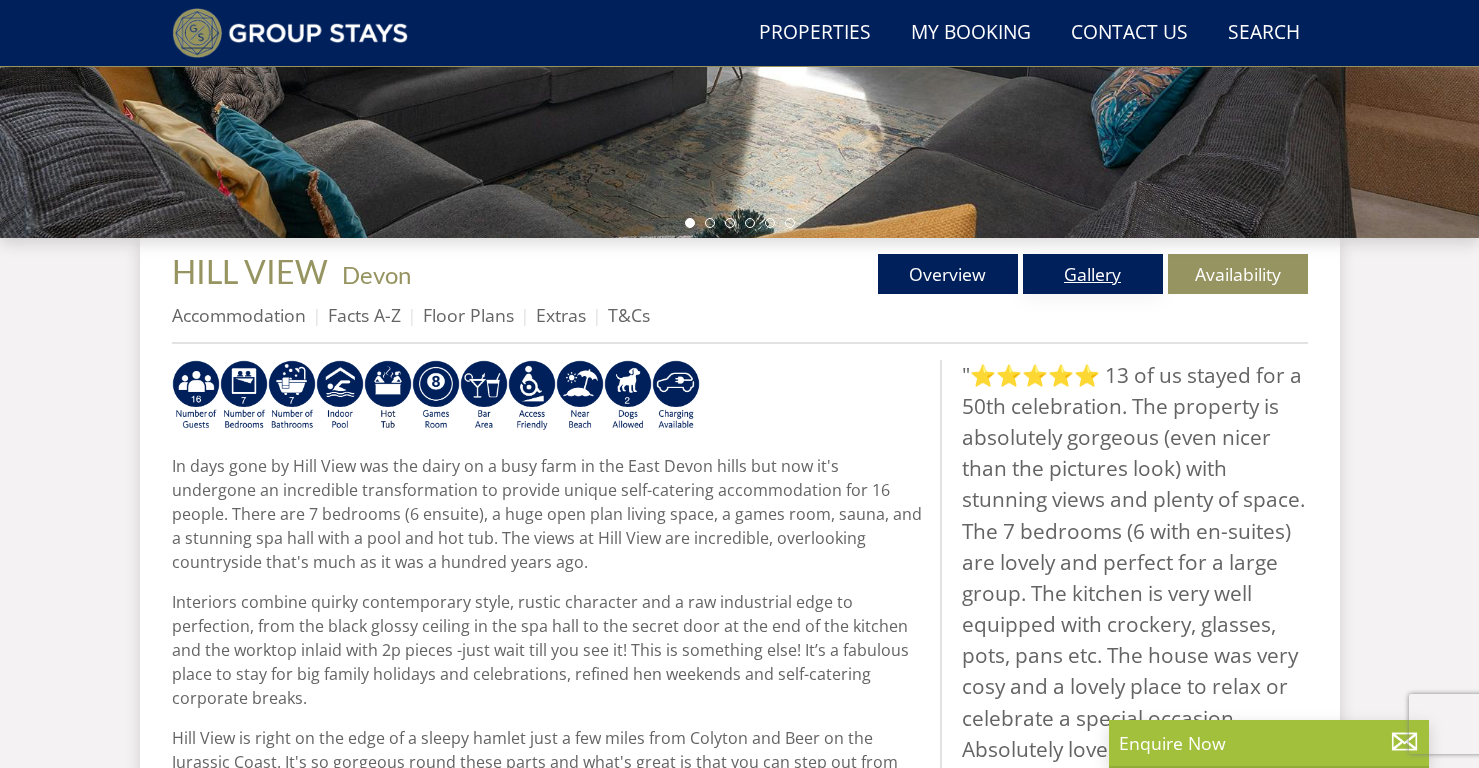 click on "Gallery" at bounding box center (1093, 274) 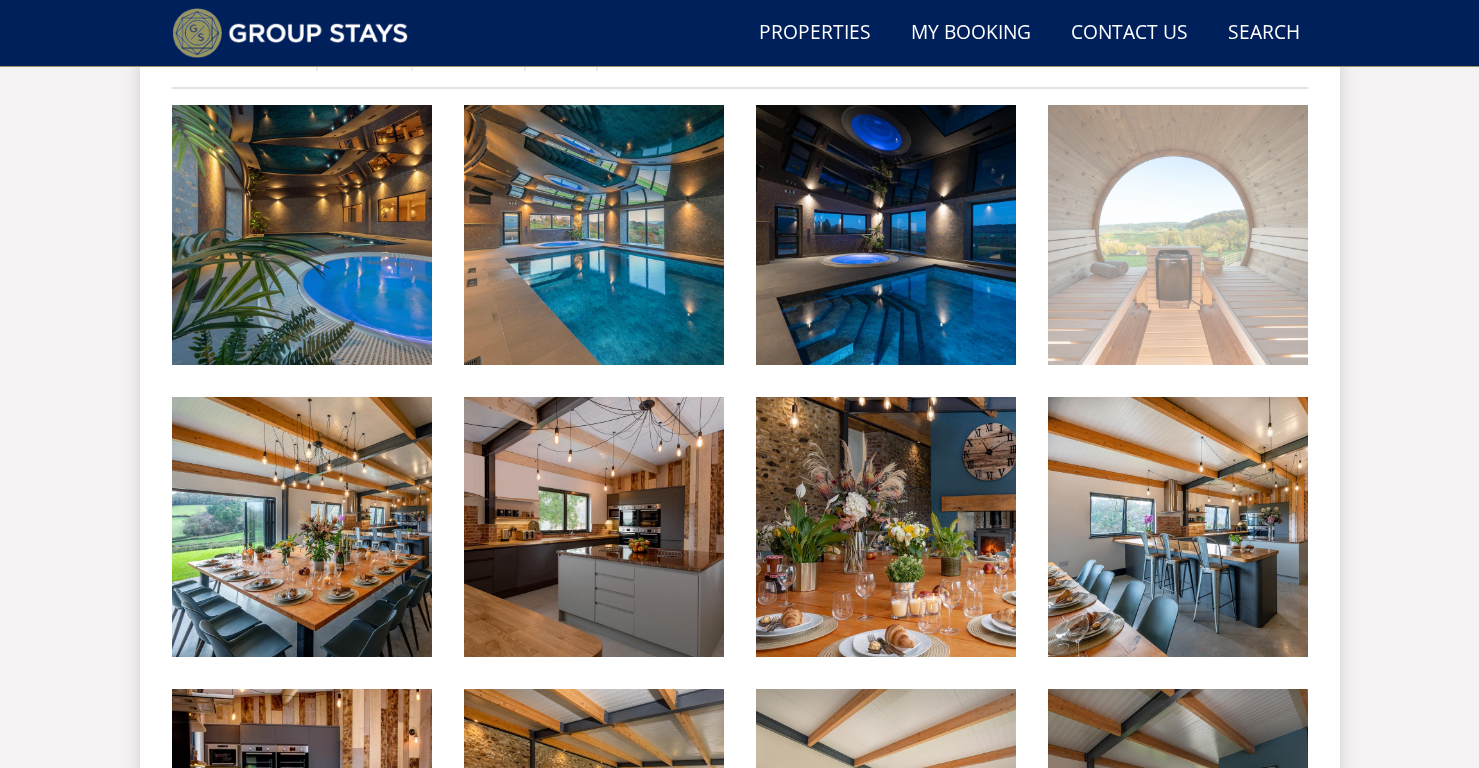 scroll, scrollTop: 799, scrollLeft: 0, axis: vertical 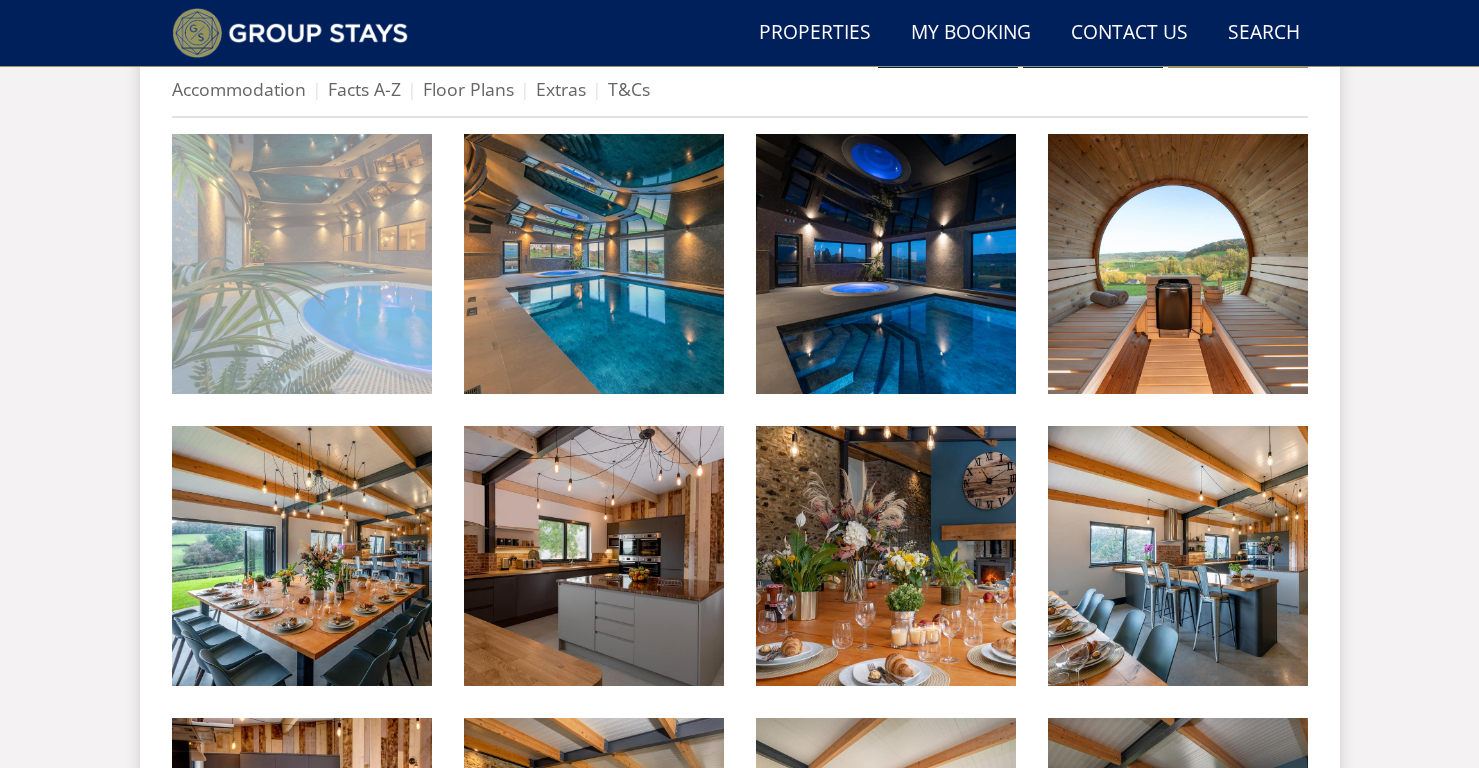 click at bounding box center [302, 264] 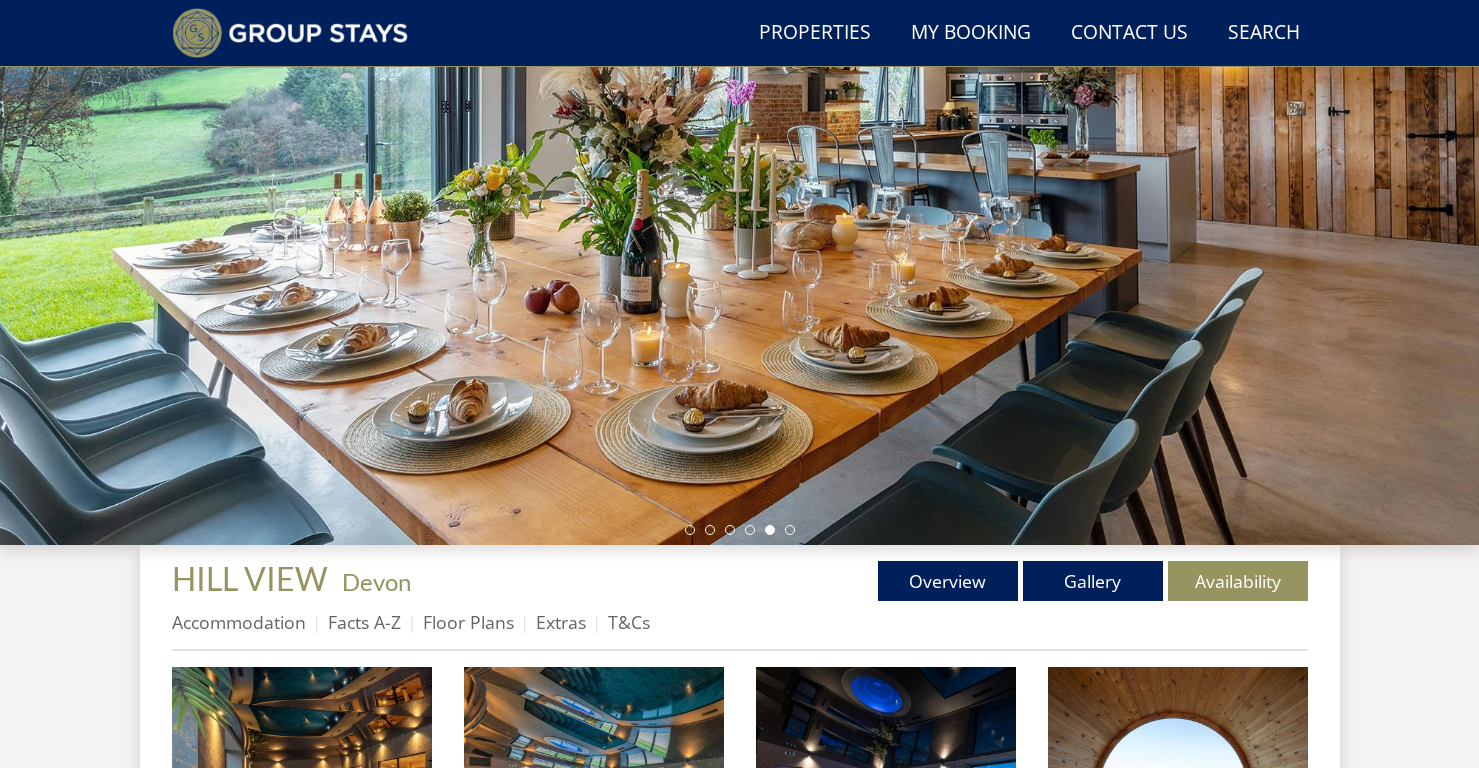 scroll, scrollTop: 433, scrollLeft: 0, axis: vertical 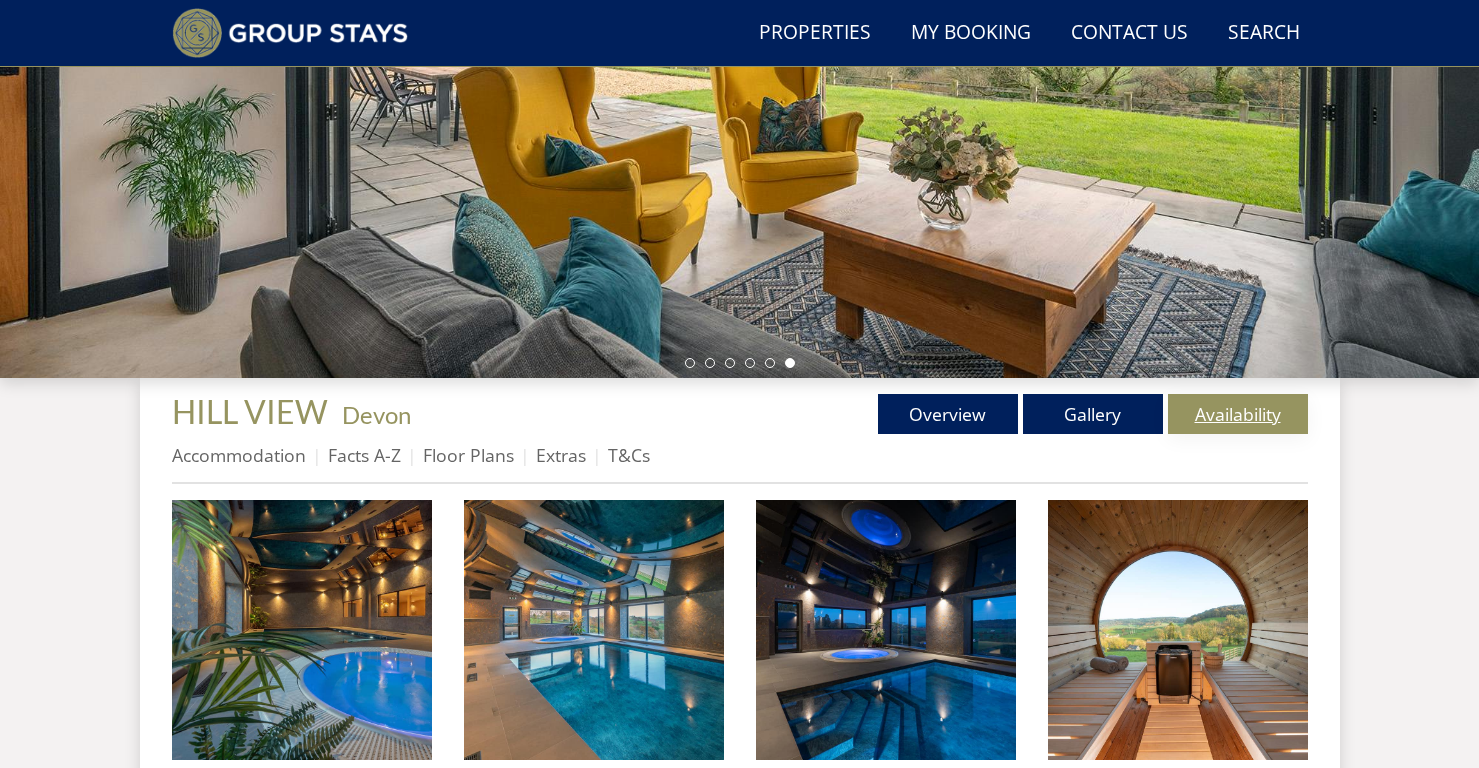 click on "Availability" at bounding box center [1238, 414] 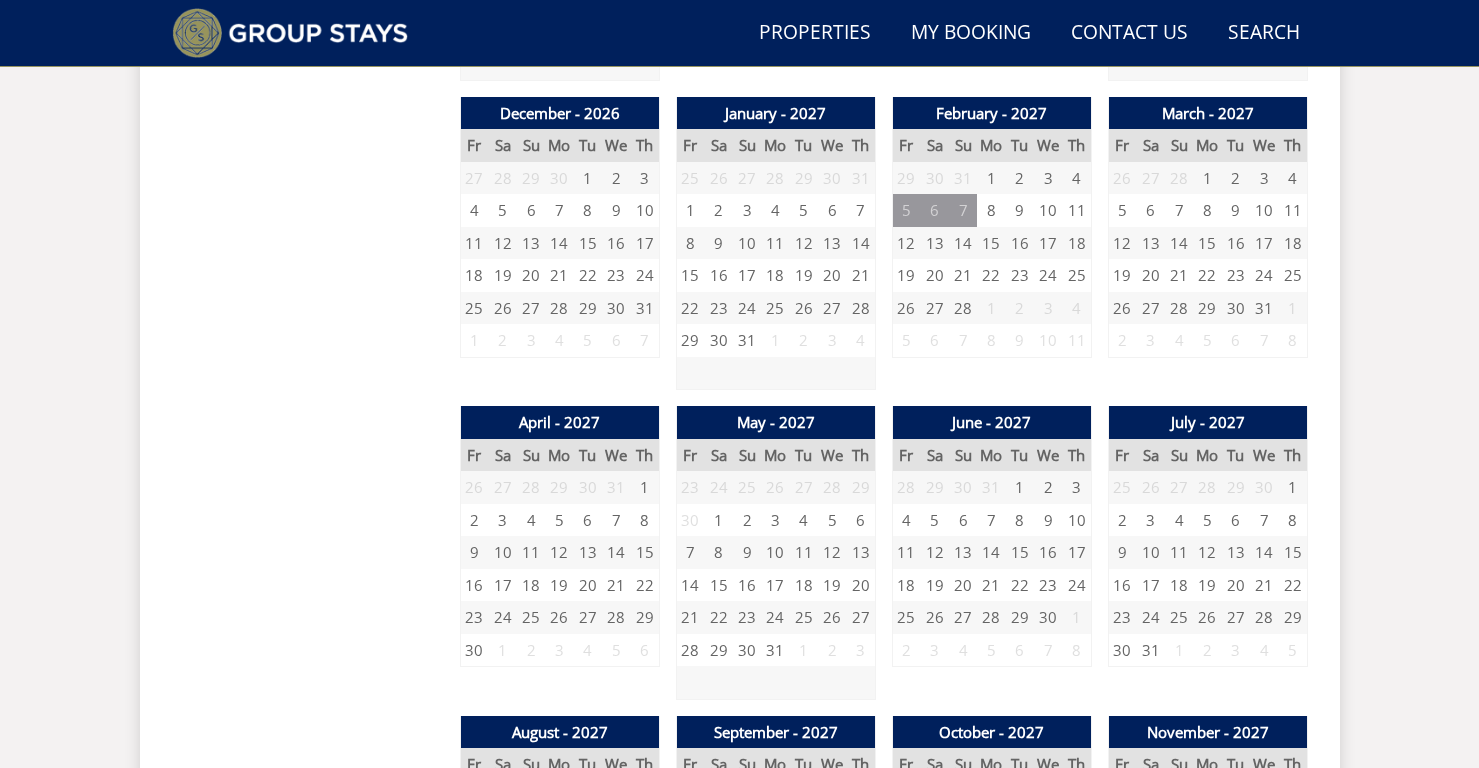 scroll, scrollTop: 2075, scrollLeft: 0, axis: vertical 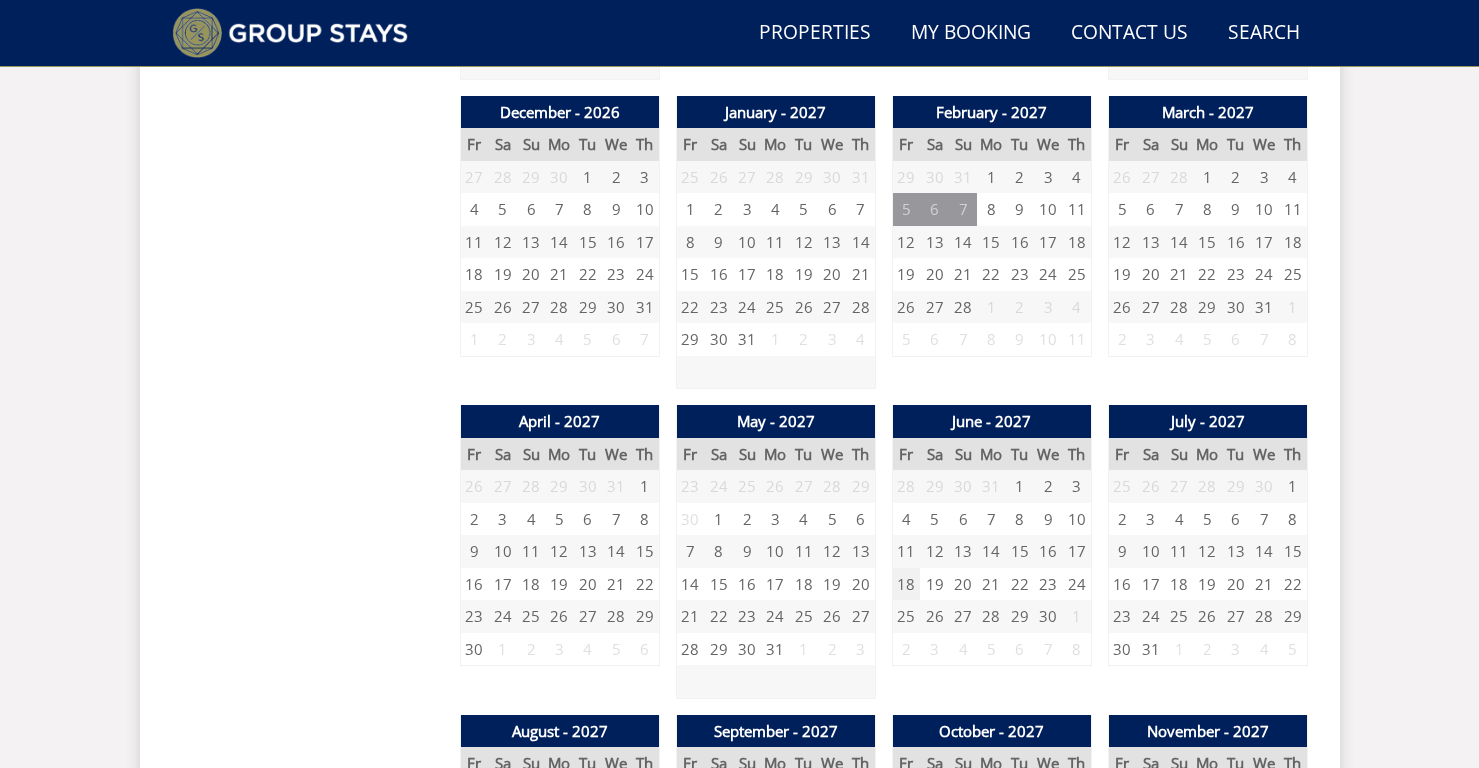 click on "18" at bounding box center [906, 584] 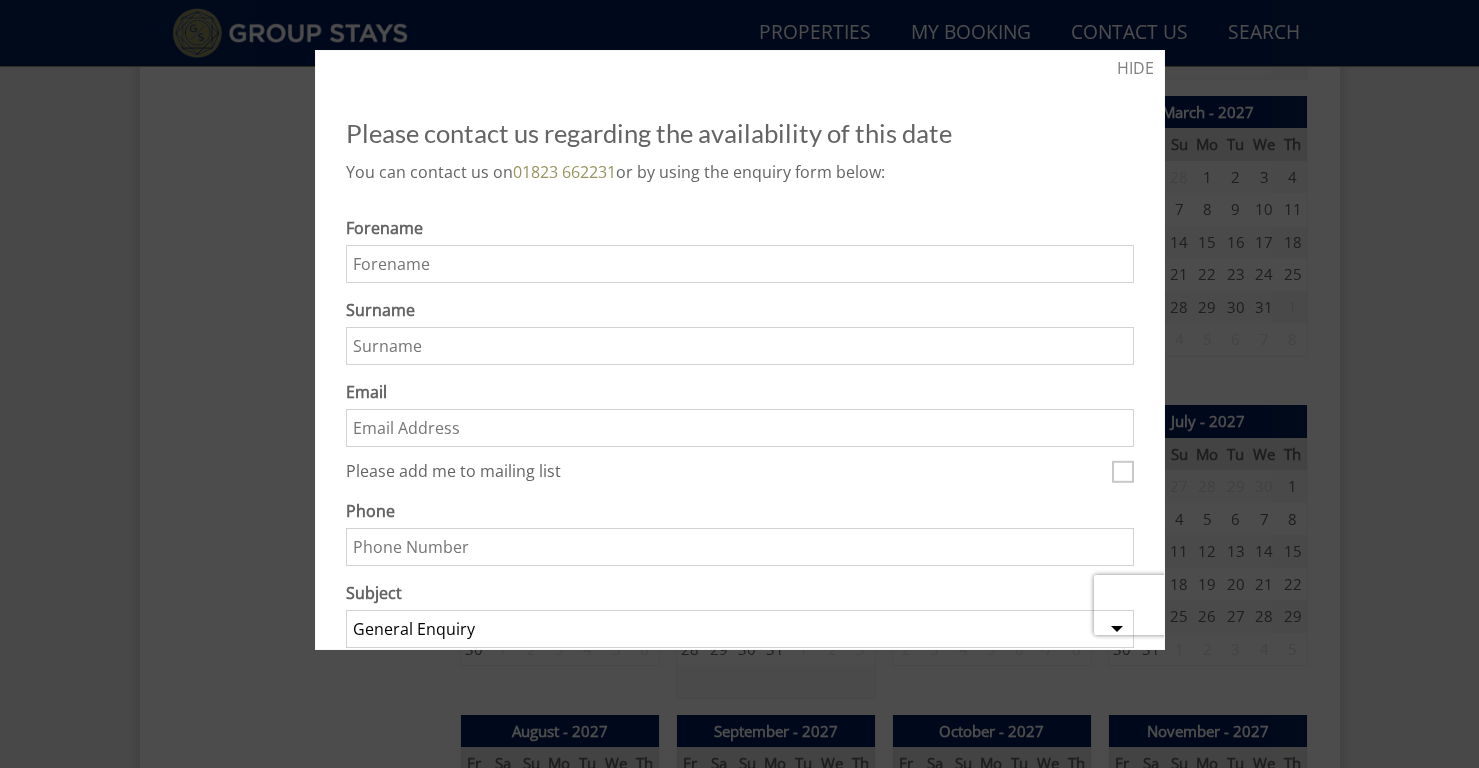 click at bounding box center (739, 384) 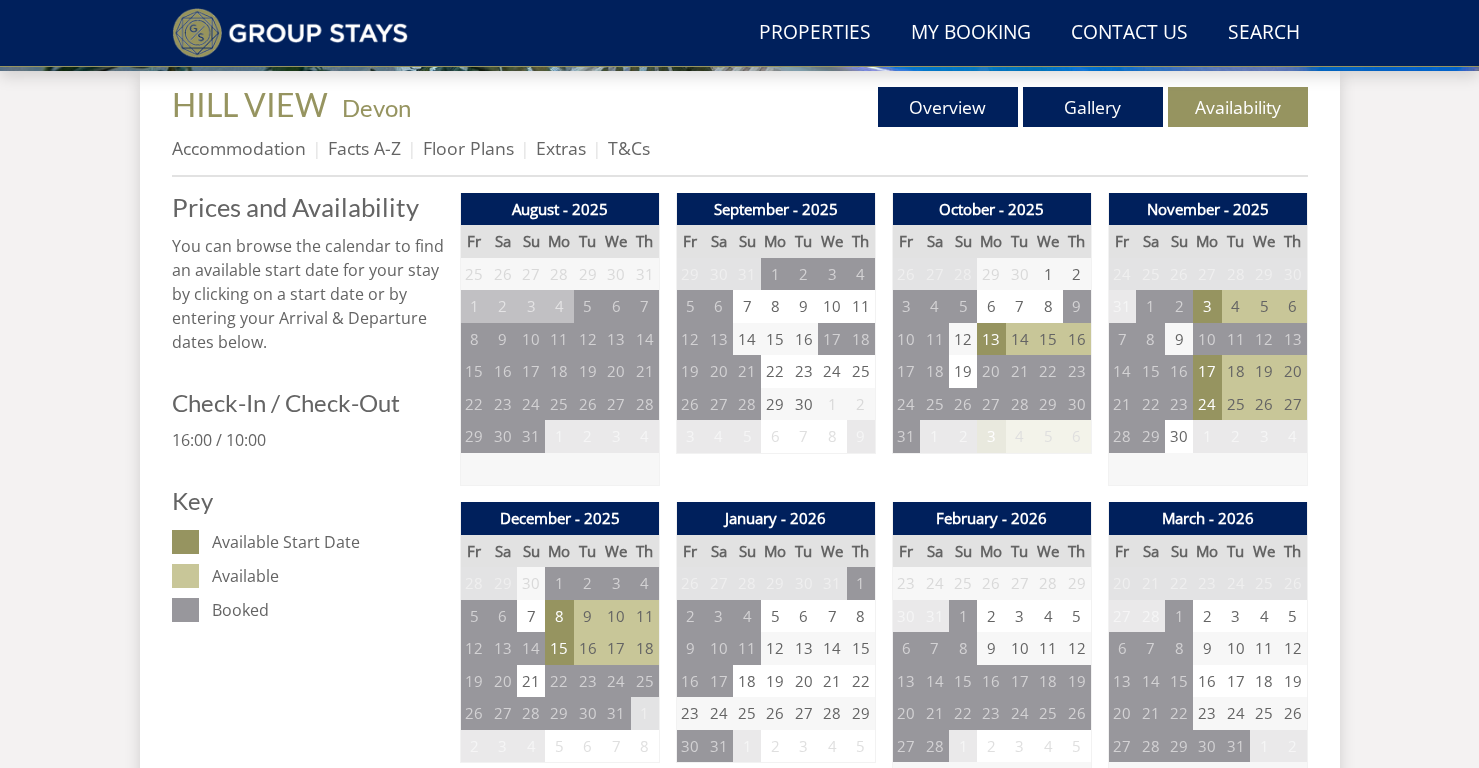 scroll, scrollTop: 740, scrollLeft: 0, axis: vertical 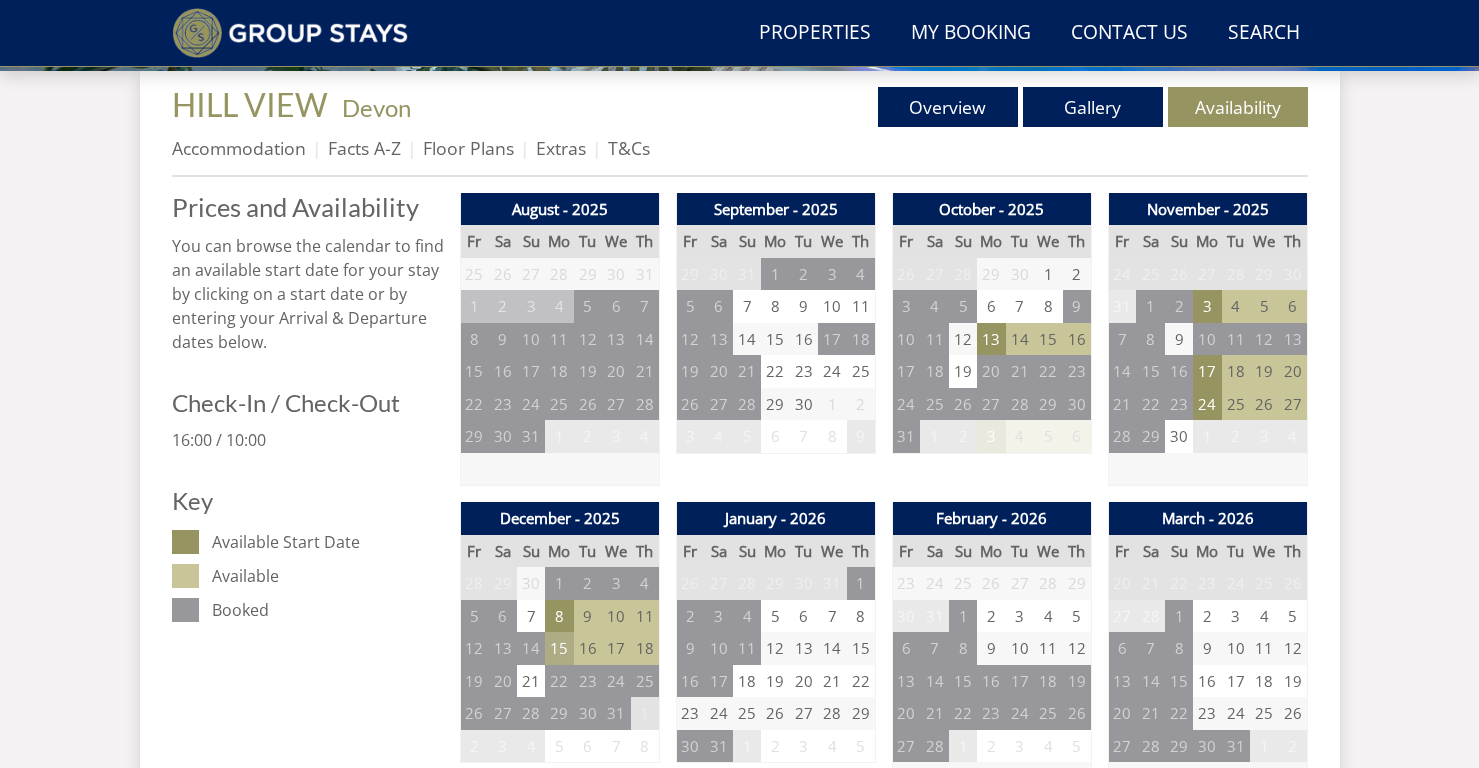 click on "15" at bounding box center (559, 648) 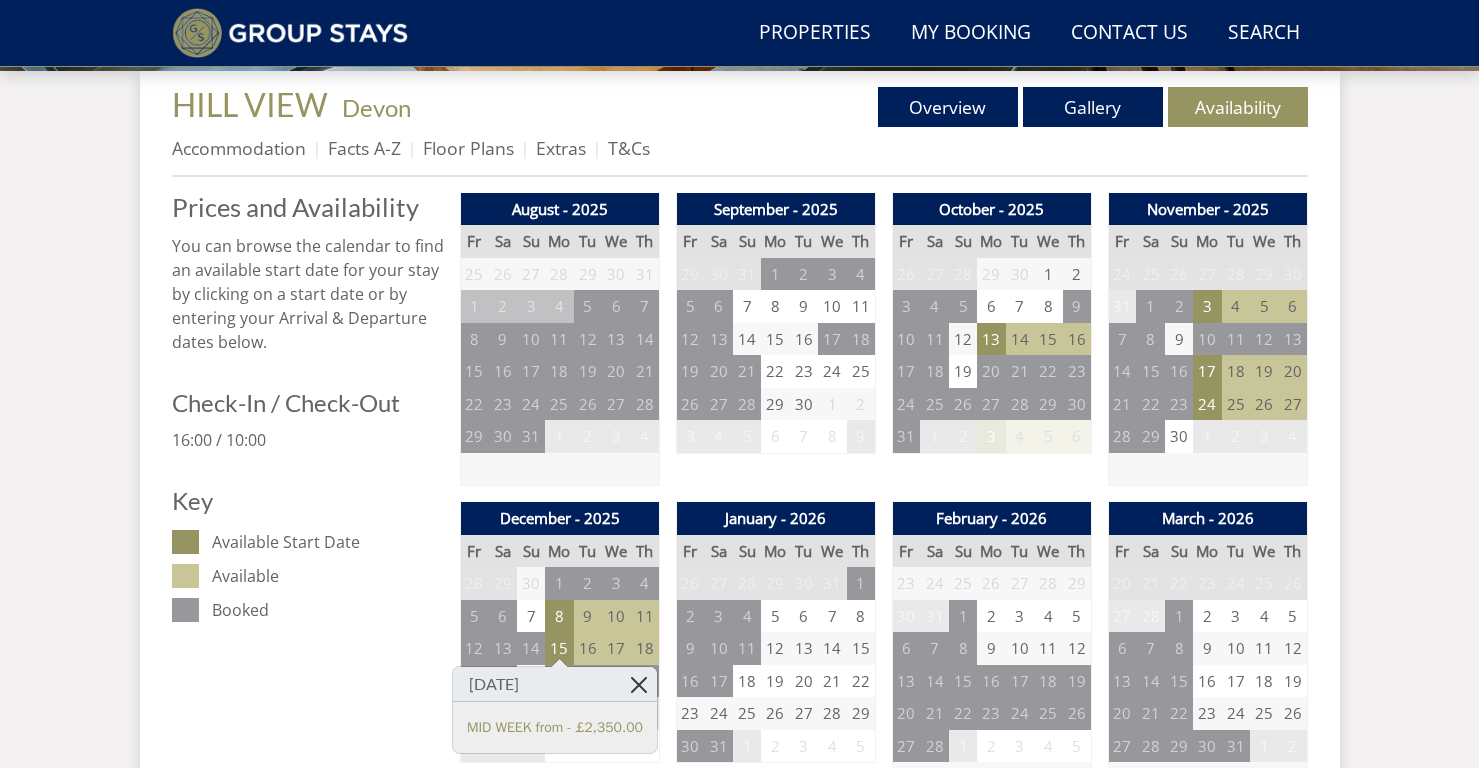 click at bounding box center (639, 684) 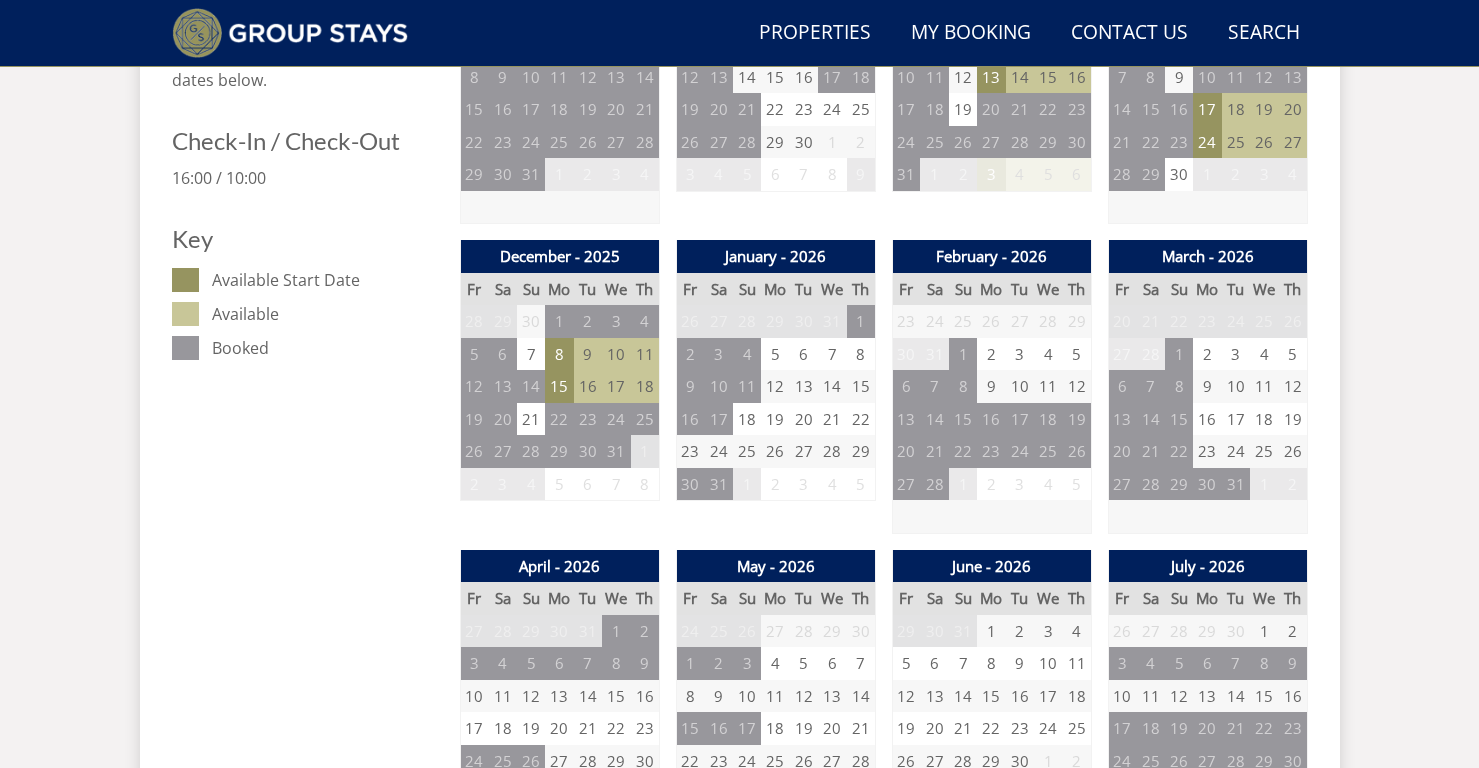 scroll, scrollTop: 1008, scrollLeft: 0, axis: vertical 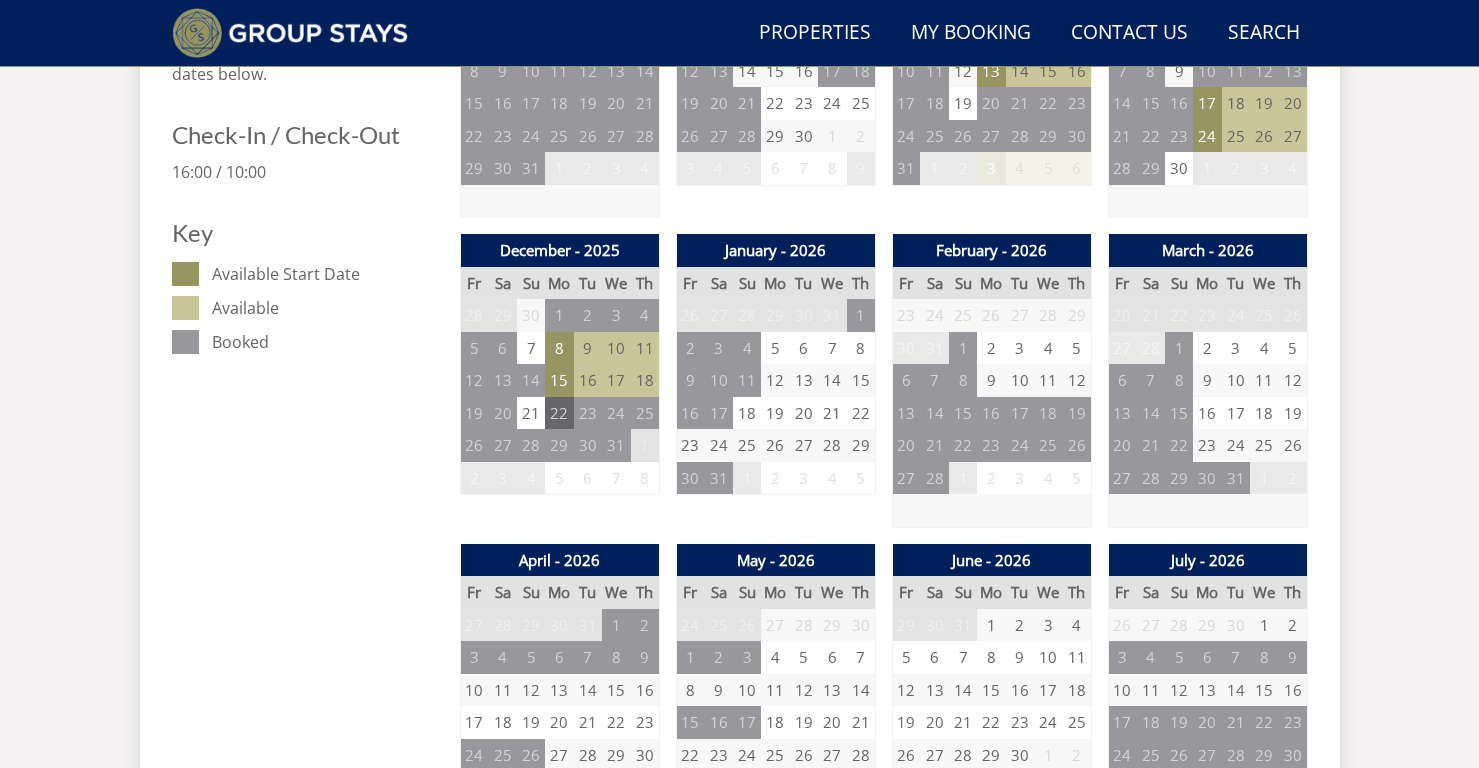 click on "22" at bounding box center [559, 413] 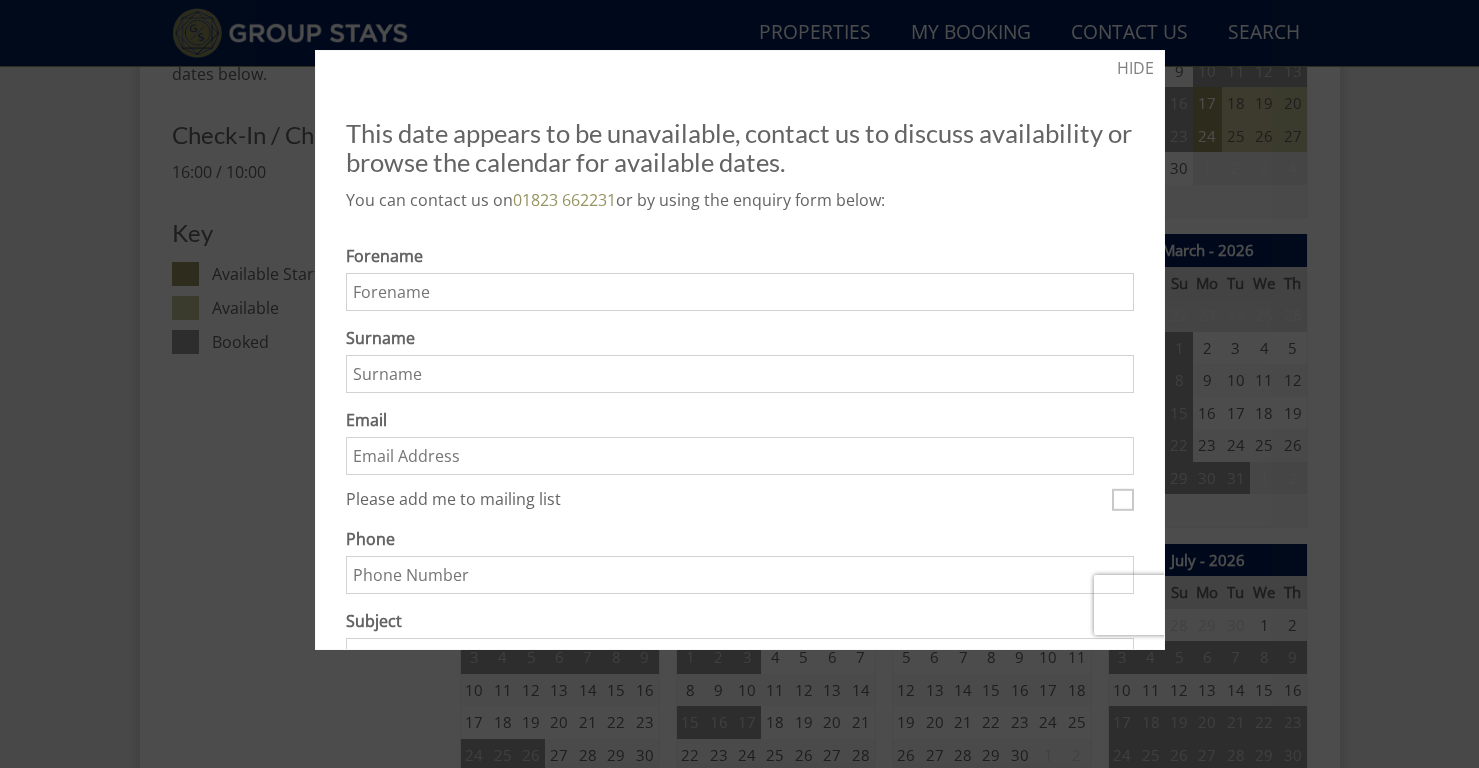 click at bounding box center (739, 384) 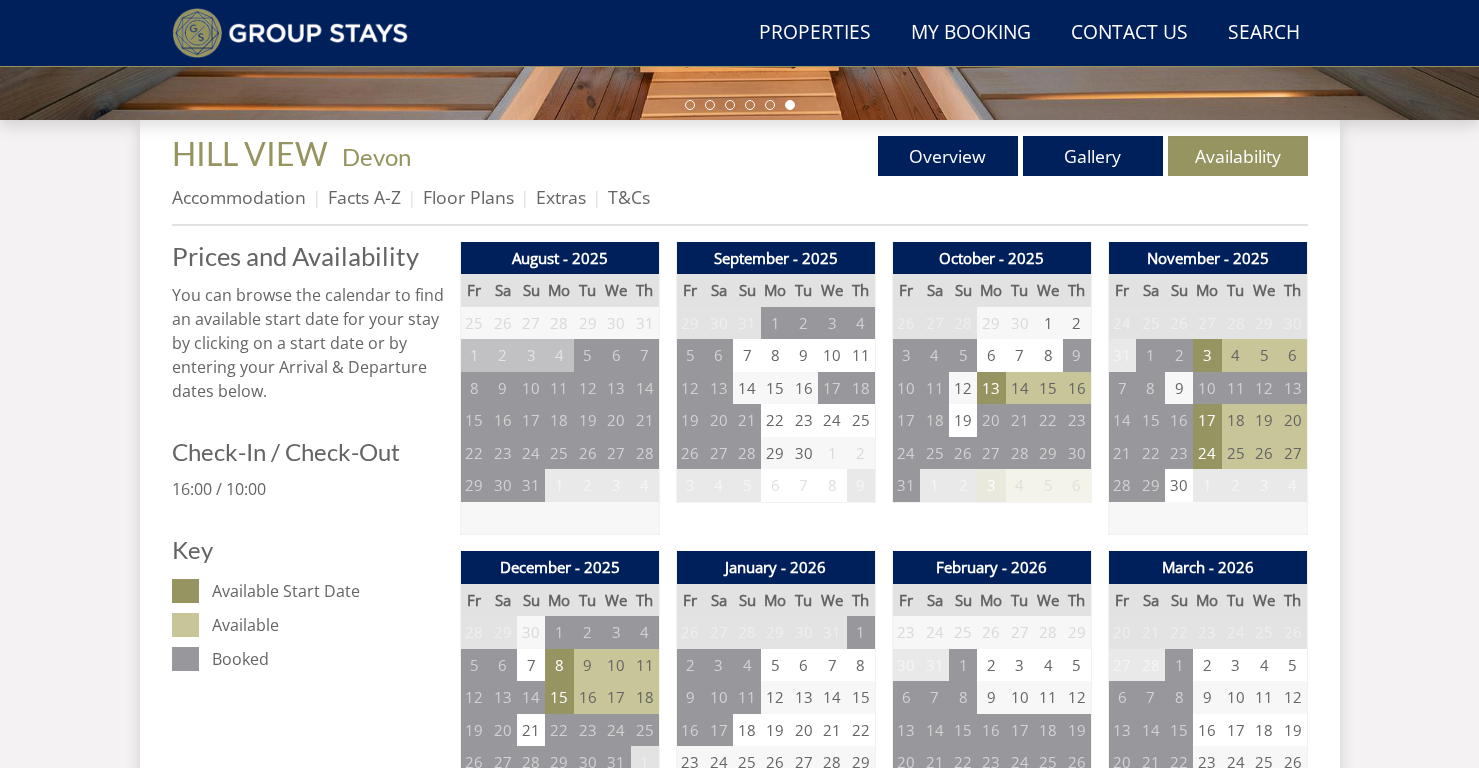 scroll, scrollTop: 714, scrollLeft: 0, axis: vertical 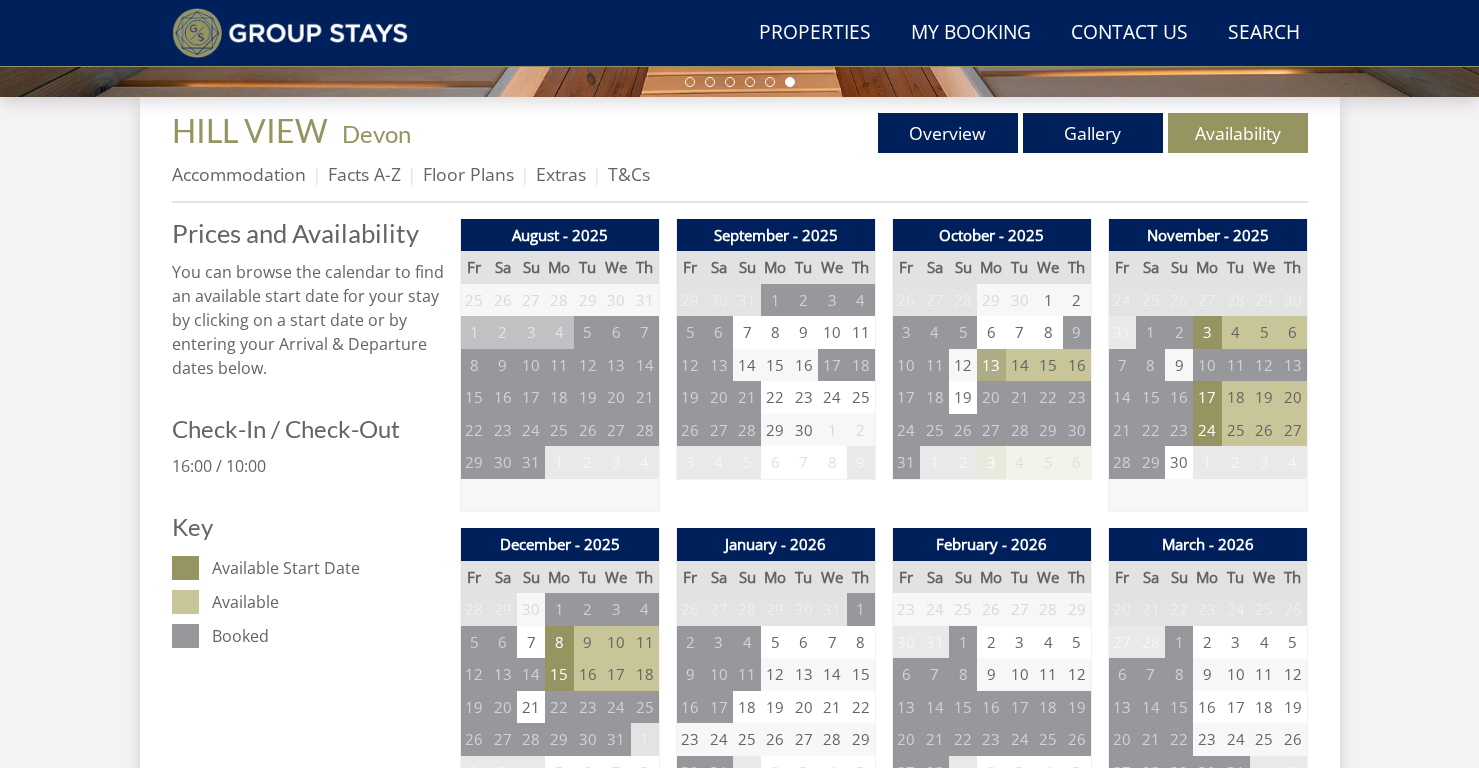 click on "13" at bounding box center (991, 365) 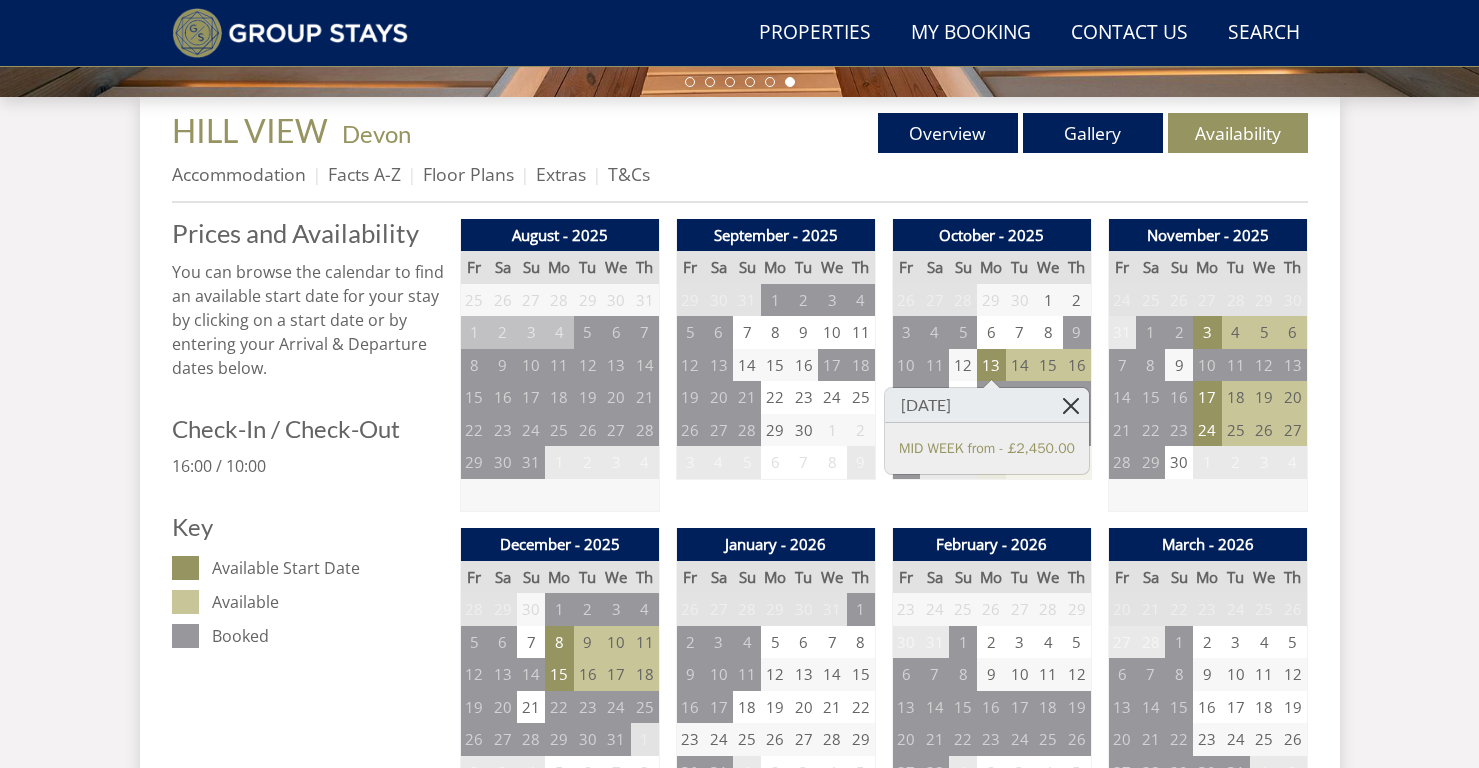 click at bounding box center (1071, 405) 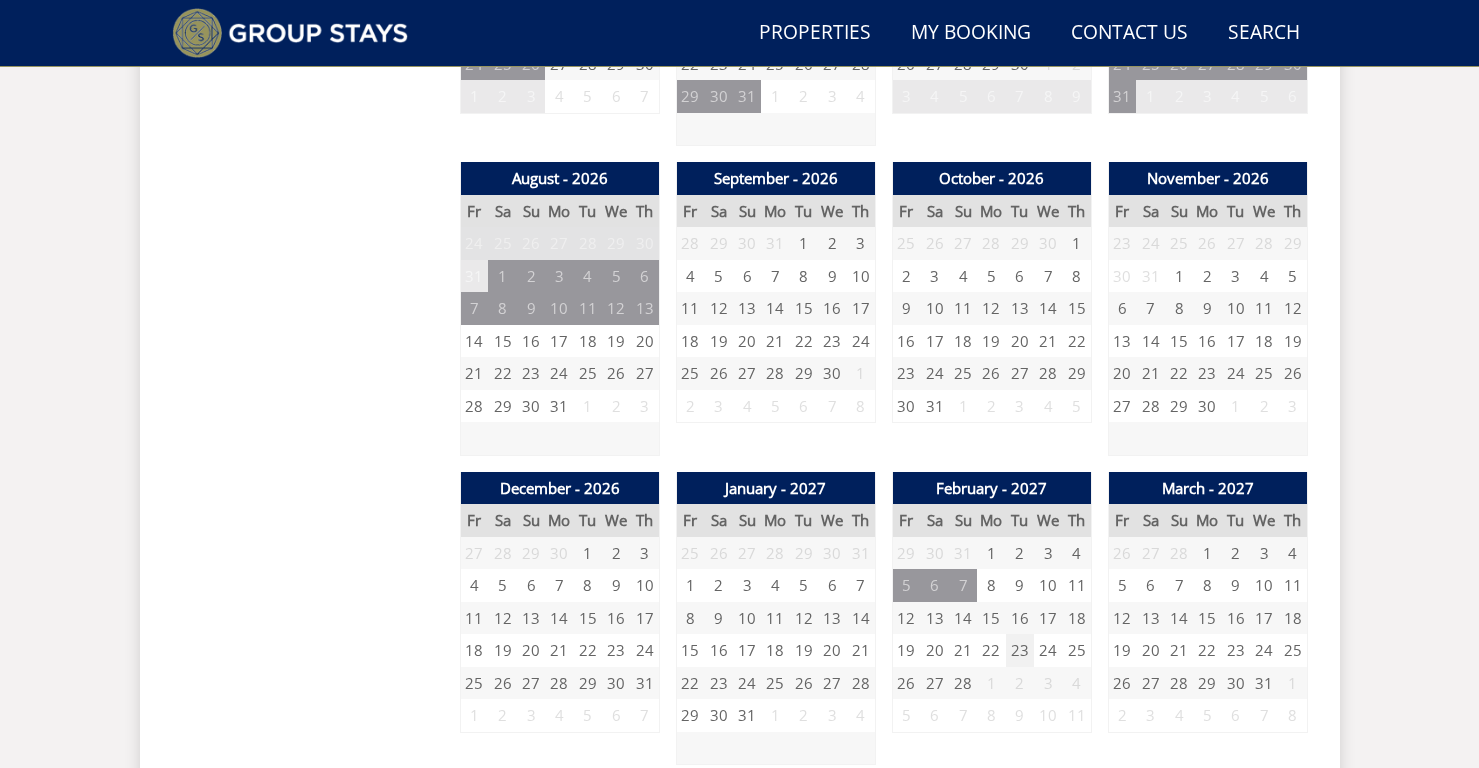 scroll, scrollTop: 1653, scrollLeft: 0, axis: vertical 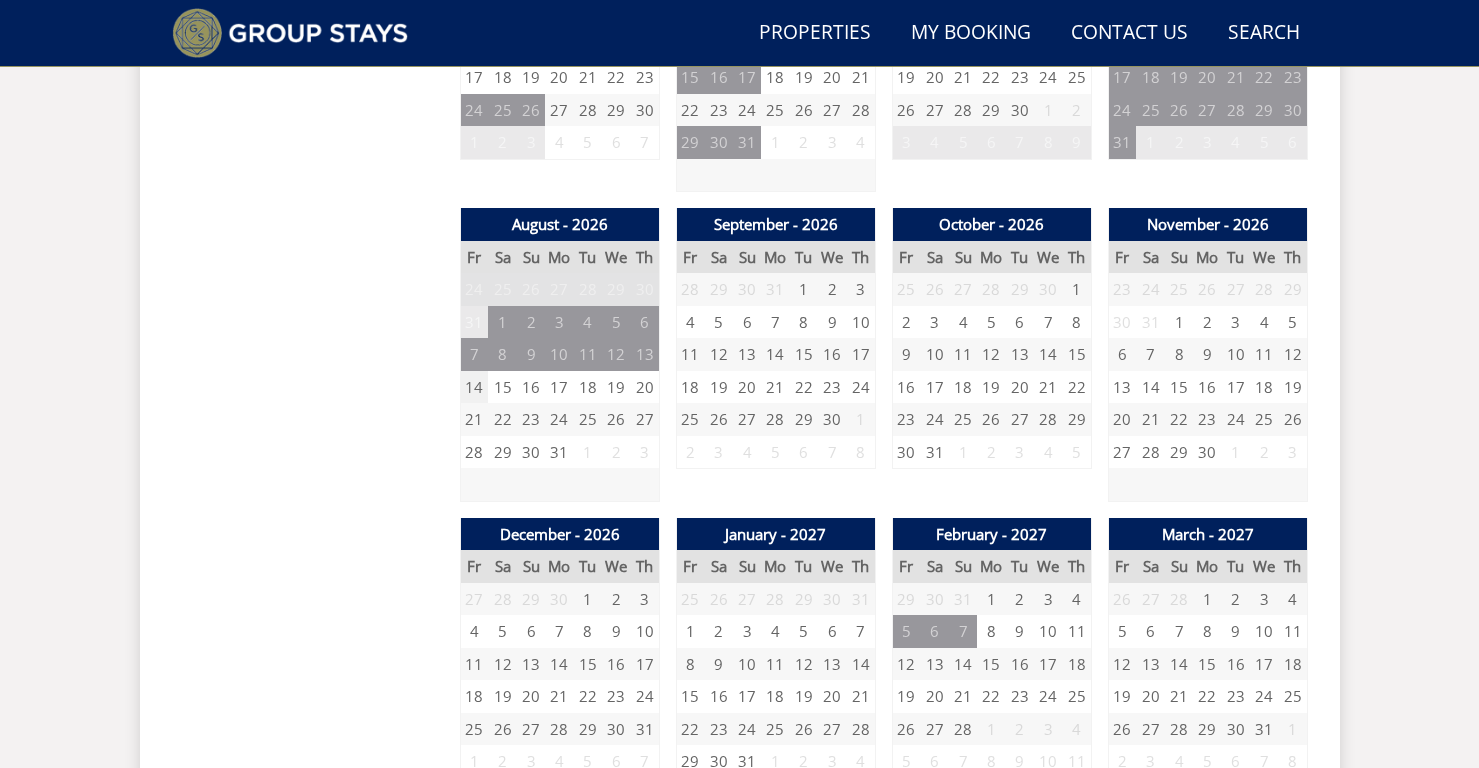 click on "14" at bounding box center (474, 387) 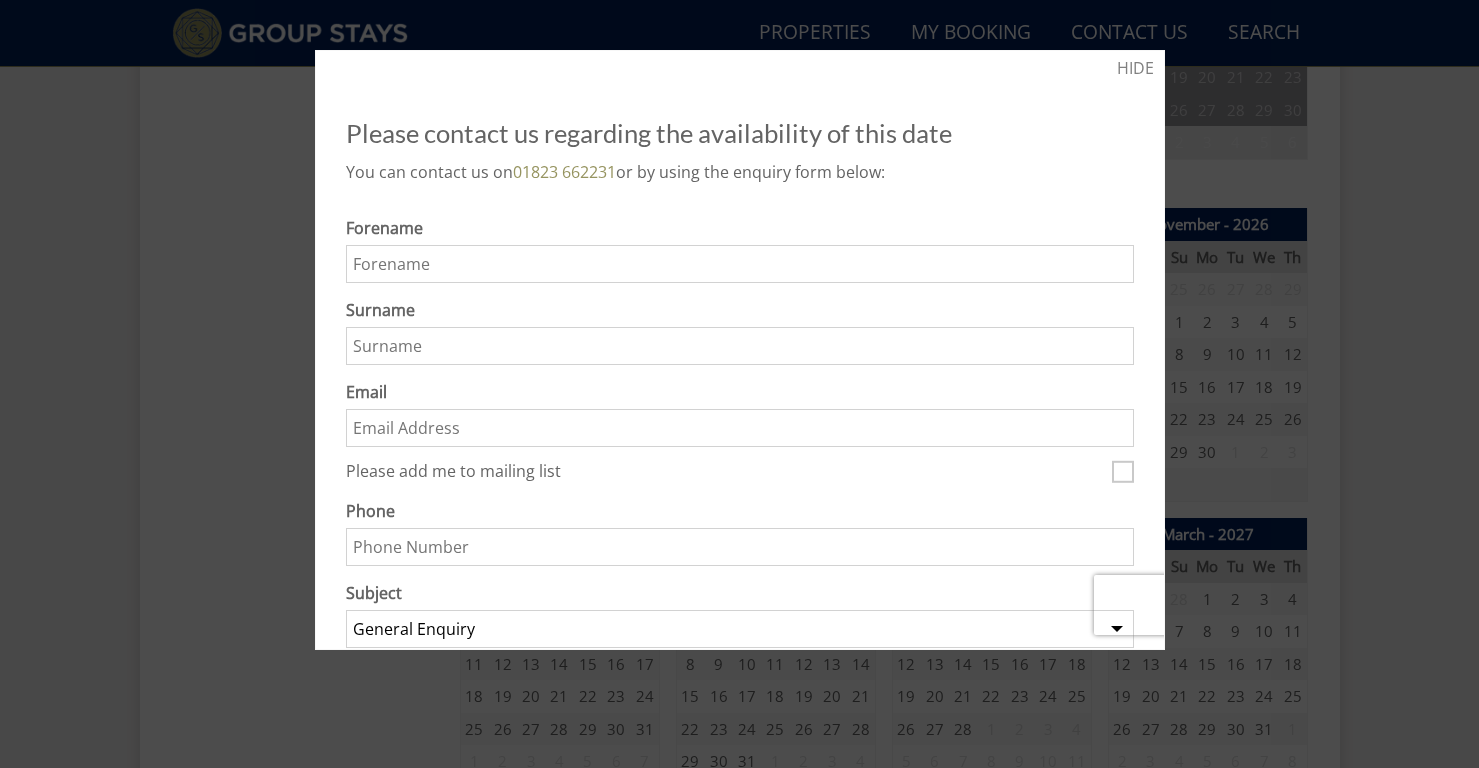 click on "Forename" at bounding box center (740, 264) 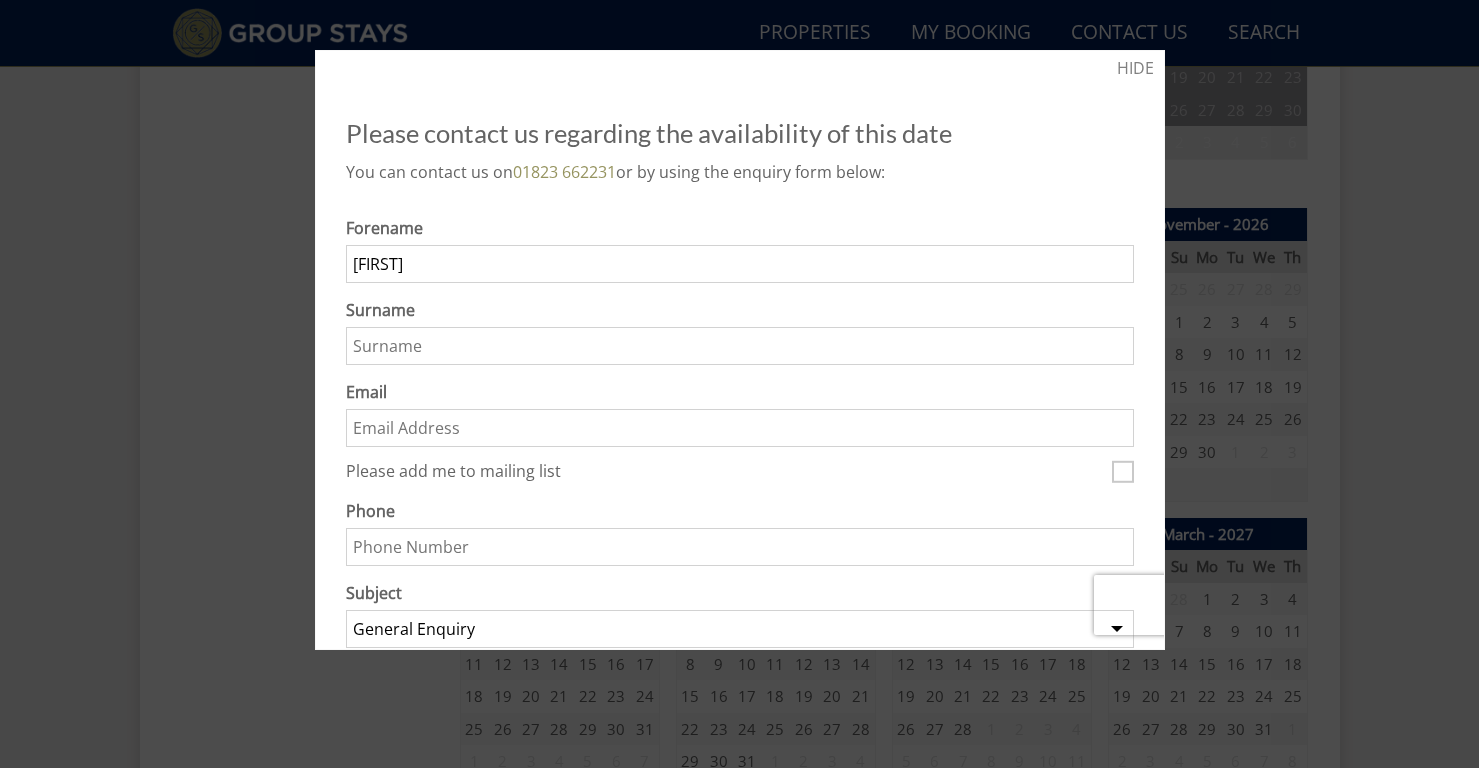 type on "Anup" 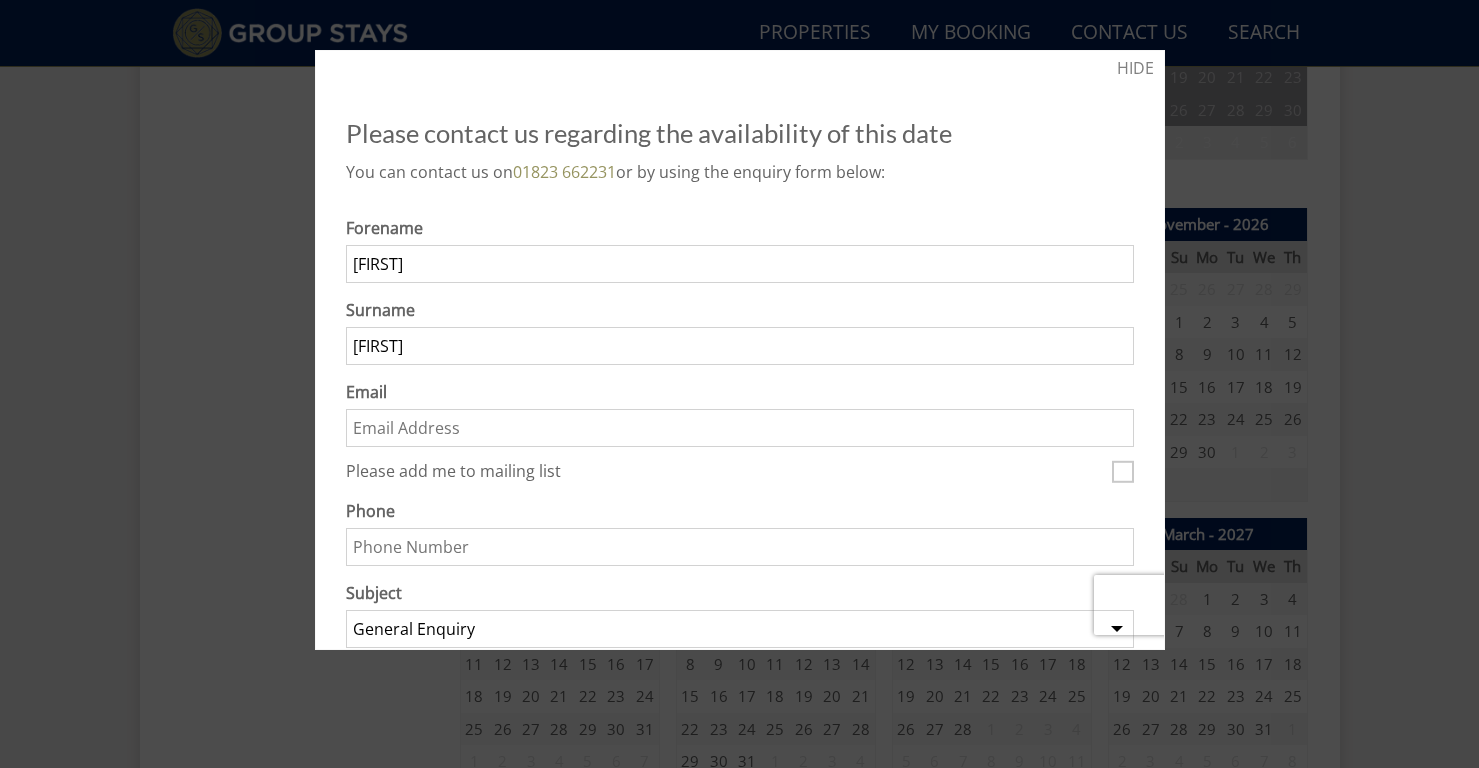 type on "Rathod" 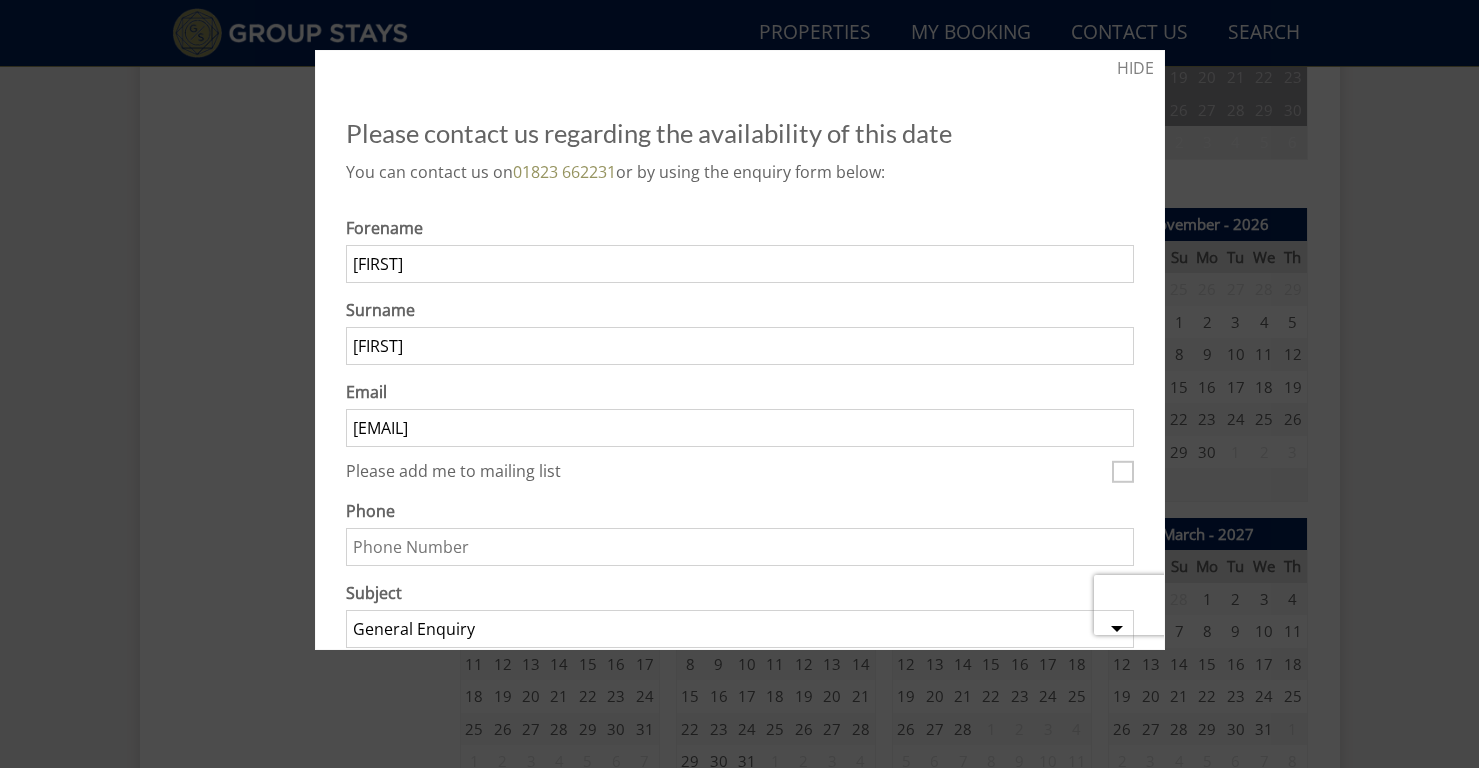 type on "bruce@marbleconstruction.co.uk" 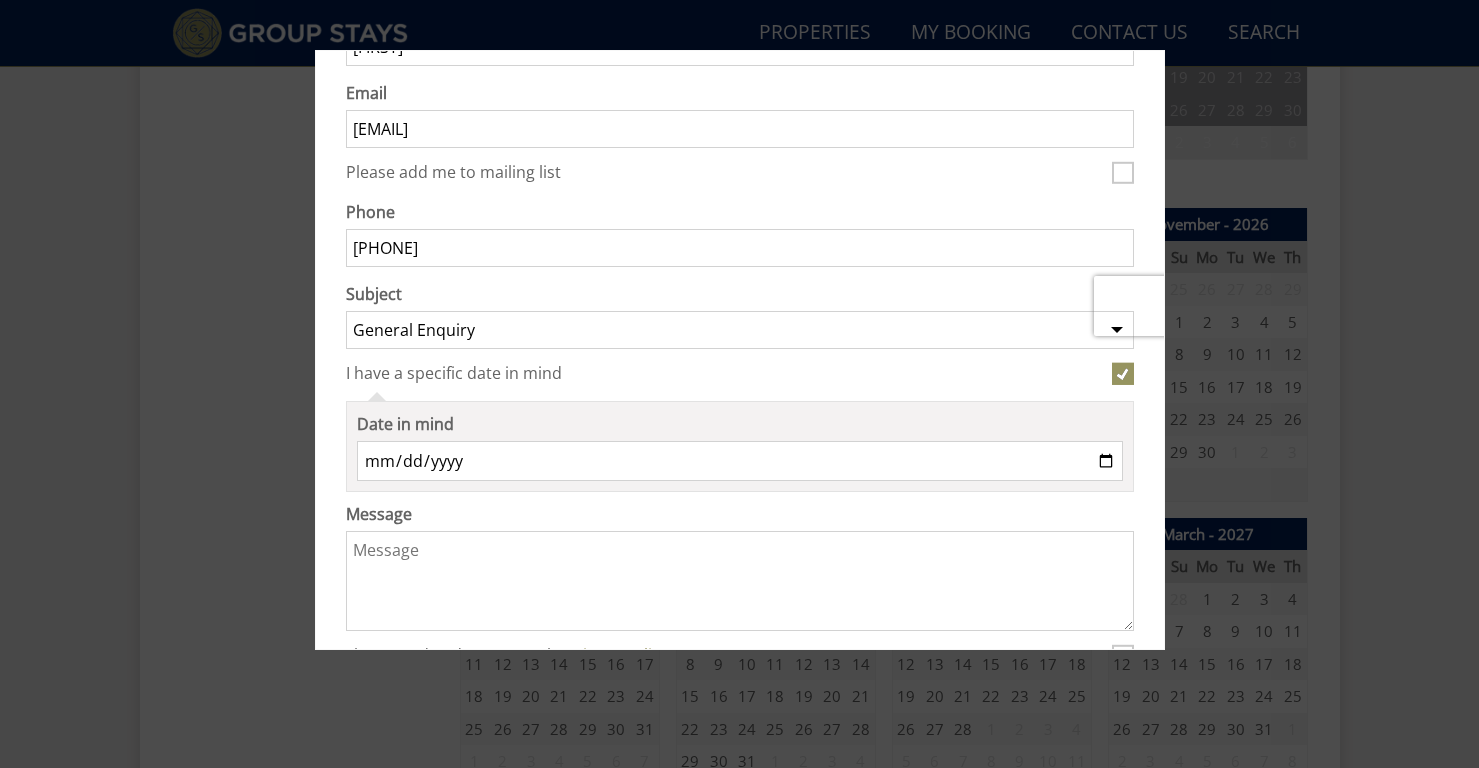scroll, scrollTop: 304, scrollLeft: 0, axis: vertical 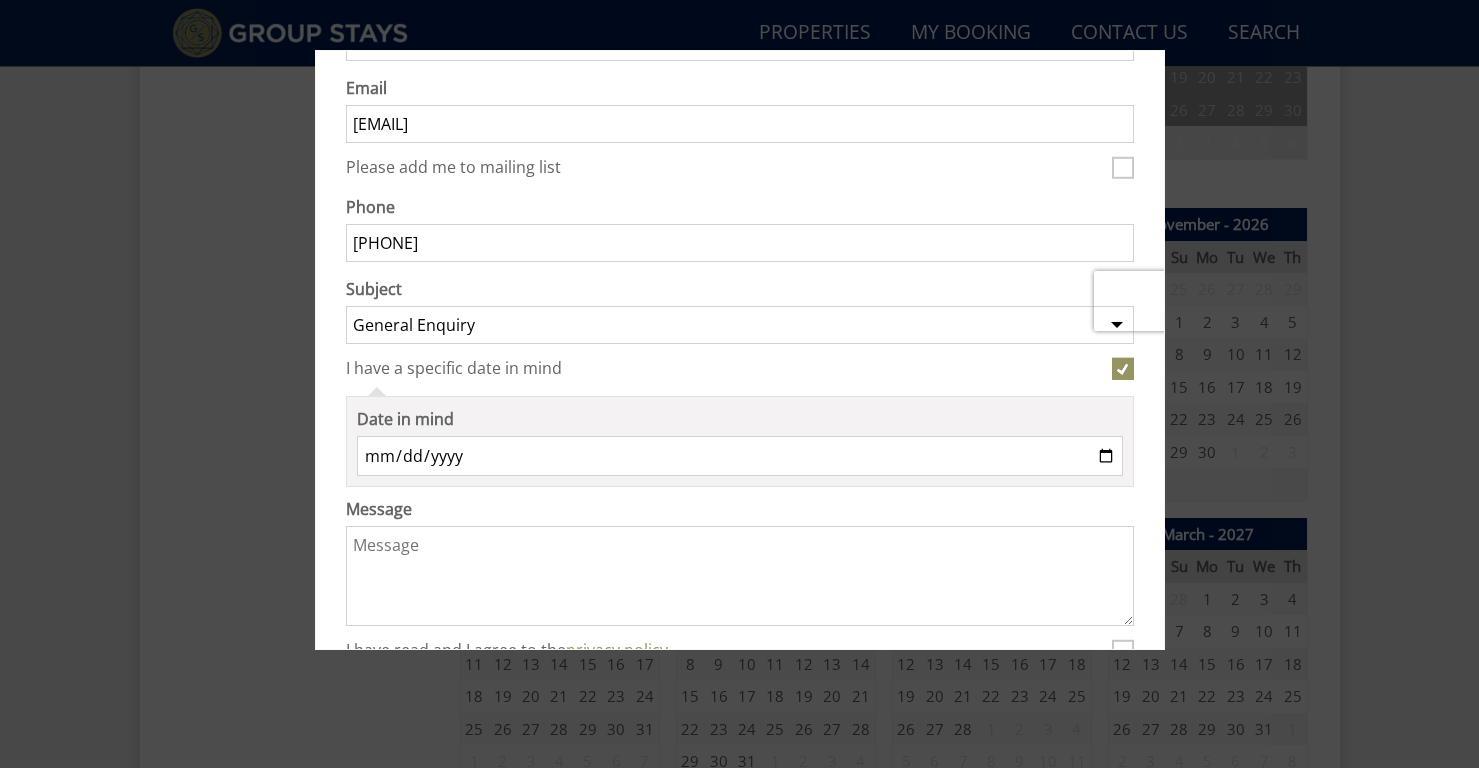 type on "07944934141" 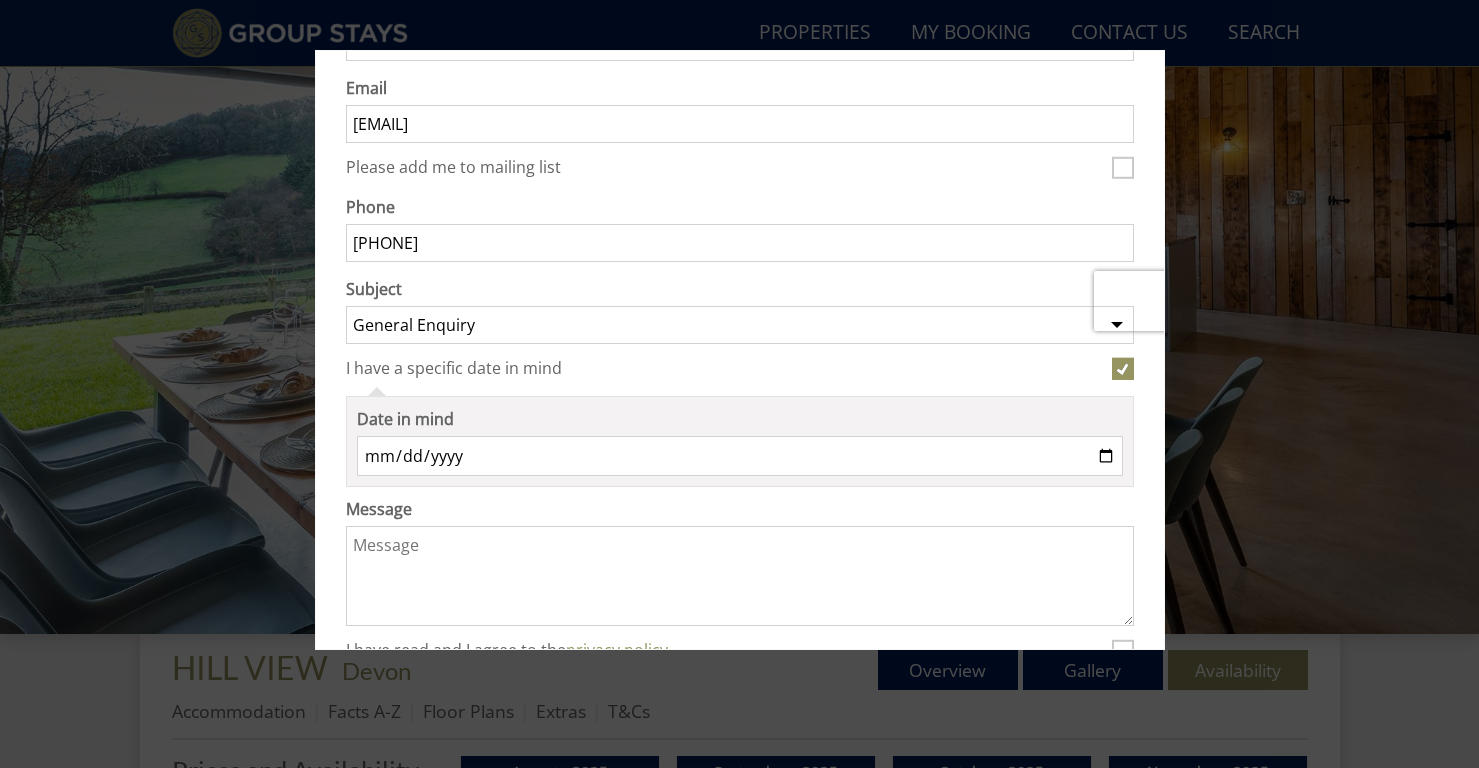 scroll, scrollTop: 177, scrollLeft: 0, axis: vertical 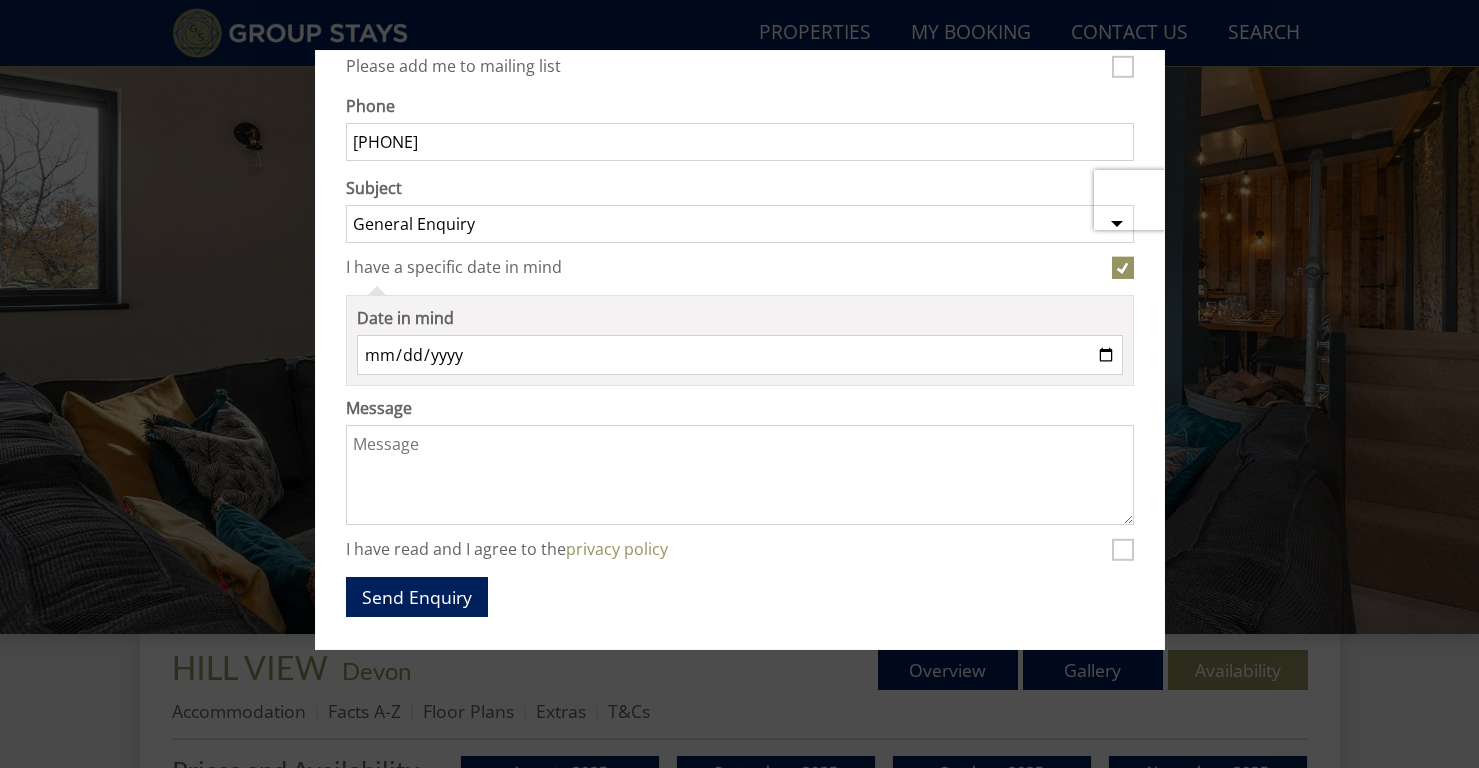 select on "627" 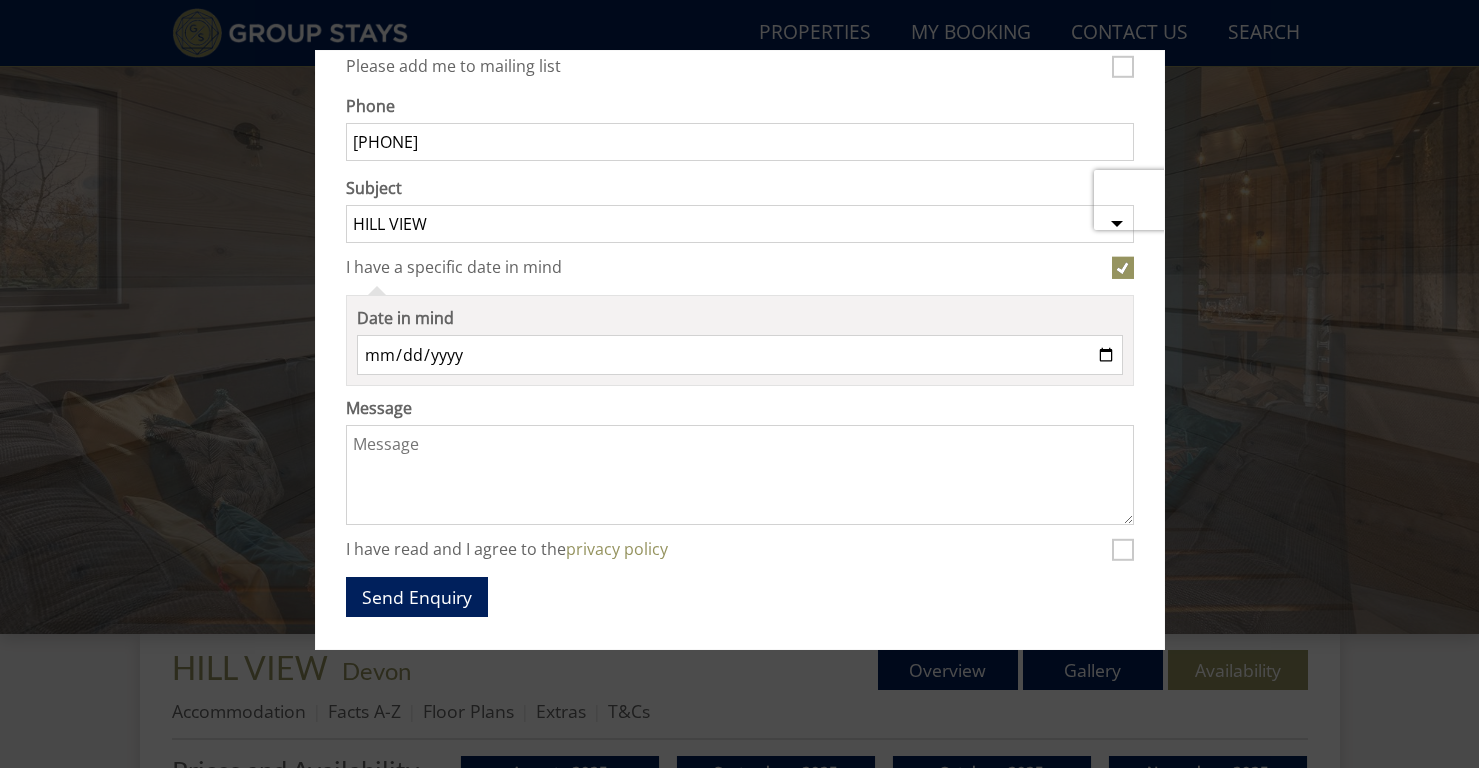 click on "Message" at bounding box center (740, 475) 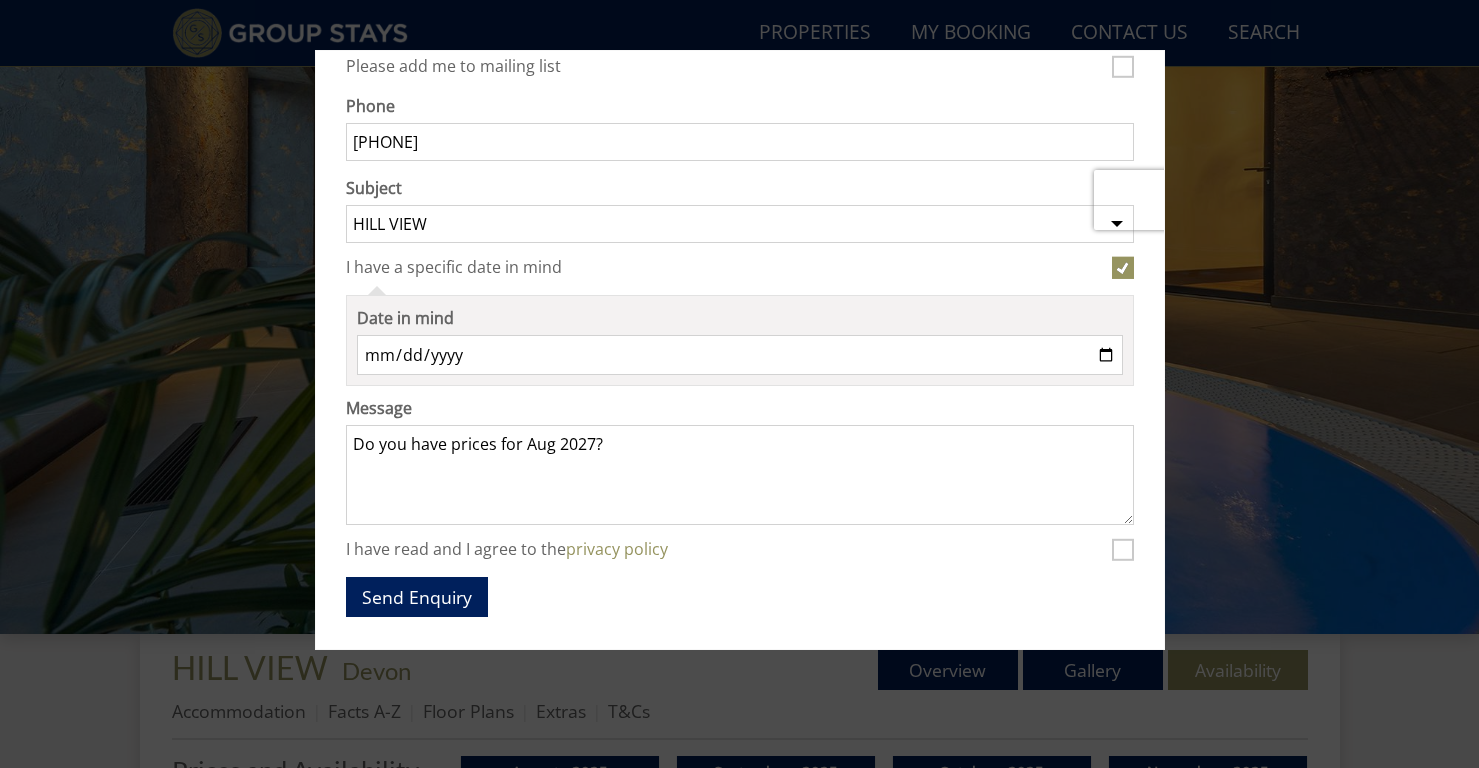 type on "Do you have prices for Aug 2027?" 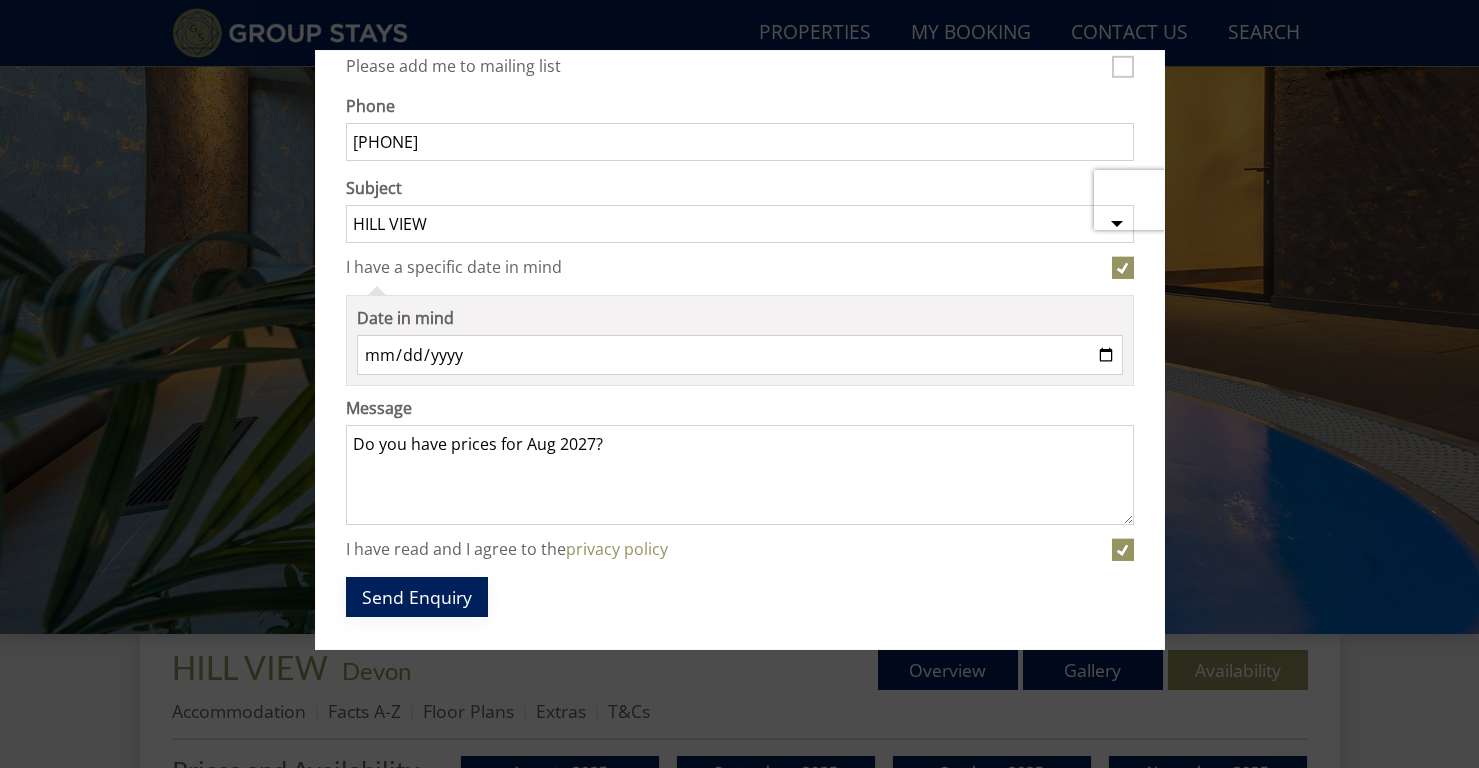 click on "Send Enquiry" at bounding box center [417, 596] 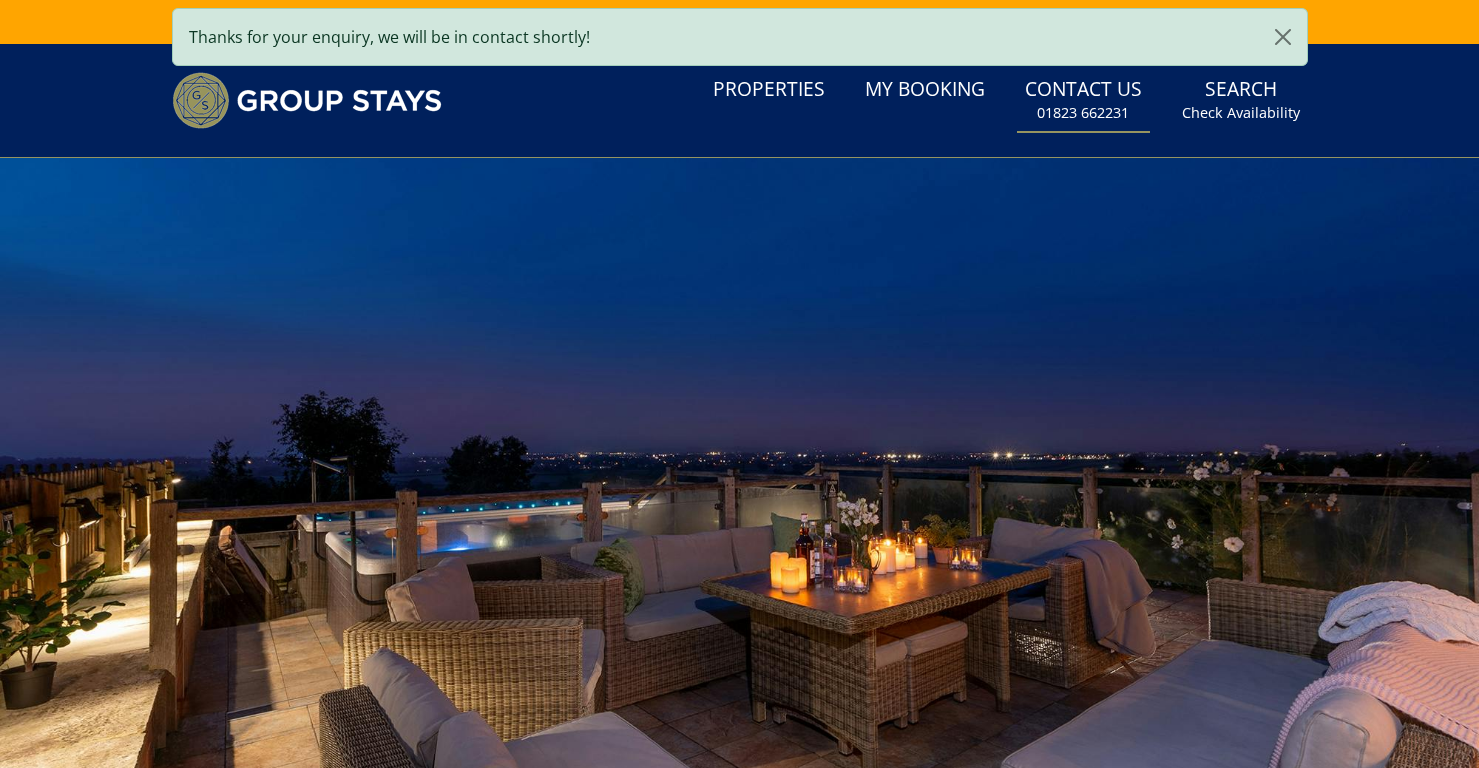 scroll, scrollTop: 0, scrollLeft: 0, axis: both 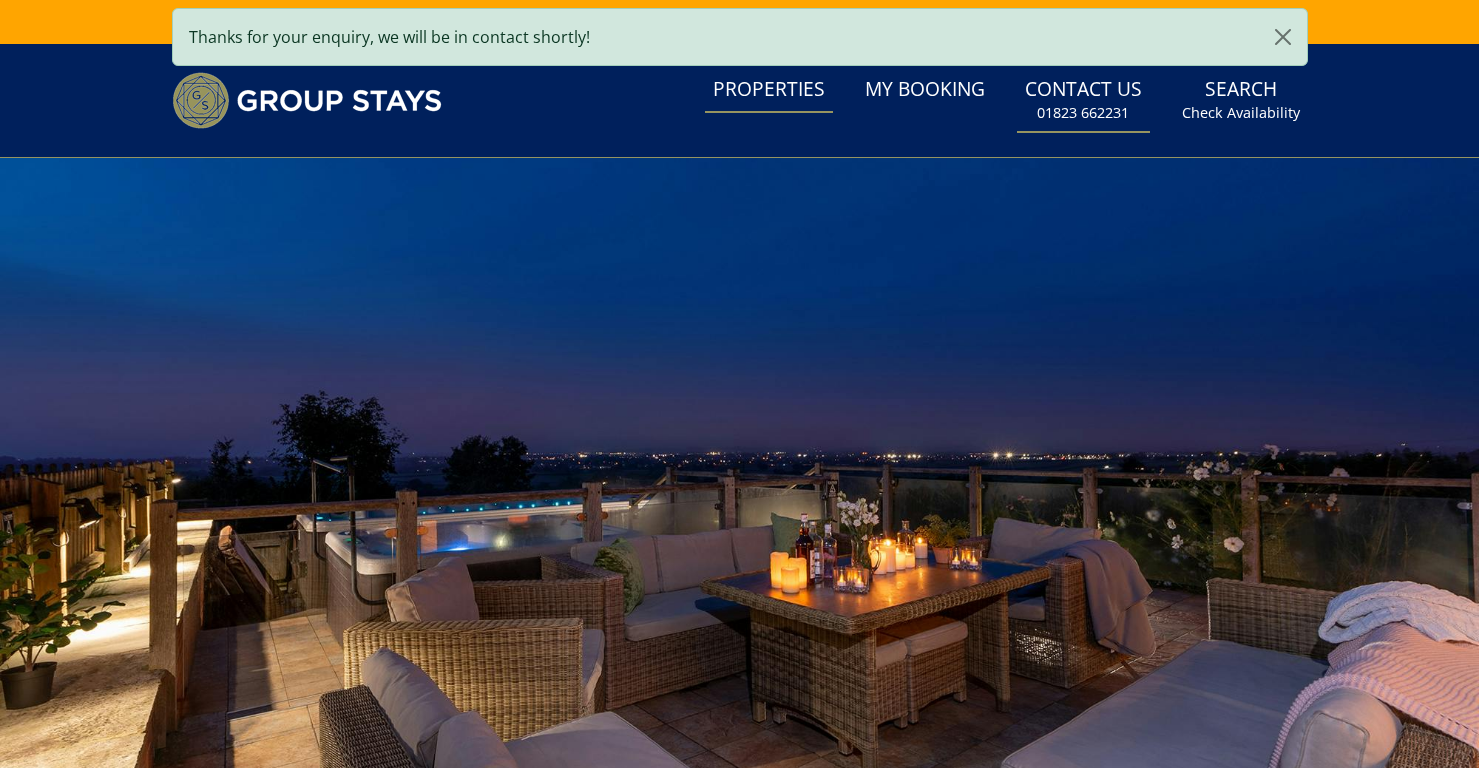 click on "Properties" at bounding box center [769, 90] 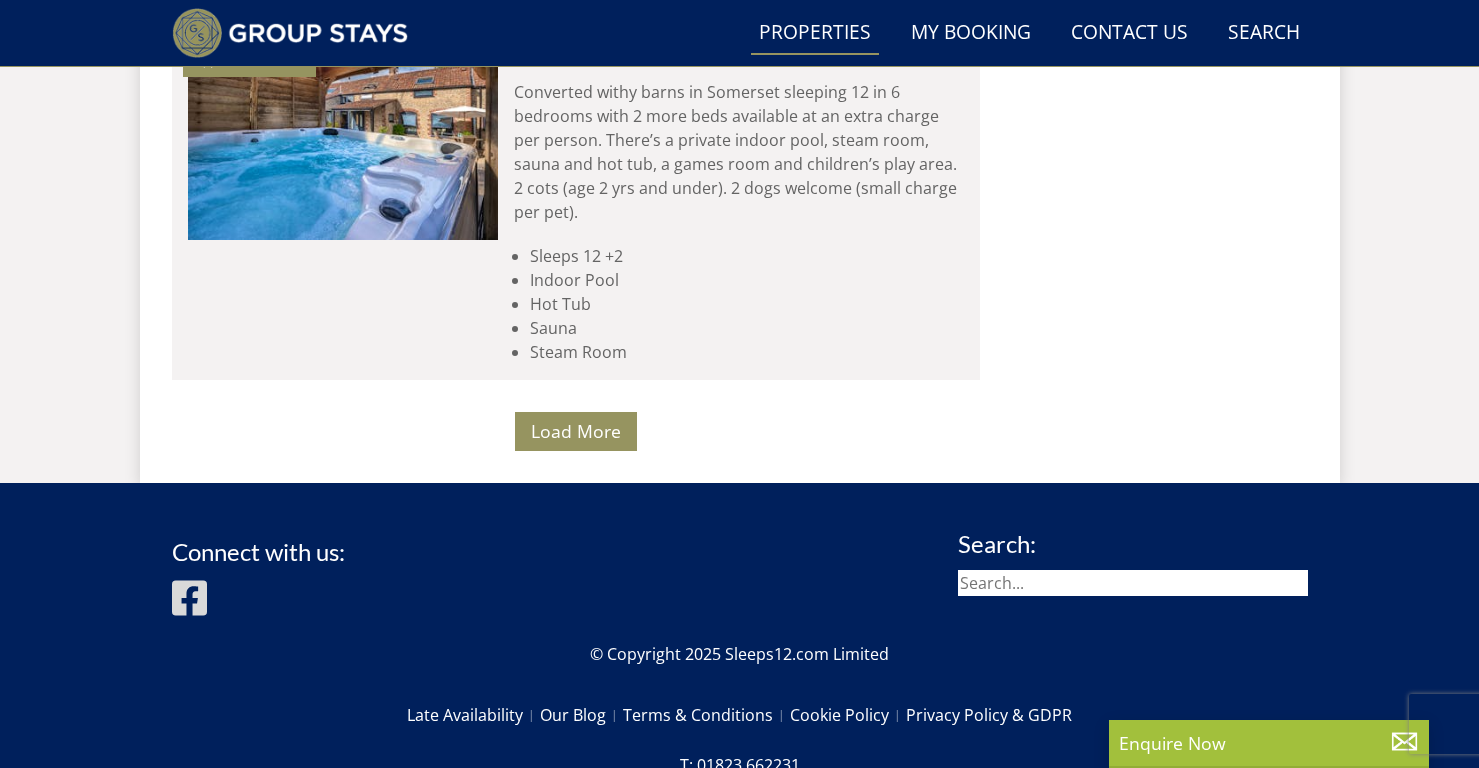 scroll, scrollTop: 8737, scrollLeft: 0, axis: vertical 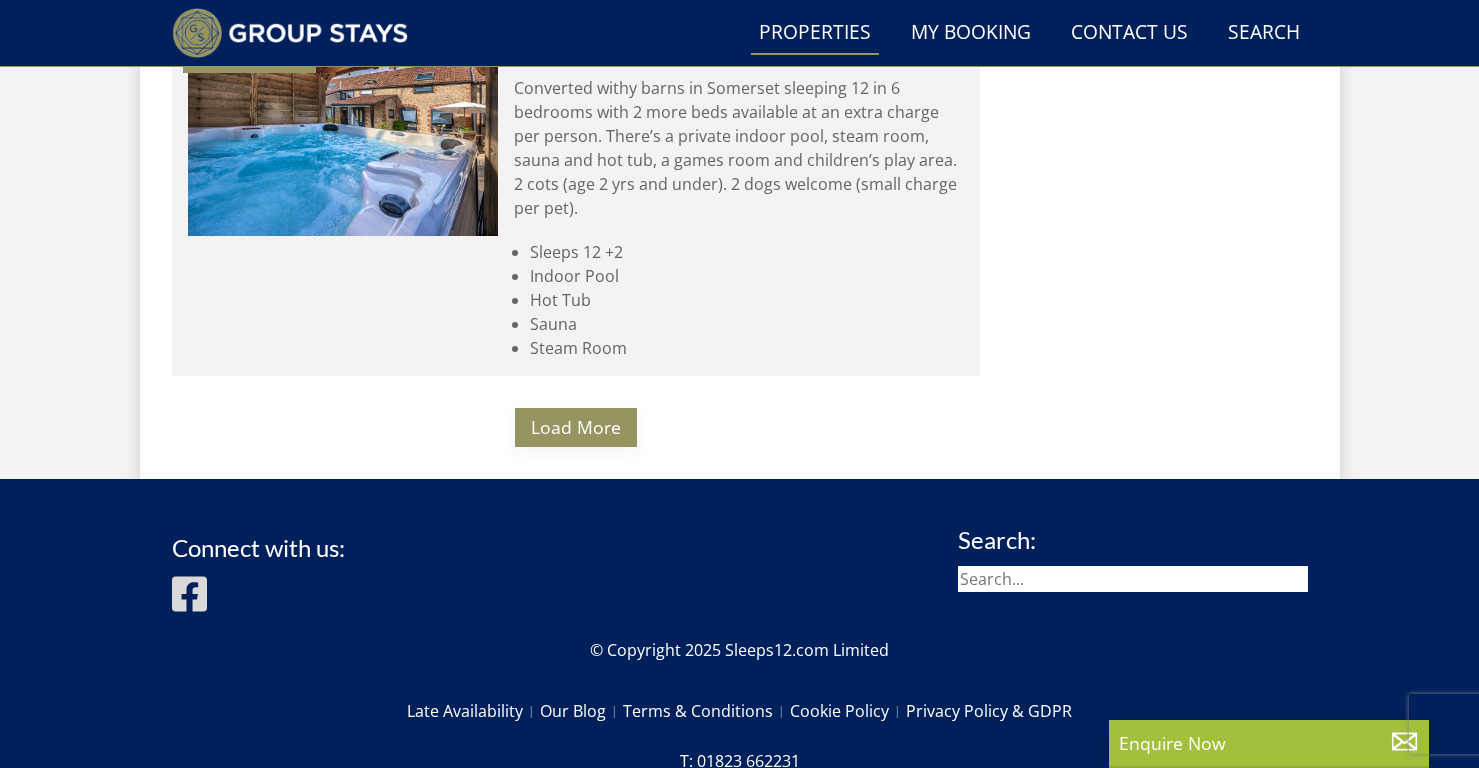 click on "Load More" at bounding box center (576, 427) 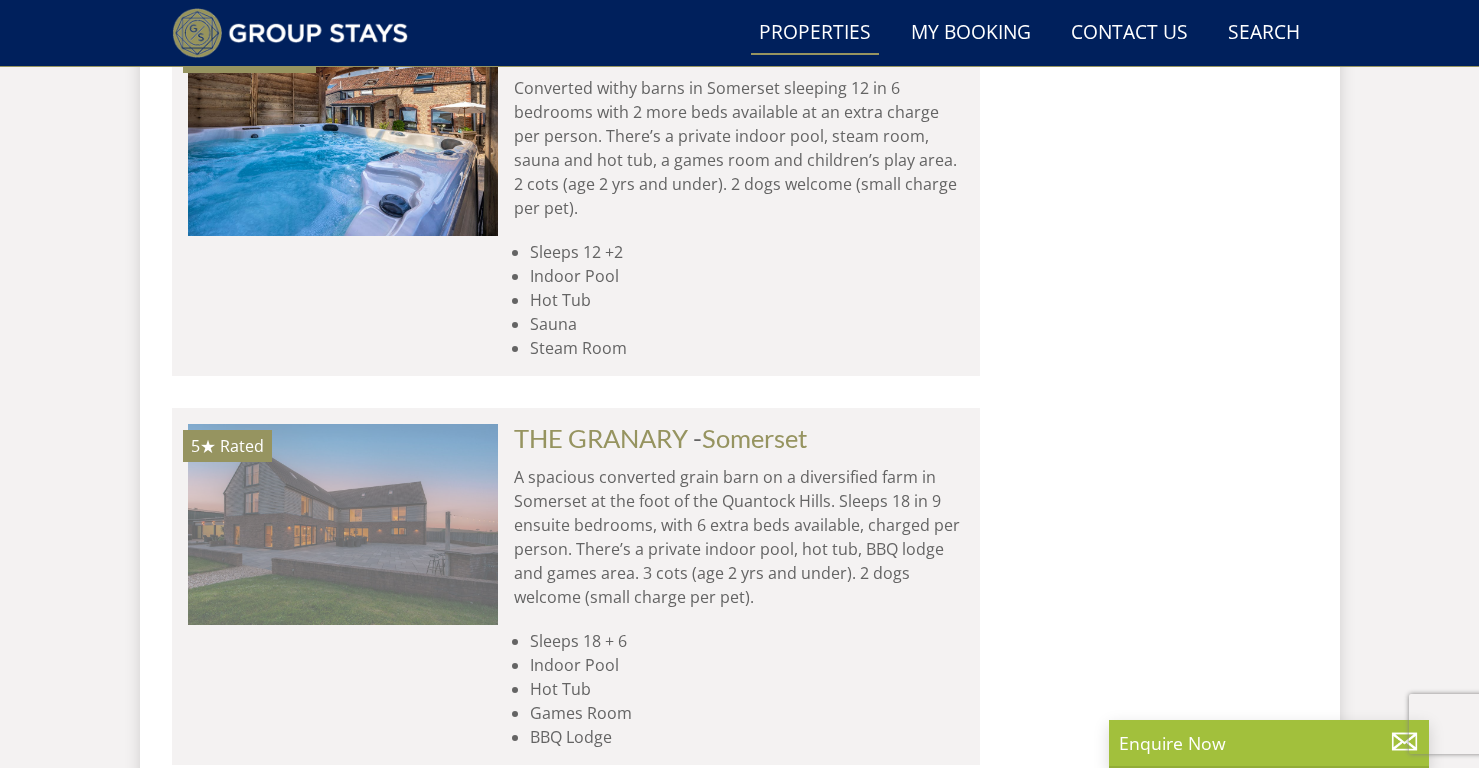 click at bounding box center (343, 524) 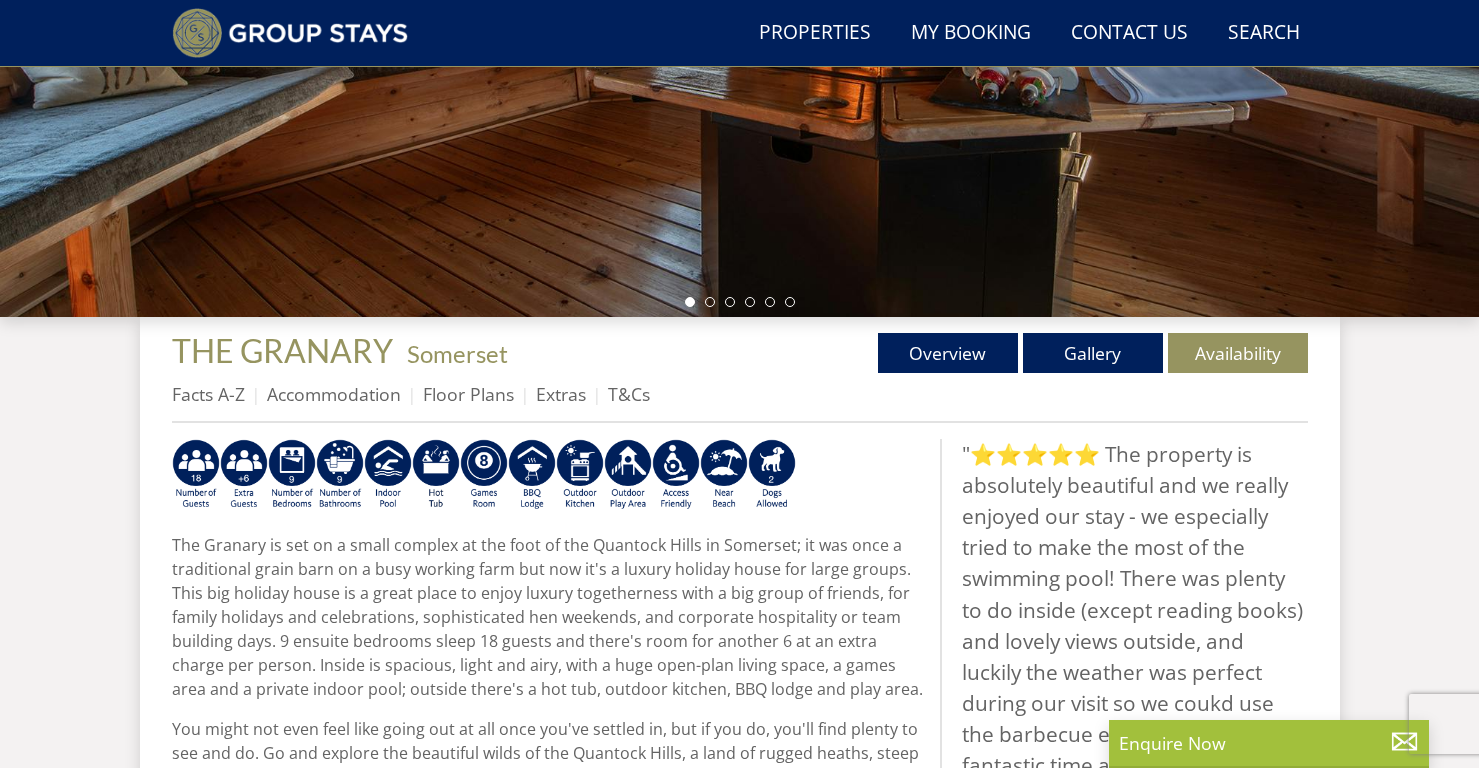 scroll, scrollTop: 492, scrollLeft: 0, axis: vertical 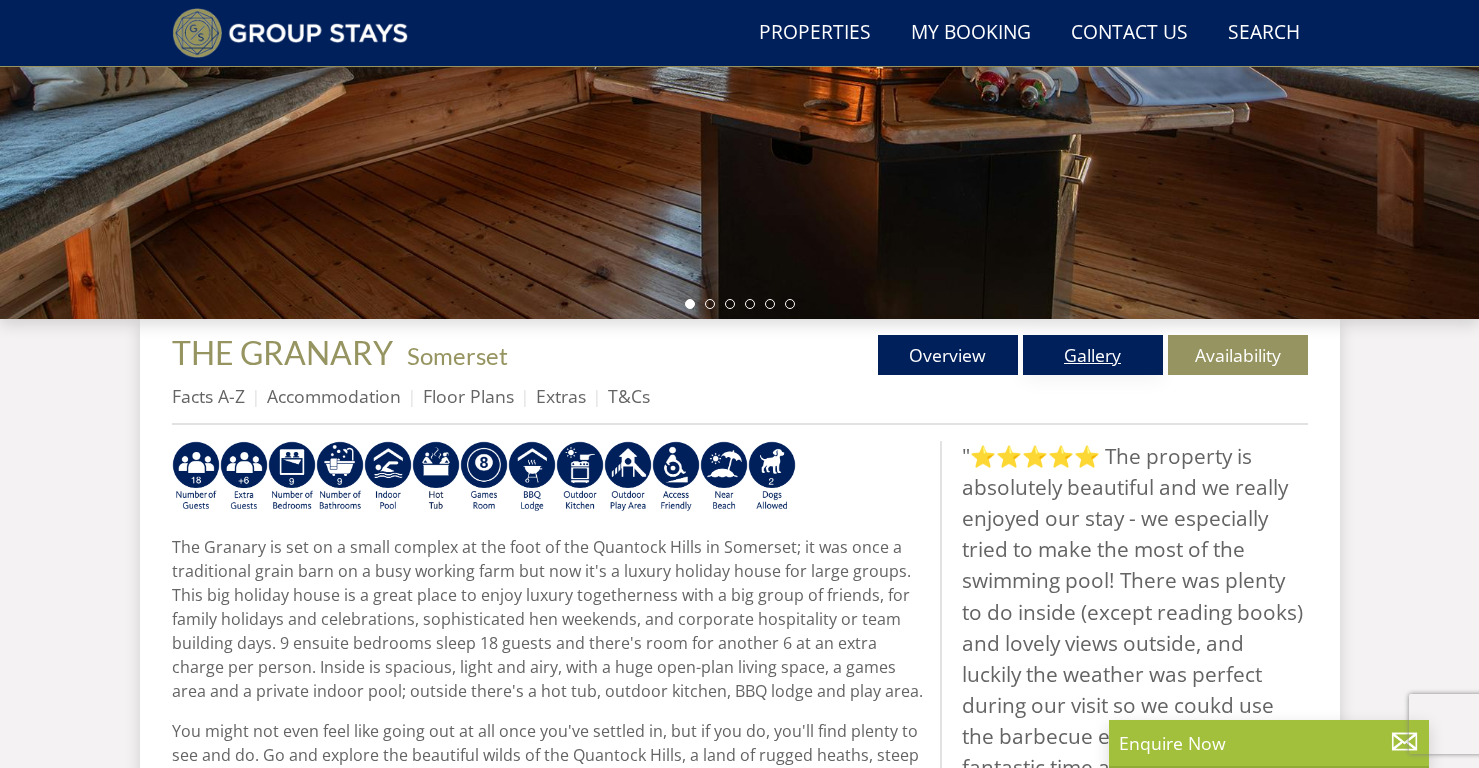 click on "Gallery" at bounding box center [1093, 355] 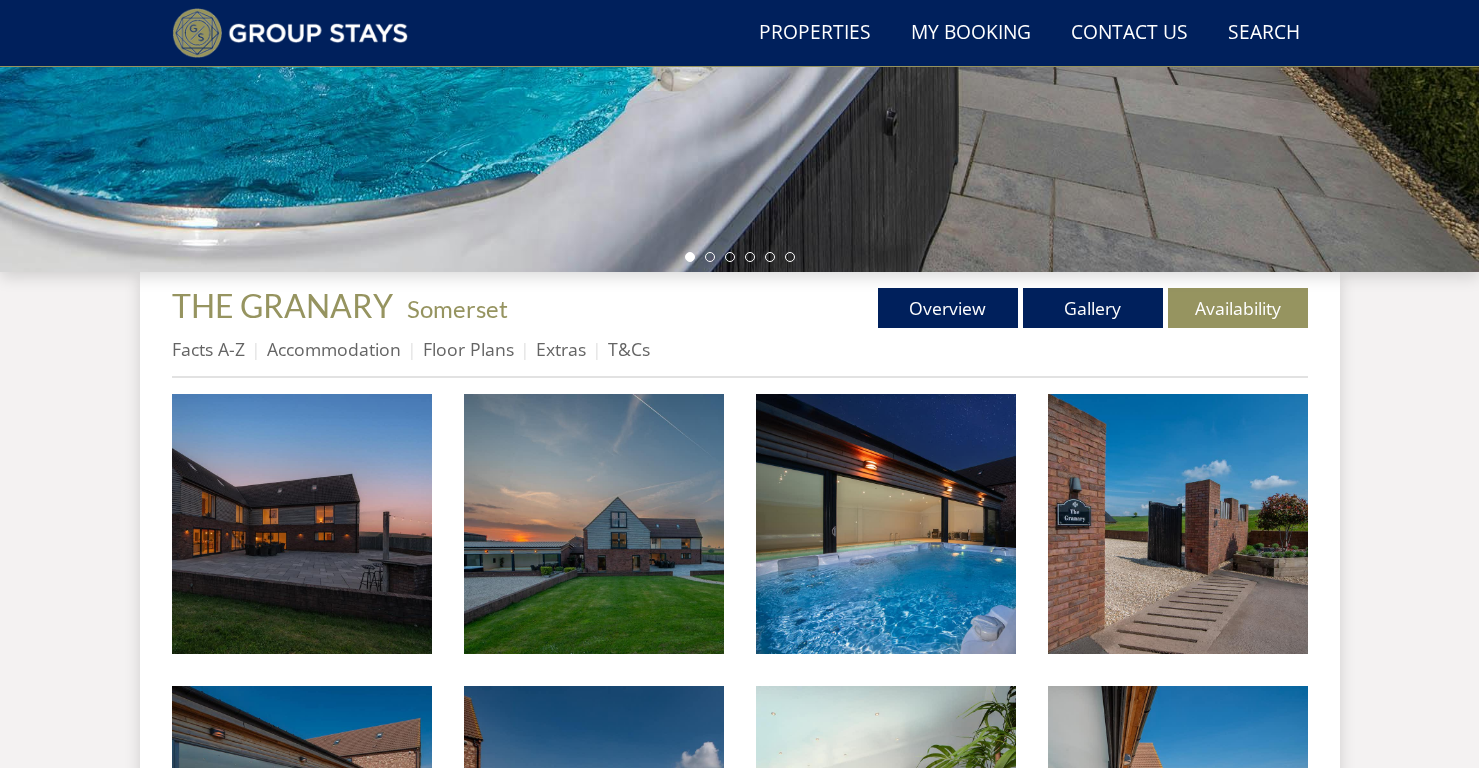 scroll, scrollTop: 535, scrollLeft: 0, axis: vertical 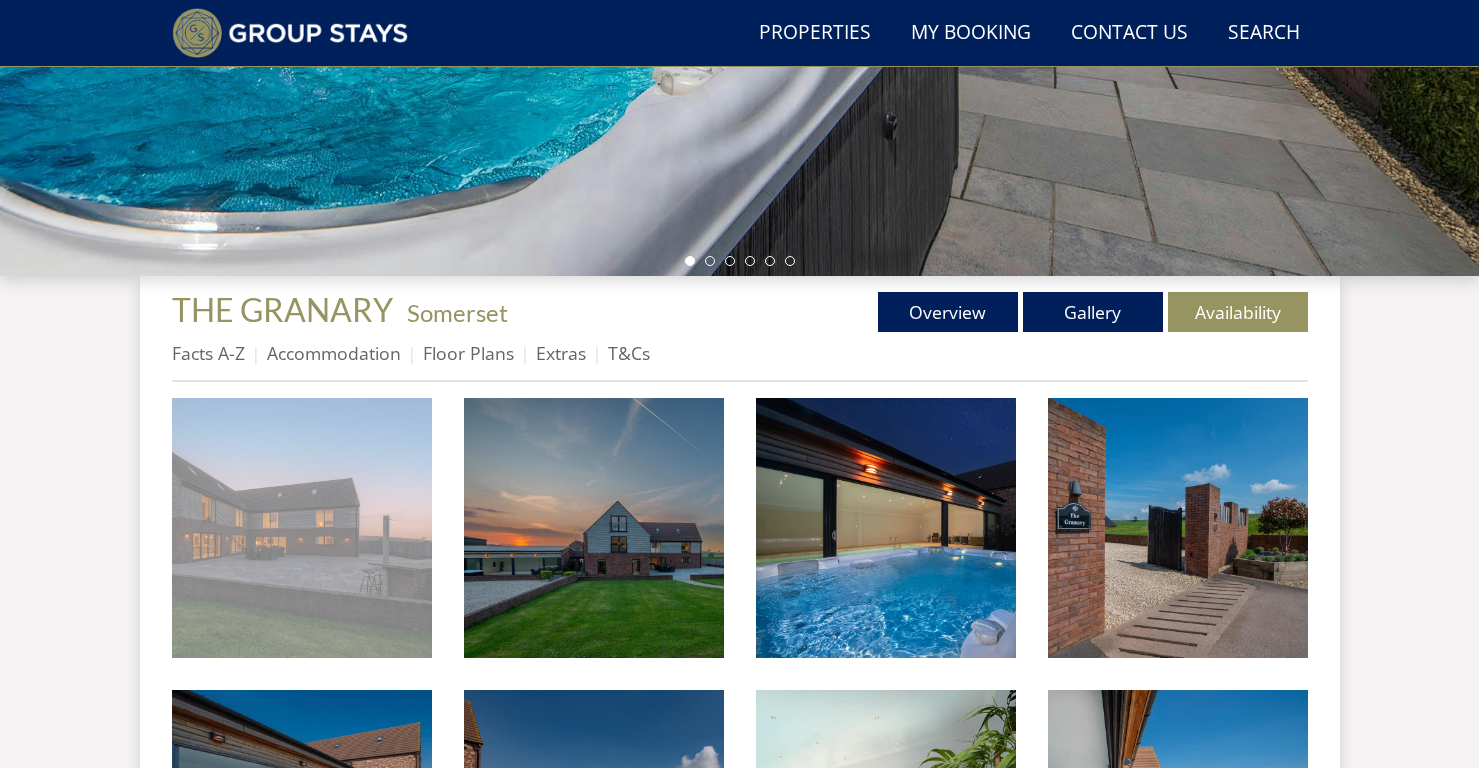click at bounding box center [302, 528] 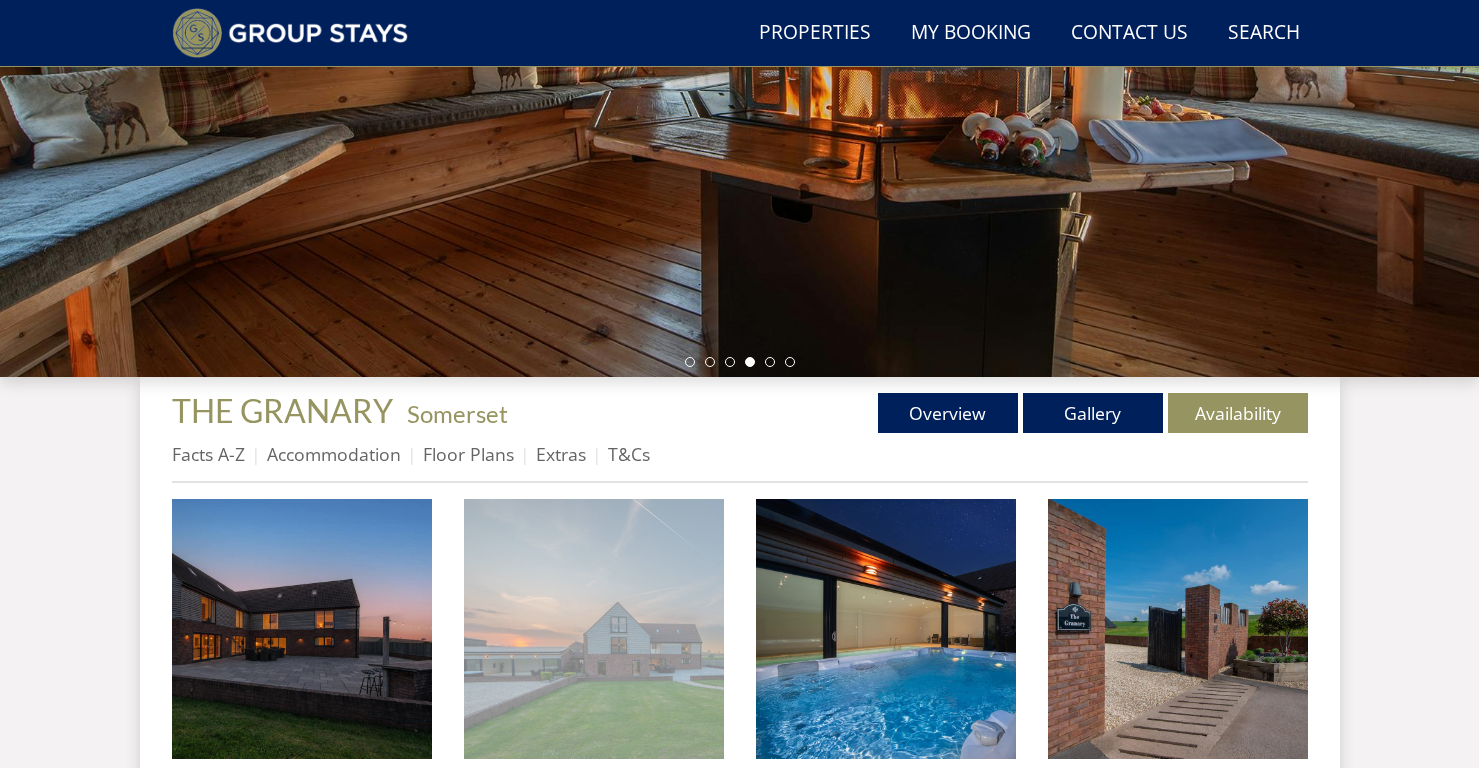 scroll, scrollTop: 445, scrollLeft: 0, axis: vertical 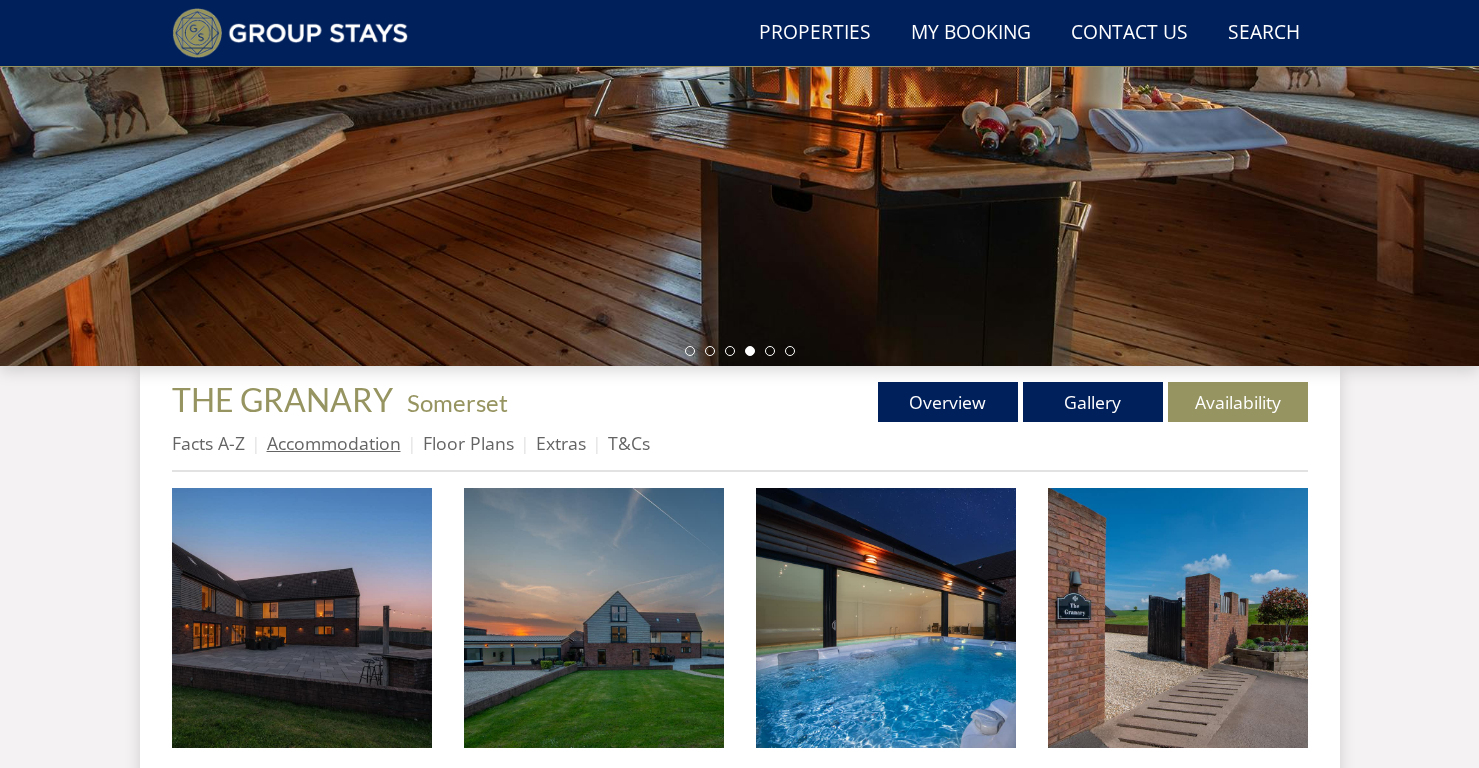 click on "Accommodation" at bounding box center [334, 443] 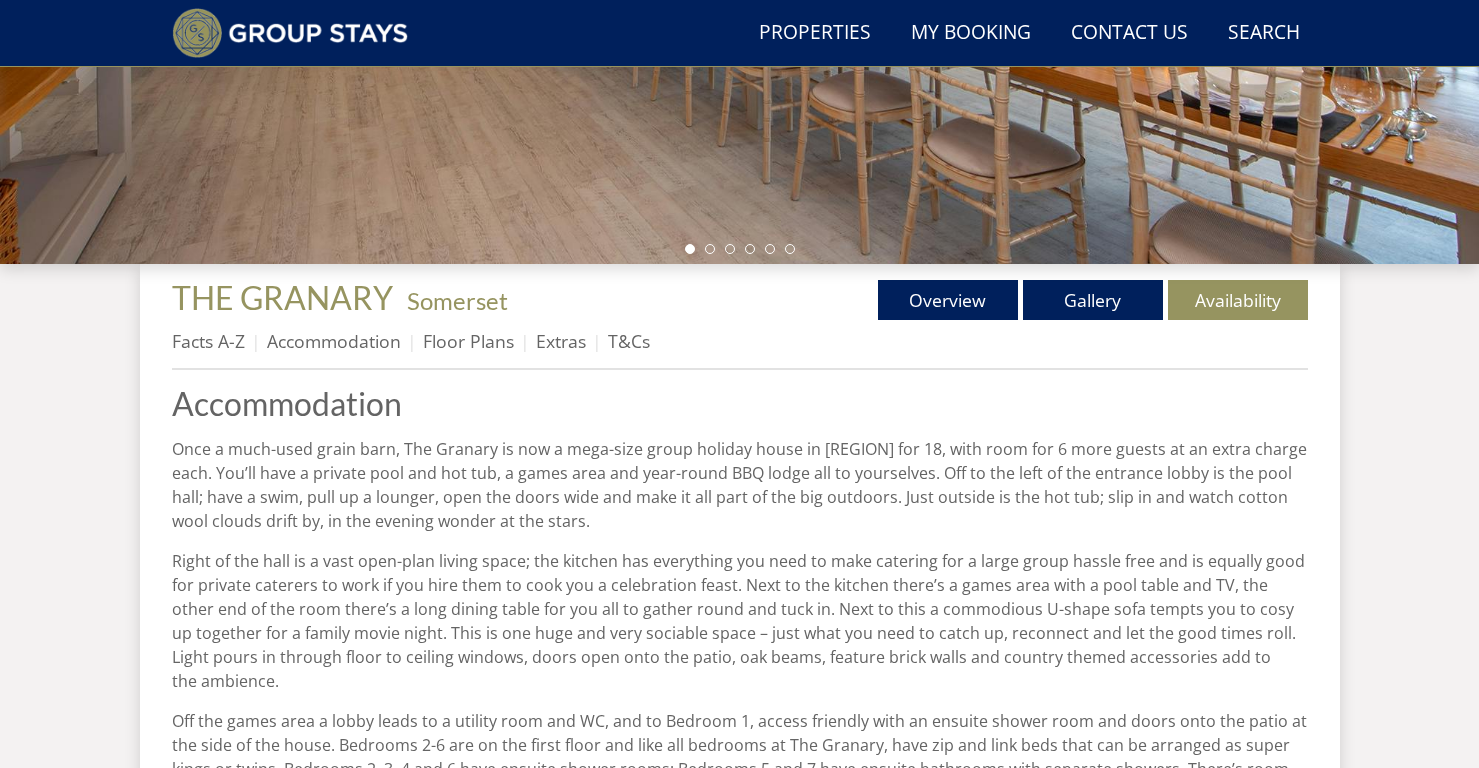 scroll, scrollTop: 581, scrollLeft: 0, axis: vertical 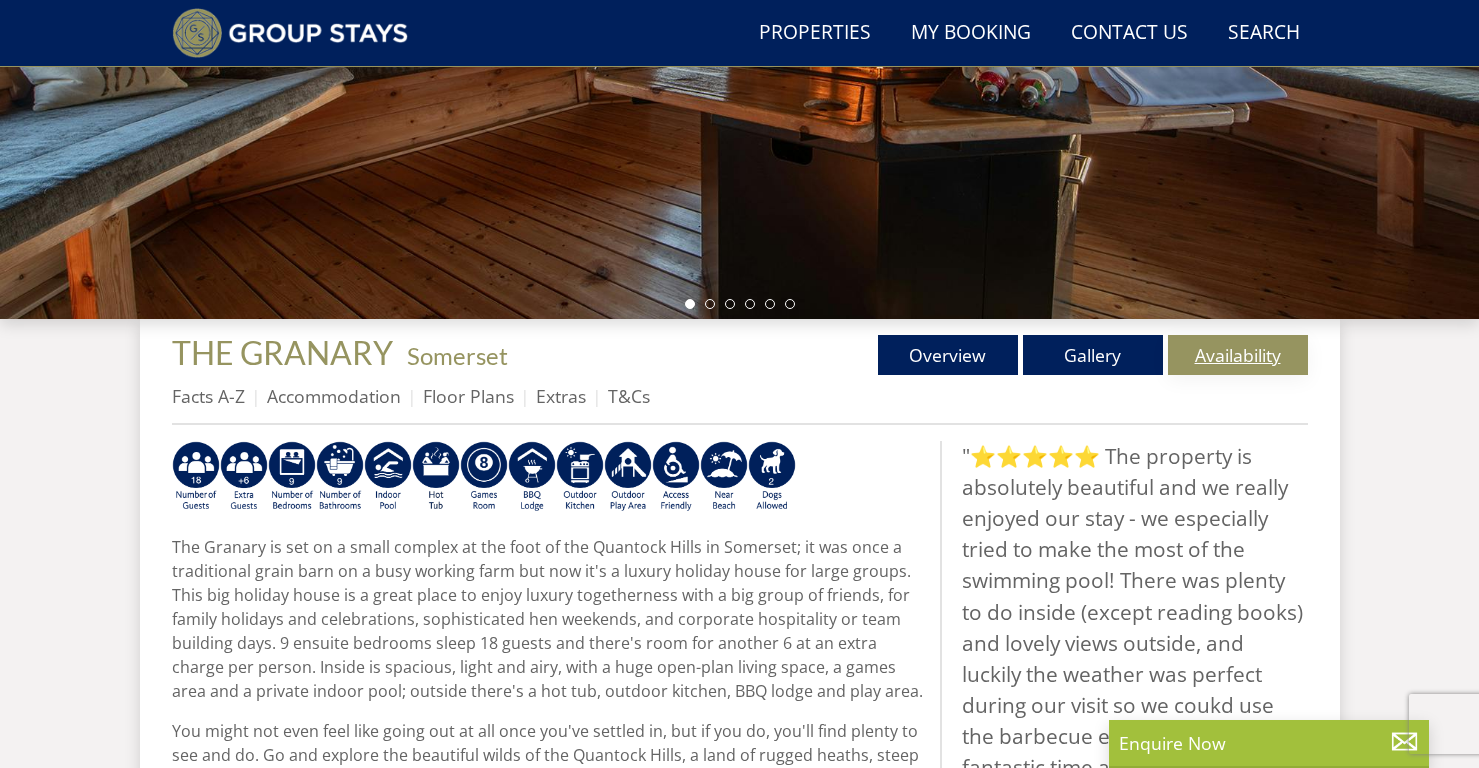 click on "Availability" at bounding box center [1238, 355] 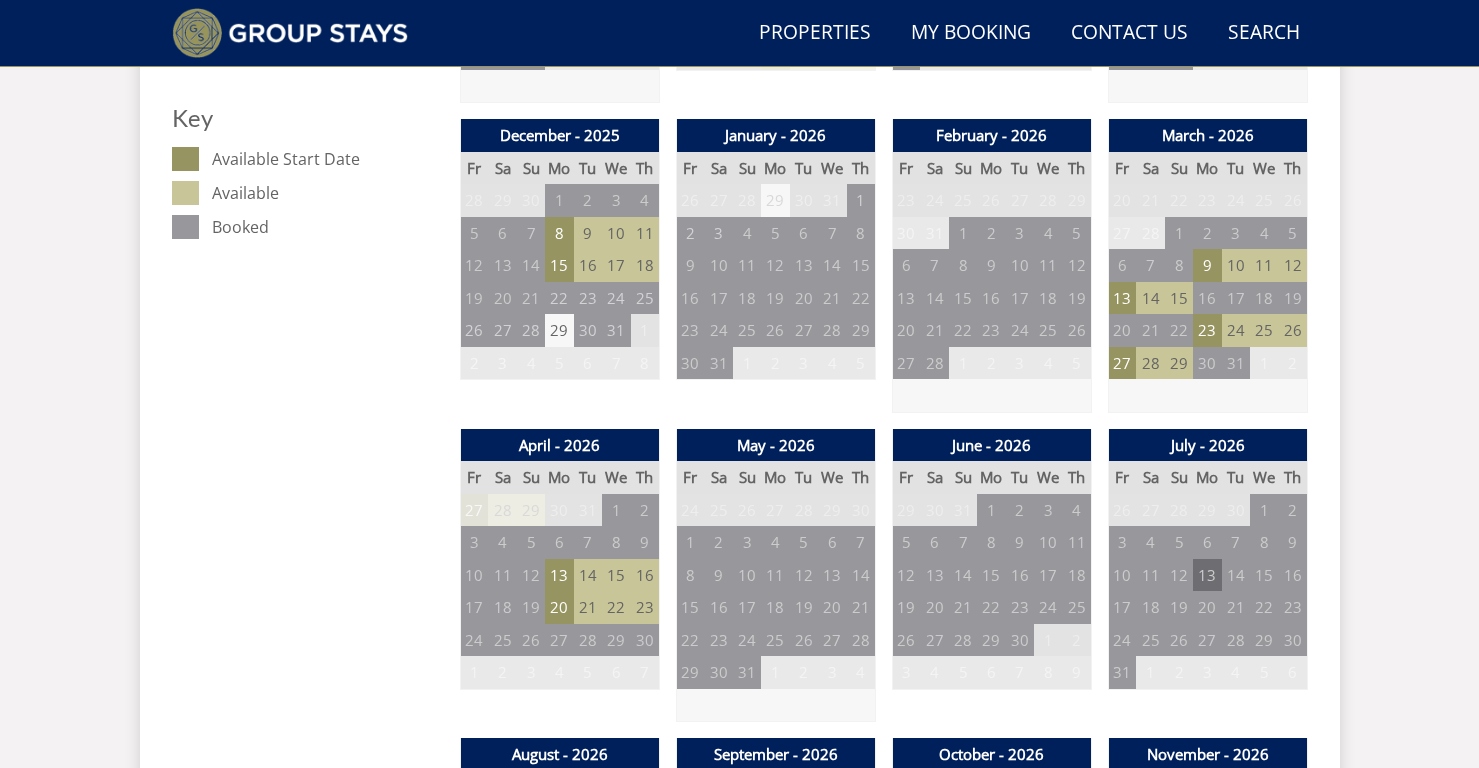 scroll, scrollTop: 1117, scrollLeft: 0, axis: vertical 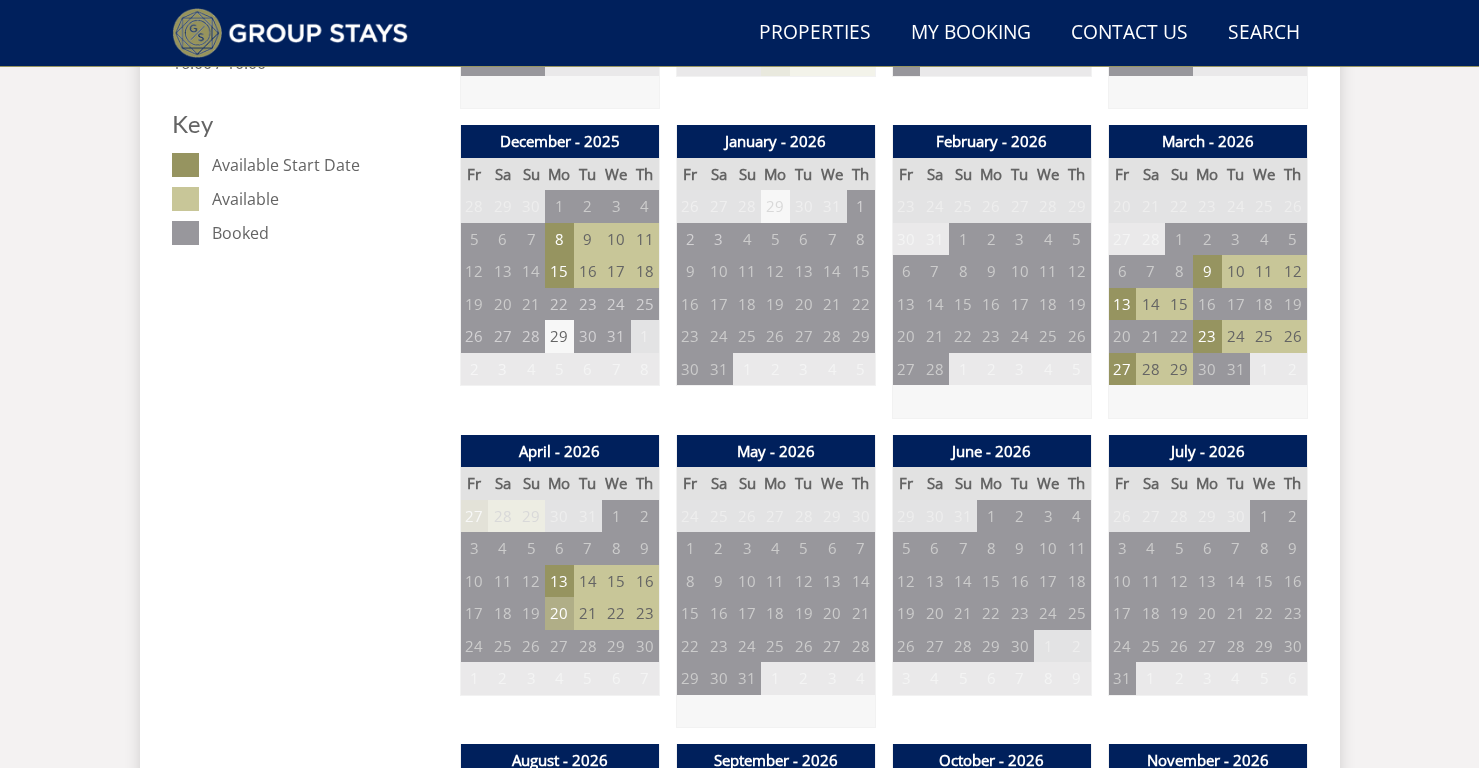 click on "20" at bounding box center [559, 613] 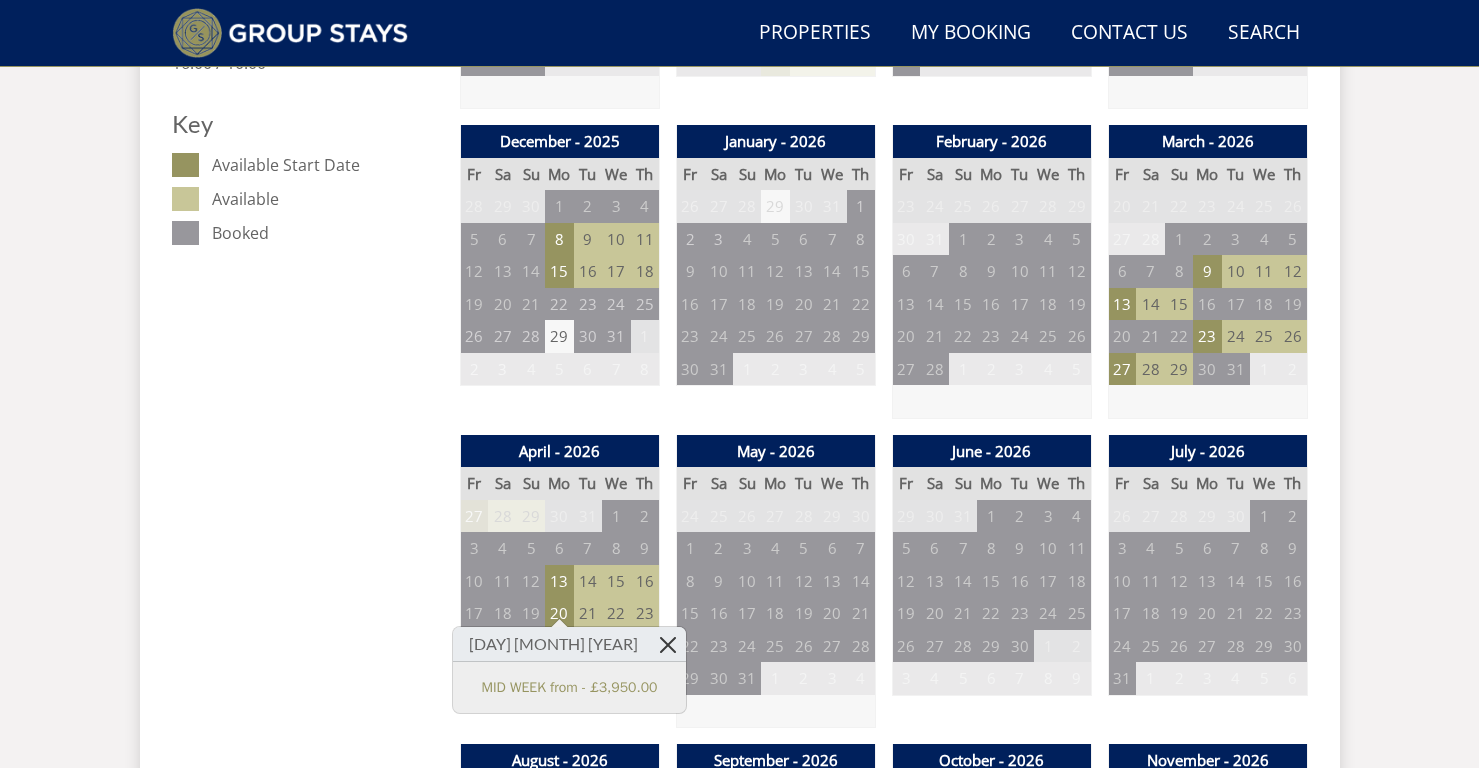 click at bounding box center [668, 644] 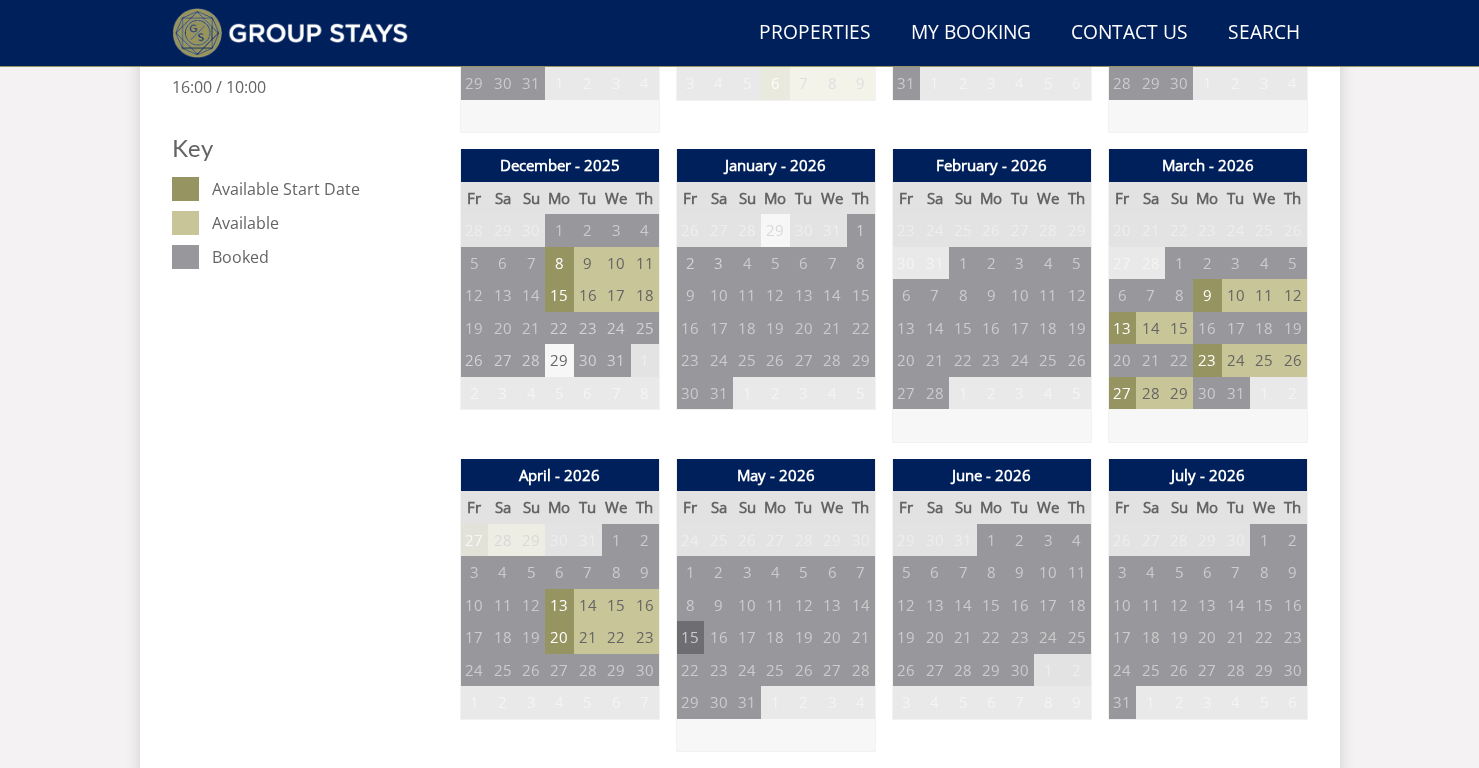 scroll, scrollTop: 1099, scrollLeft: 0, axis: vertical 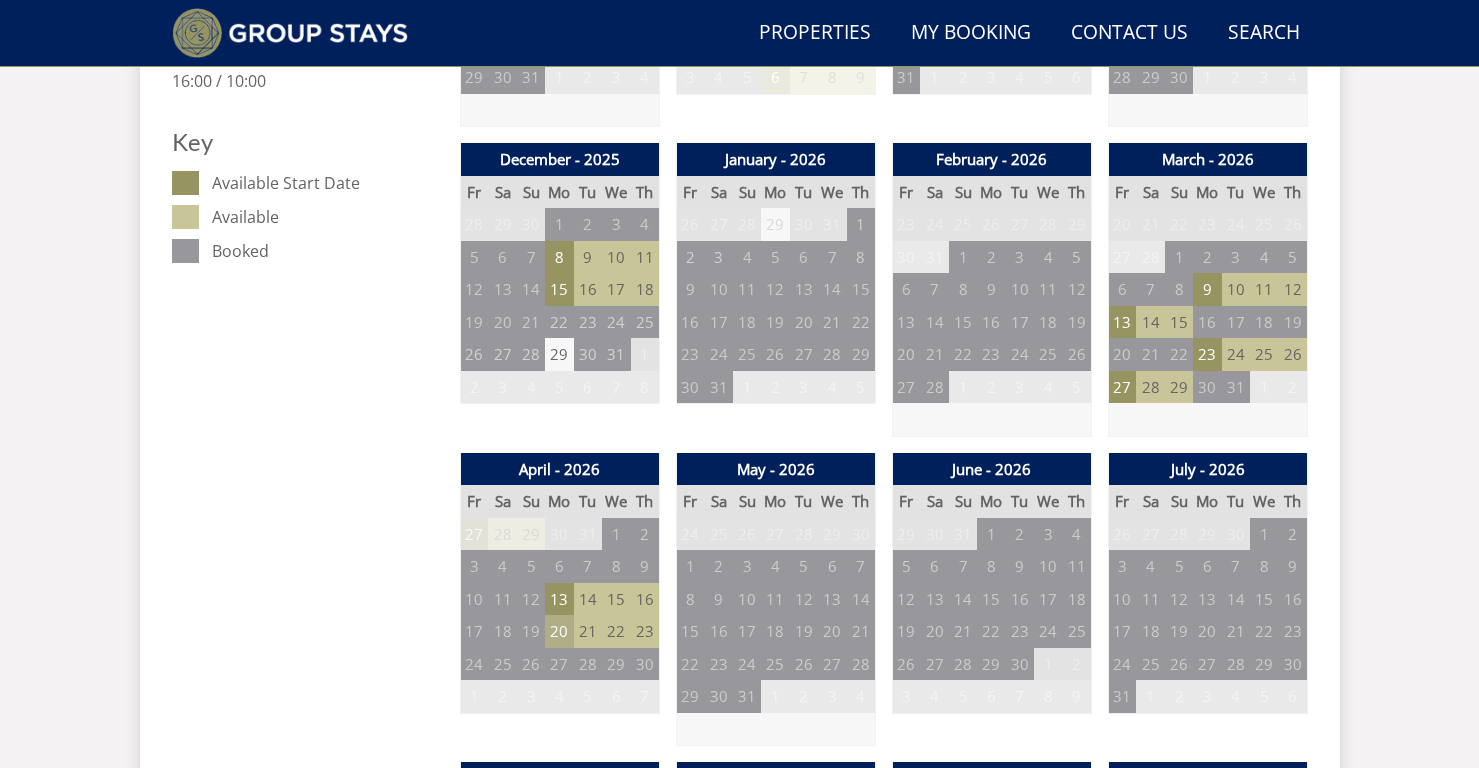 click on "20" at bounding box center [559, 631] 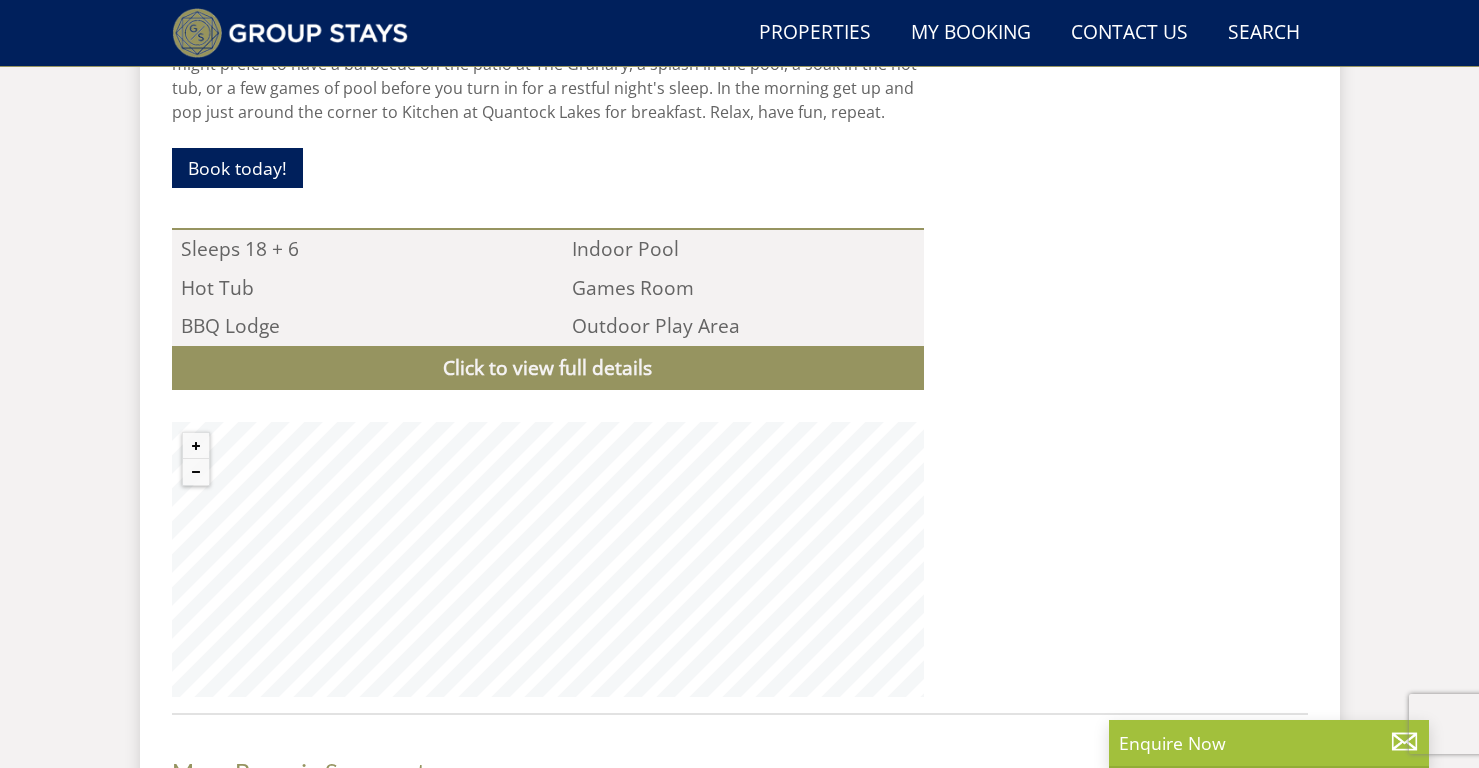 scroll, scrollTop: 1786, scrollLeft: 0, axis: vertical 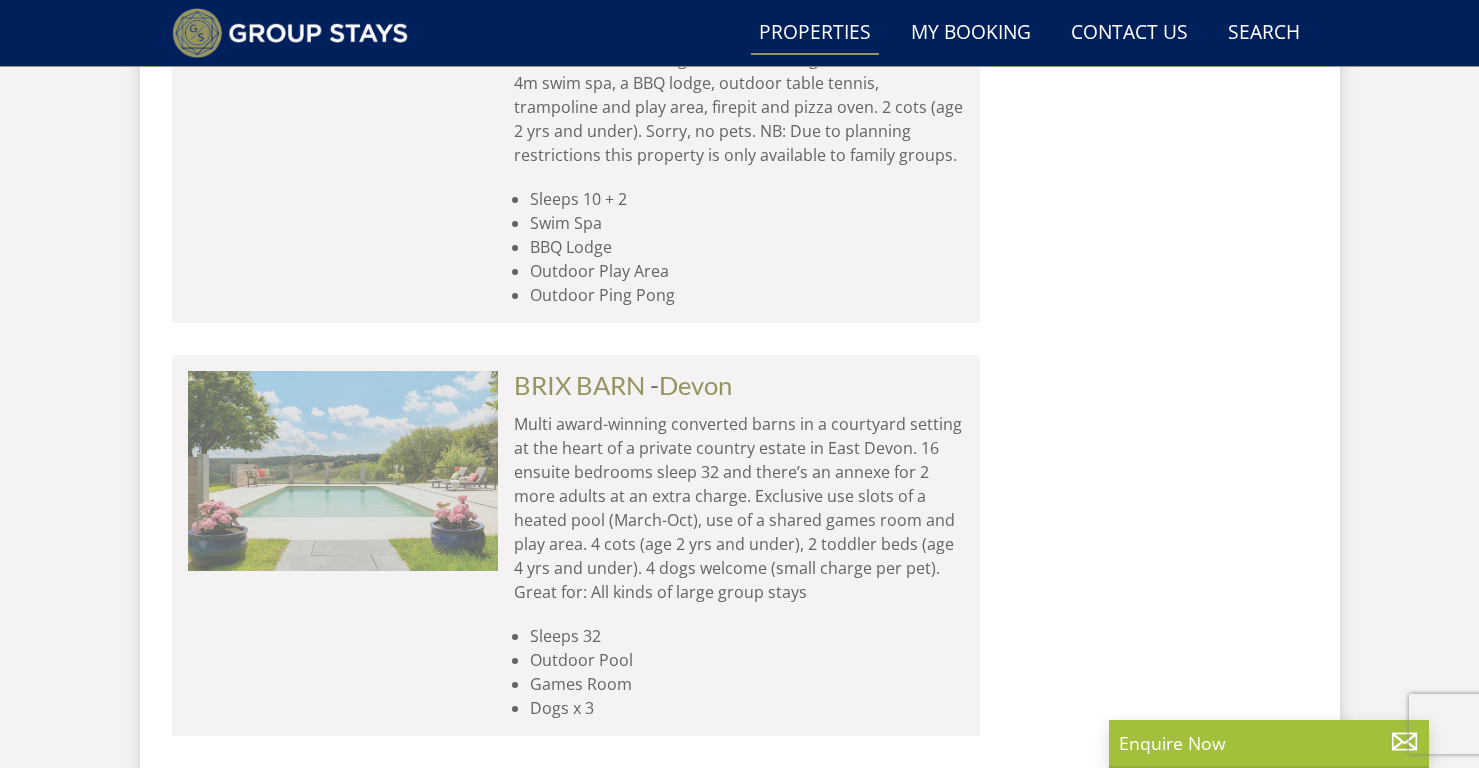 click at bounding box center [343, 471] 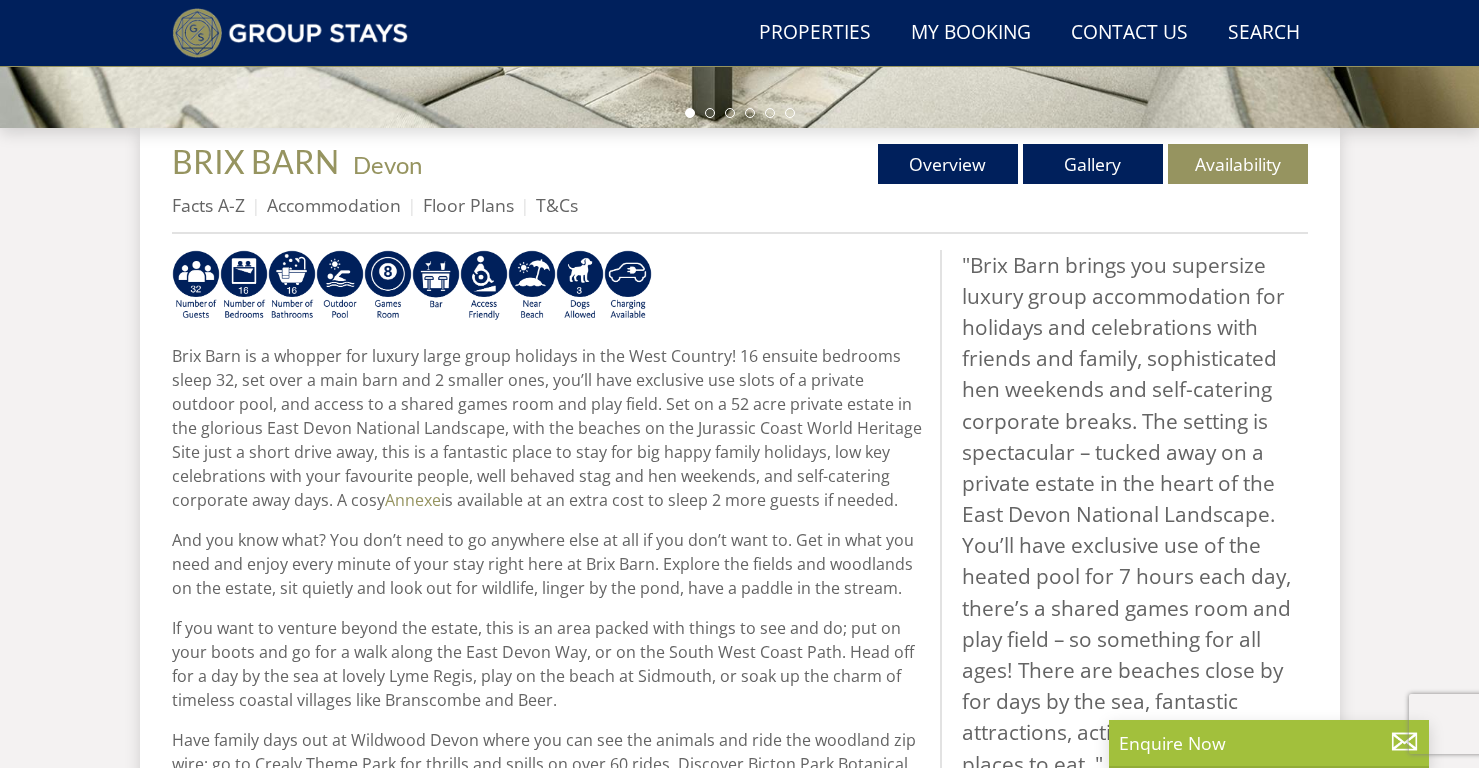 scroll, scrollTop: 683, scrollLeft: 0, axis: vertical 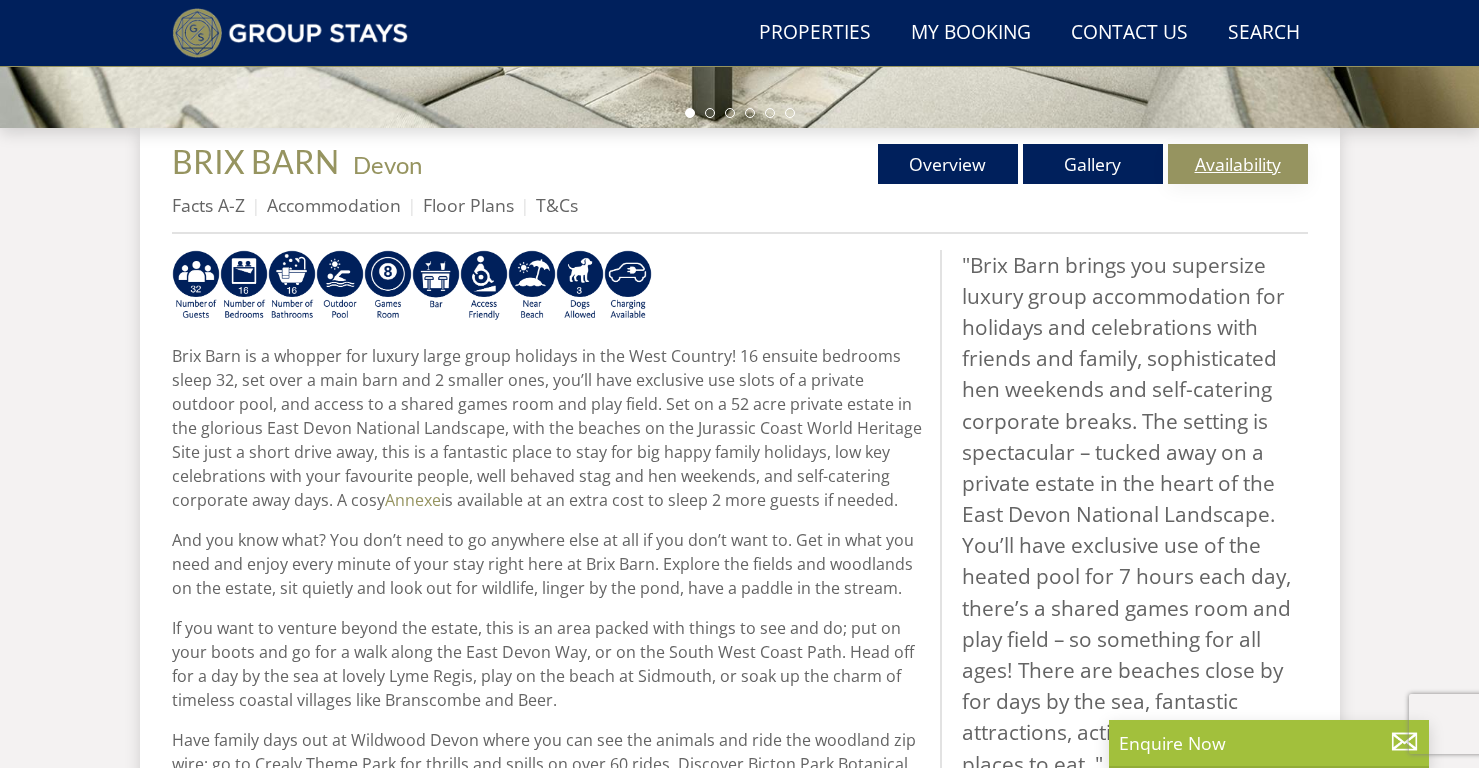 click on "Availability" at bounding box center (1238, 164) 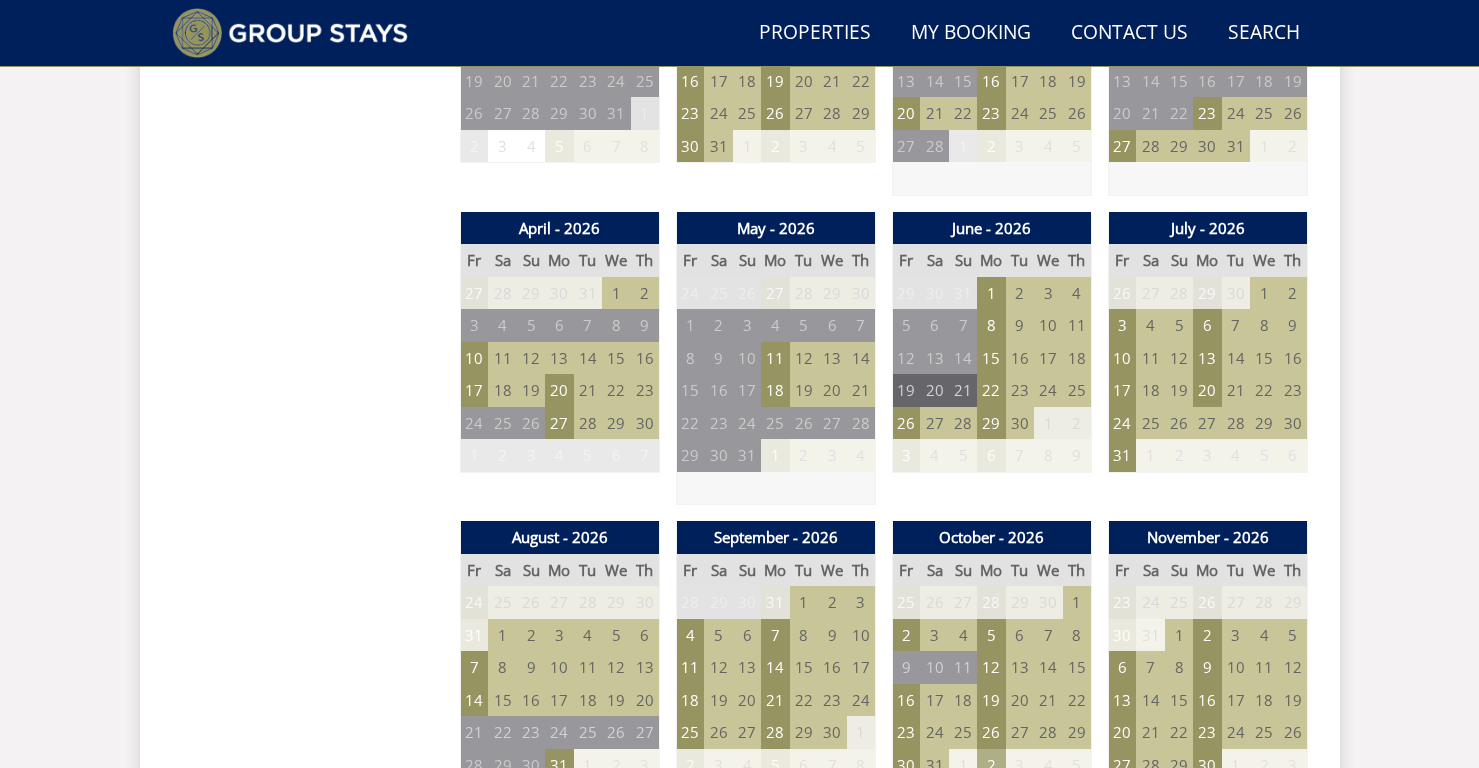 scroll, scrollTop: 1335, scrollLeft: 0, axis: vertical 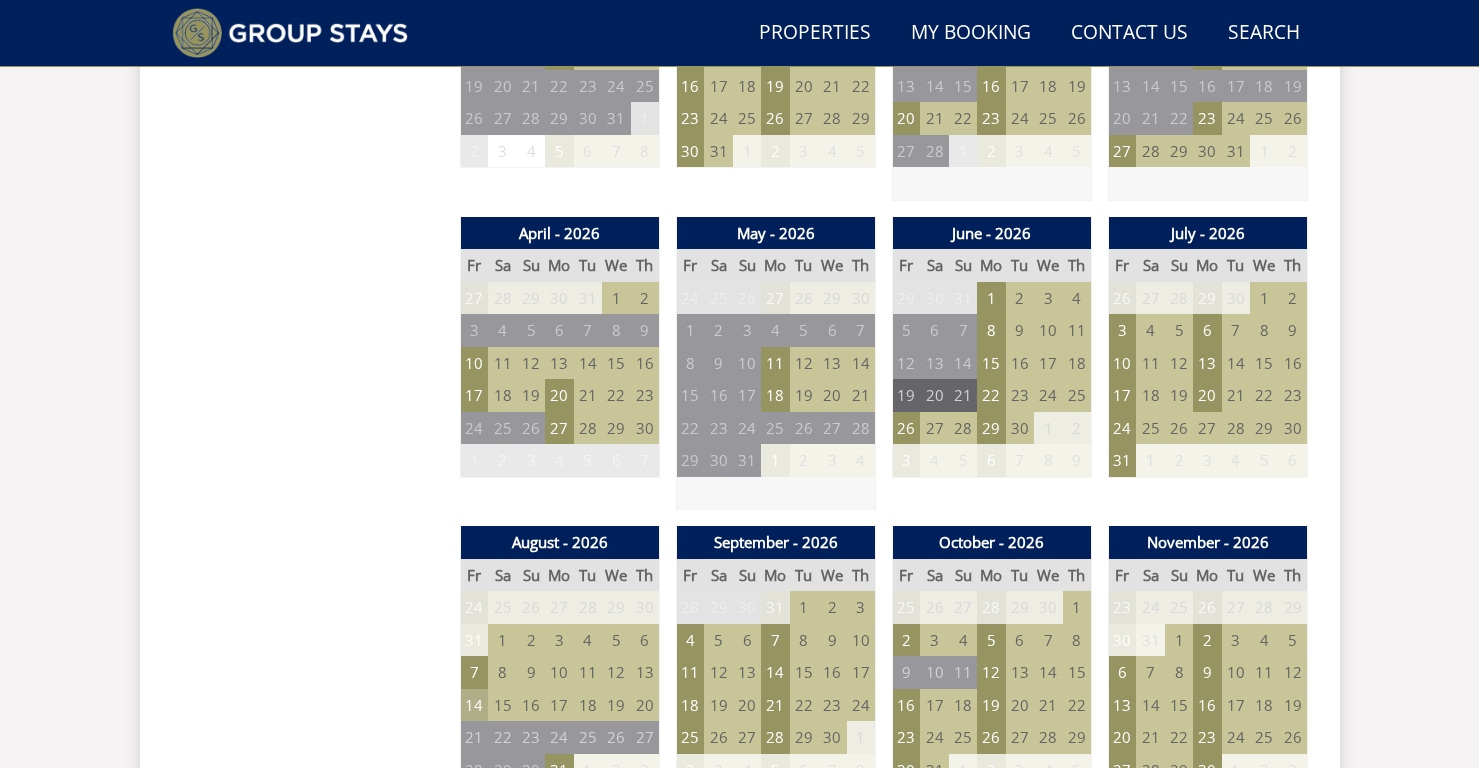 click on "14" at bounding box center [474, 705] 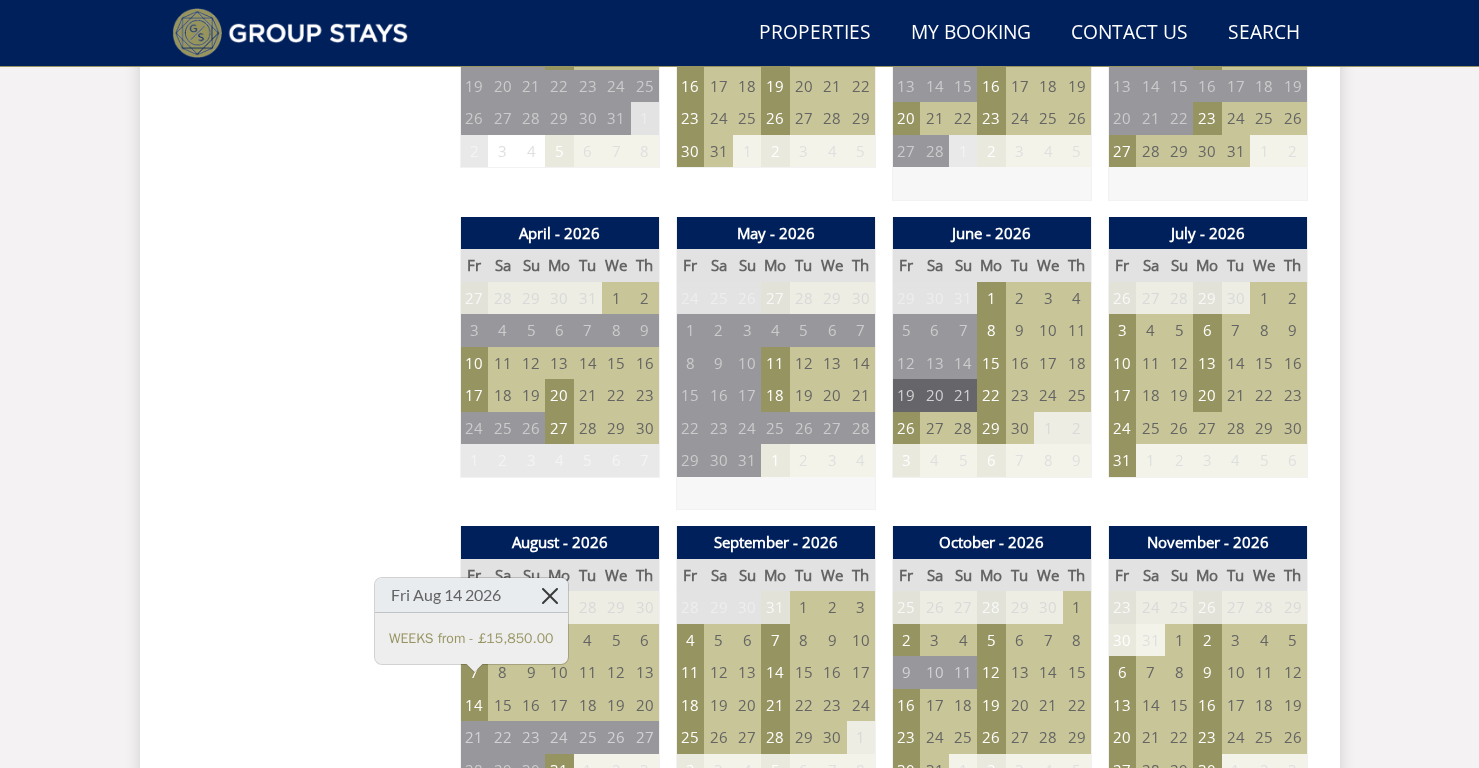 click at bounding box center (549, 595) 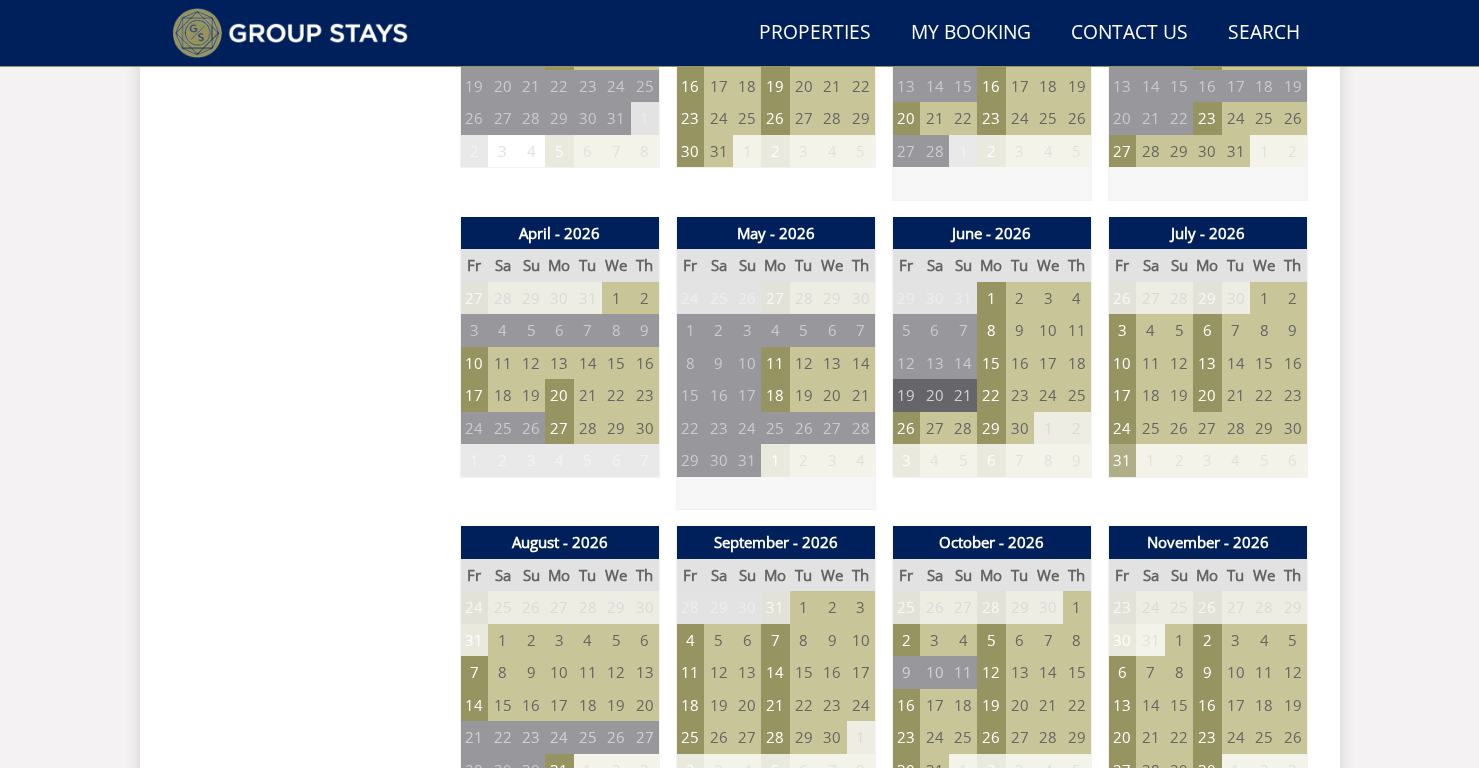 click on "31" at bounding box center (1122, 460) 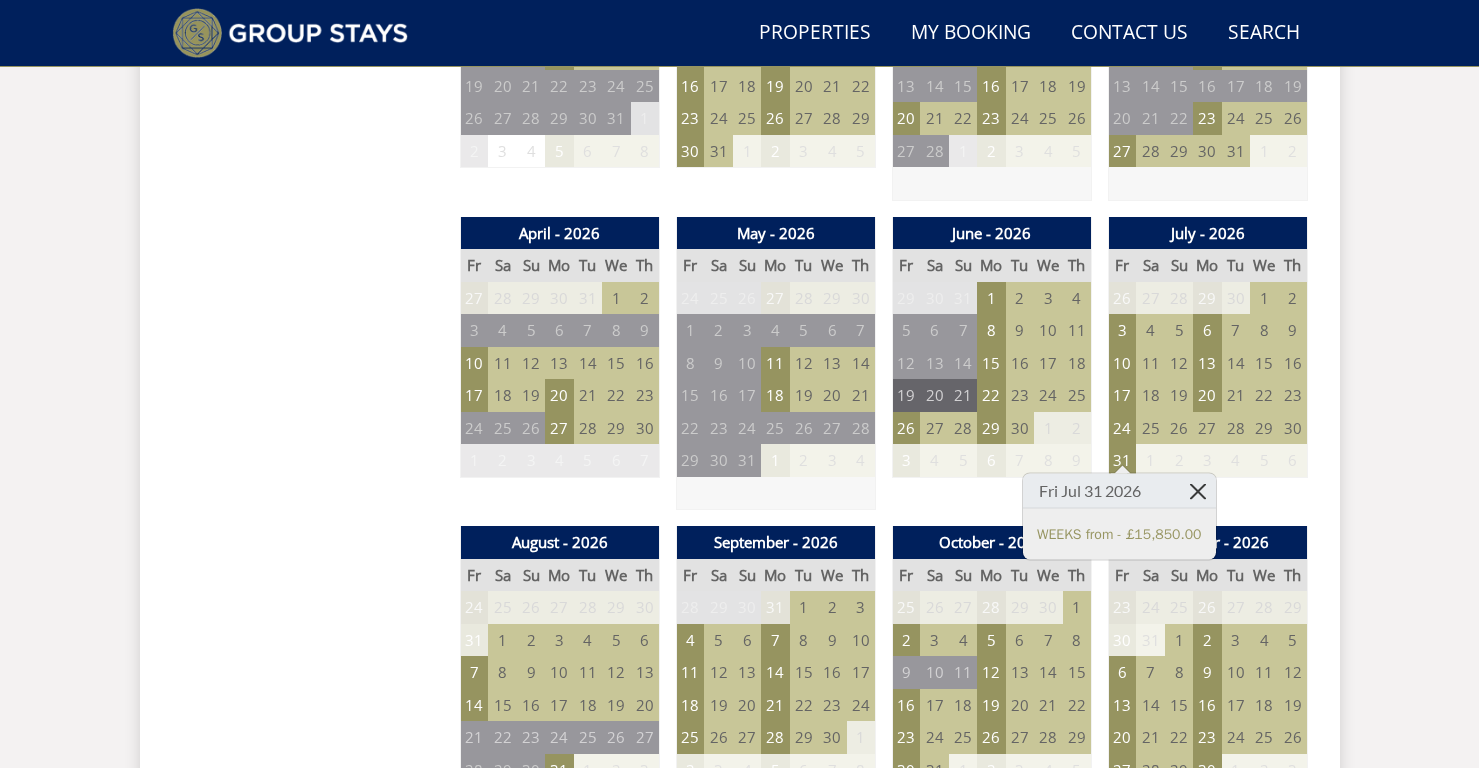 click at bounding box center (1197, 491) 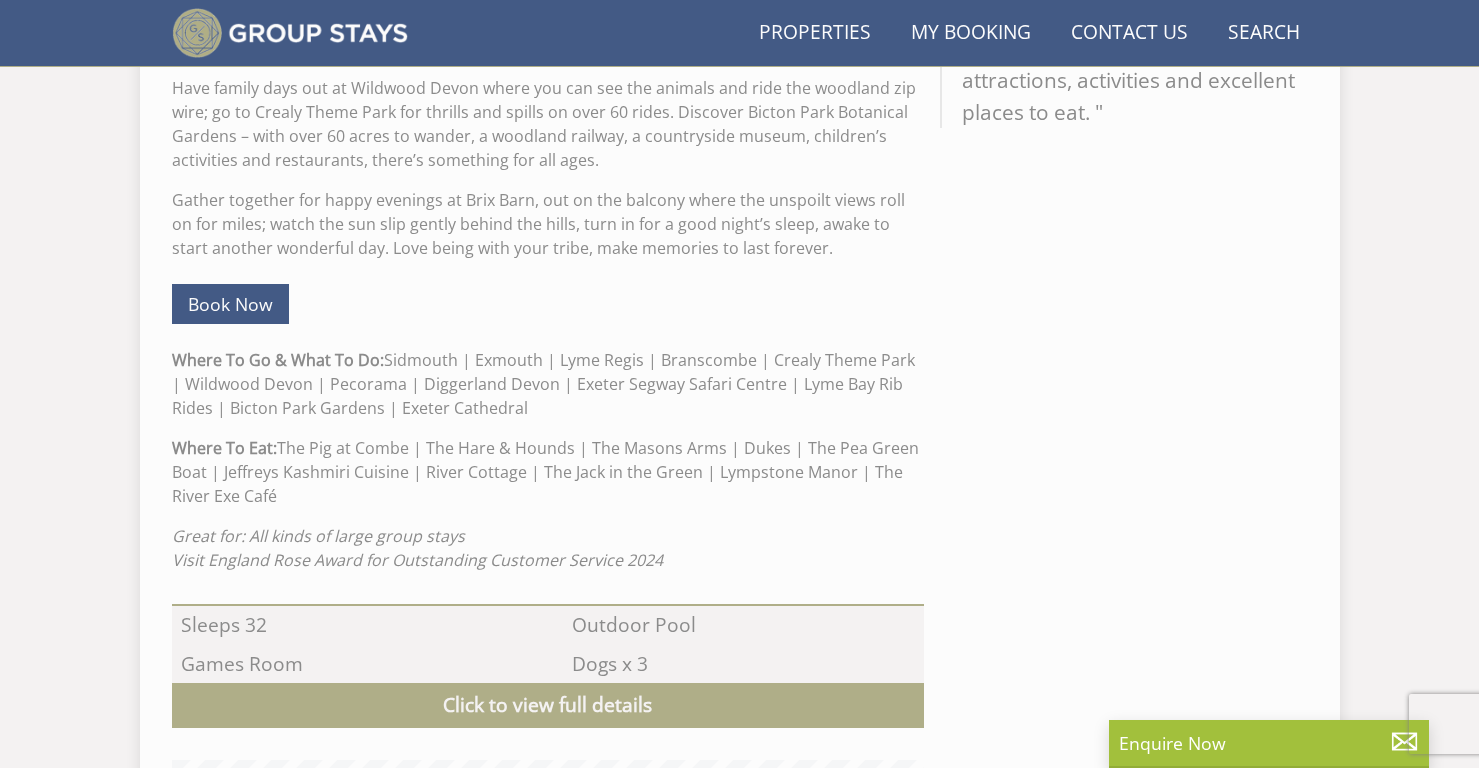 scroll, scrollTop: 683, scrollLeft: 0, axis: vertical 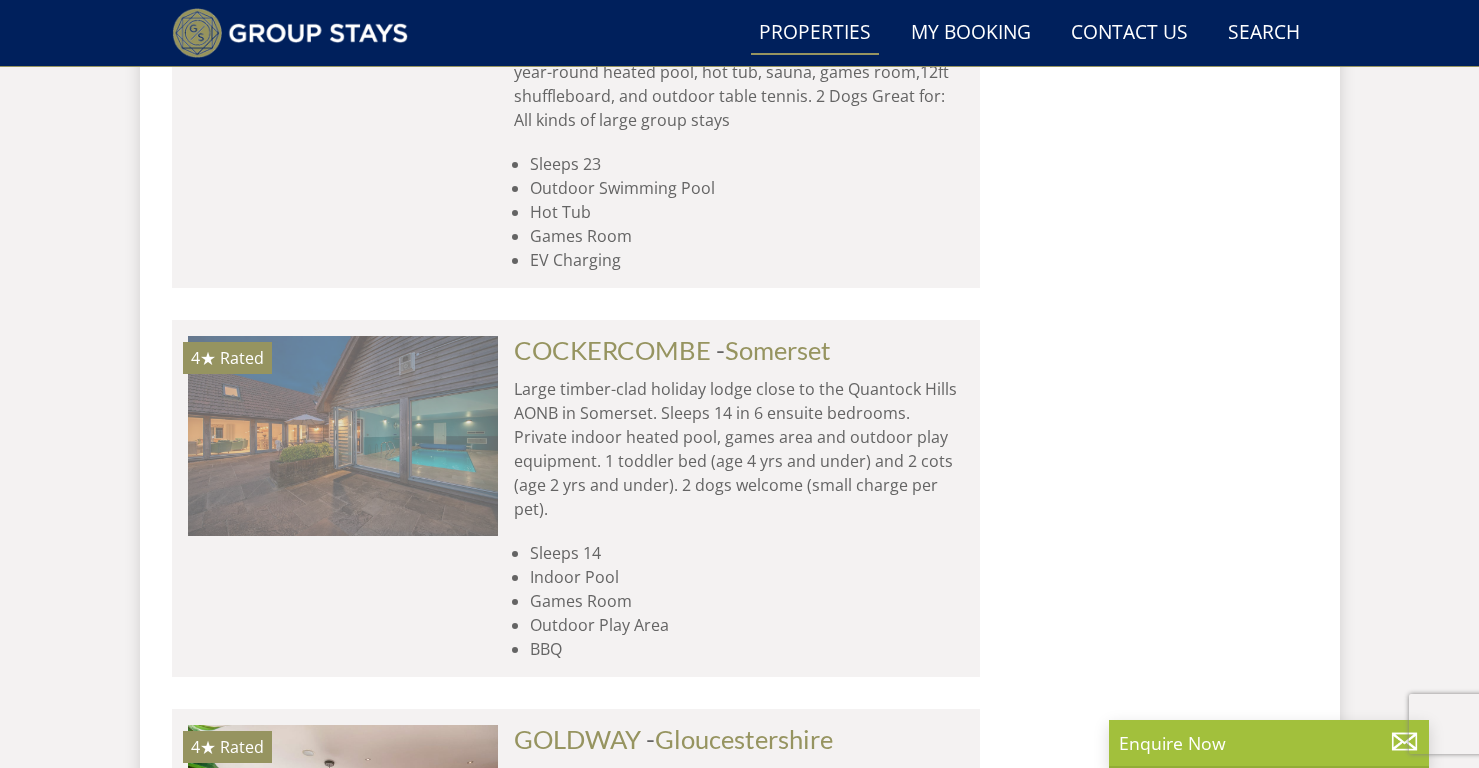 click at bounding box center [343, 436] 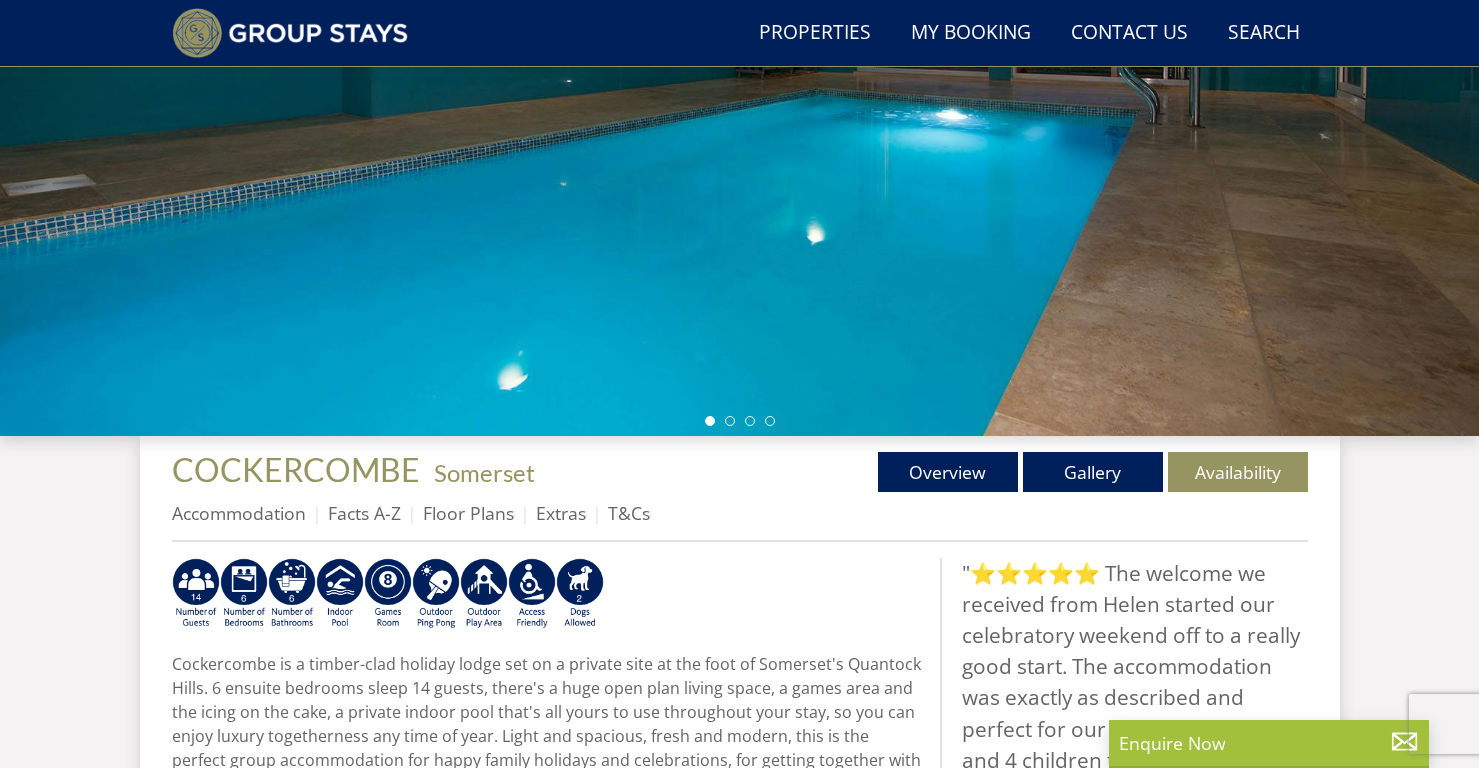 scroll, scrollTop: 374, scrollLeft: 0, axis: vertical 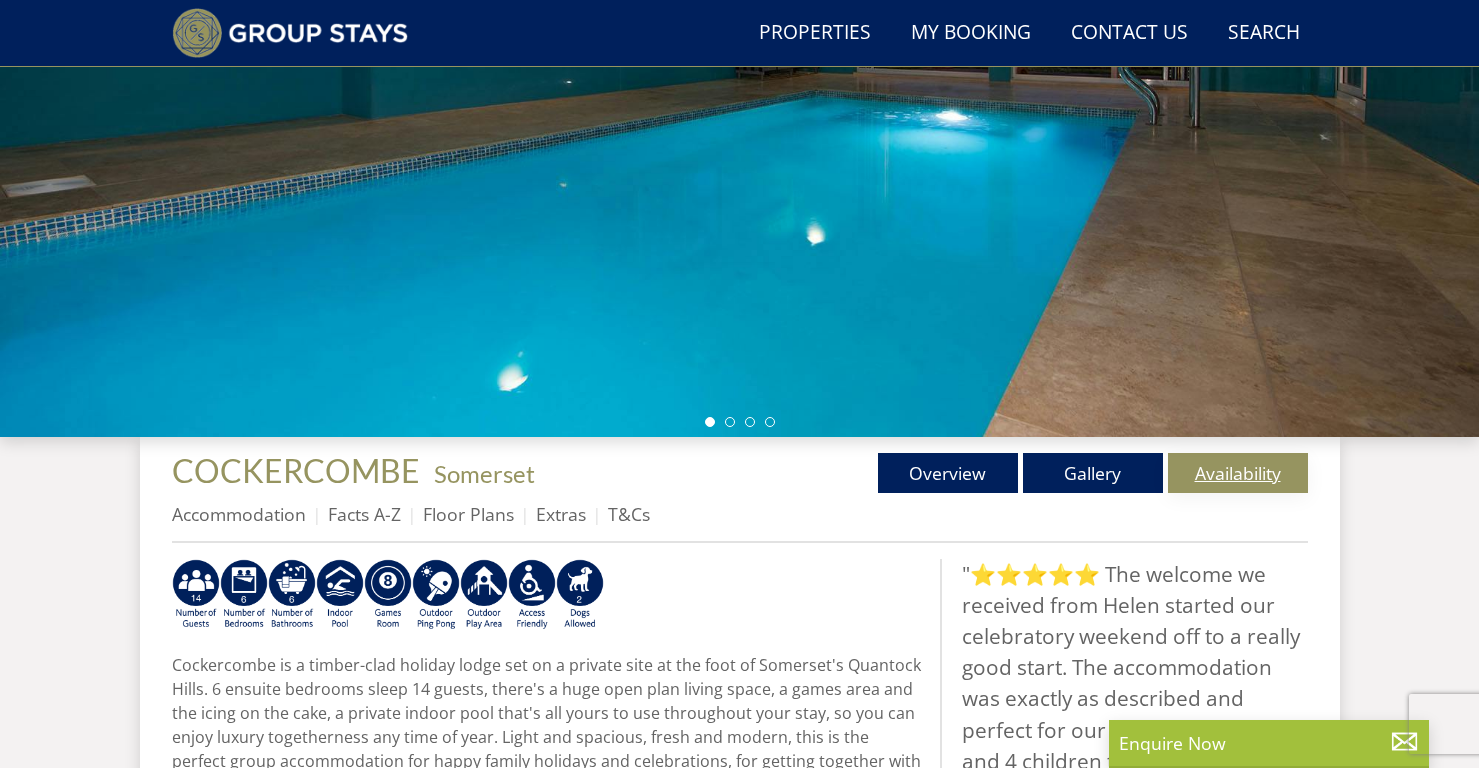 click on "Availability" at bounding box center [1238, 473] 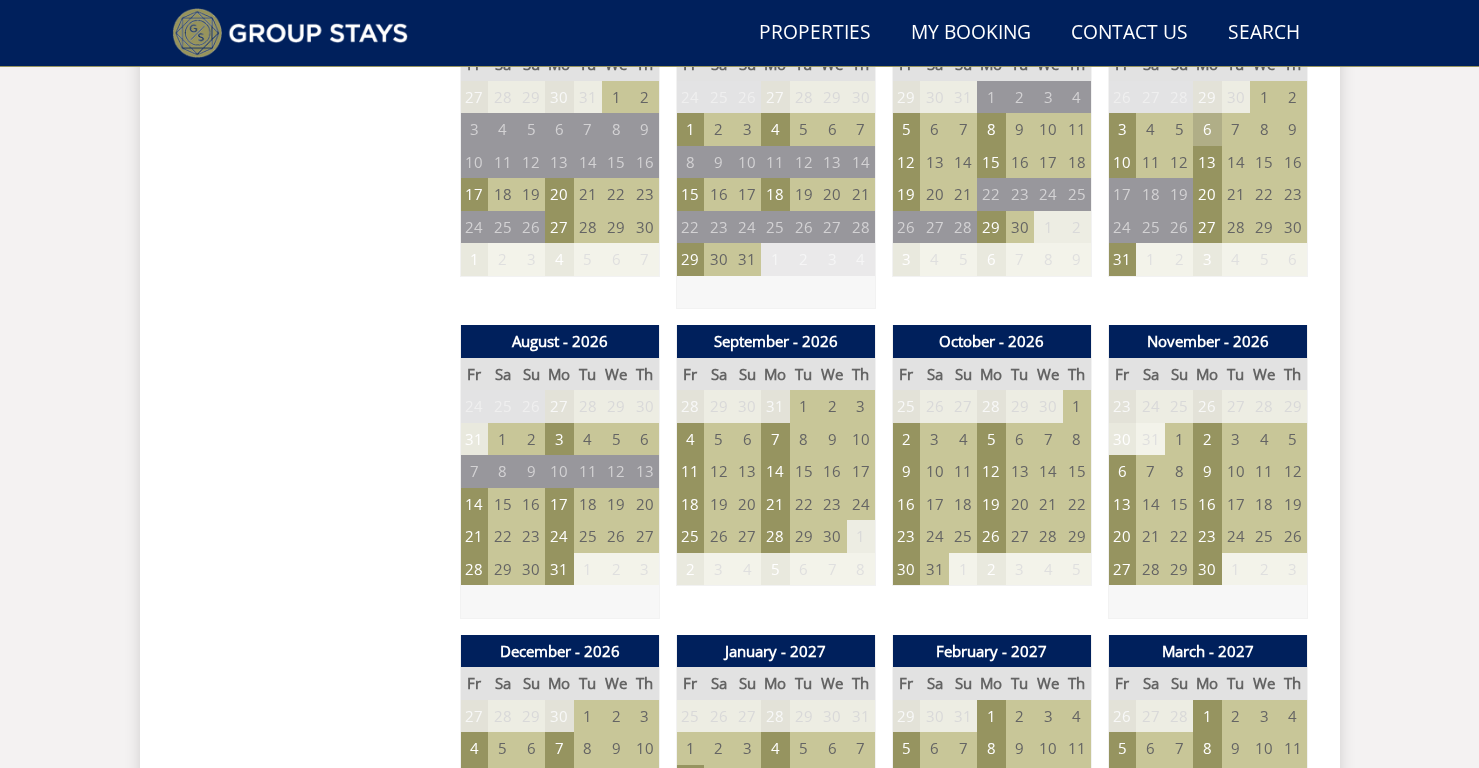 scroll, scrollTop: 1587, scrollLeft: 0, axis: vertical 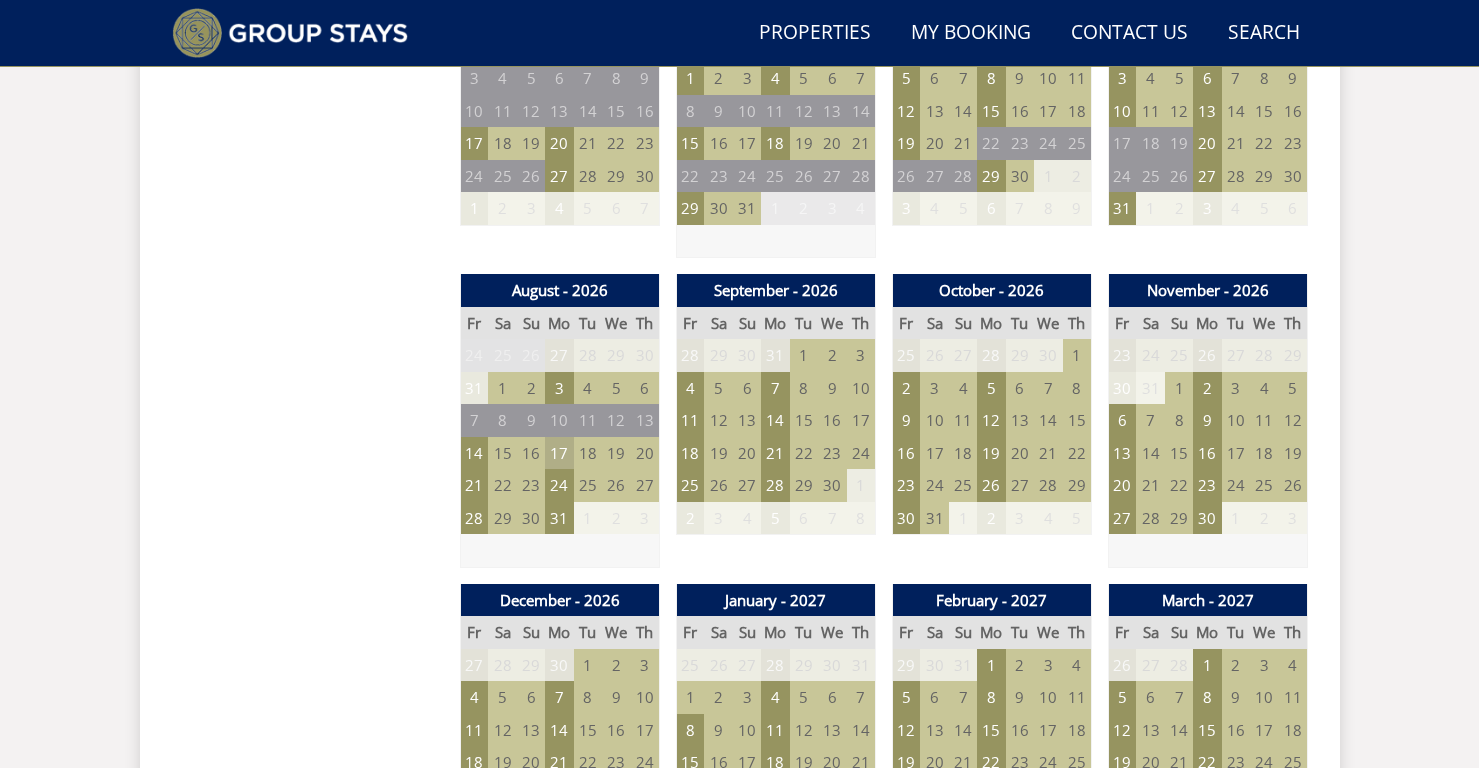 click on "17" at bounding box center [559, 453] 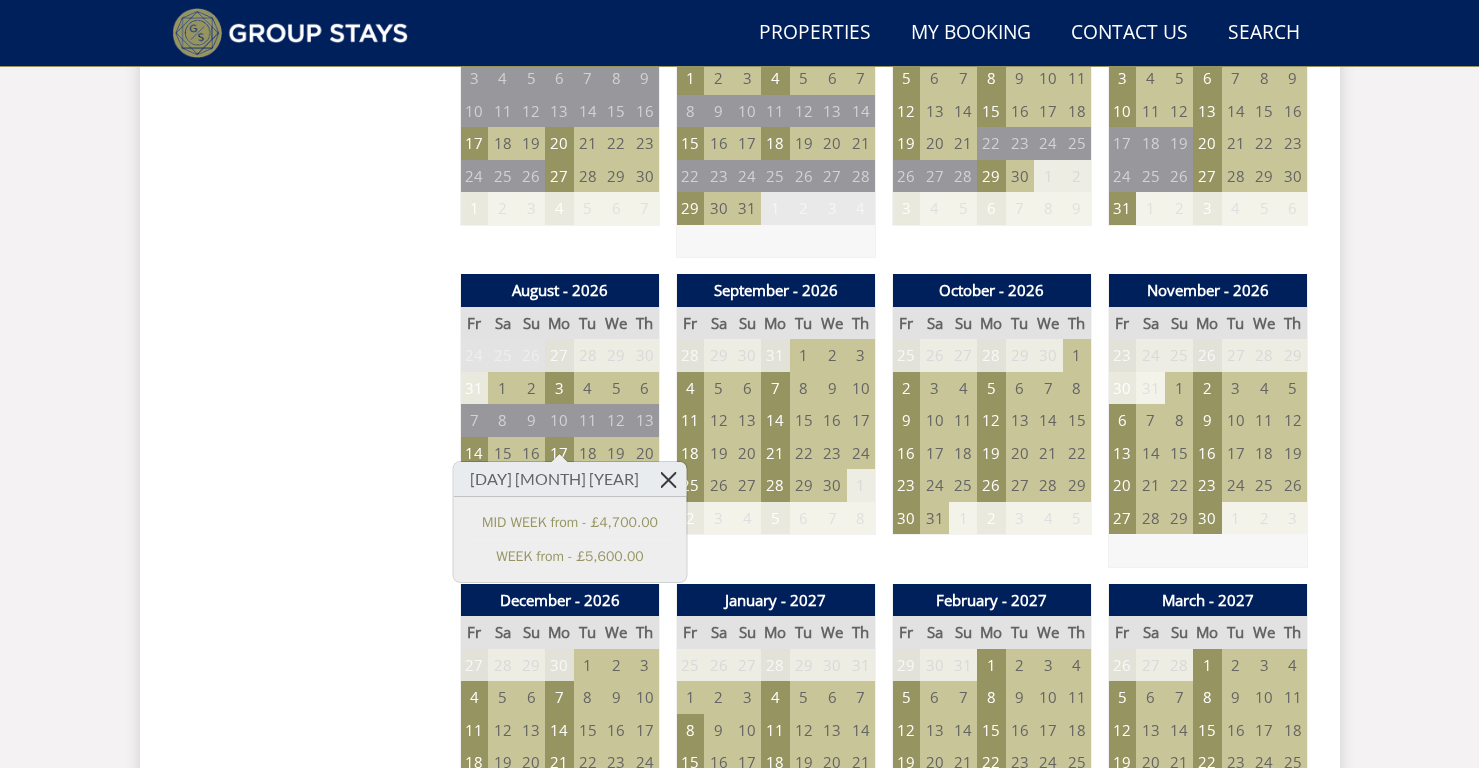 click at bounding box center (668, 479) 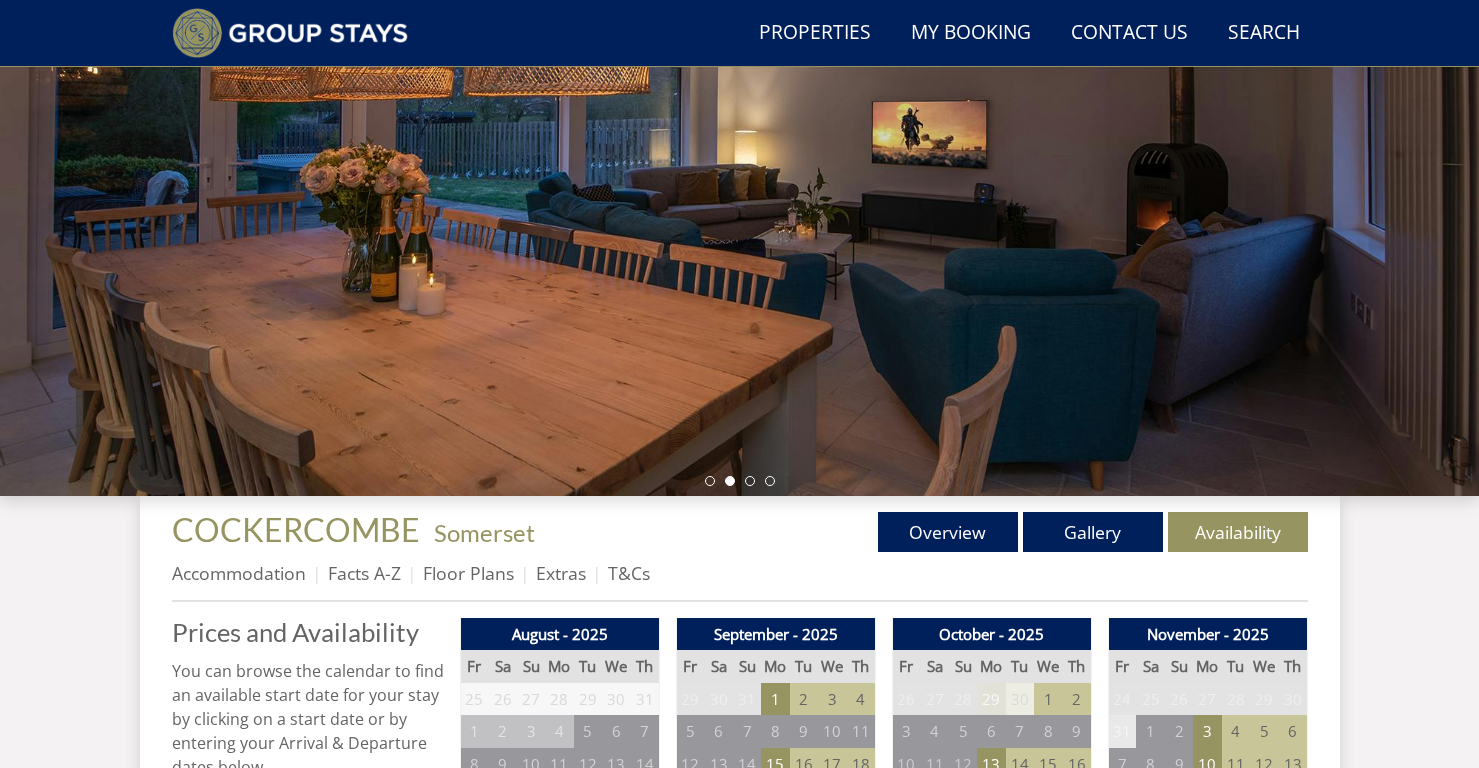 scroll, scrollTop: 321, scrollLeft: 0, axis: vertical 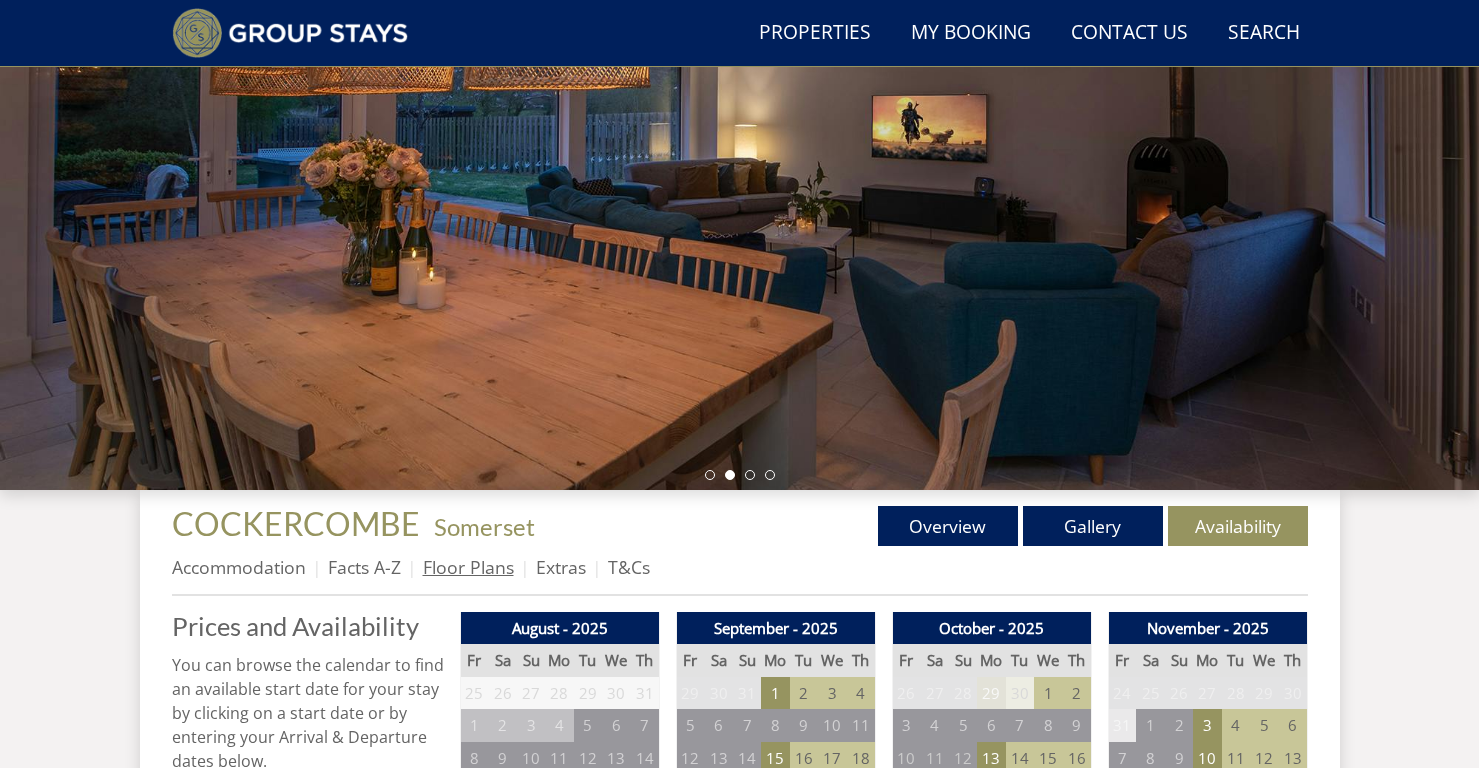 click on "Floor Plans" at bounding box center [468, 567] 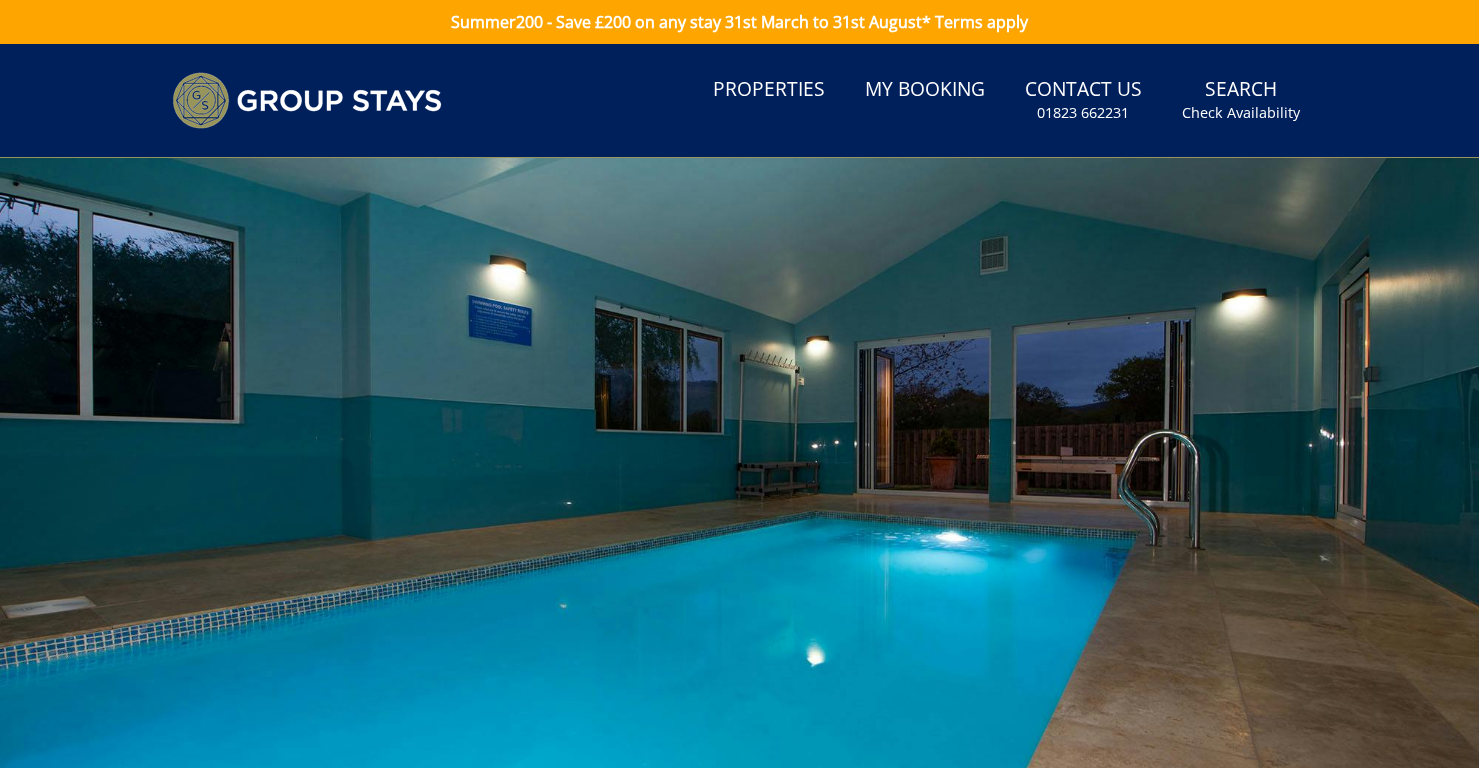 scroll, scrollTop: 0, scrollLeft: 0, axis: both 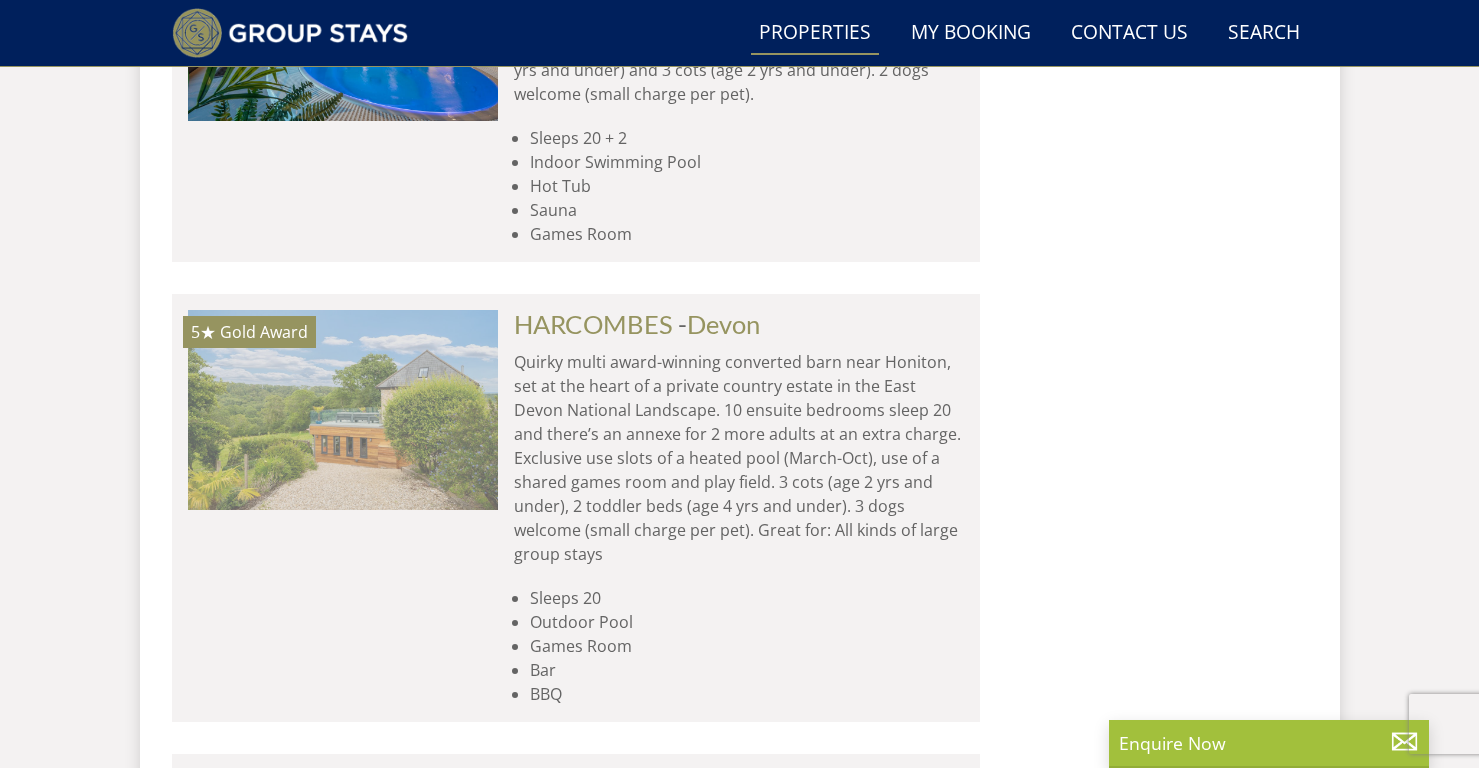 click at bounding box center [343, 410] 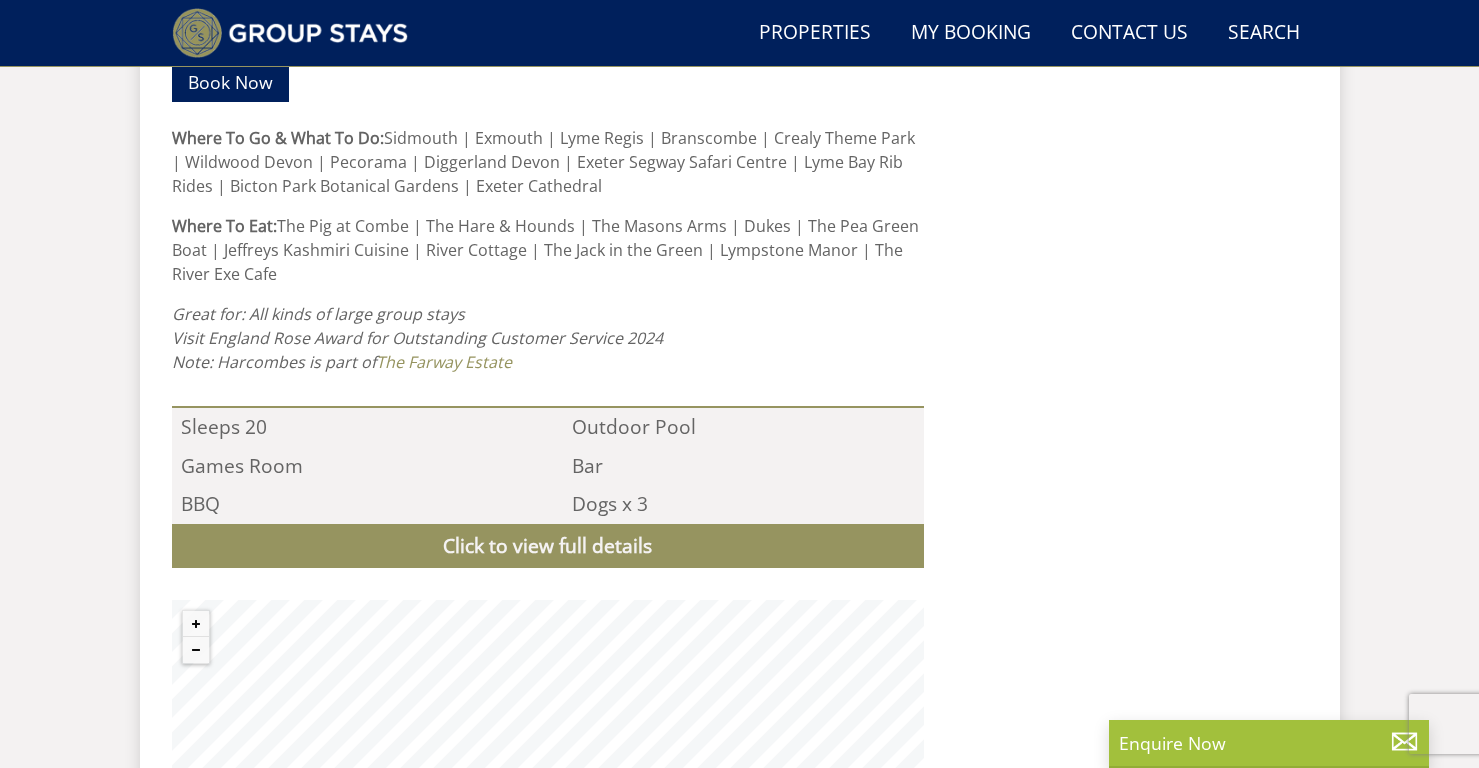 scroll, scrollTop: 1550, scrollLeft: 0, axis: vertical 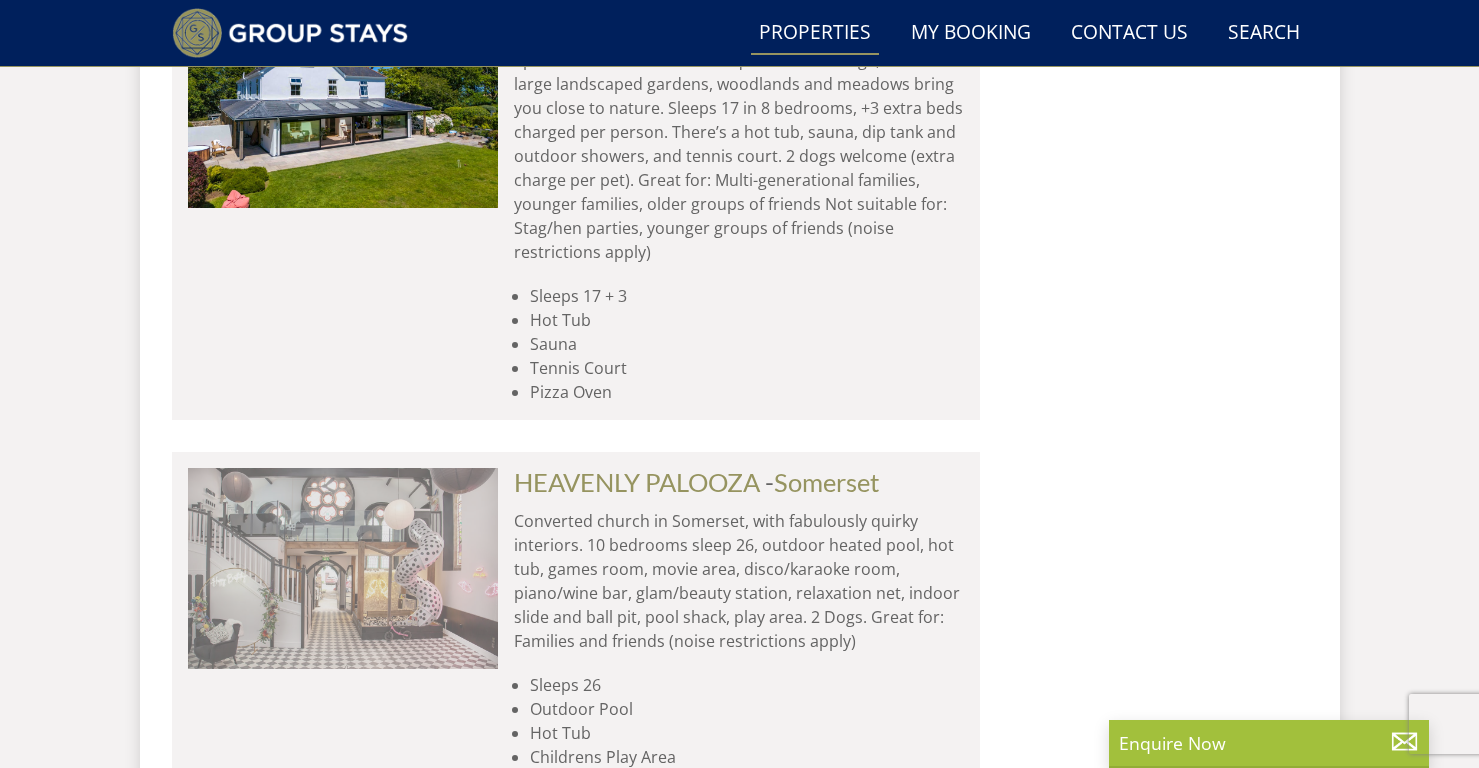 click at bounding box center (343, 568) 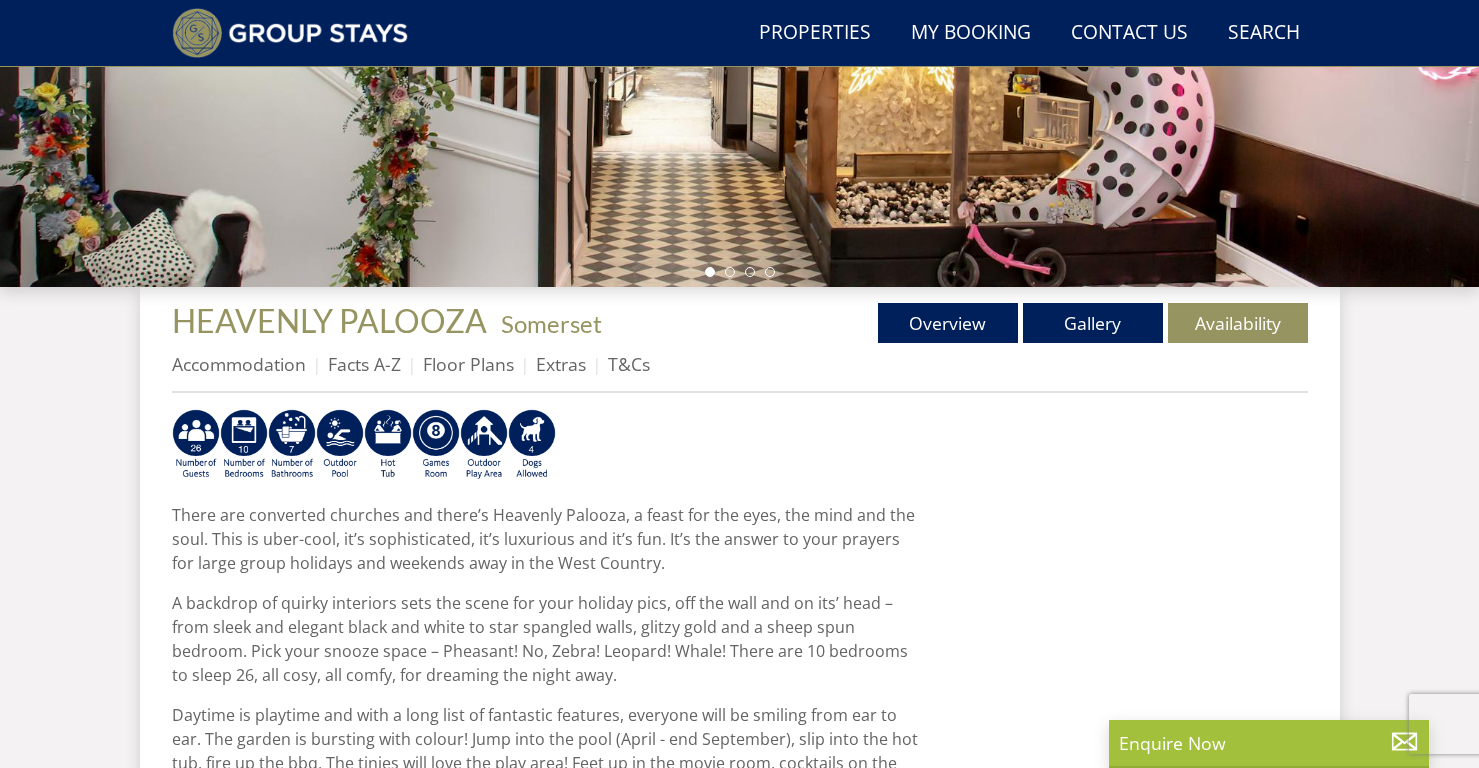 scroll, scrollTop: 527, scrollLeft: 0, axis: vertical 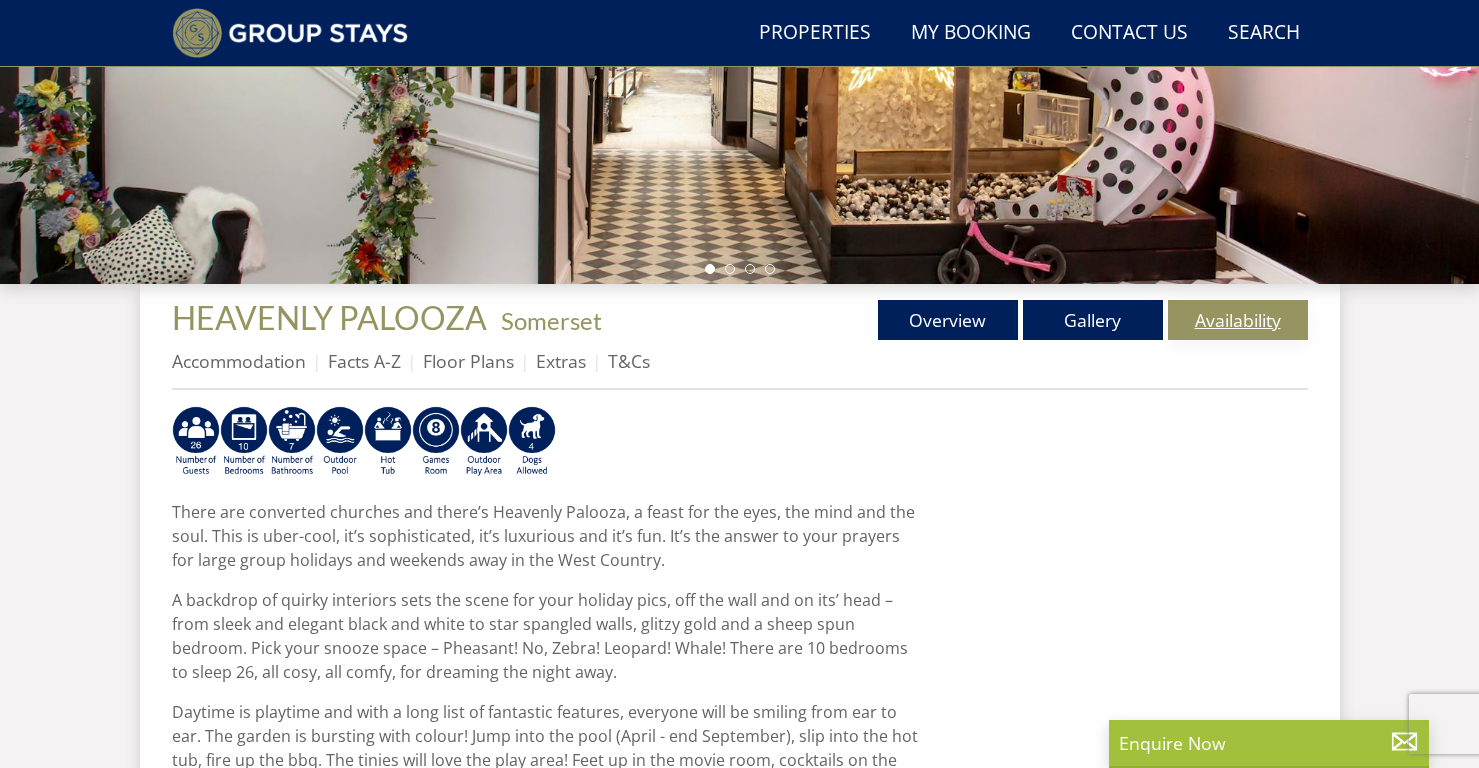 click on "Availability" at bounding box center (1238, 320) 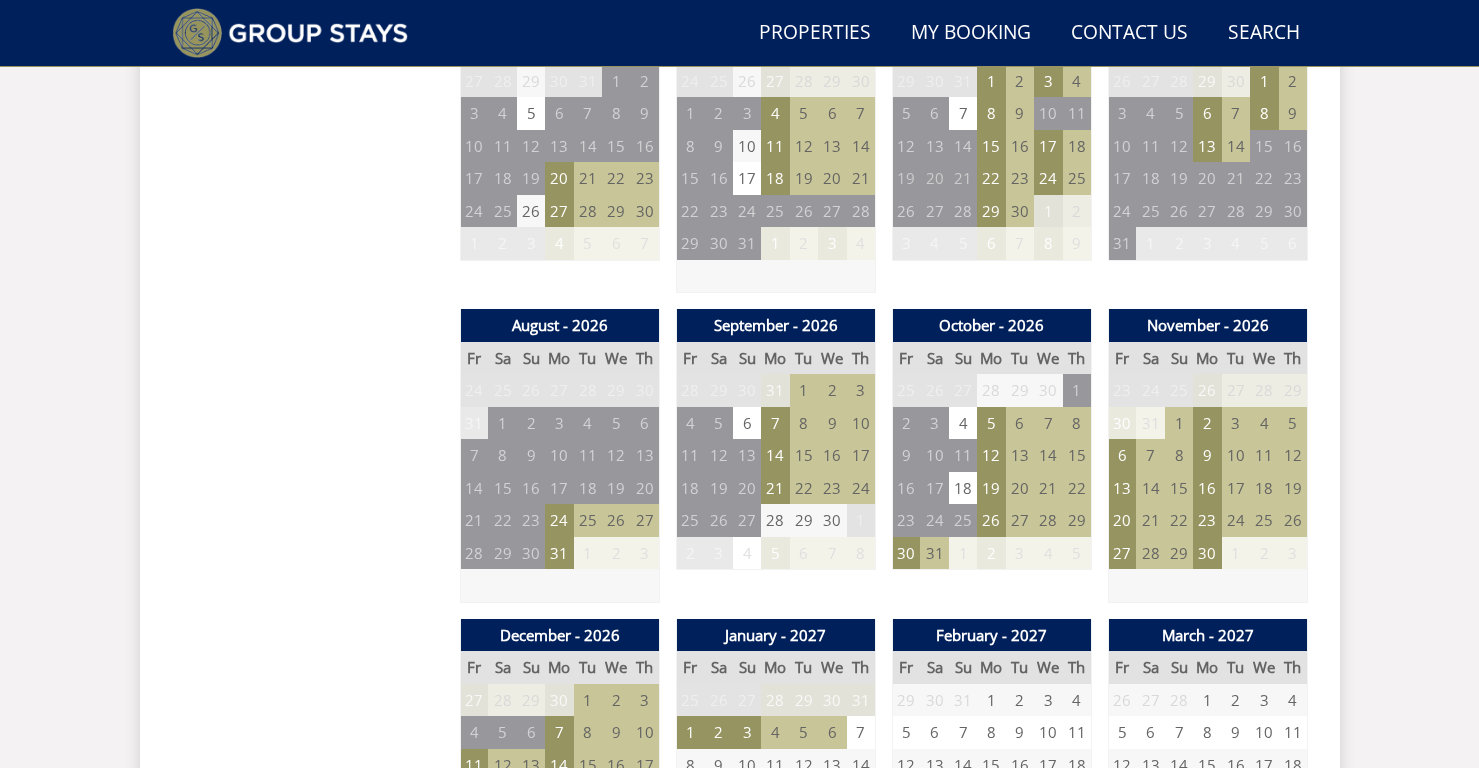 scroll, scrollTop: 1559, scrollLeft: 0, axis: vertical 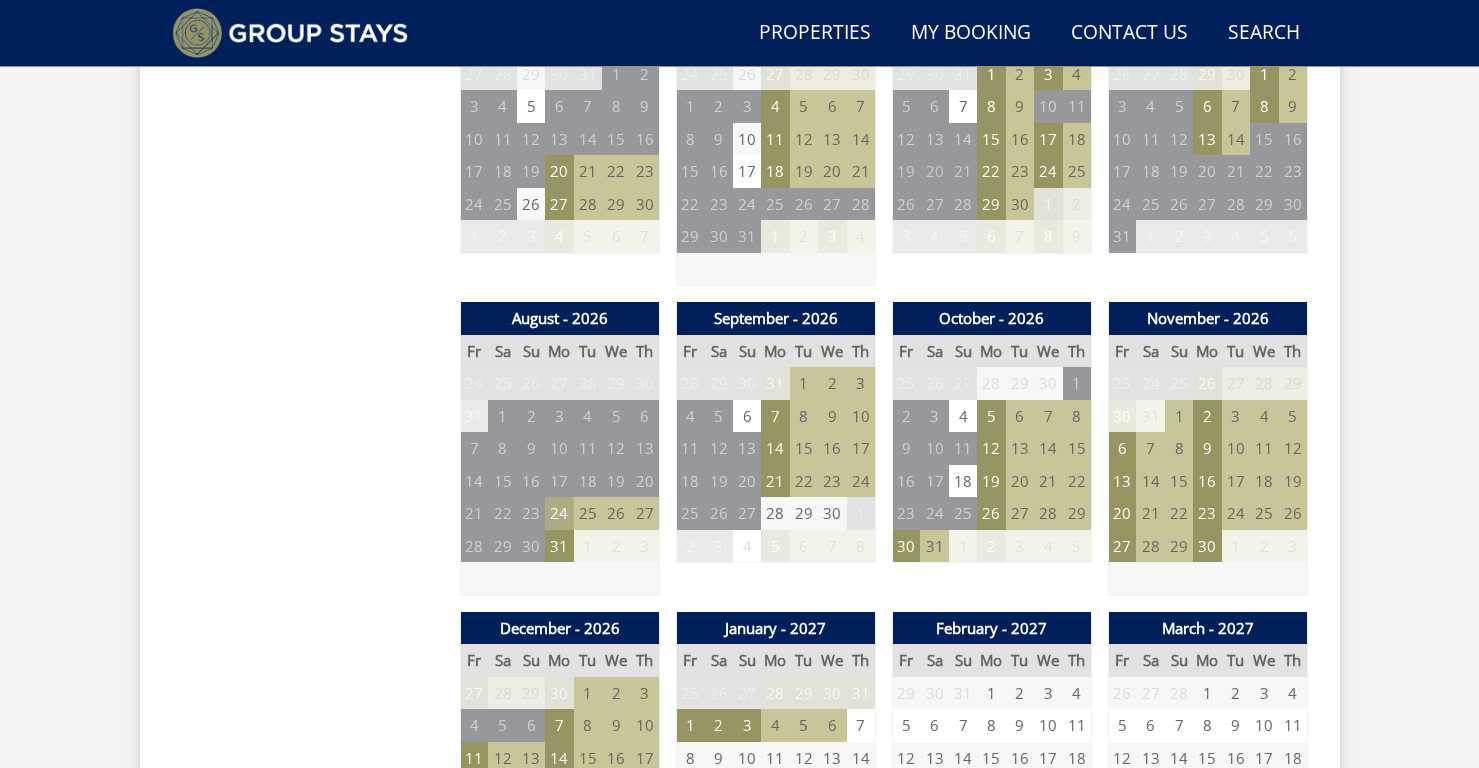 click on "24" at bounding box center [559, 513] 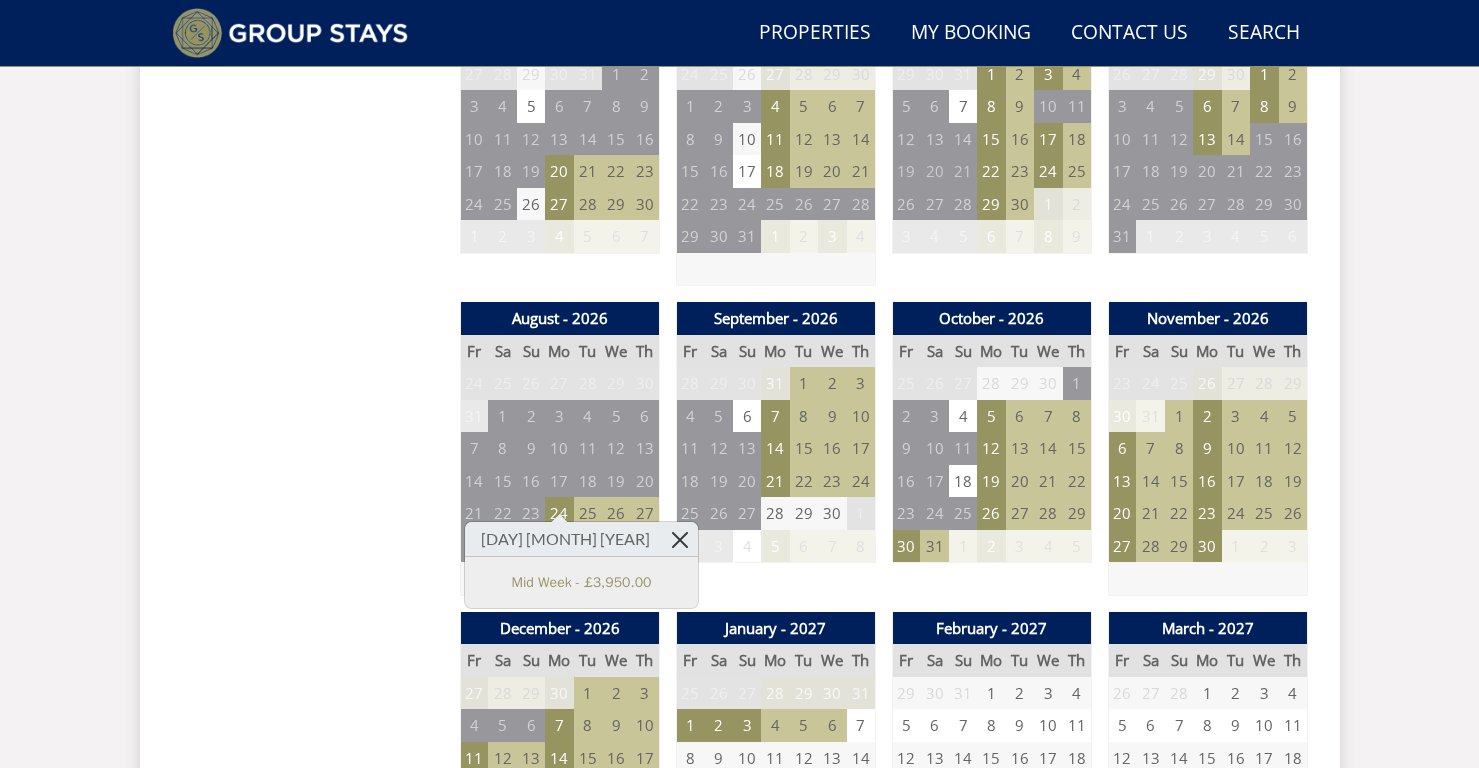 click at bounding box center [680, 539] 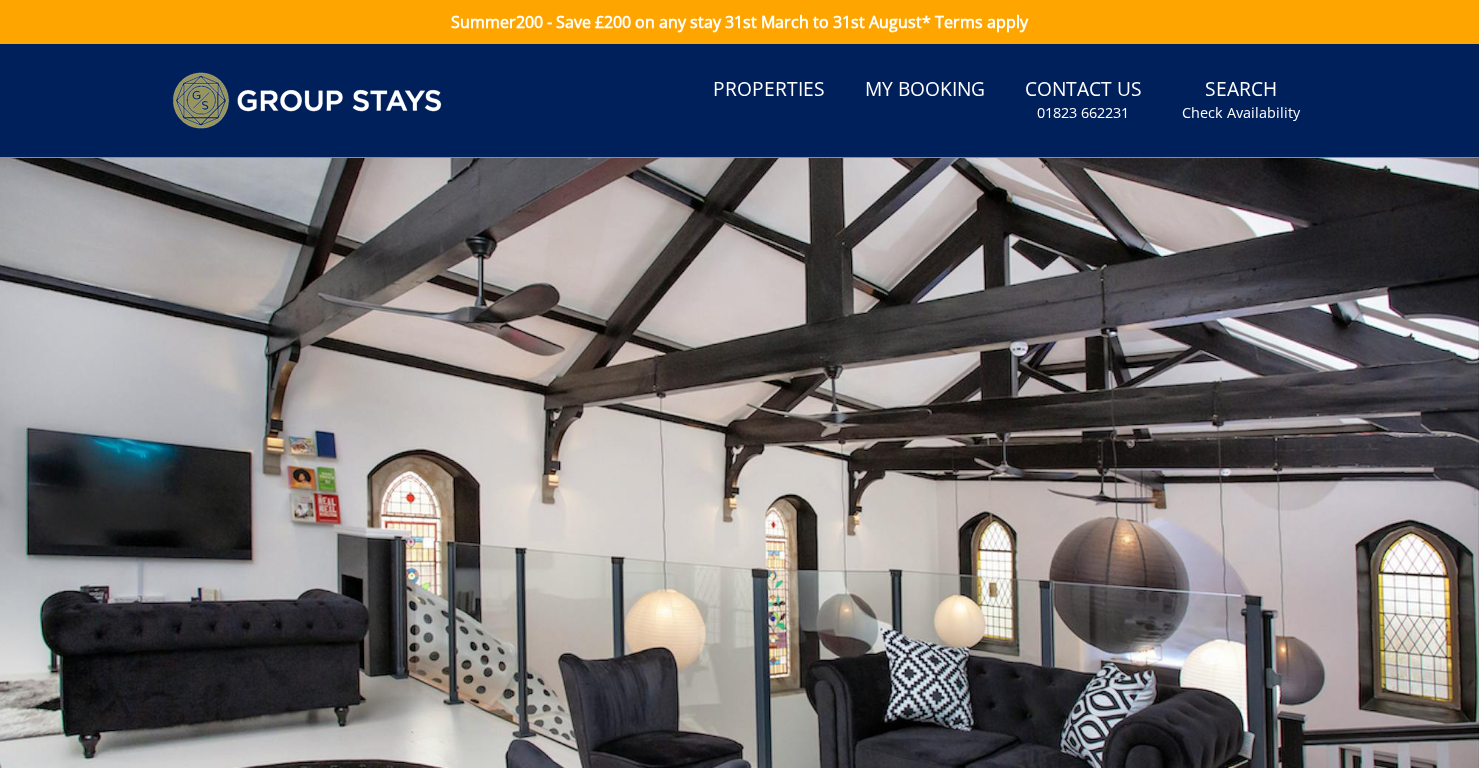 scroll, scrollTop: 0, scrollLeft: 0, axis: both 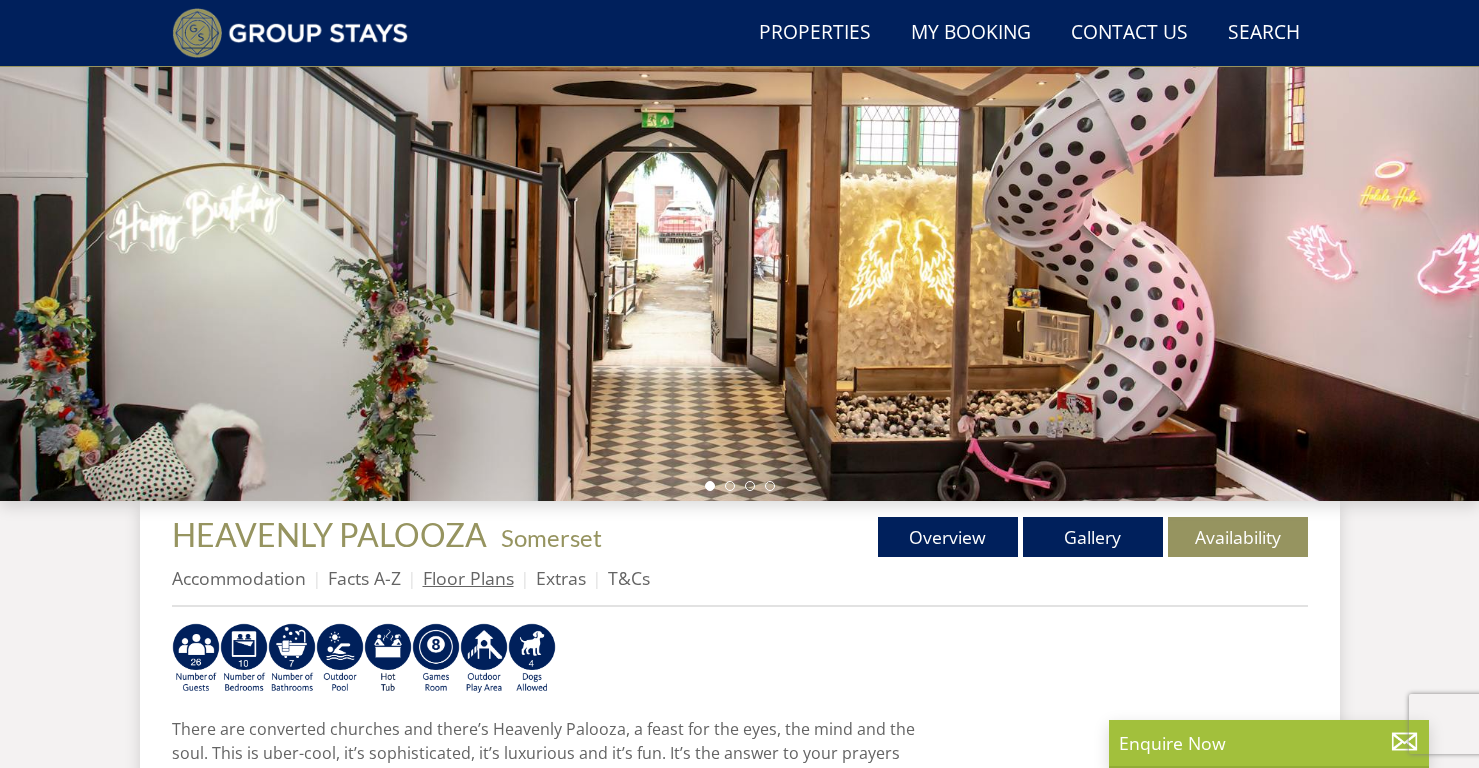 click on "Floor Plans" at bounding box center (468, 578) 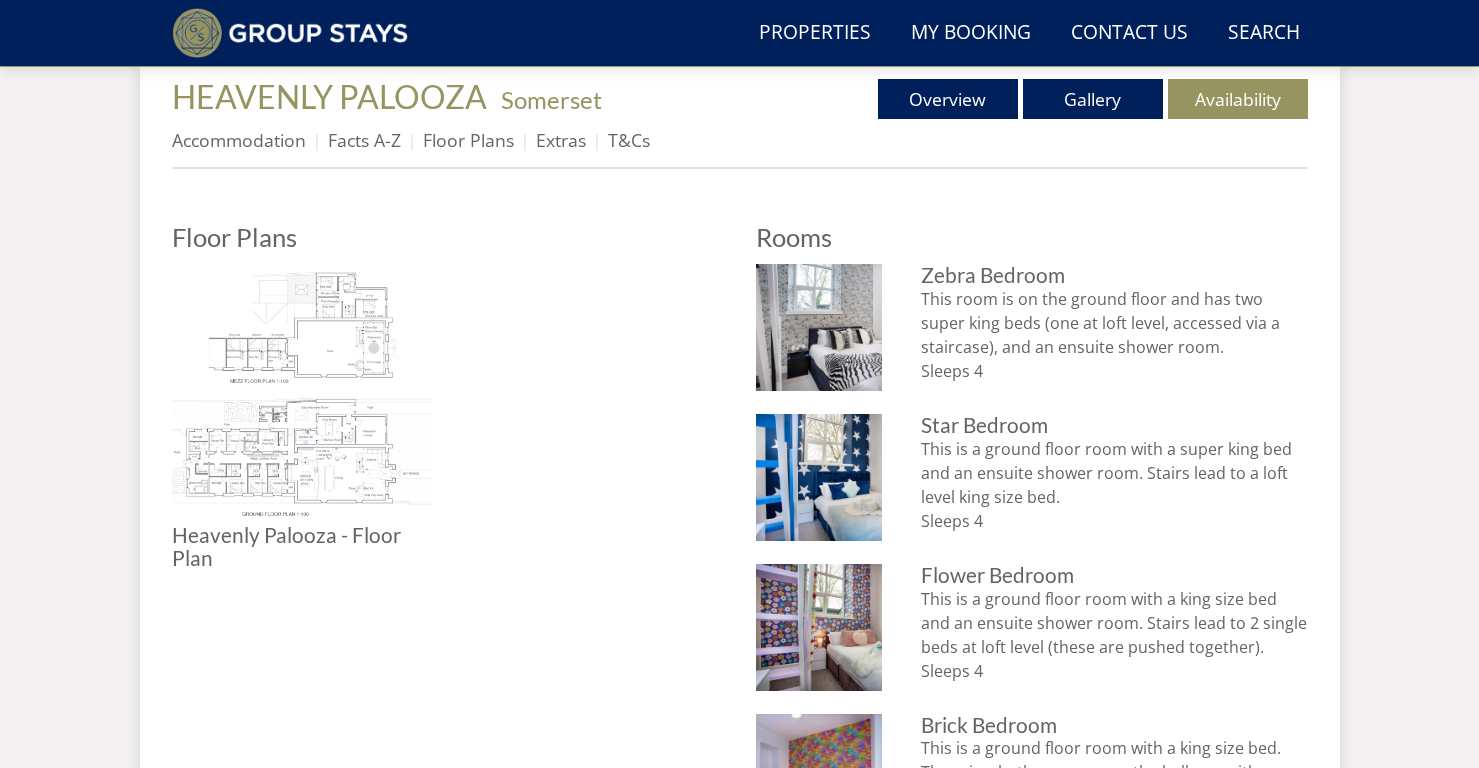 scroll, scrollTop: 747, scrollLeft: 0, axis: vertical 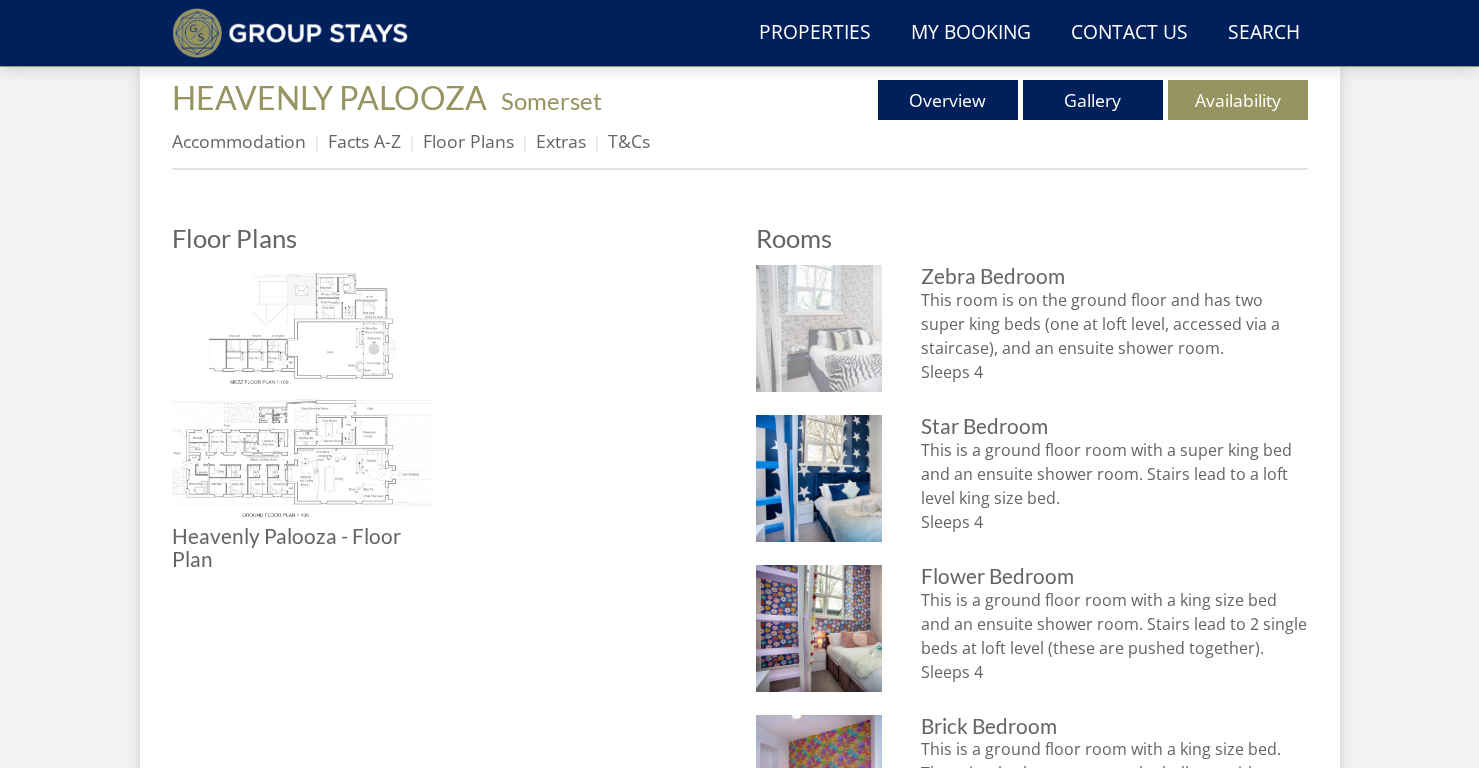 click at bounding box center (819, 328) 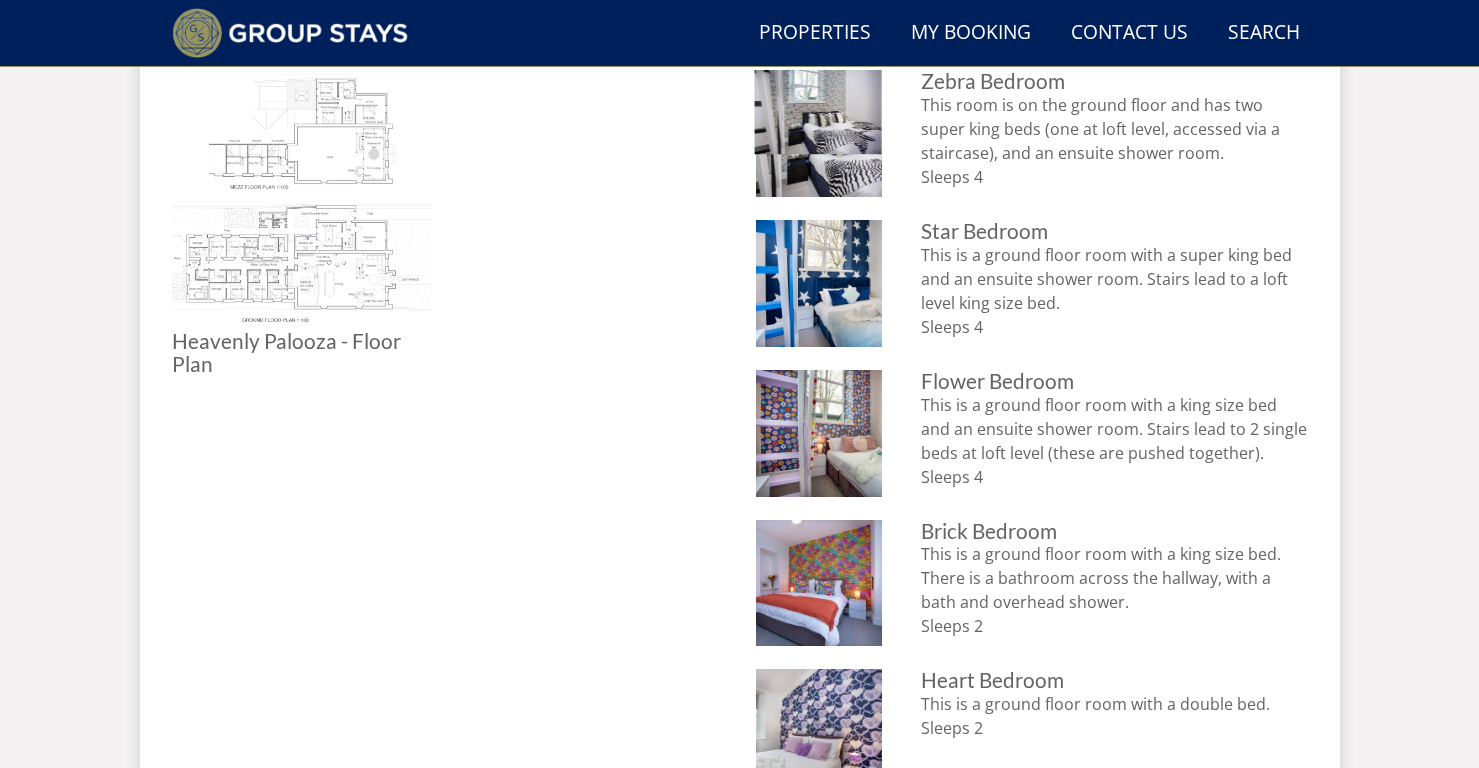 scroll, scrollTop: 944, scrollLeft: 0, axis: vertical 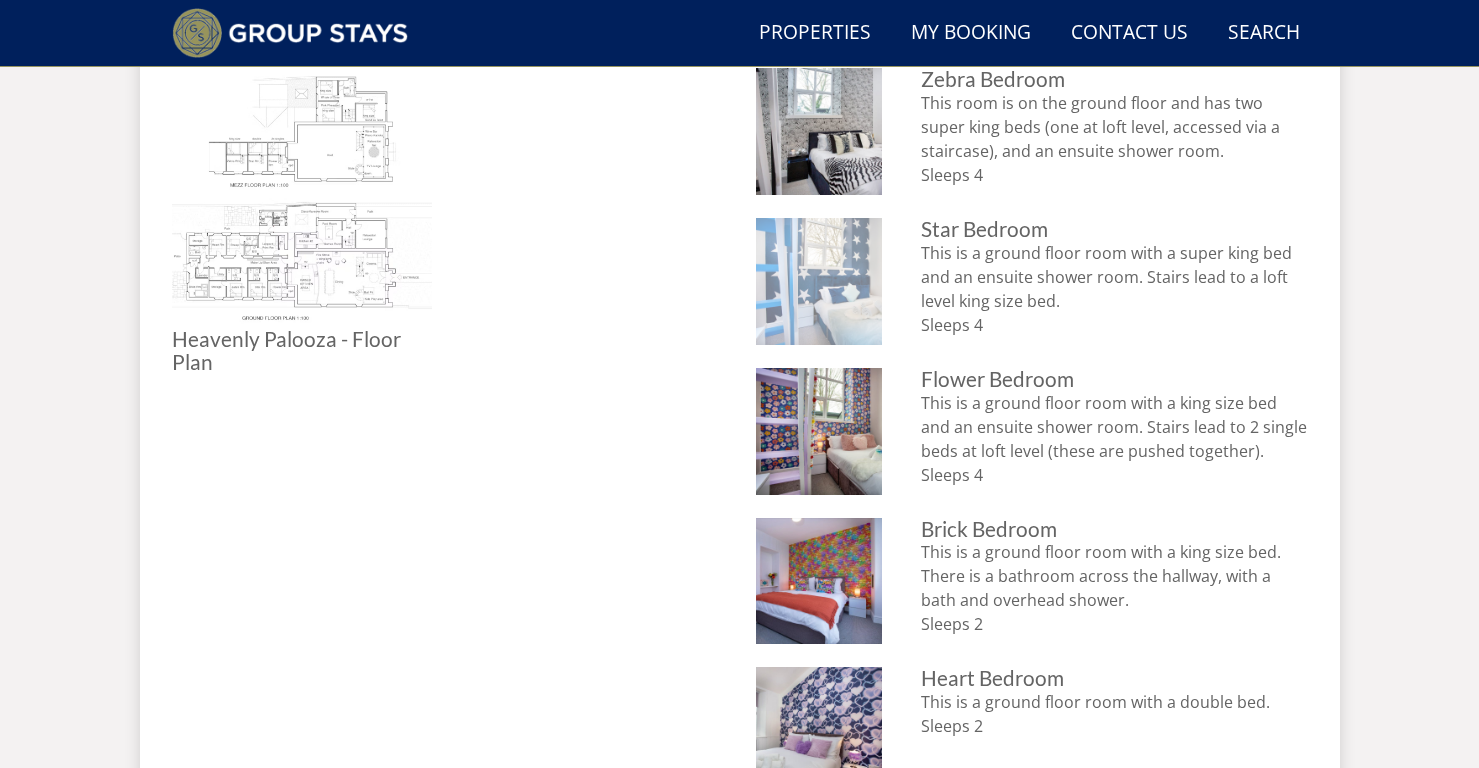 click at bounding box center [819, 281] 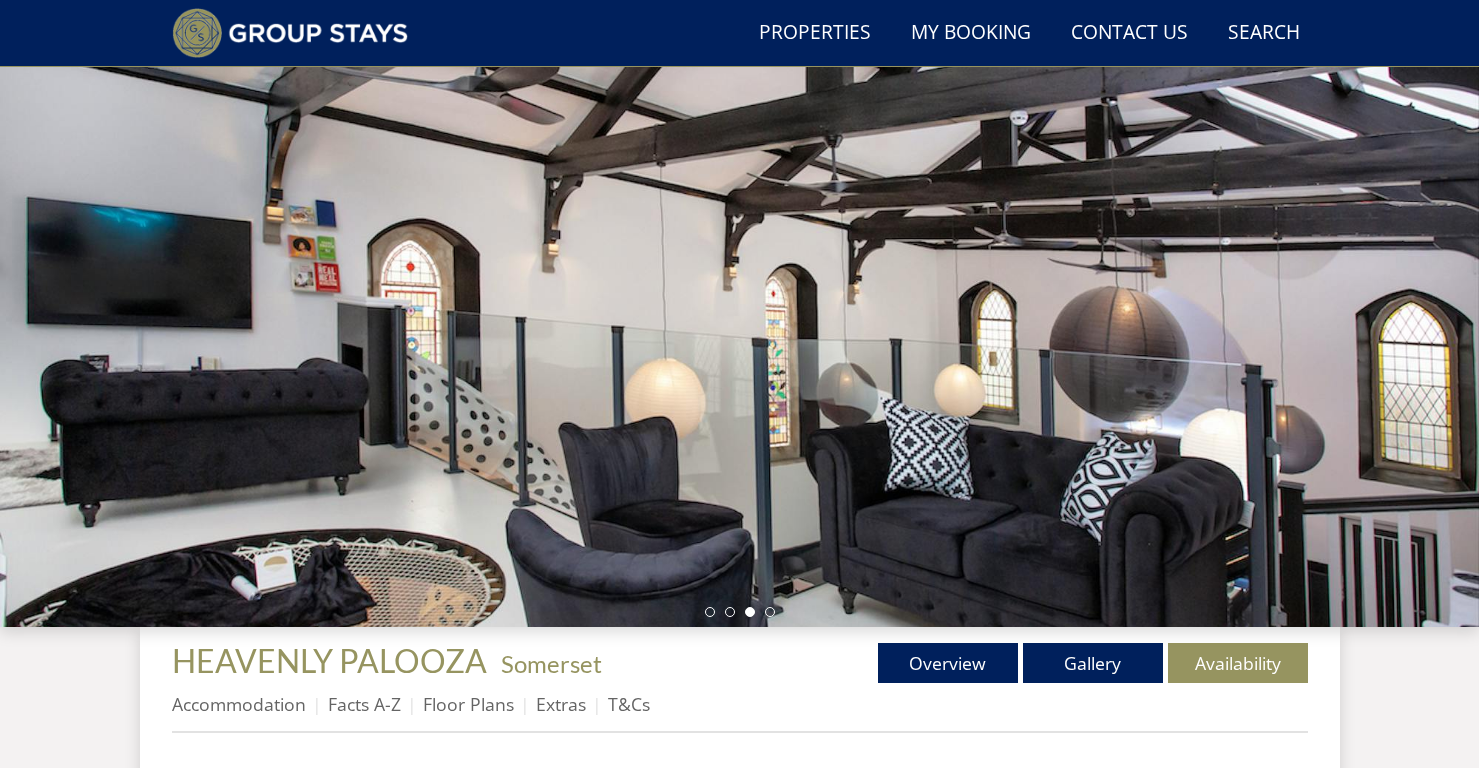 scroll, scrollTop: 182, scrollLeft: 0, axis: vertical 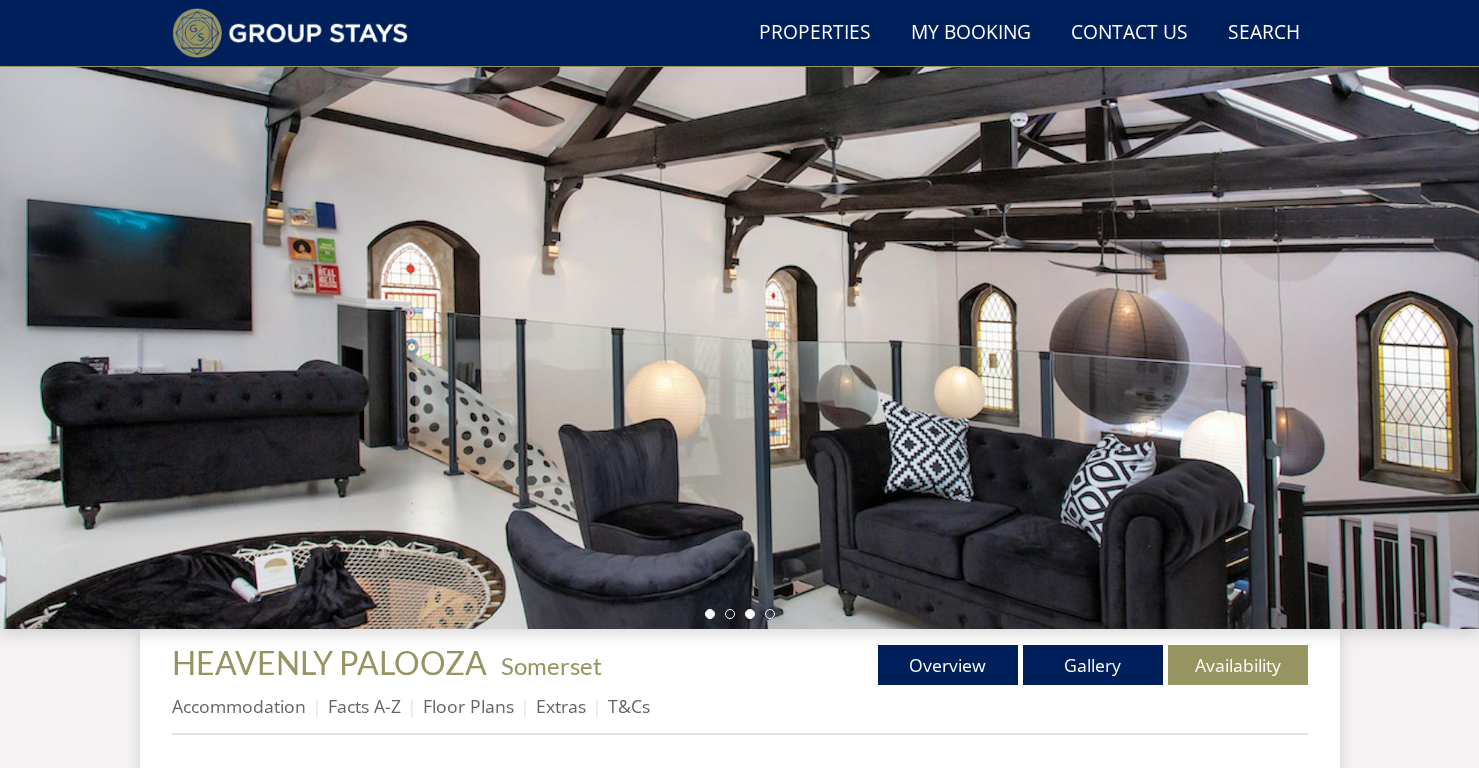 click at bounding box center [710, 614] 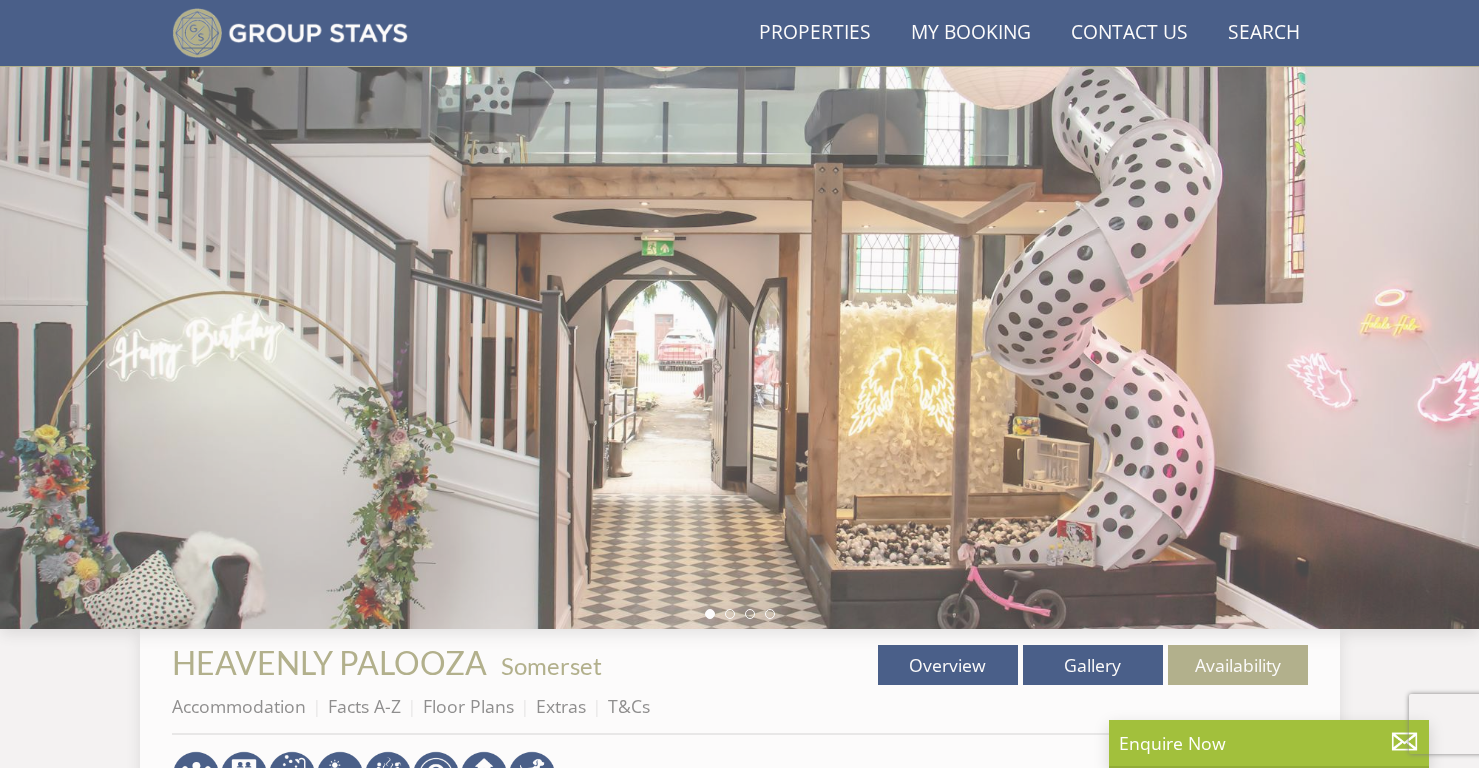 scroll, scrollTop: 310, scrollLeft: 0, axis: vertical 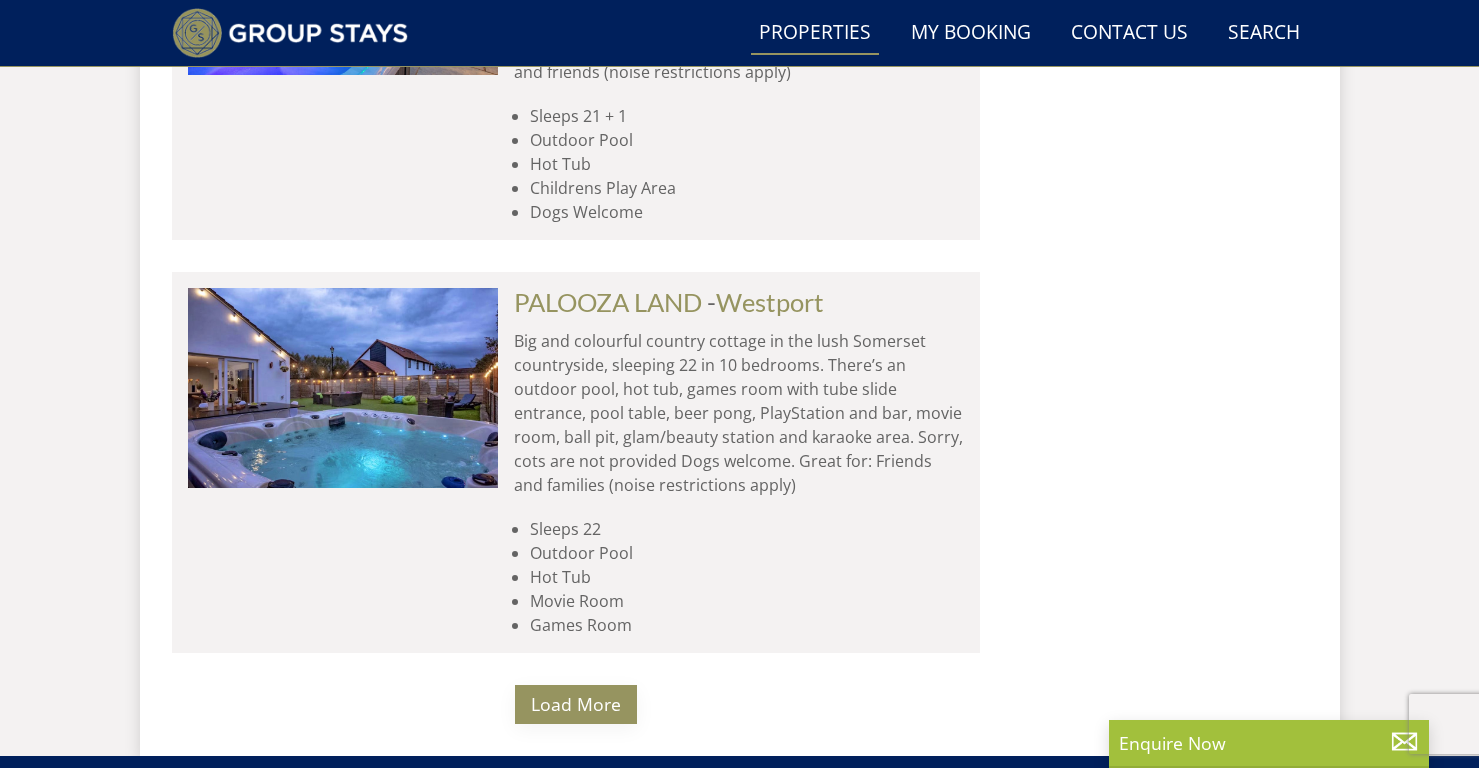click on "Load More" at bounding box center [576, 704] 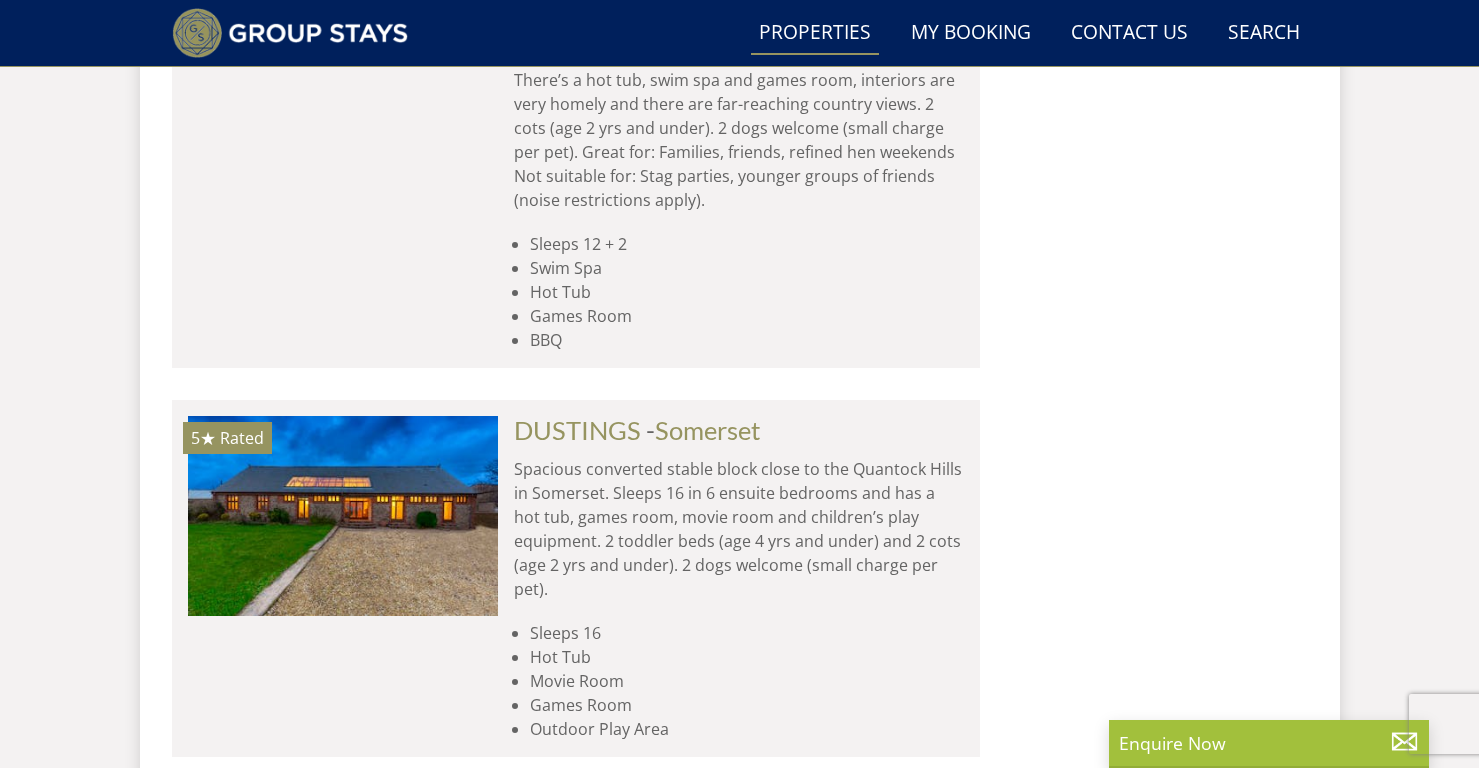 scroll, scrollTop: 24993, scrollLeft: 0, axis: vertical 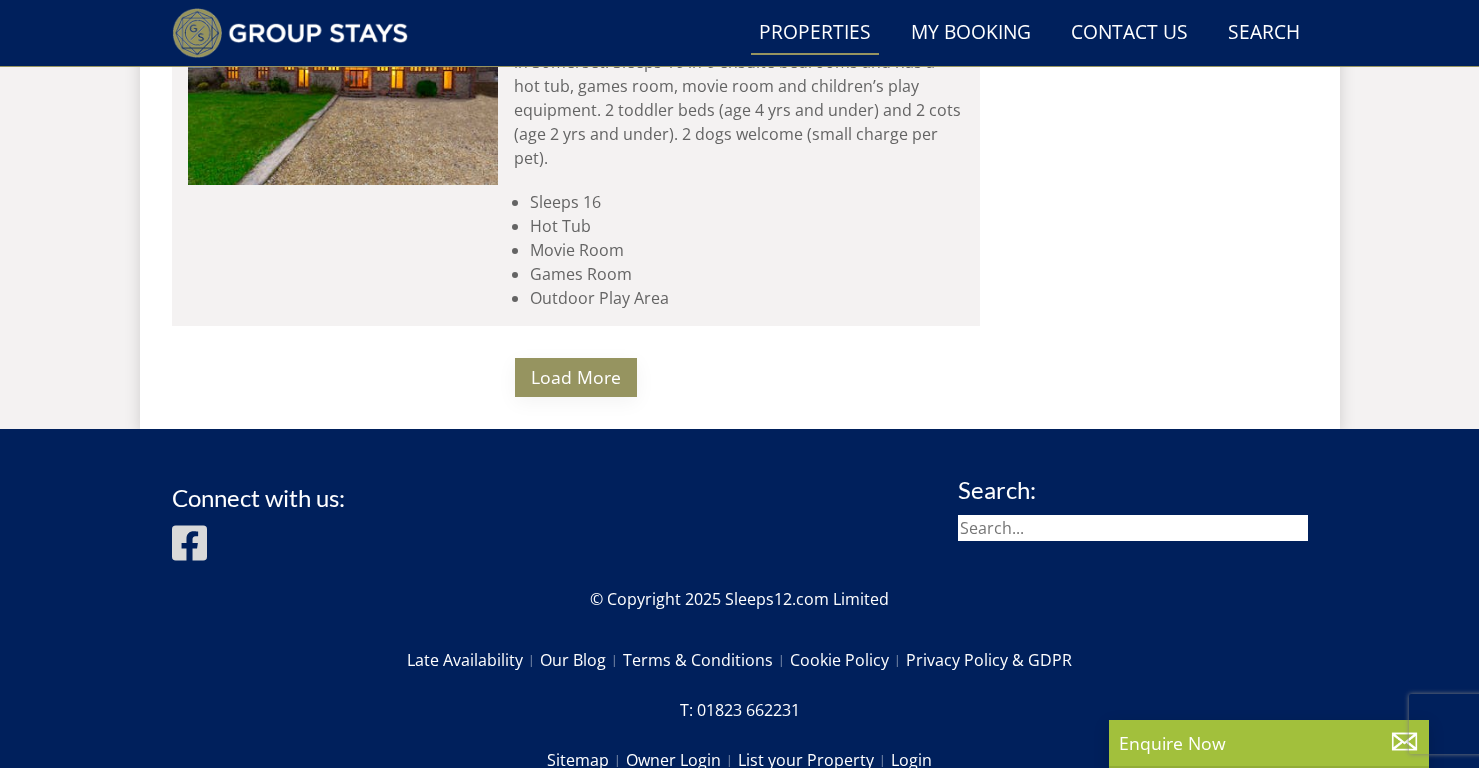 click on "Load More" at bounding box center [576, 377] 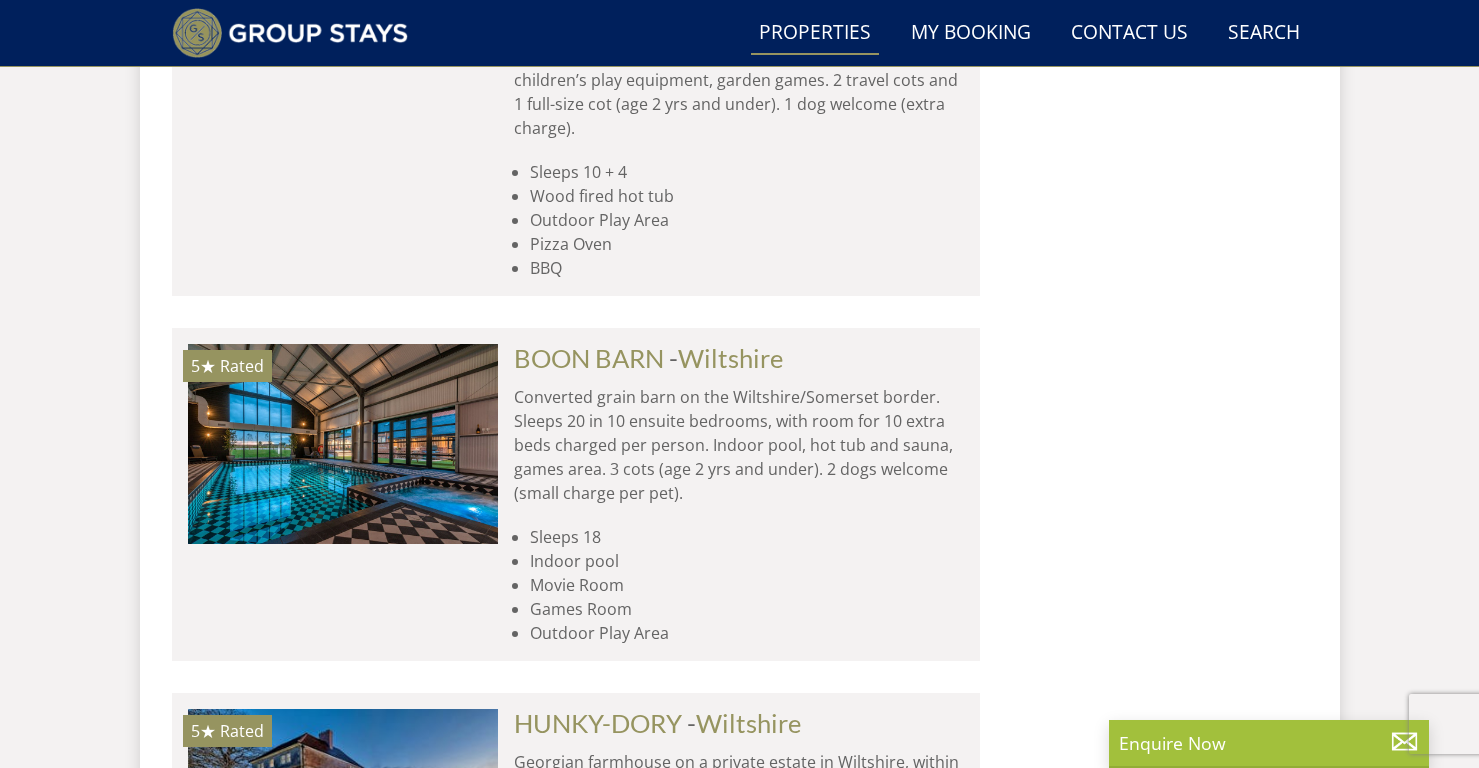 scroll, scrollTop: 30423, scrollLeft: 0, axis: vertical 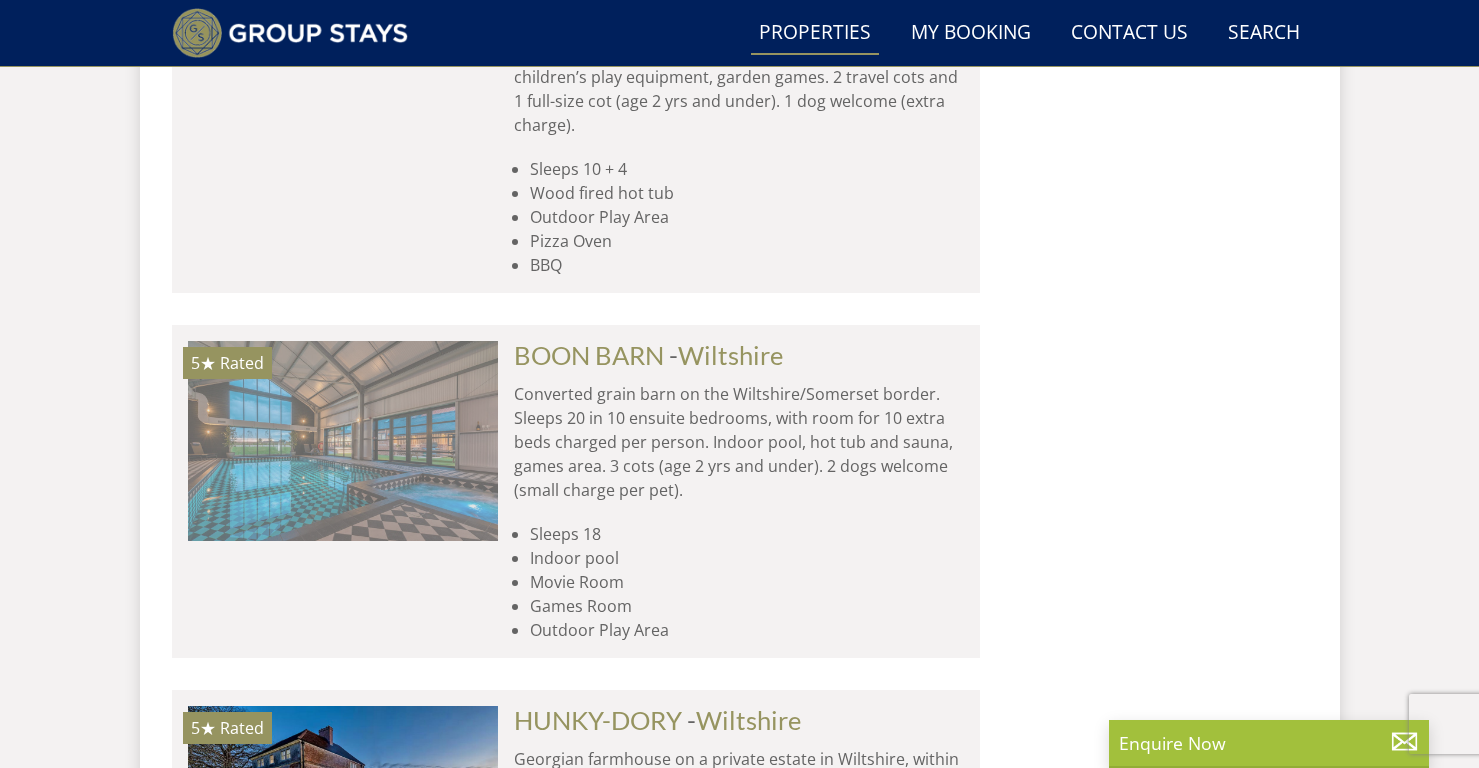 click at bounding box center (343, 441) 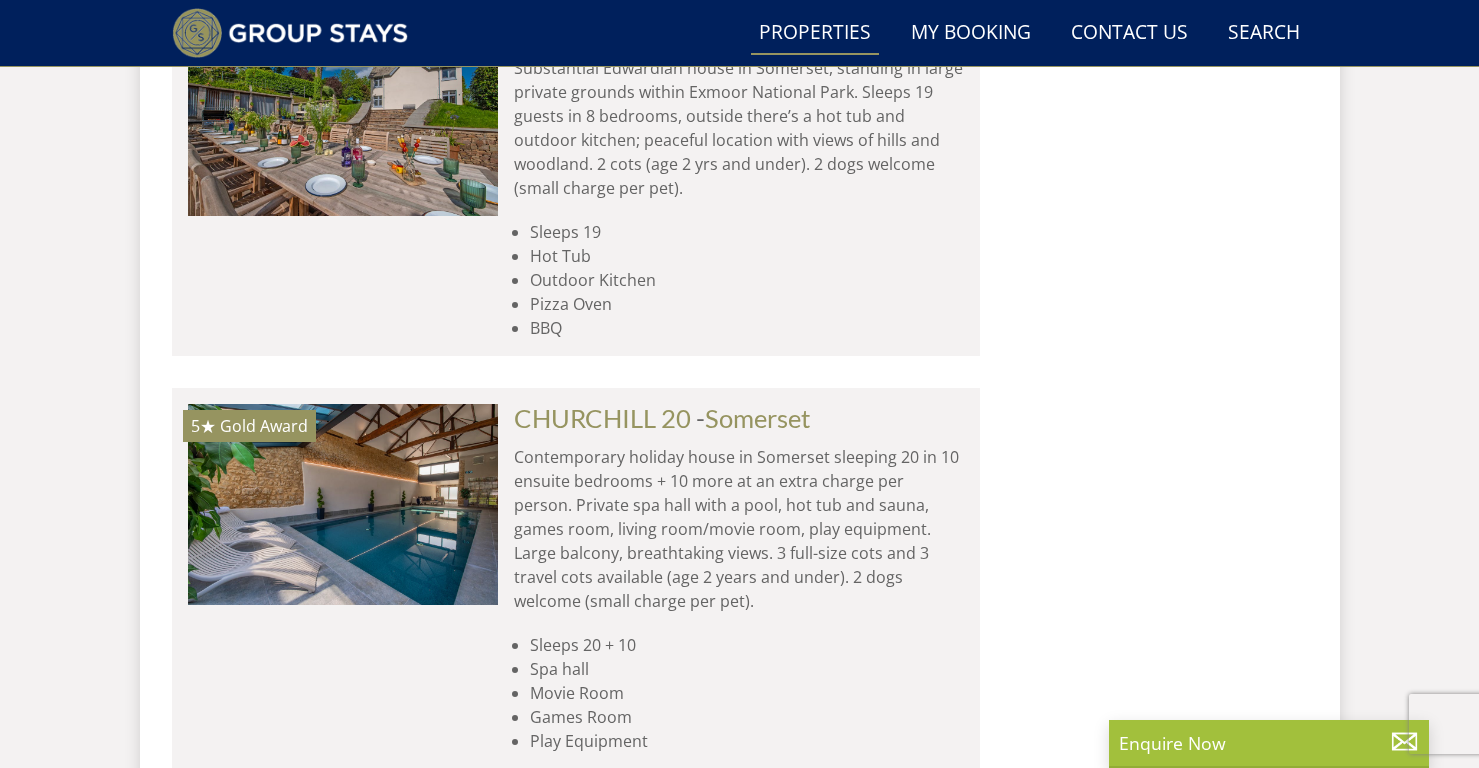 scroll, scrollTop: 32330, scrollLeft: 0, axis: vertical 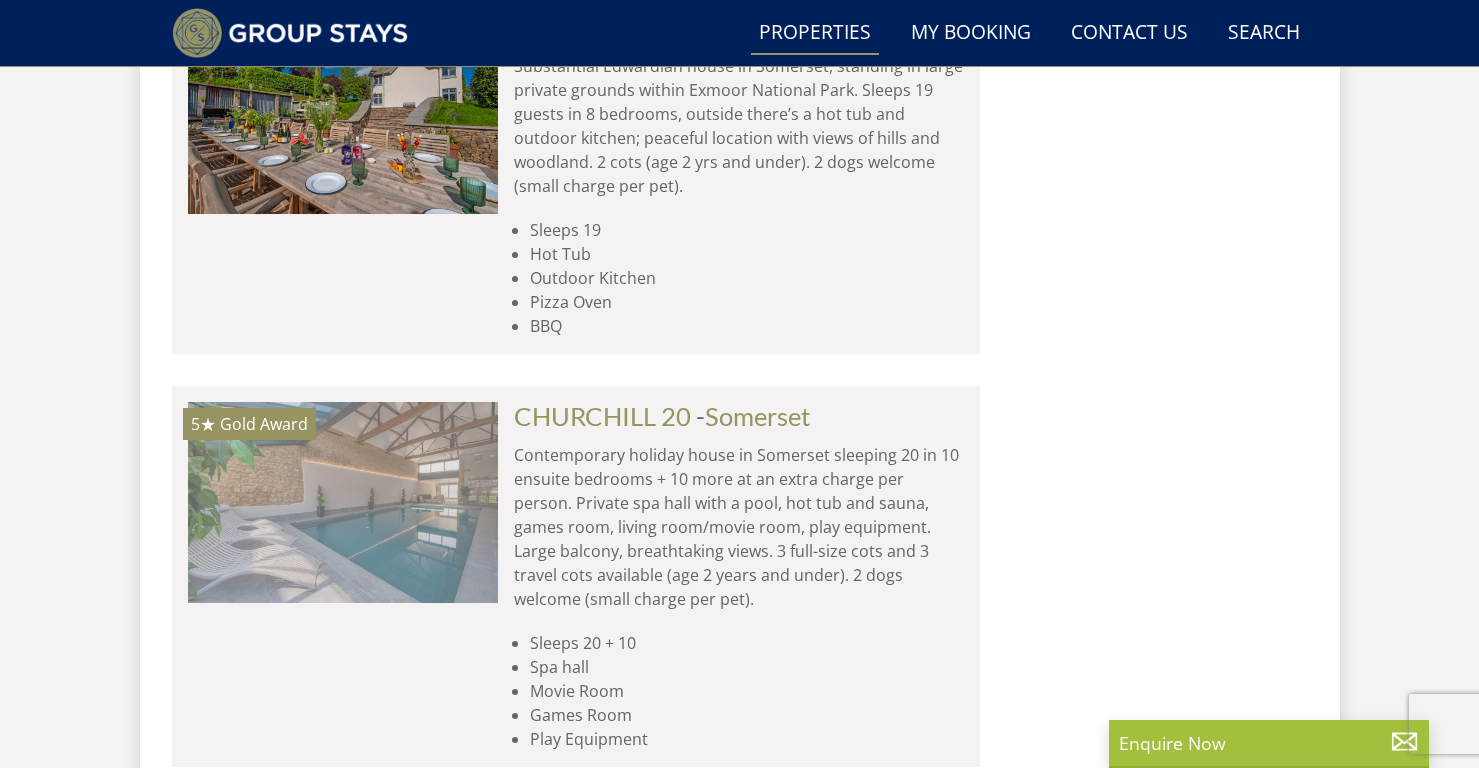 click at bounding box center [343, 502] 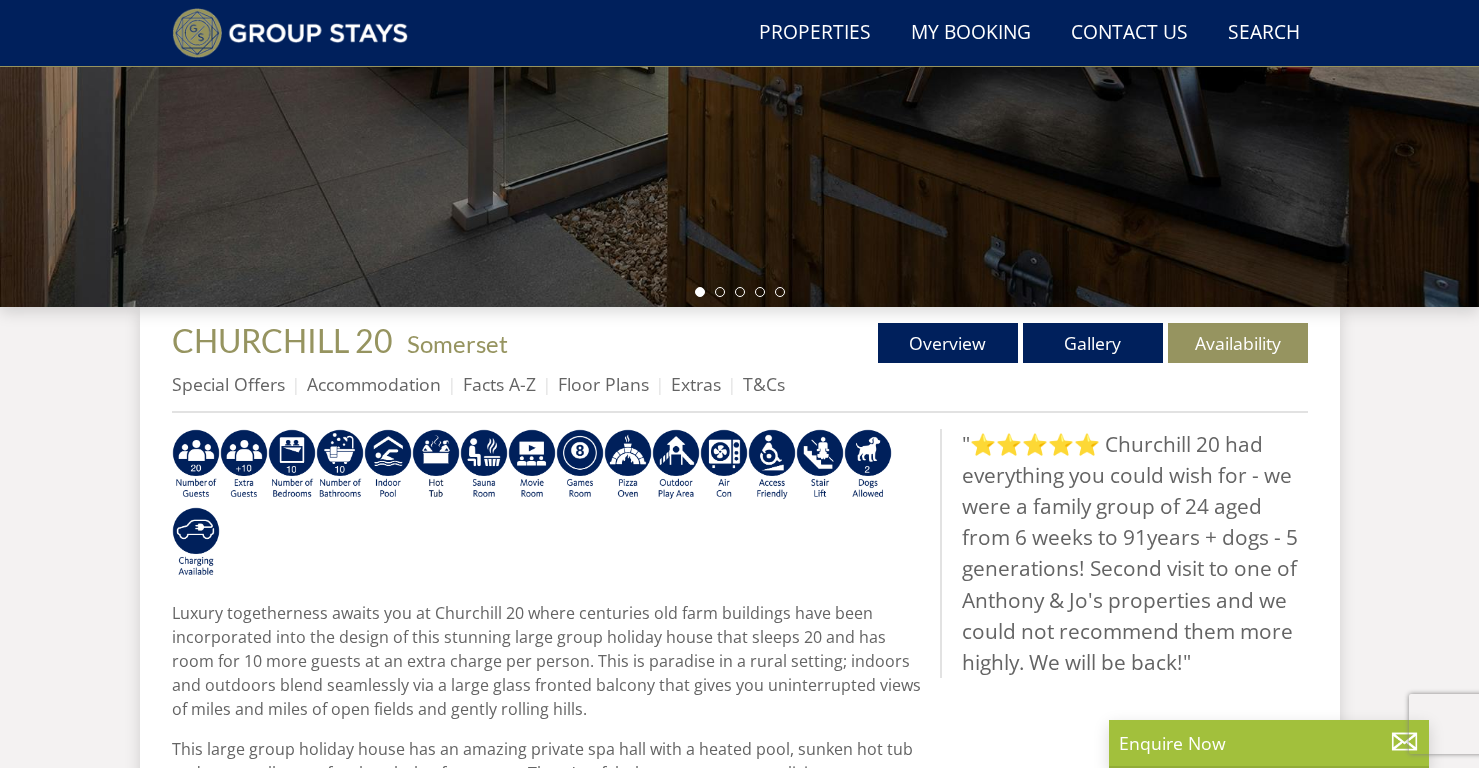 scroll, scrollTop: 509, scrollLeft: 0, axis: vertical 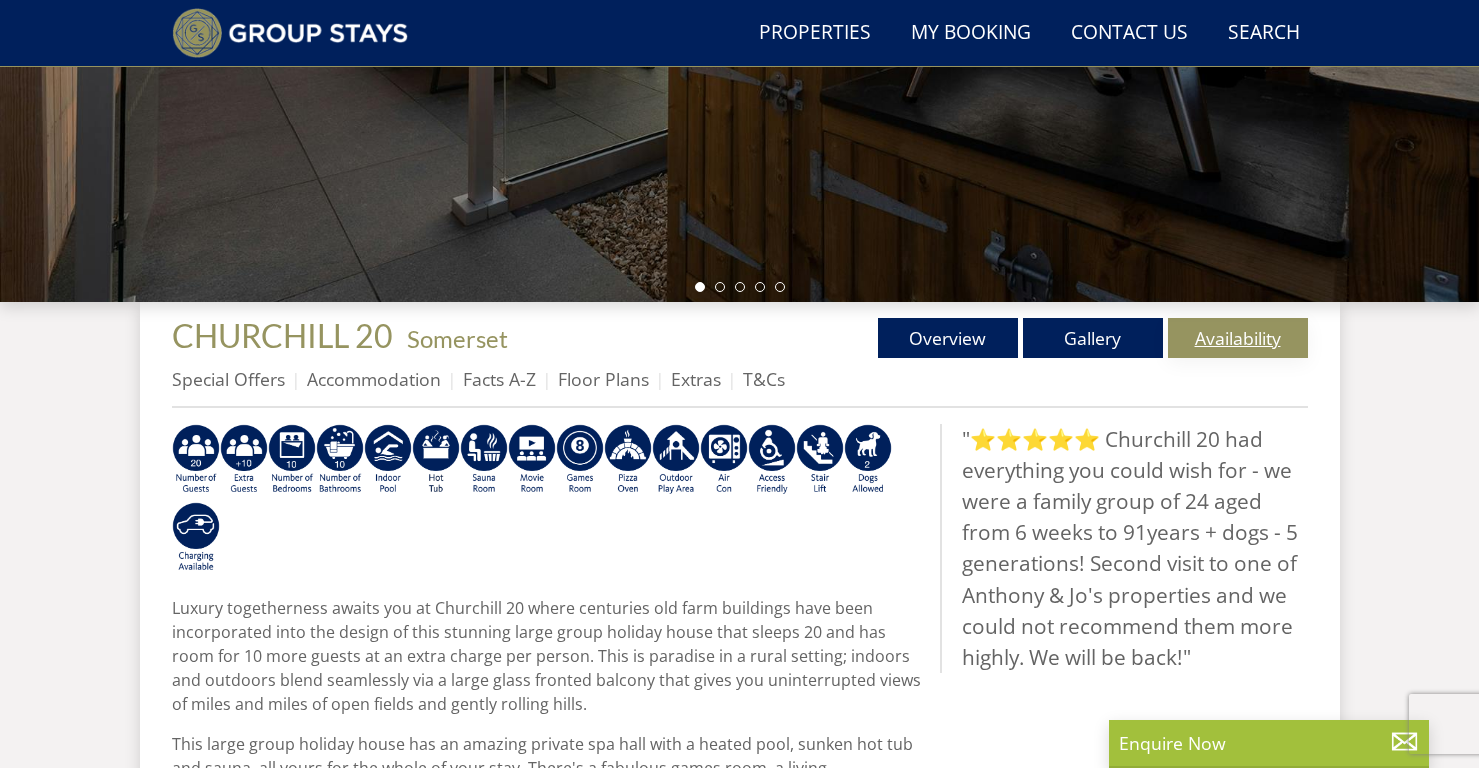click on "Availability" at bounding box center (1238, 338) 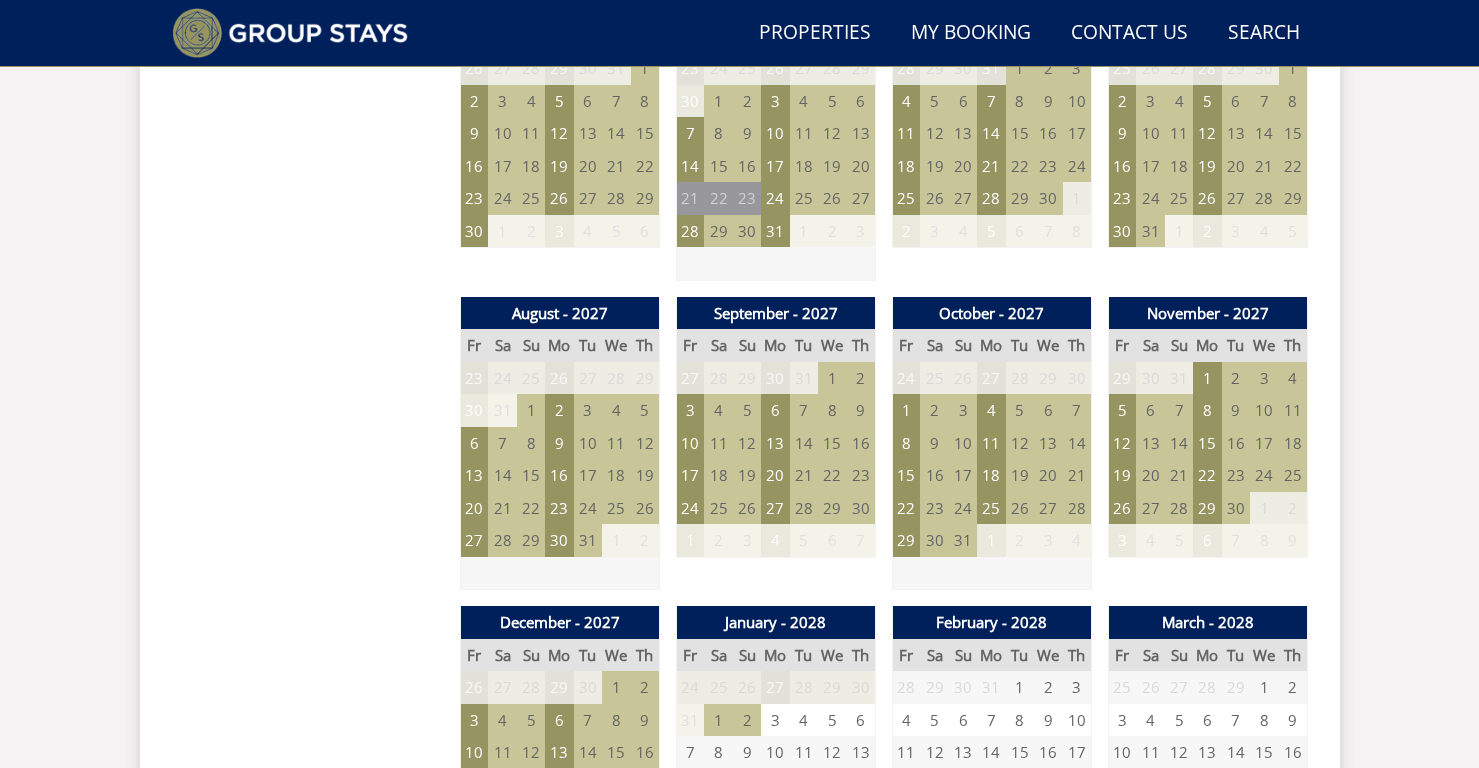 scroll, scrollTop: 2489, scrollLeft: 0, axis: vertical 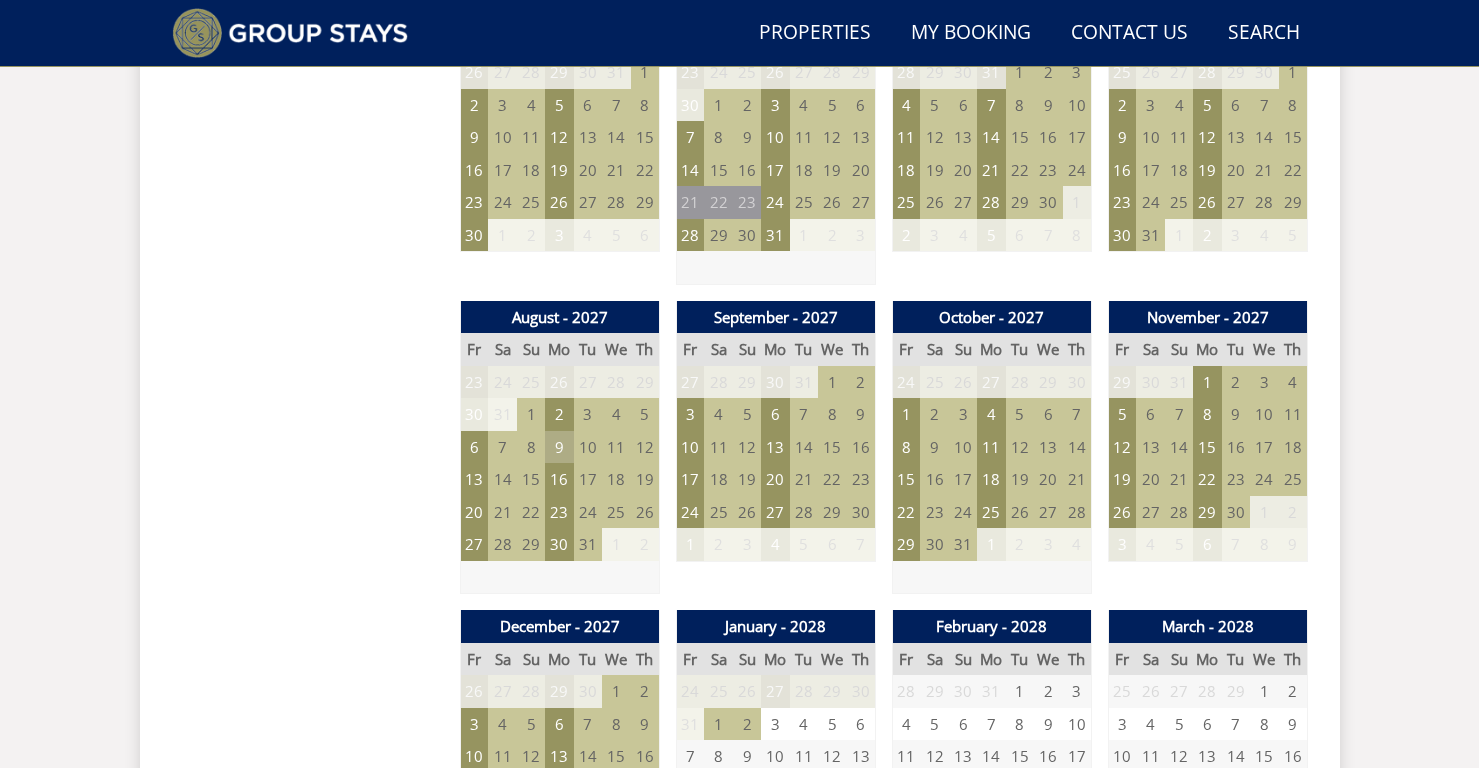 click on "9" at bounding box center (559, 447) 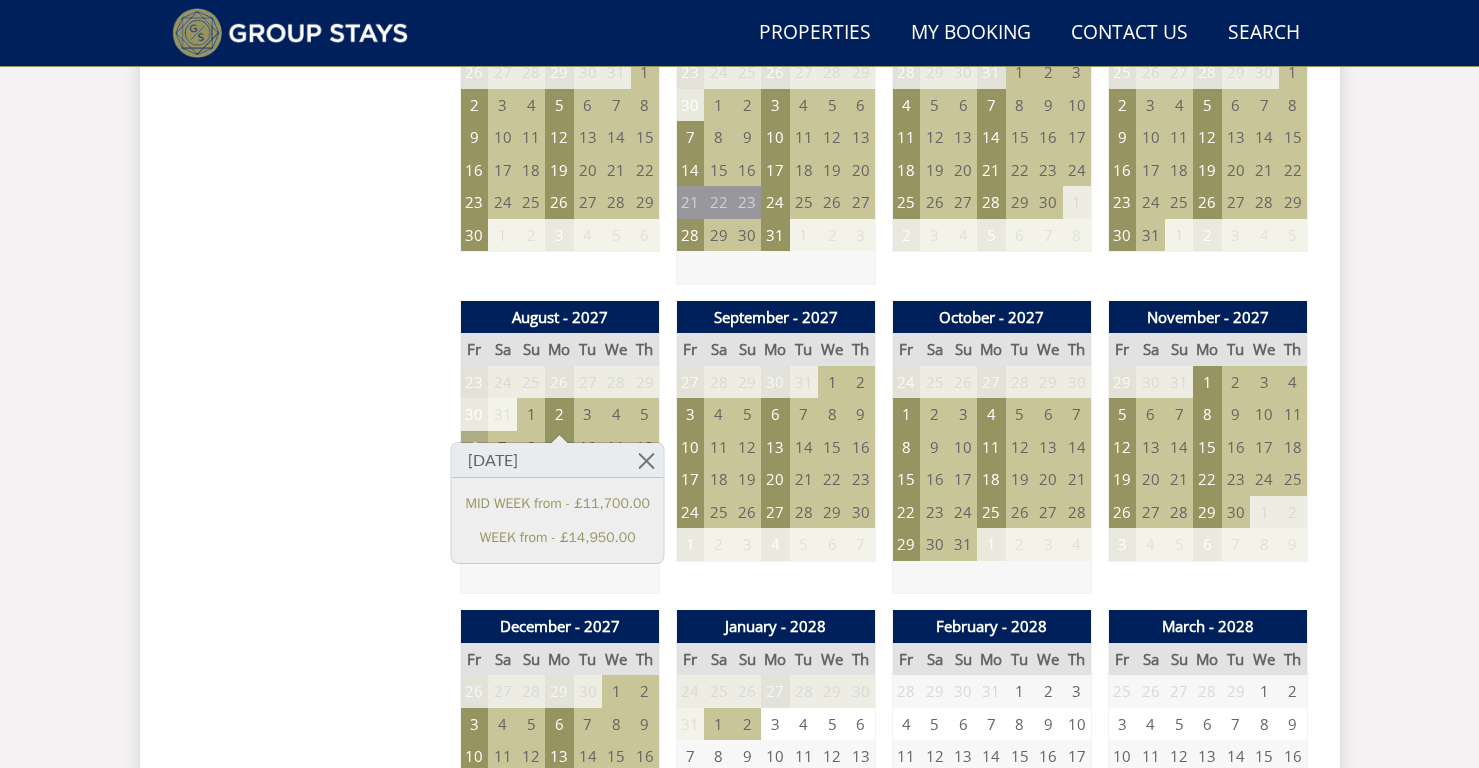 click on "6" at bounding box center (474, 447) 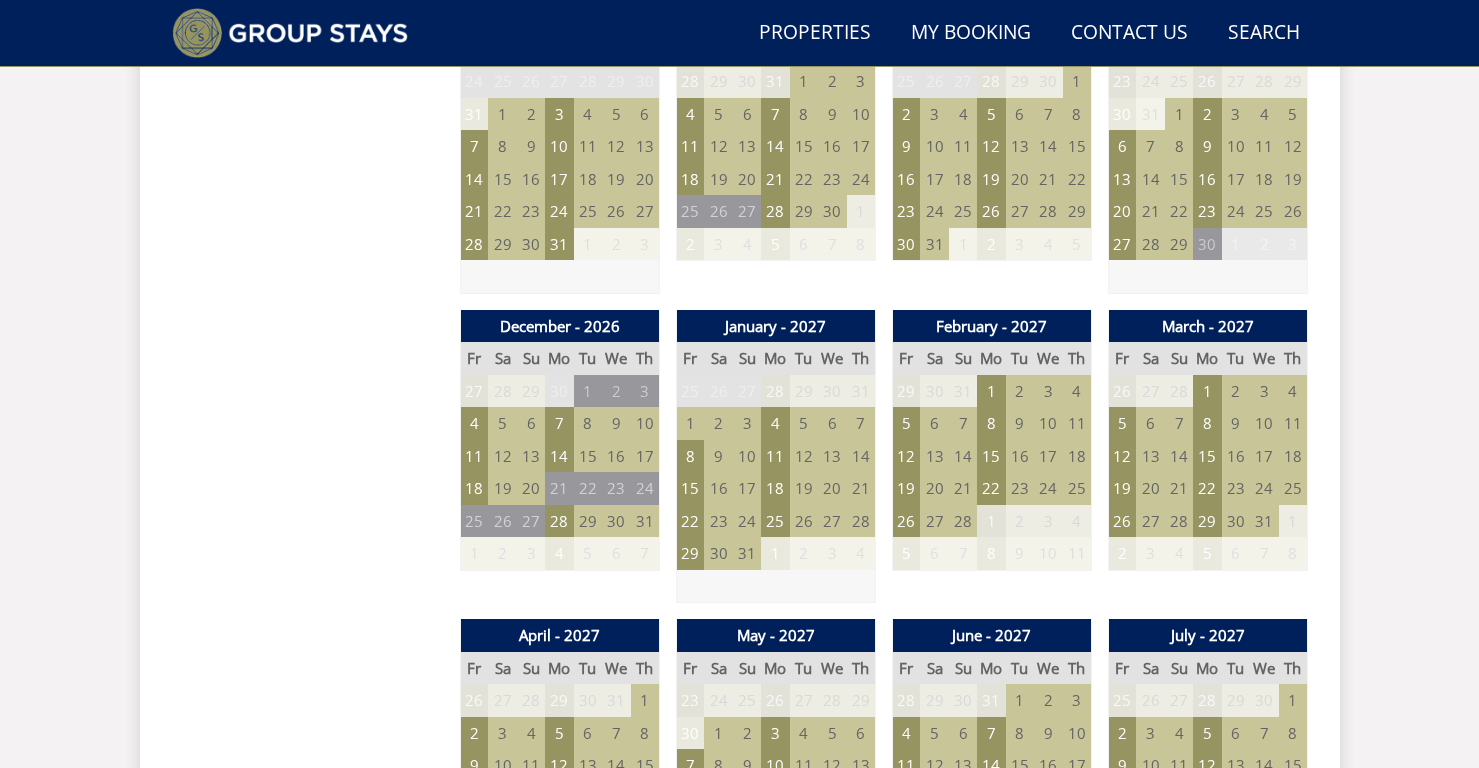 scroll, scrollTop: 1853, scrollLeft: 0, axis: vertical 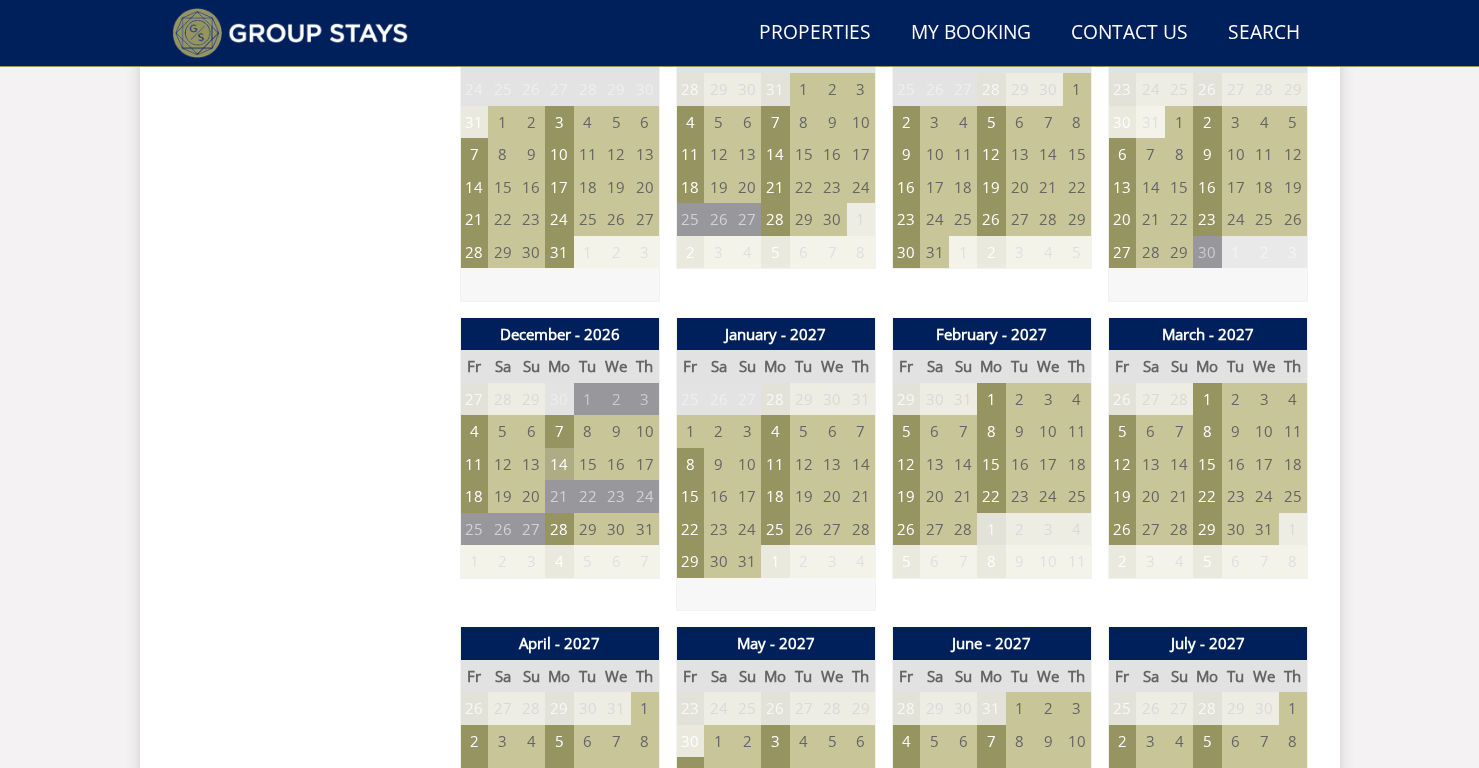 click on "14" at bounding box center (559, 464) 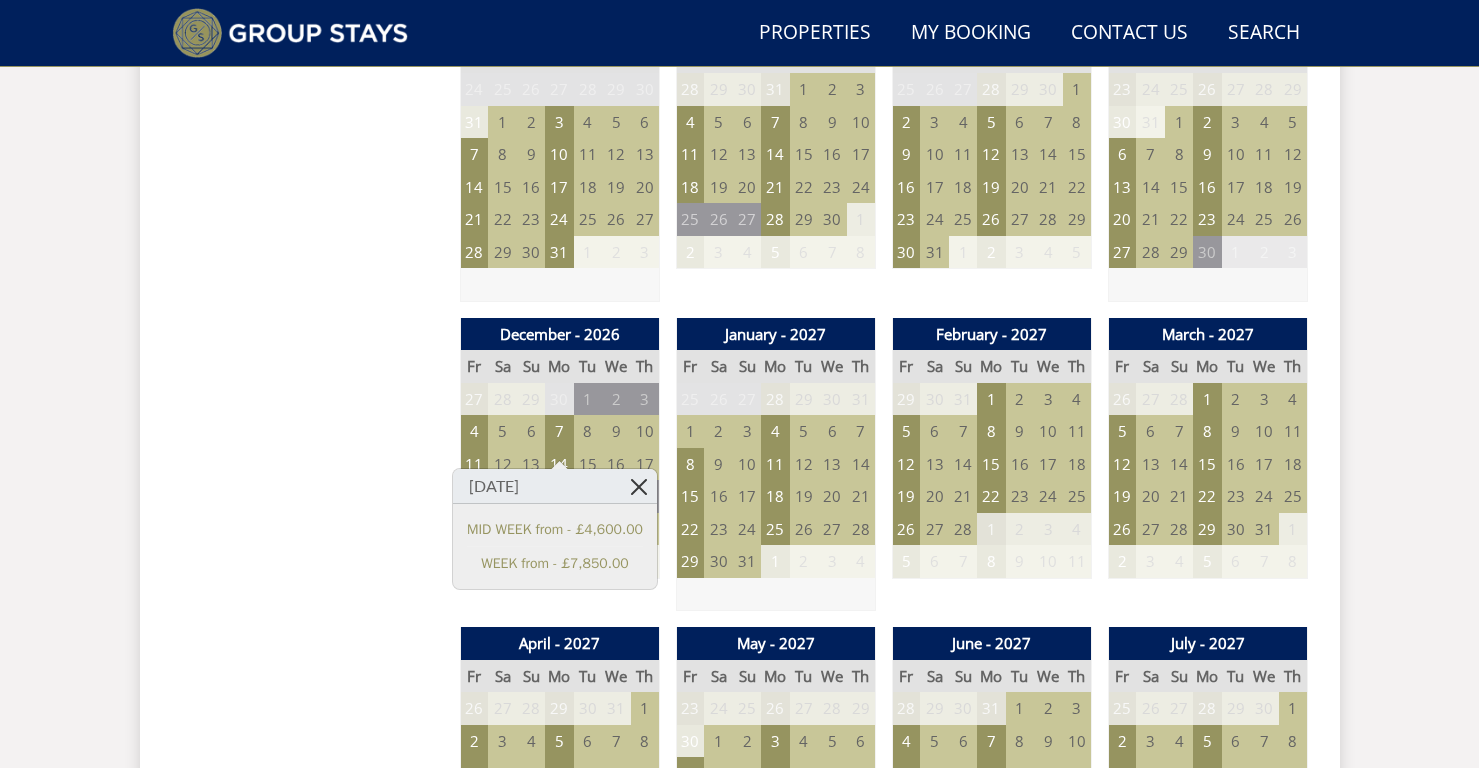 click at bounding box center [639, 486] 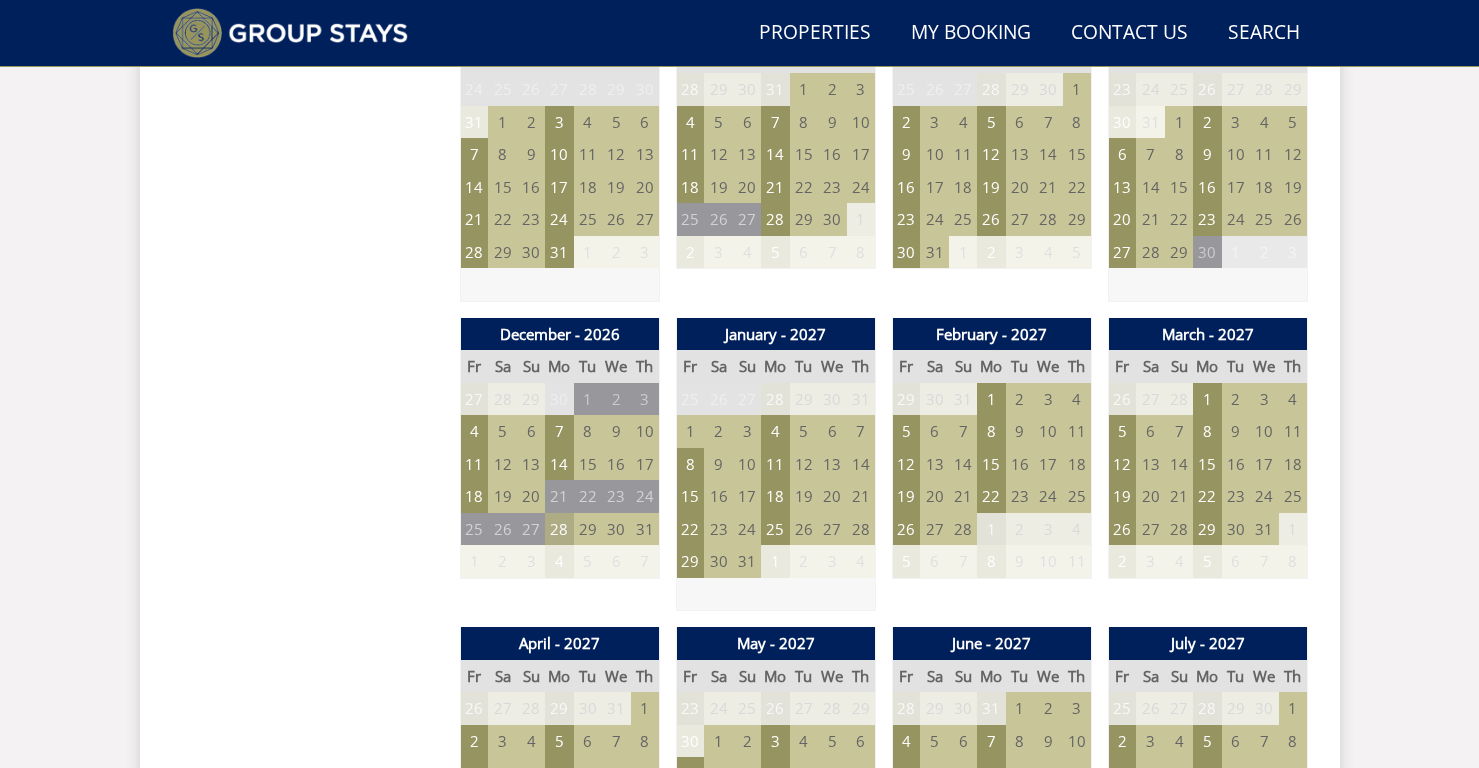 click on "28" at bounding box center (559, 529) 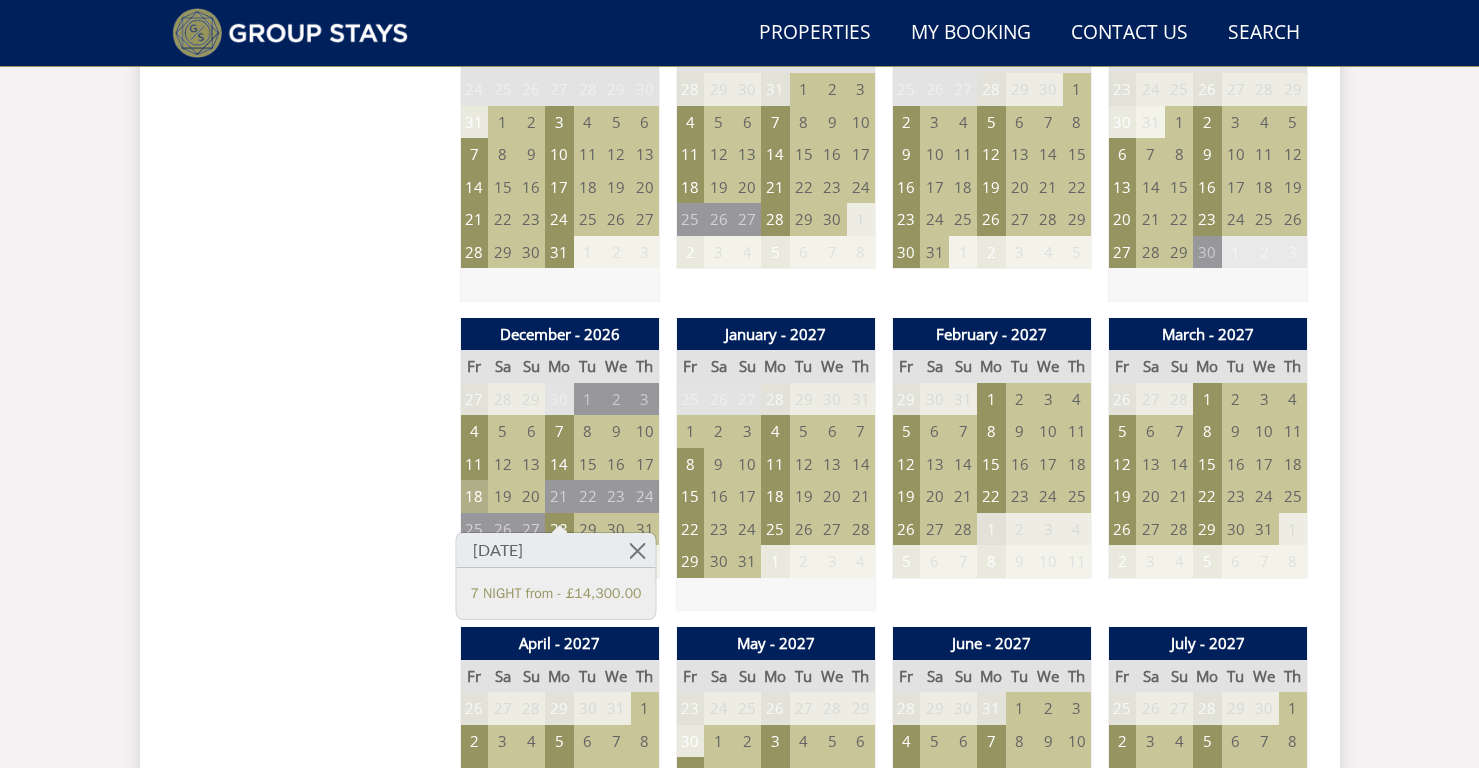 click on "18" at bounding box center [474, 496] 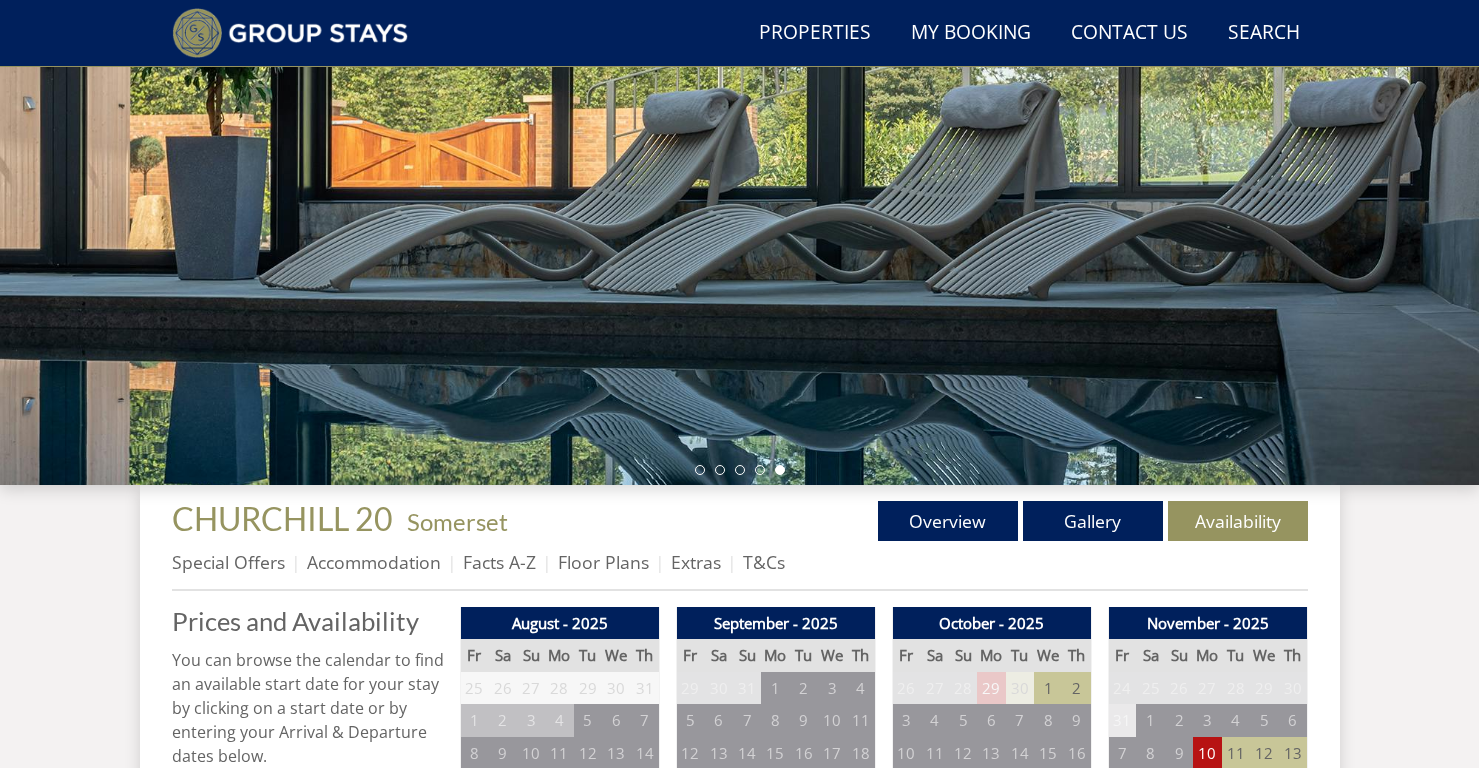 scroll, scrollTop: 327, scrollLeft: 0, axis: vertical 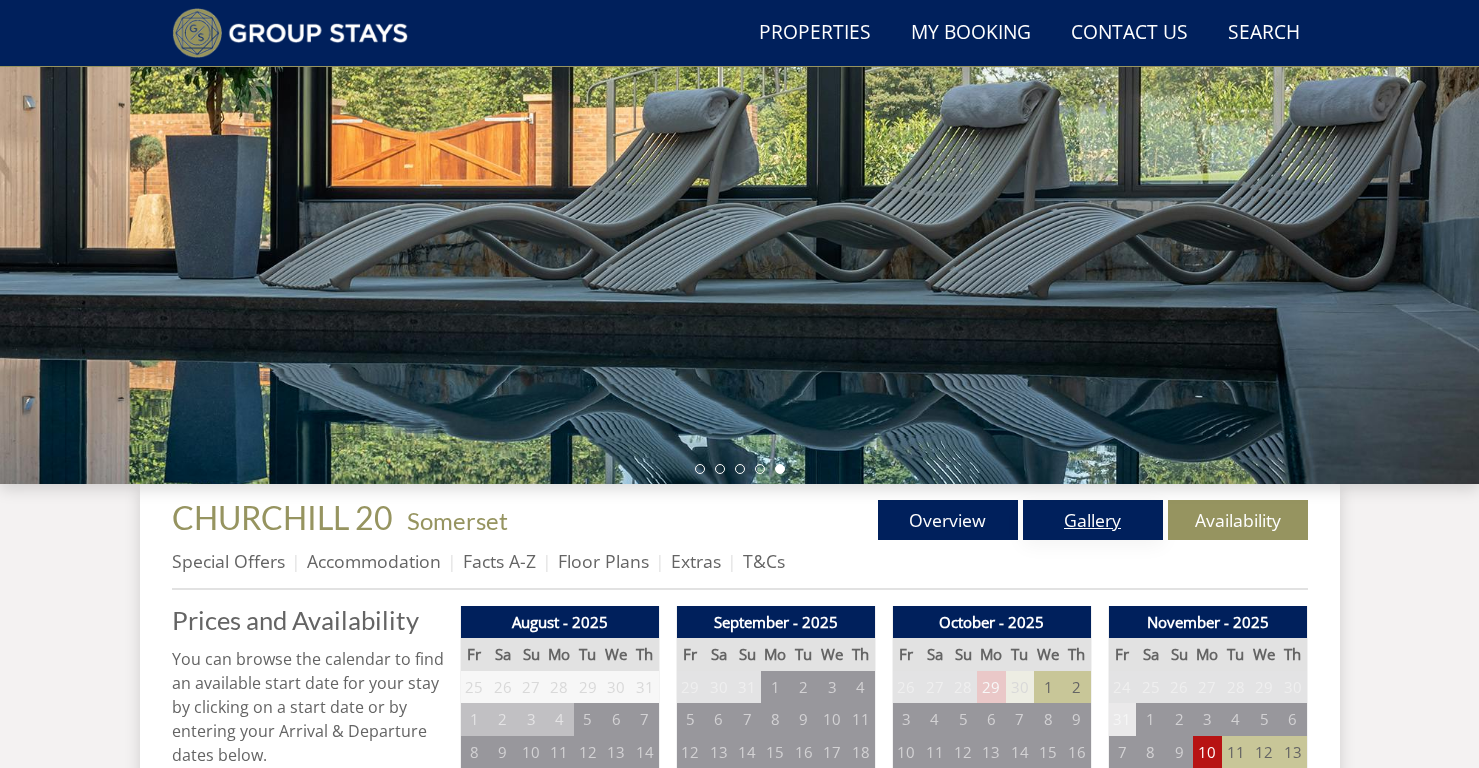 click on "Gallery" at bounding box center (1093, 520) 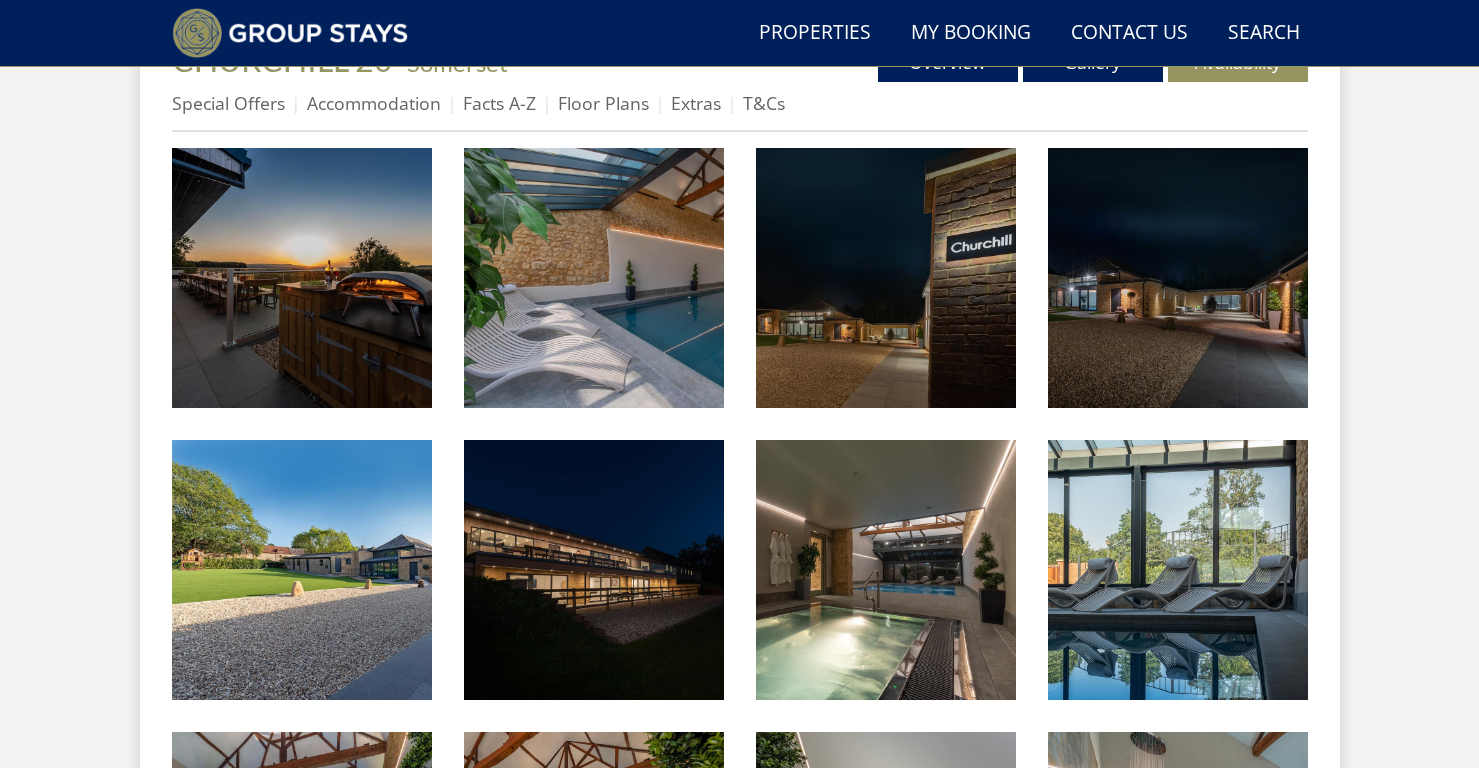 scroll, scrollTop: 727, scrollLeft: 0, axis: vertical 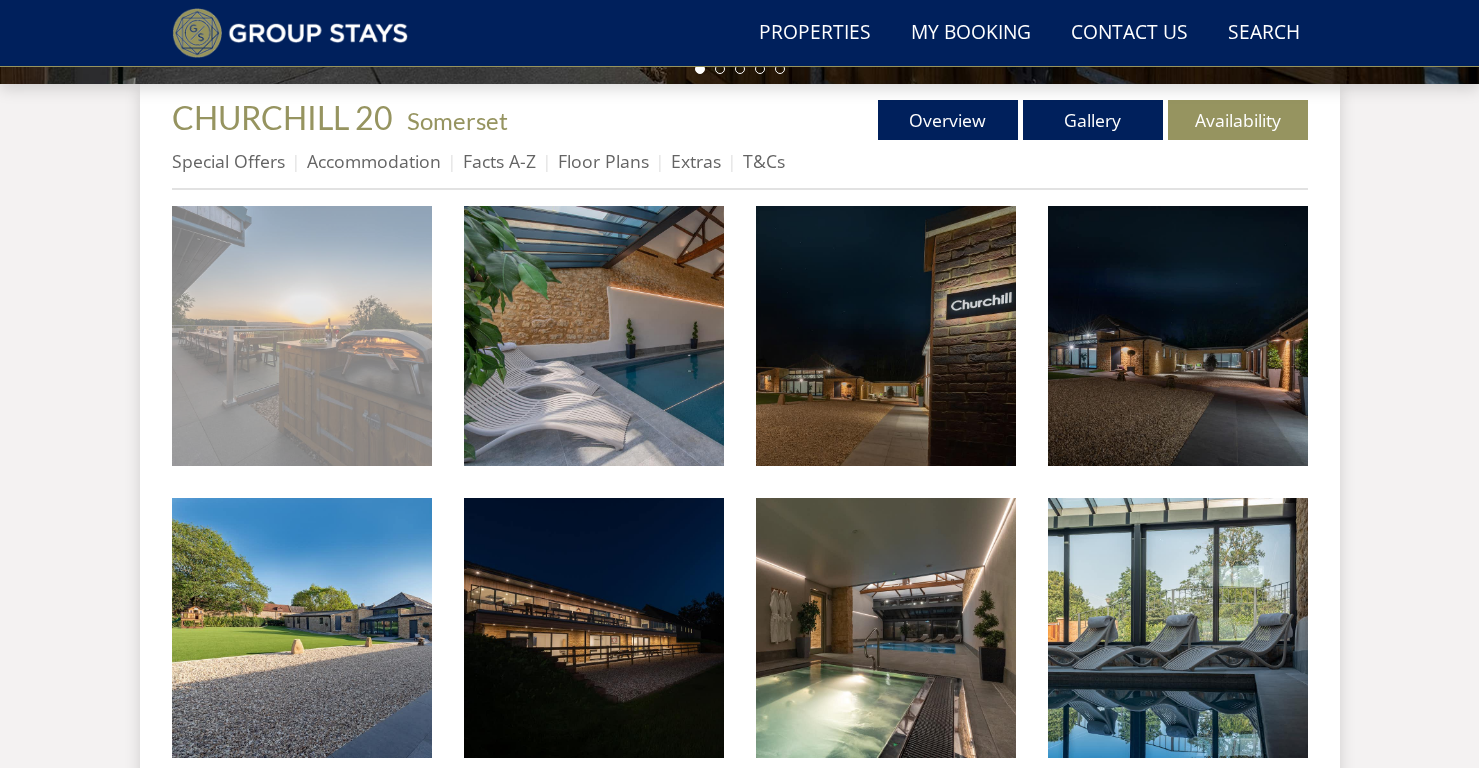click at bounding box center (302, 336) 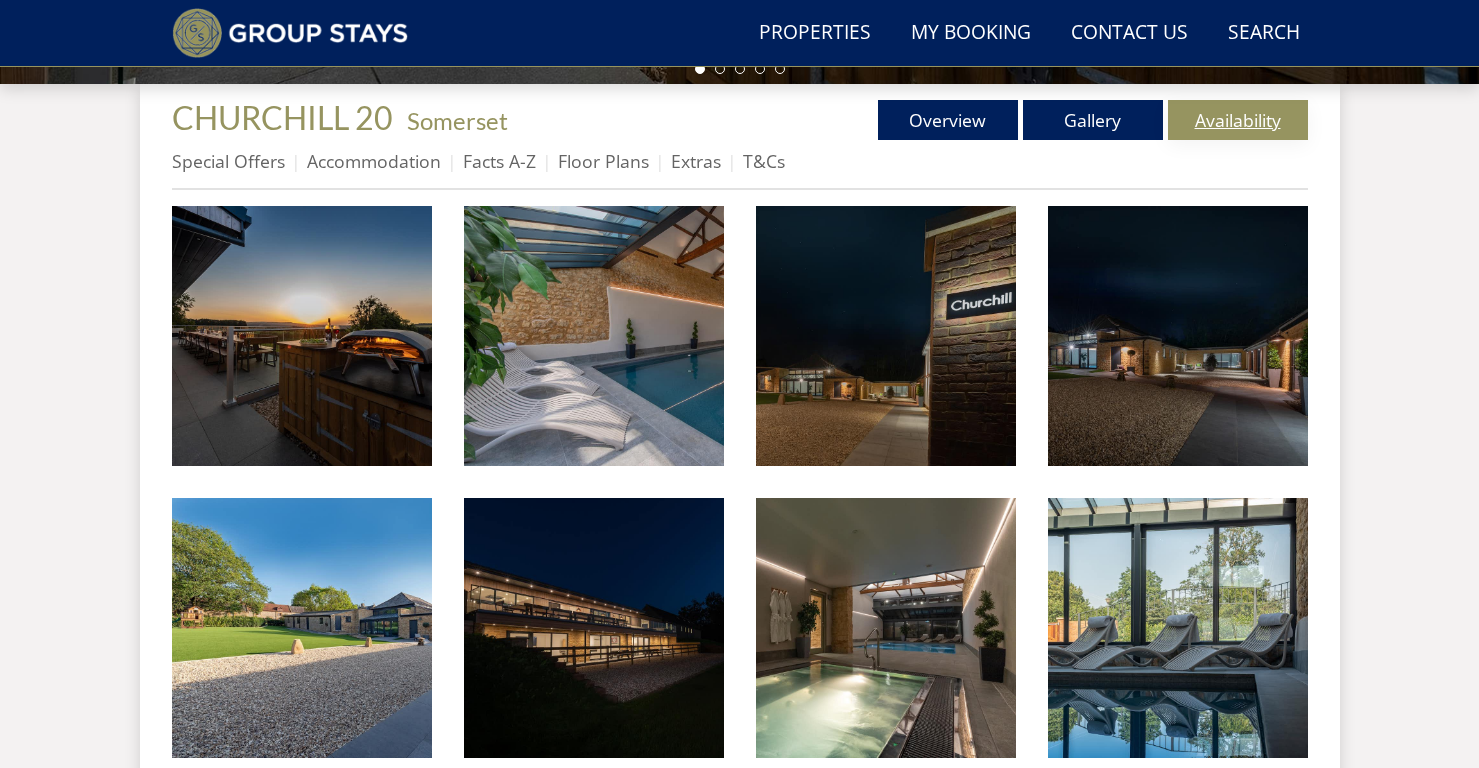 click on "Availability" at bounding box center (1238, 120) 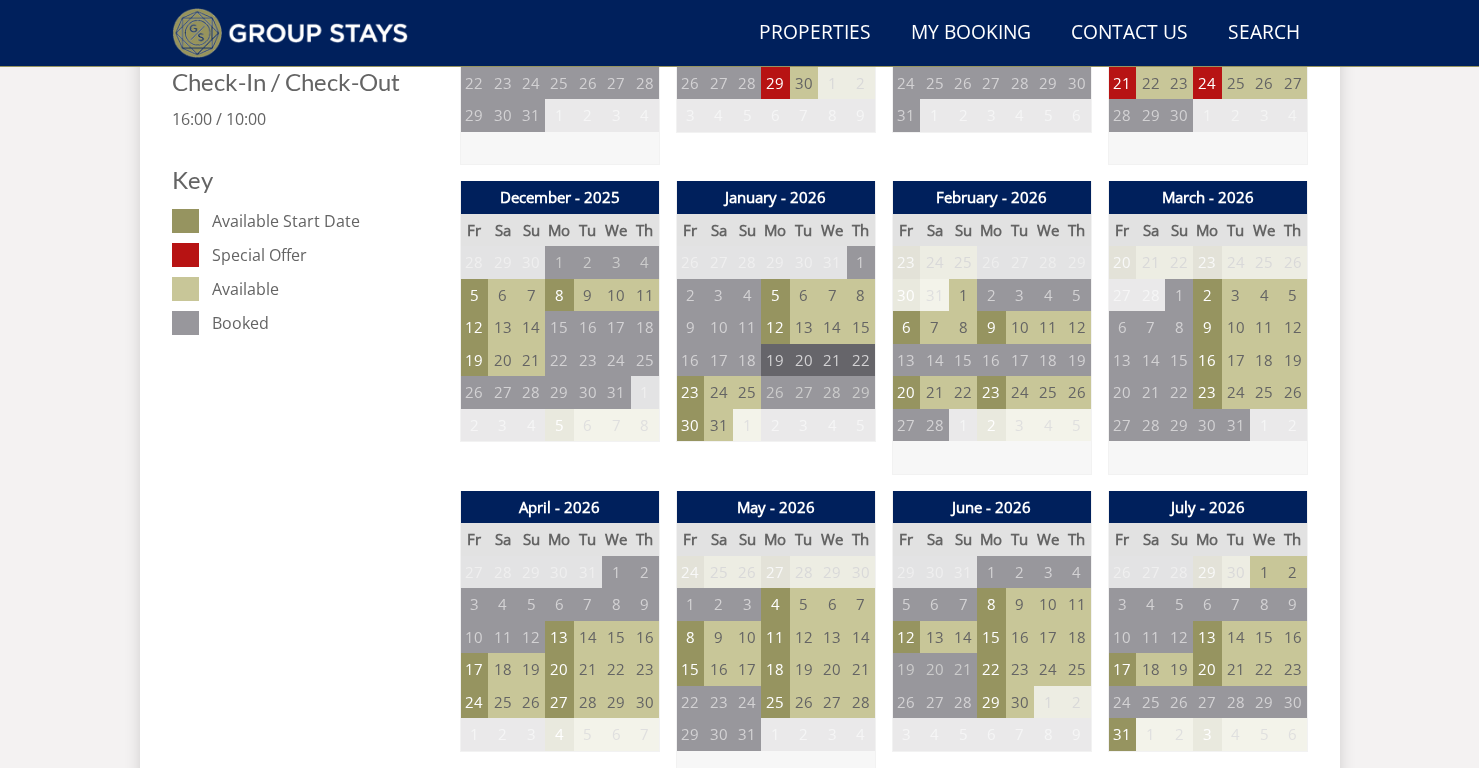 scroll, scrollTop: 1068, scrollLeft: 0, axis: vertical 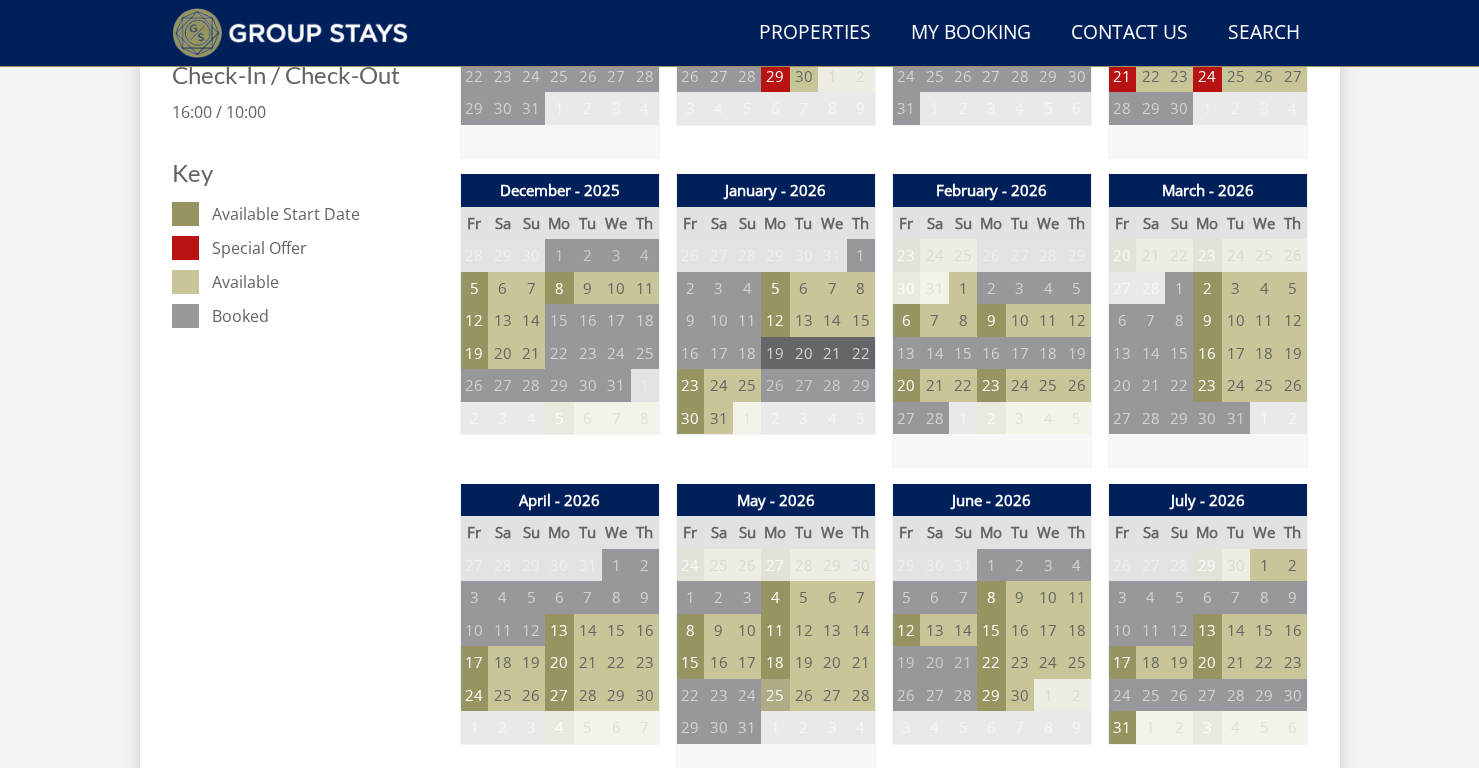 click on "25" at bounding box center [775, 695] 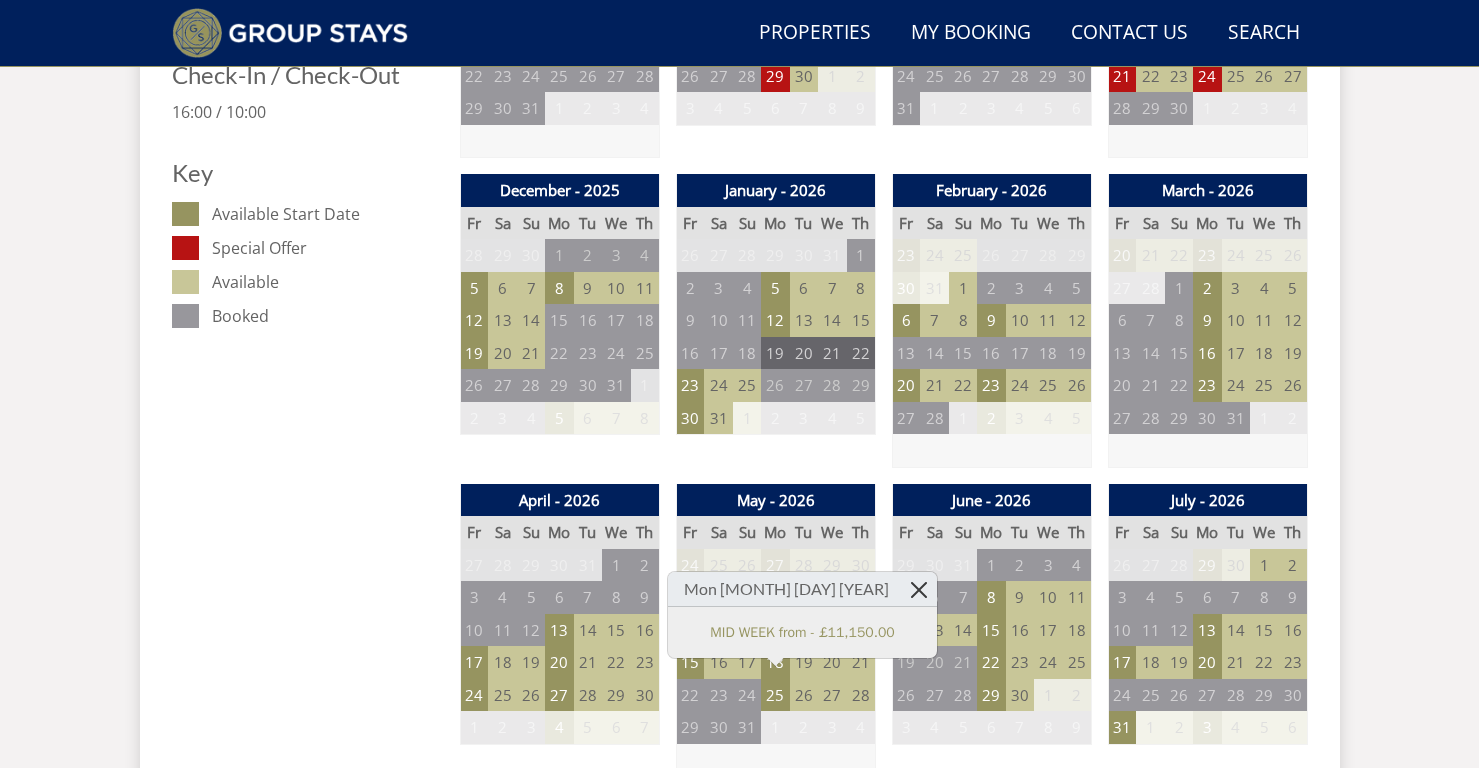 click at bounding box center (919, 589) 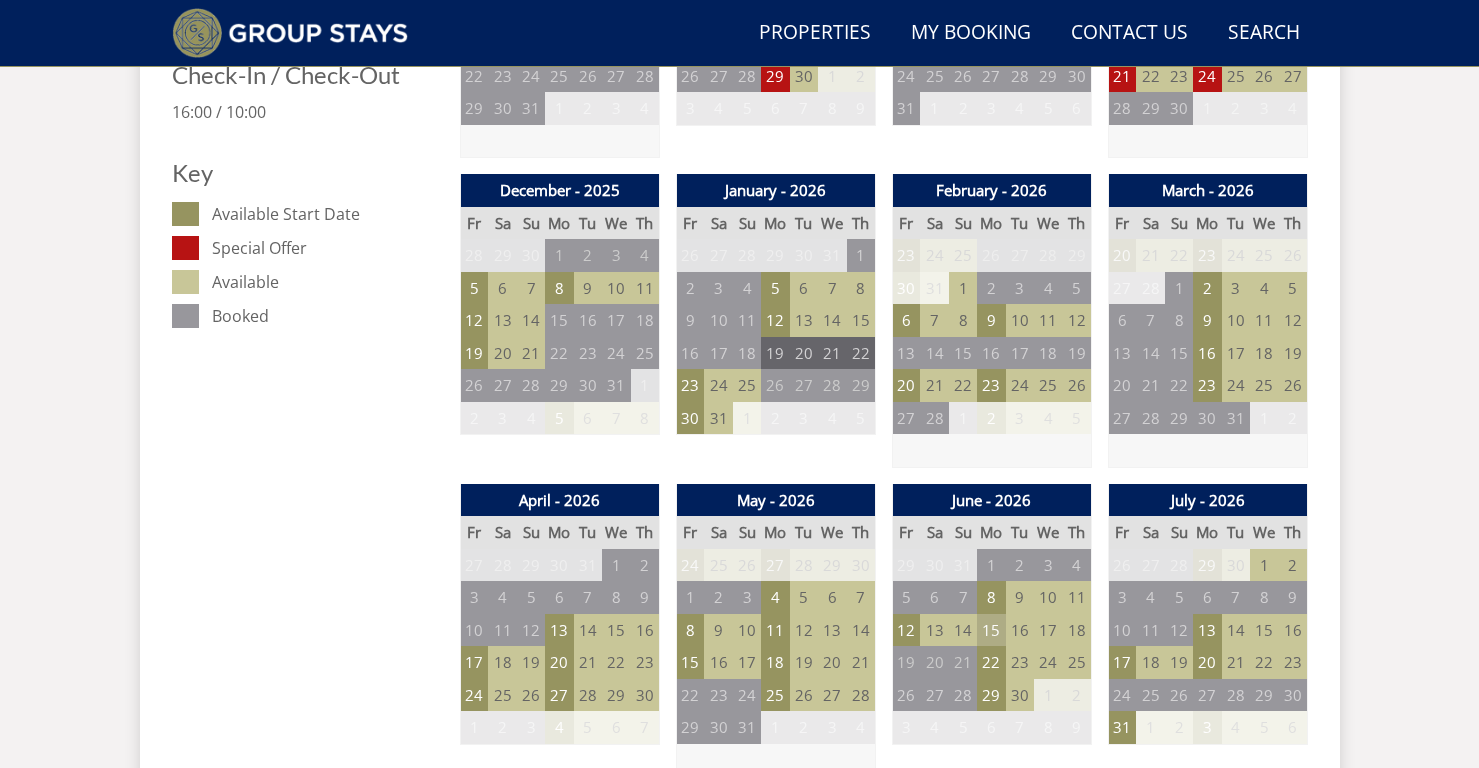 click on "15" at bounding box center [991, 630] 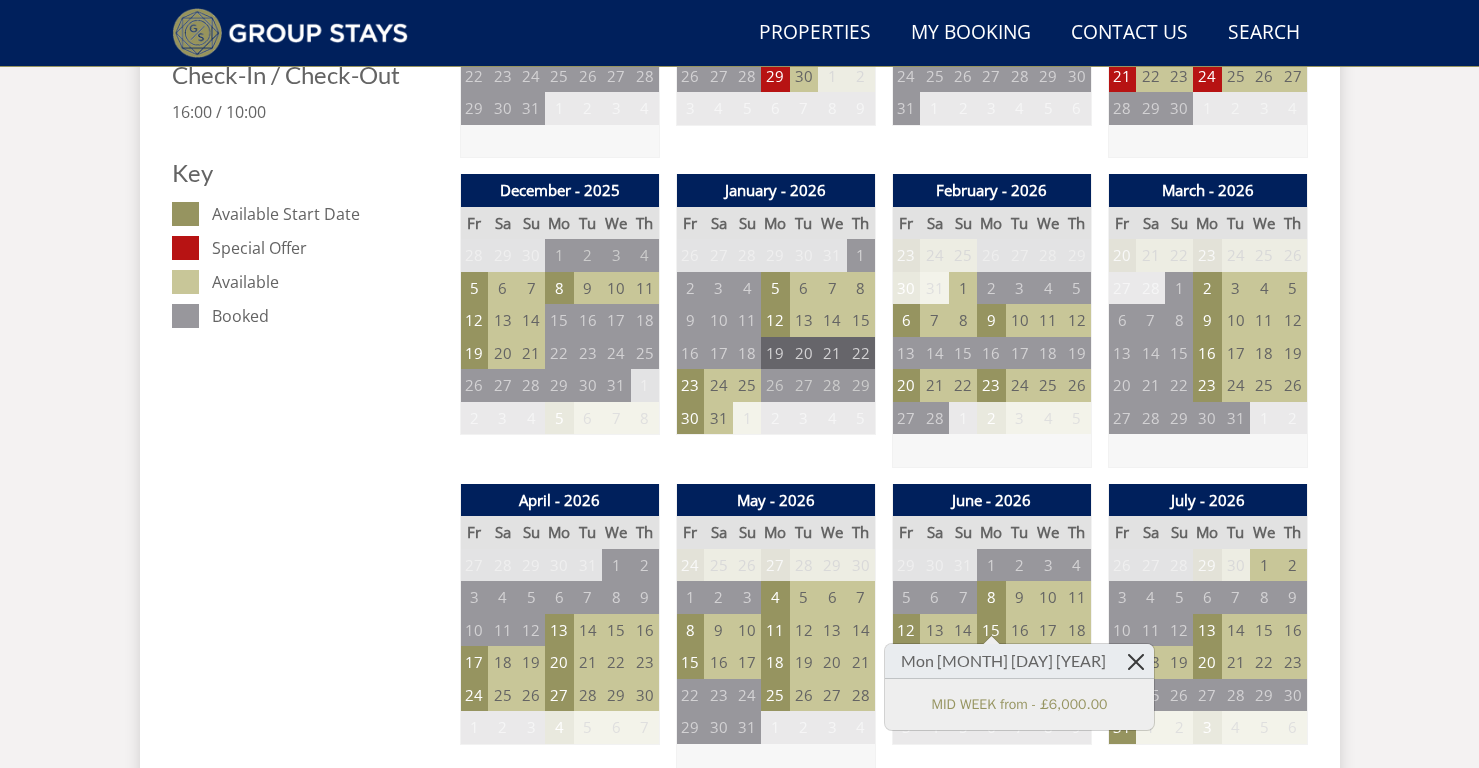 click at bounding box center (1136, 661) 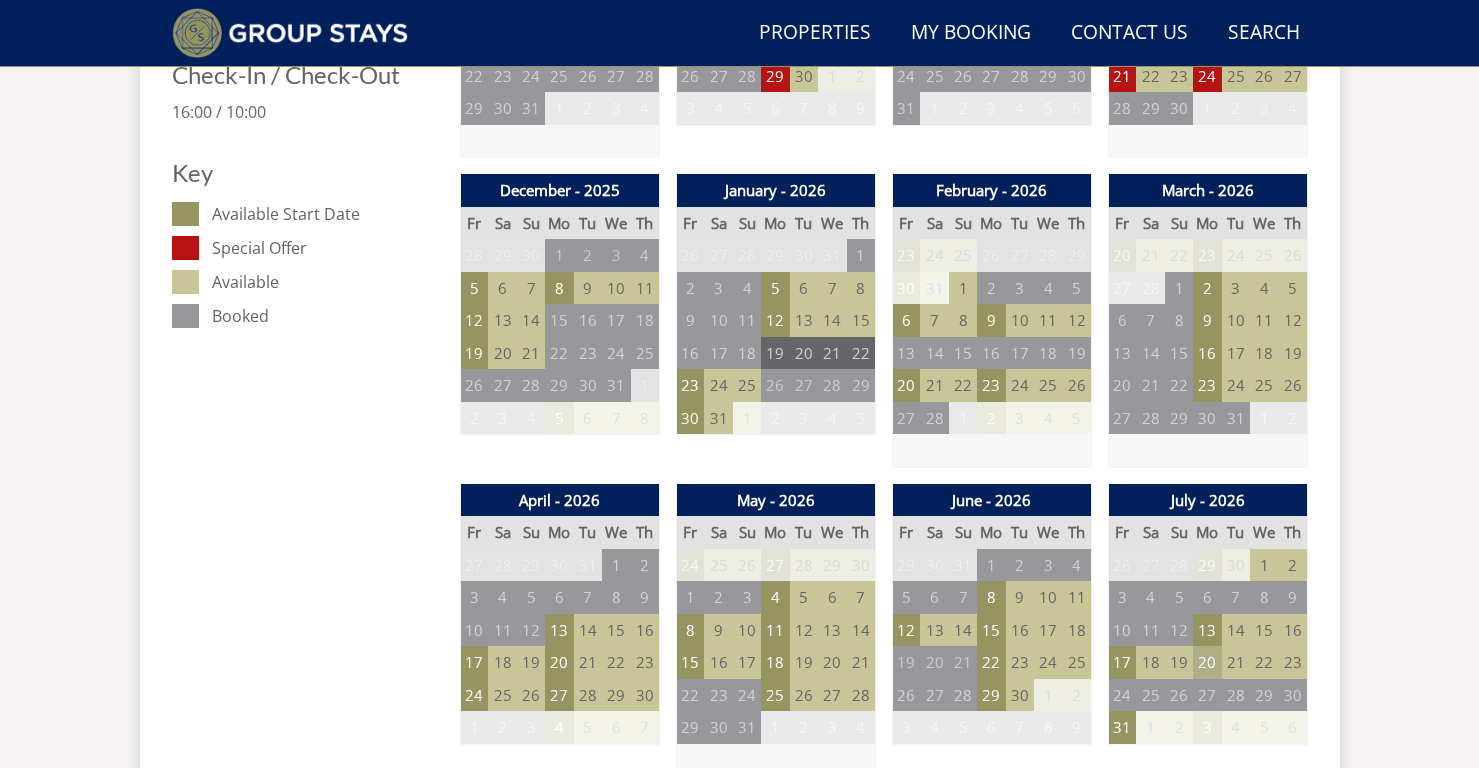 click on "20" at bounding box center (1207, 662) 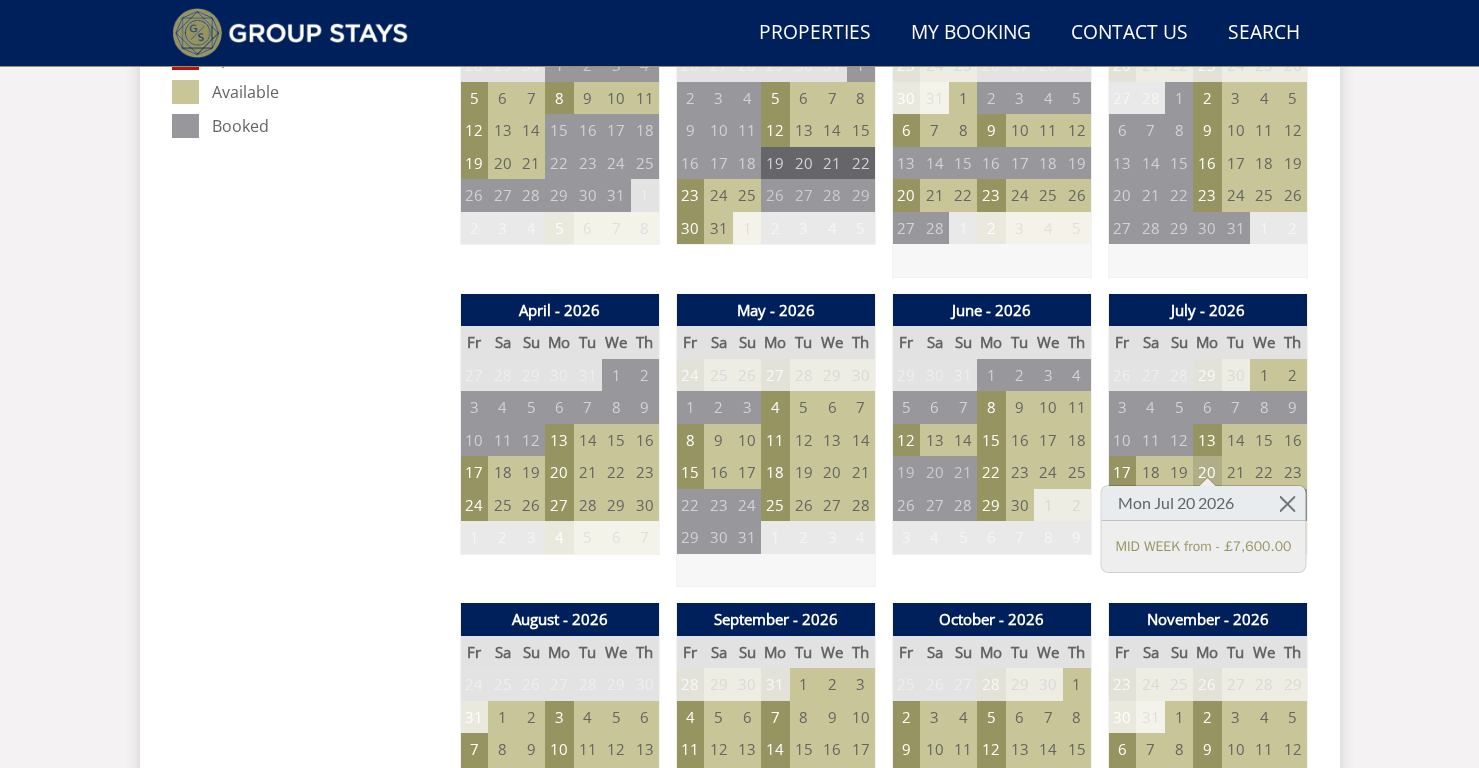 scroll, scrollTop: 1260, scrollLeft: 0, axis: vertical 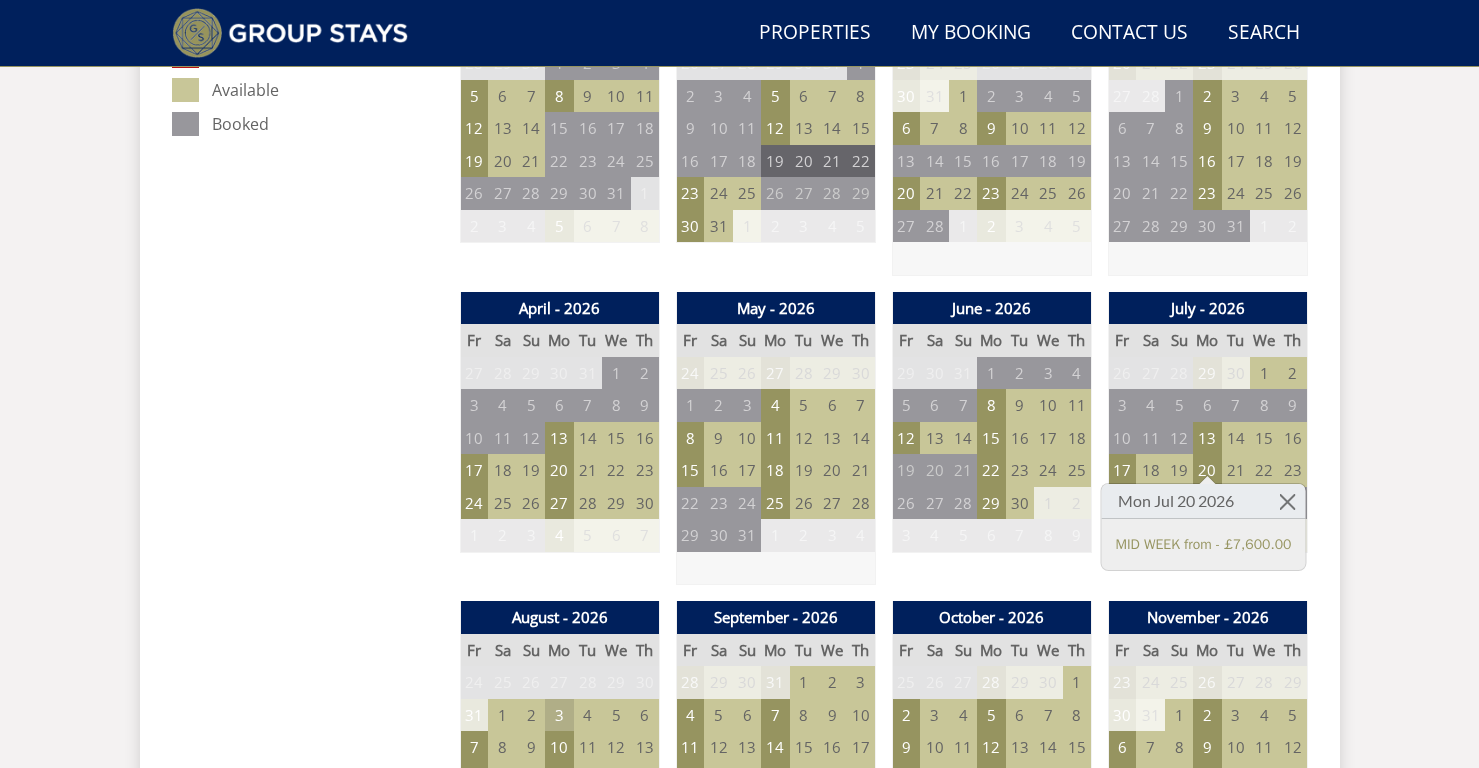 click on "3" at bounding box center (559, 715) 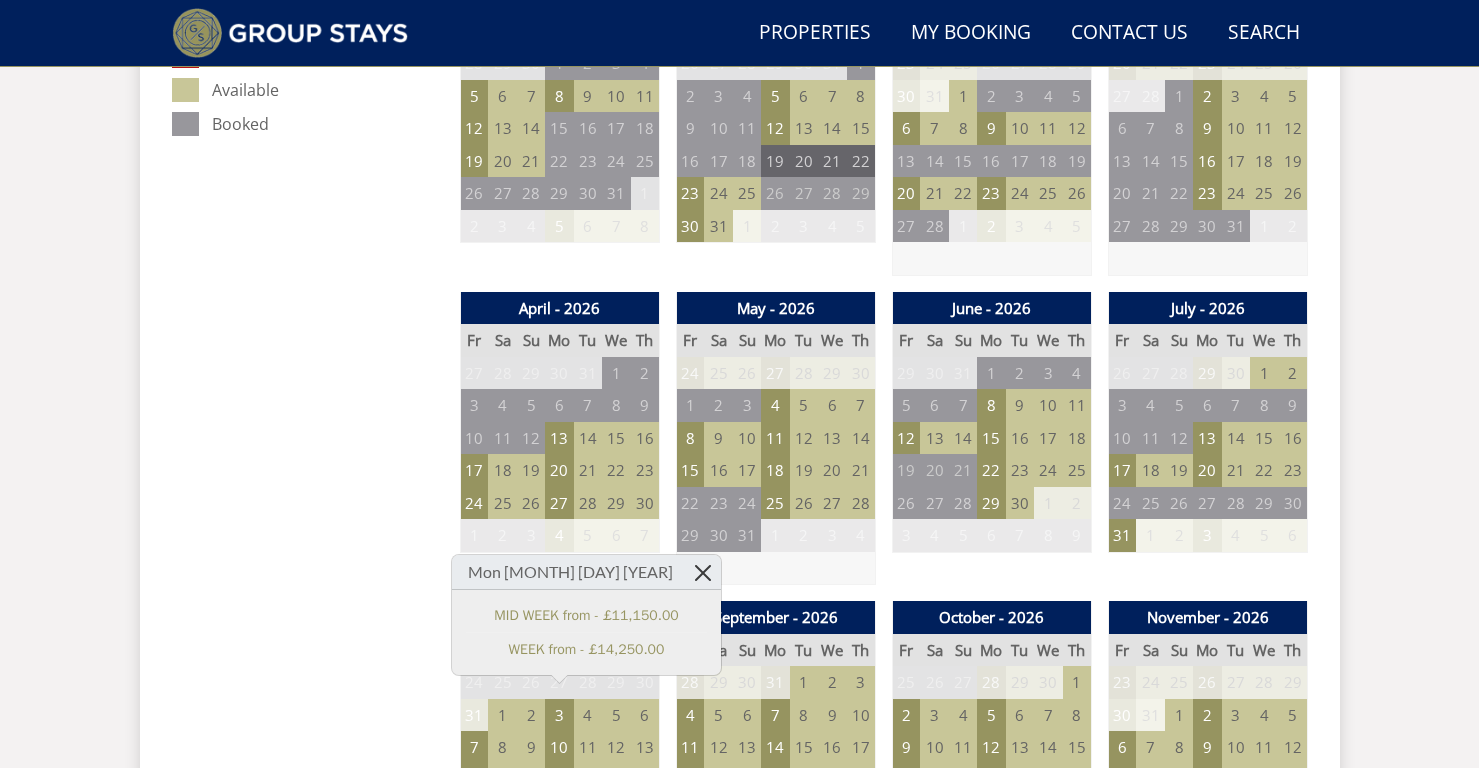 click at bounding box center [703, 572] 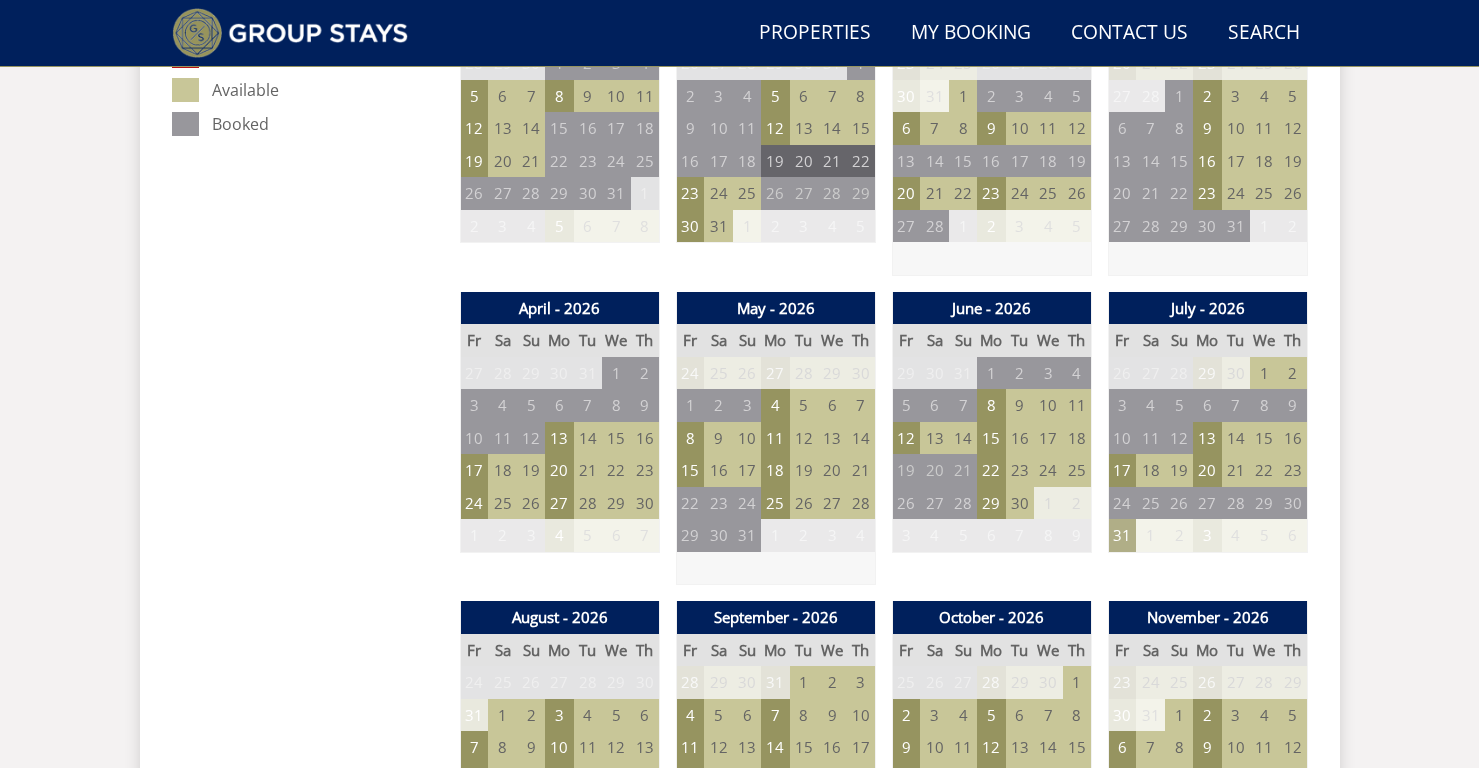 click on "31" at bounding box center (1122, 535) 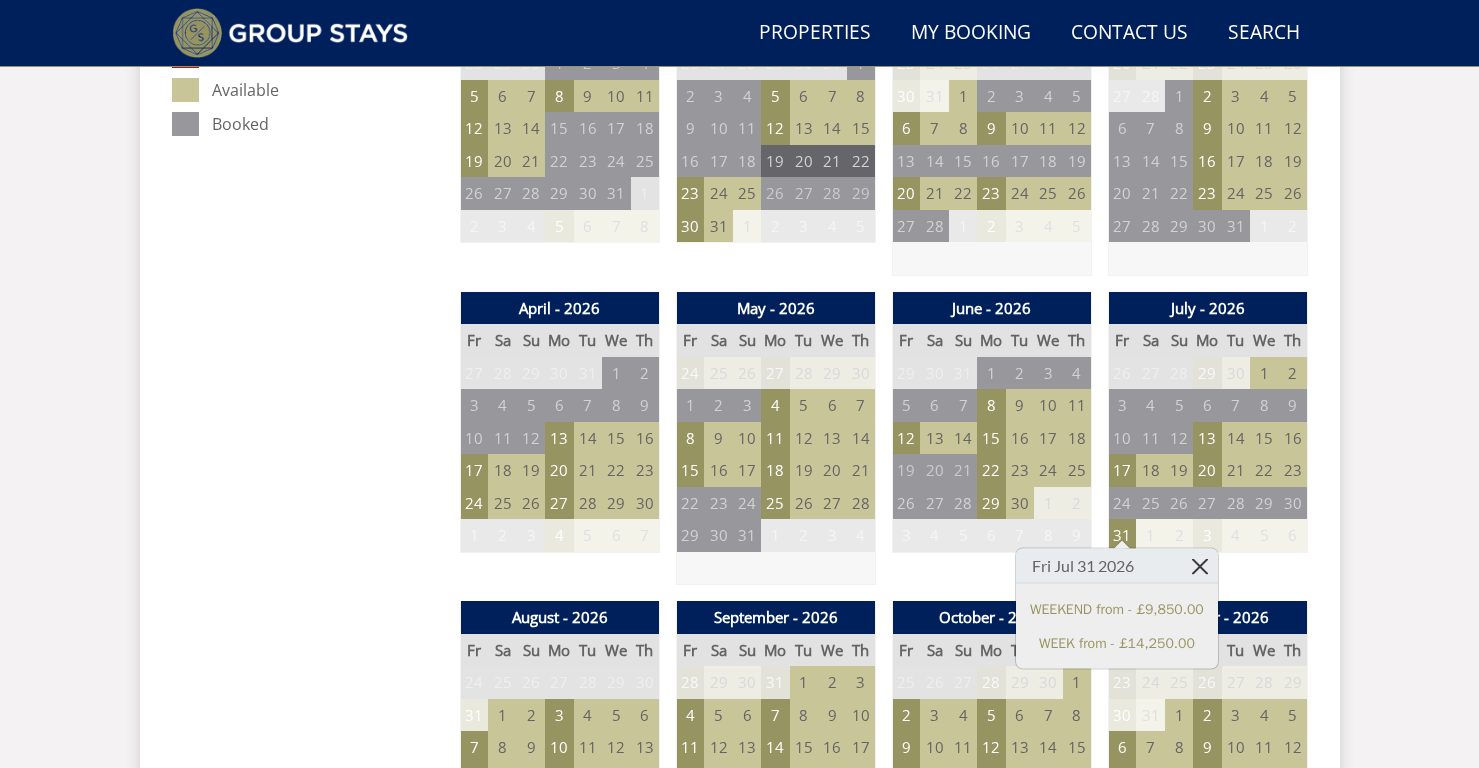 click at bounding box center (1200, 566) 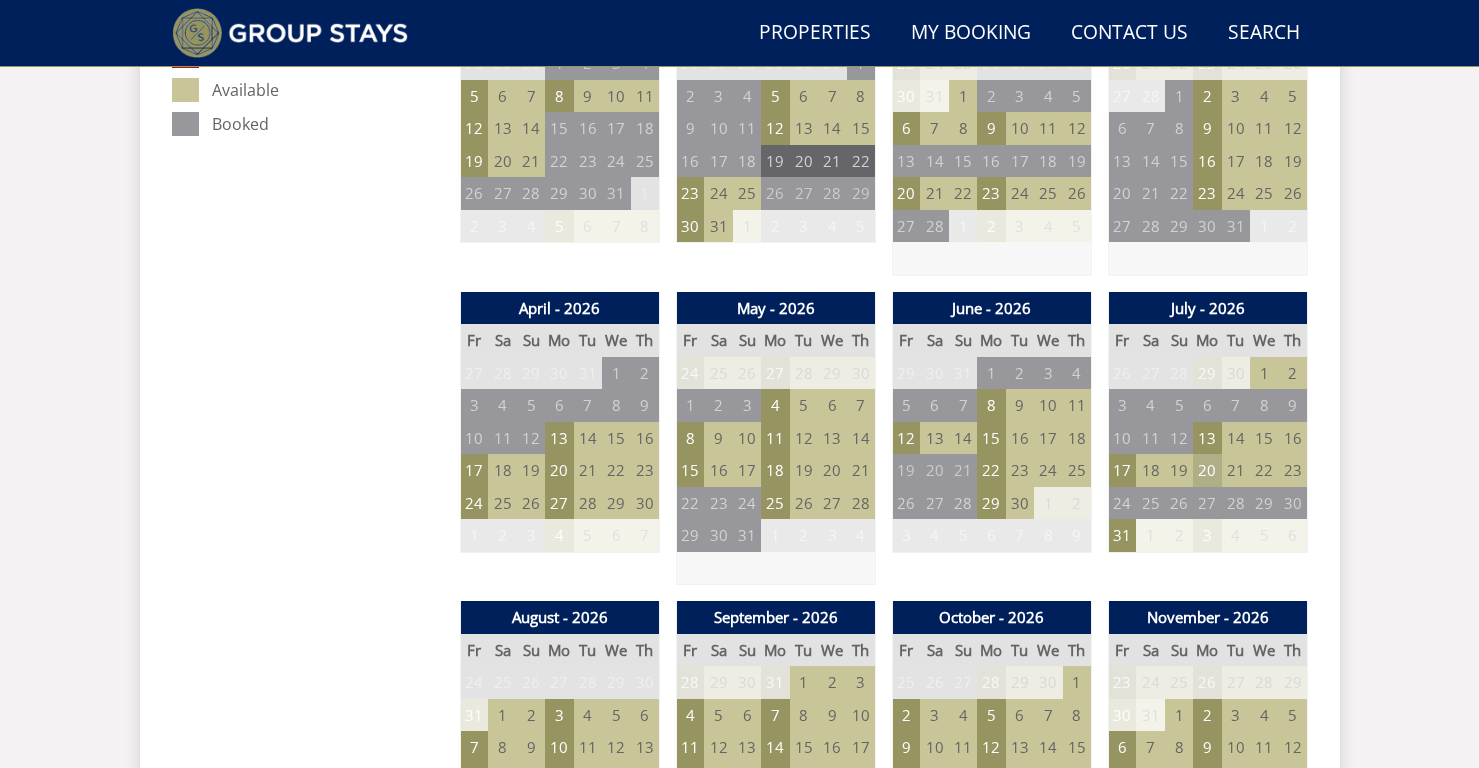 click on "20" at bounding box center [1207, 470] 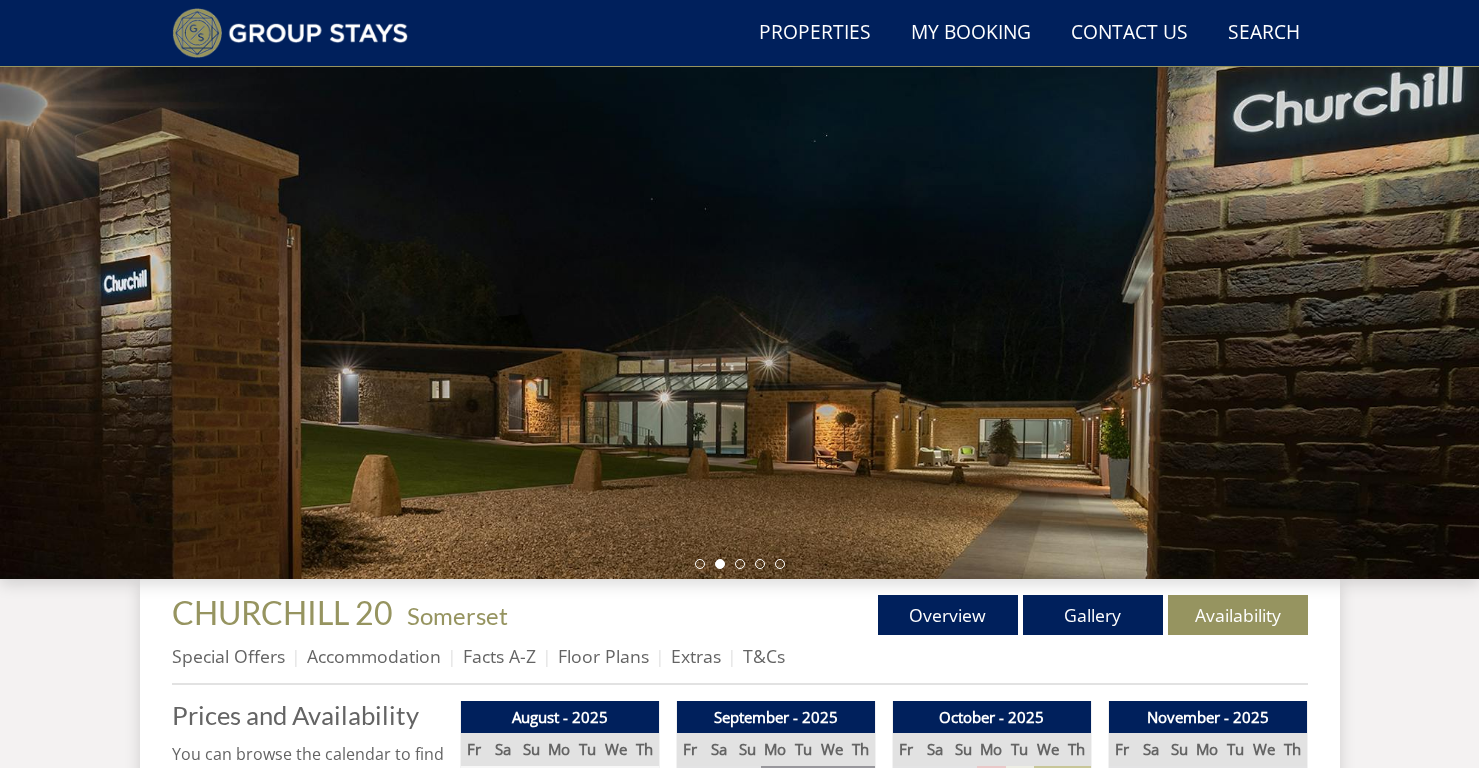 scroll, scrollTop: 303, scrollLeft: 0, axis: vertical 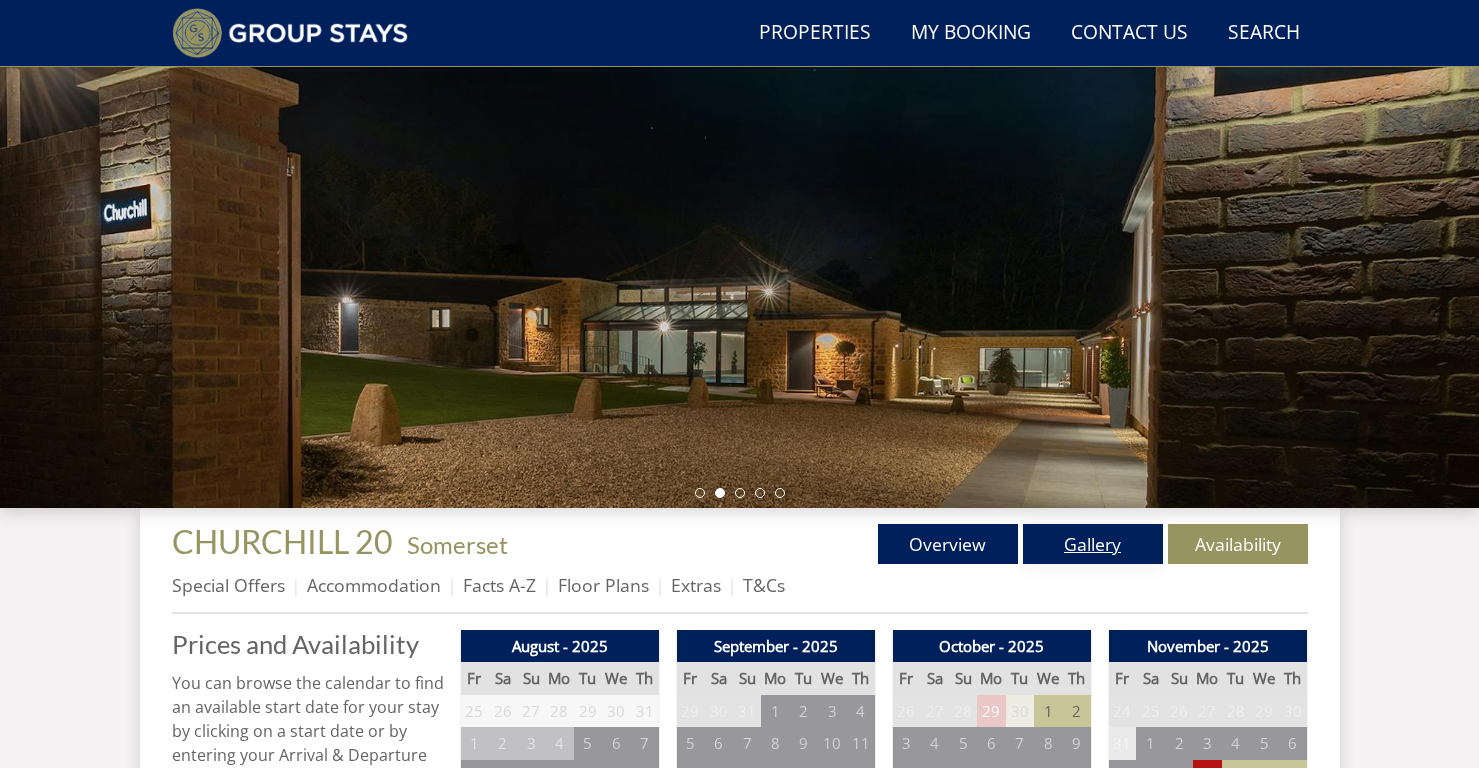 click on "Gallery" at bounding box center (1093, 544) 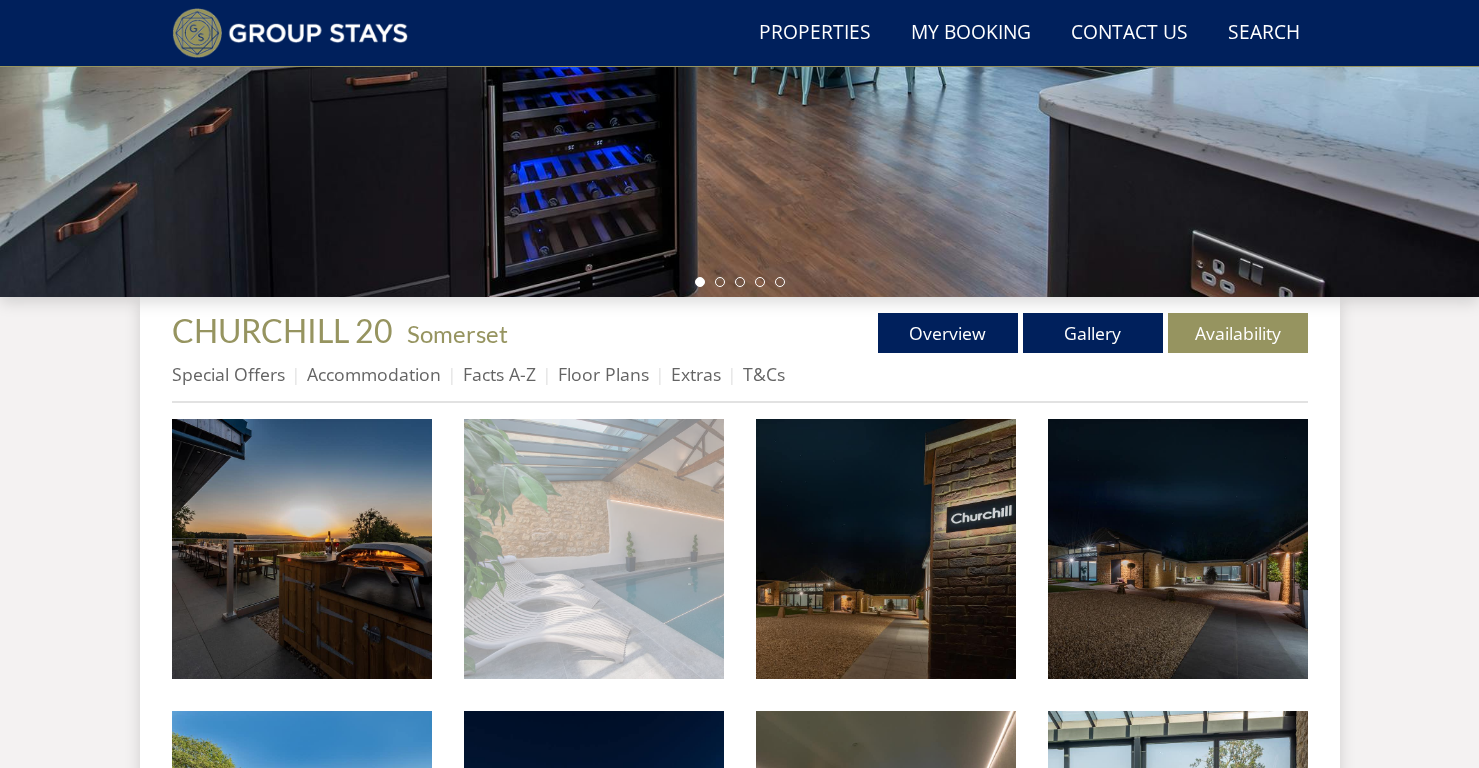 scroll, scrollTop: 520, scrollLeft: 0, axis: vertical 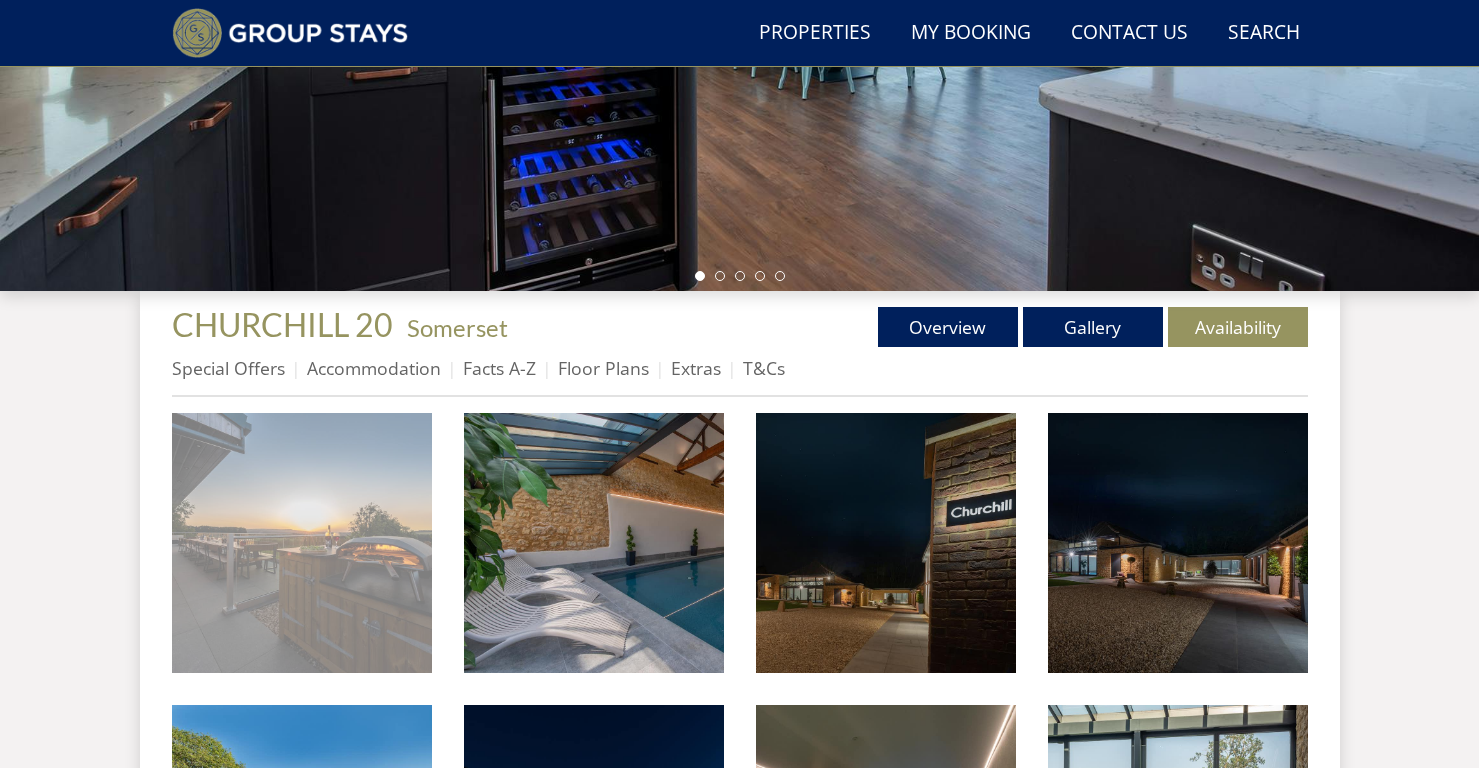 click at bounding box center (302, 543) 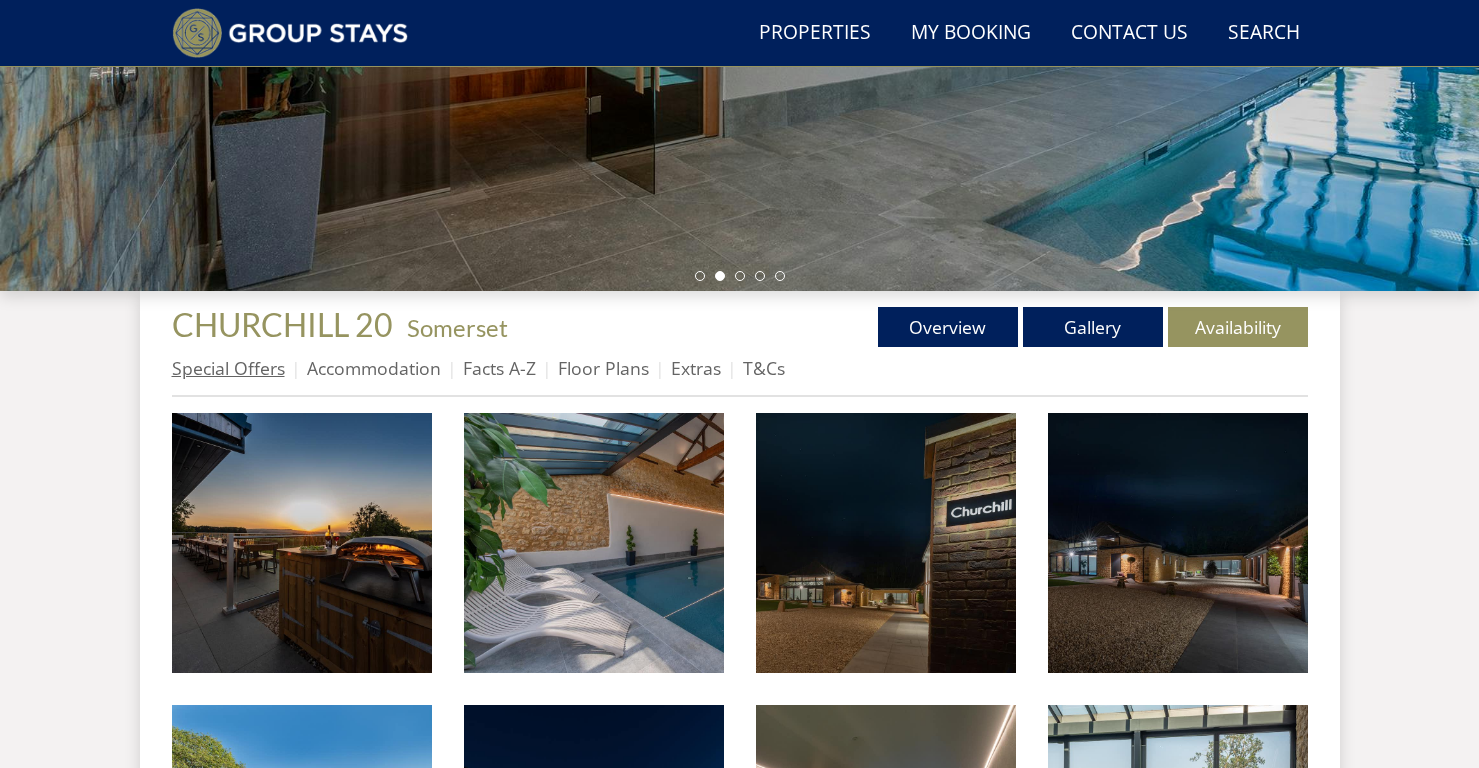click on "Special Offers" at bounding box center (228, 368) 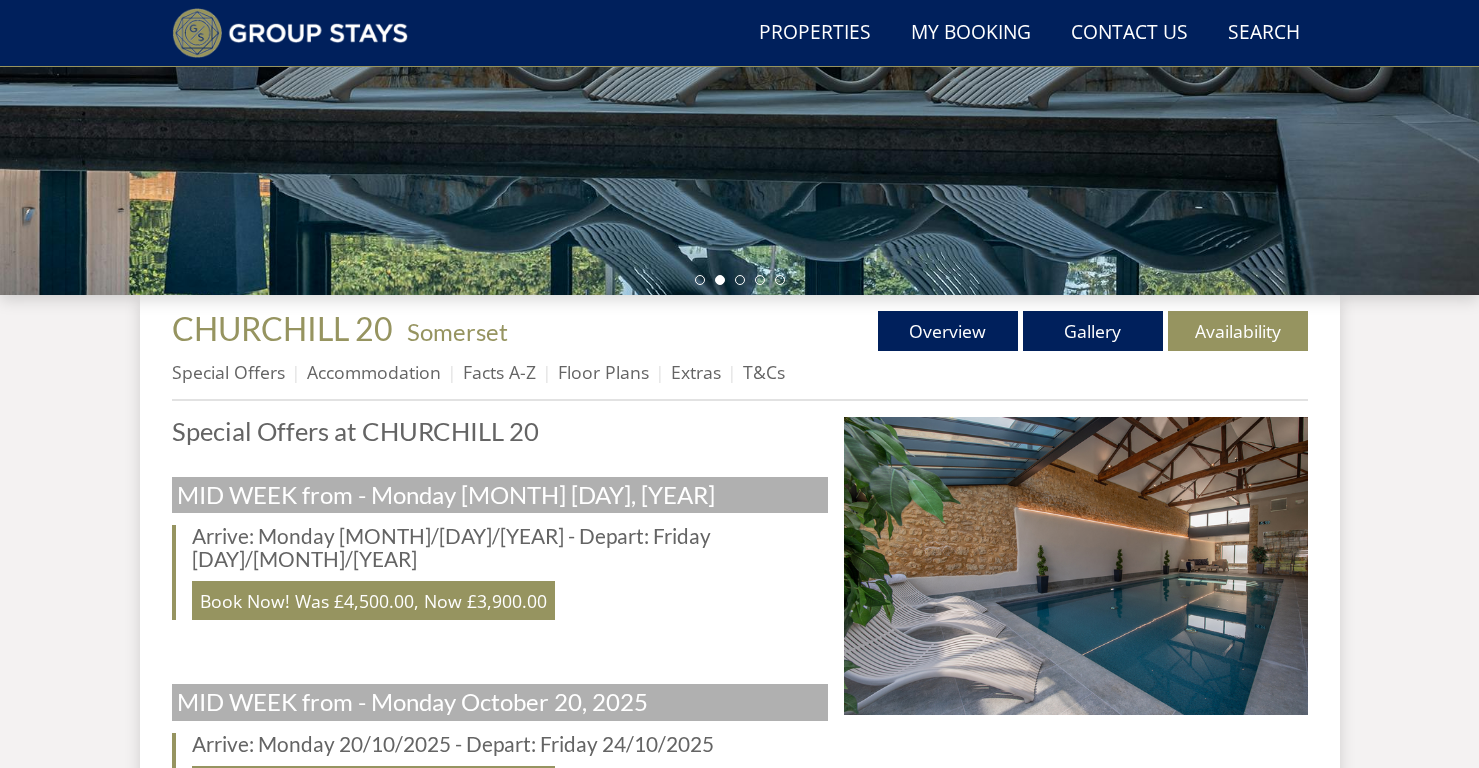 scroll, scrollTop: 520, scrollLeft: 0, axis: vertical 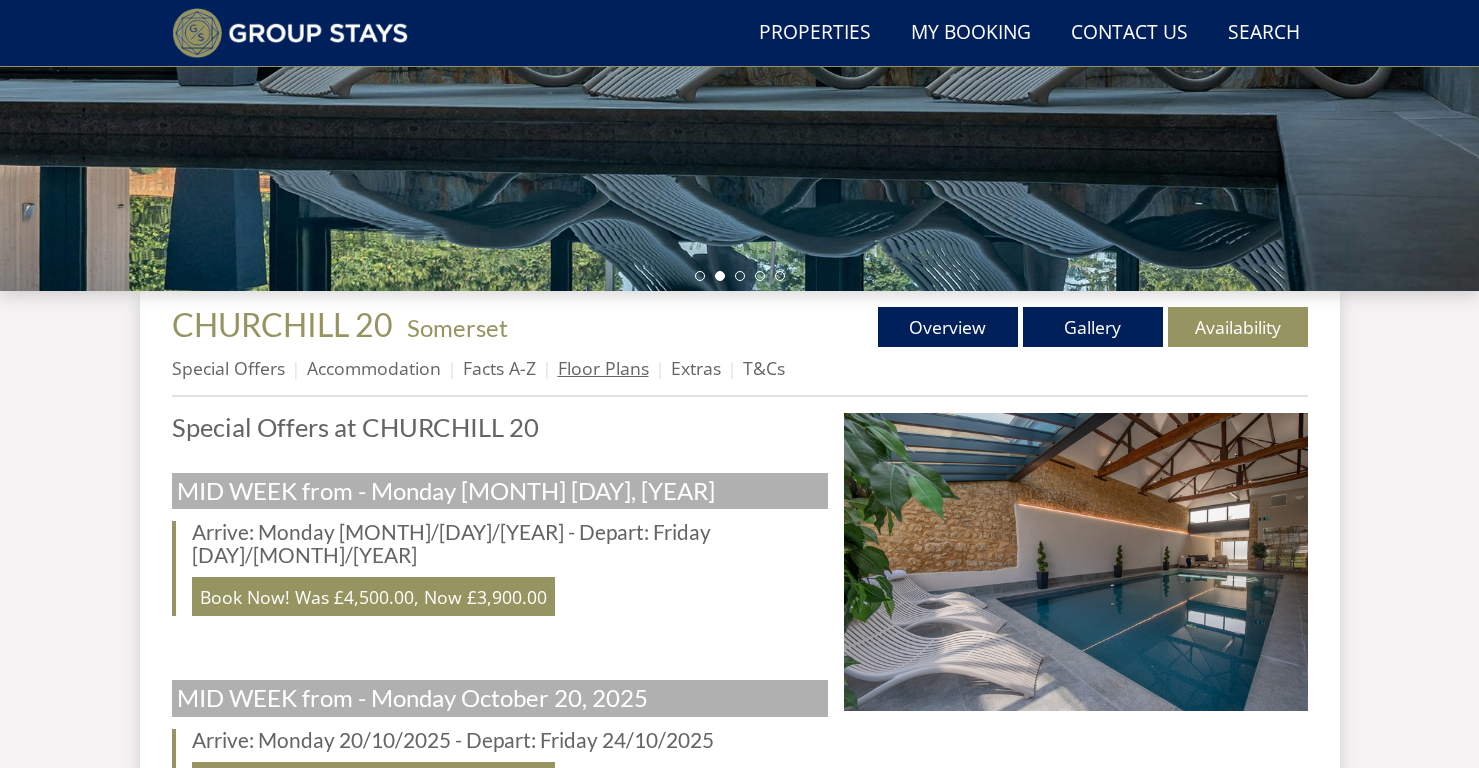 click on "Floor Plans" at bounding box center (603, 368) 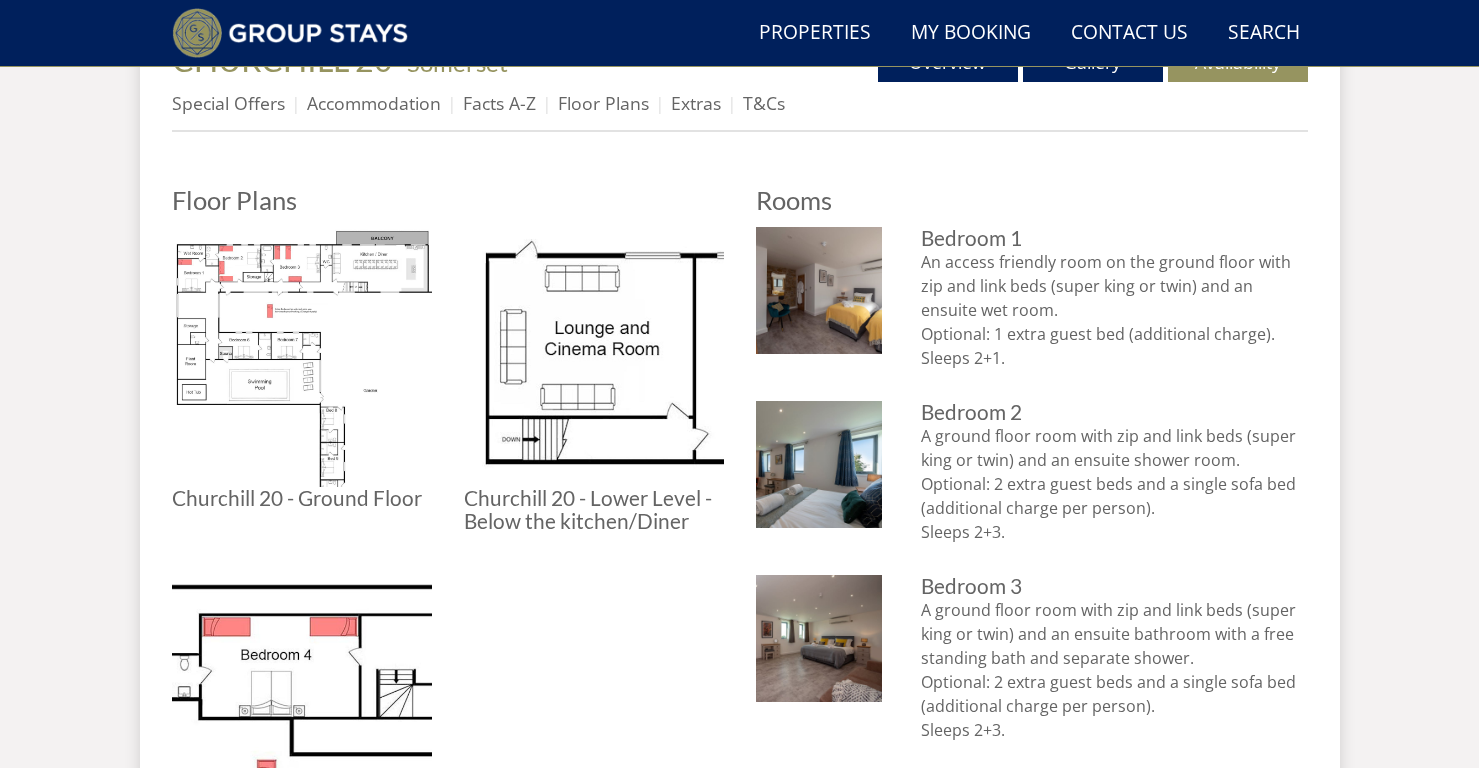 scroll, scrollTop: 782, scrollLeft: 0, axis: vertical 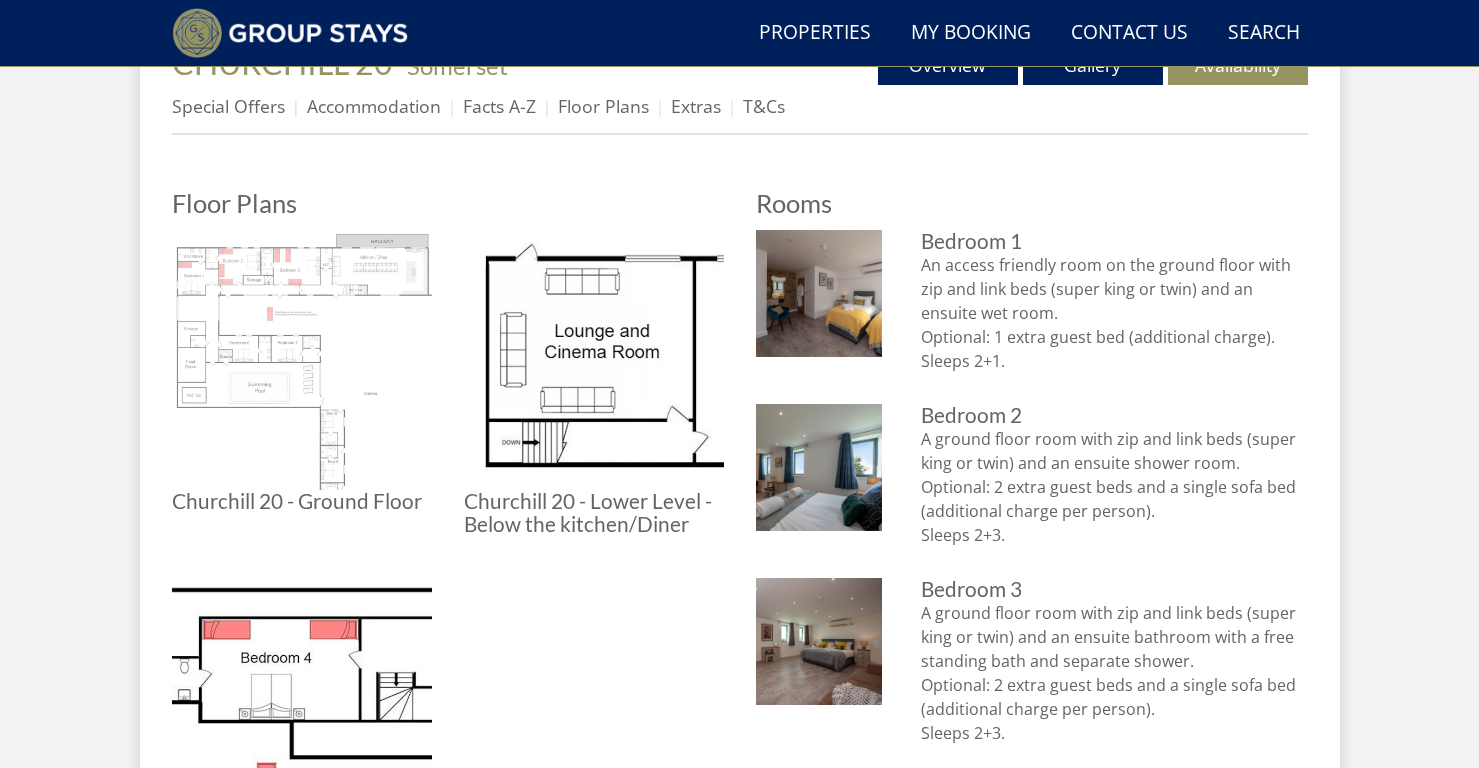 click at bounding box center (302, 360) 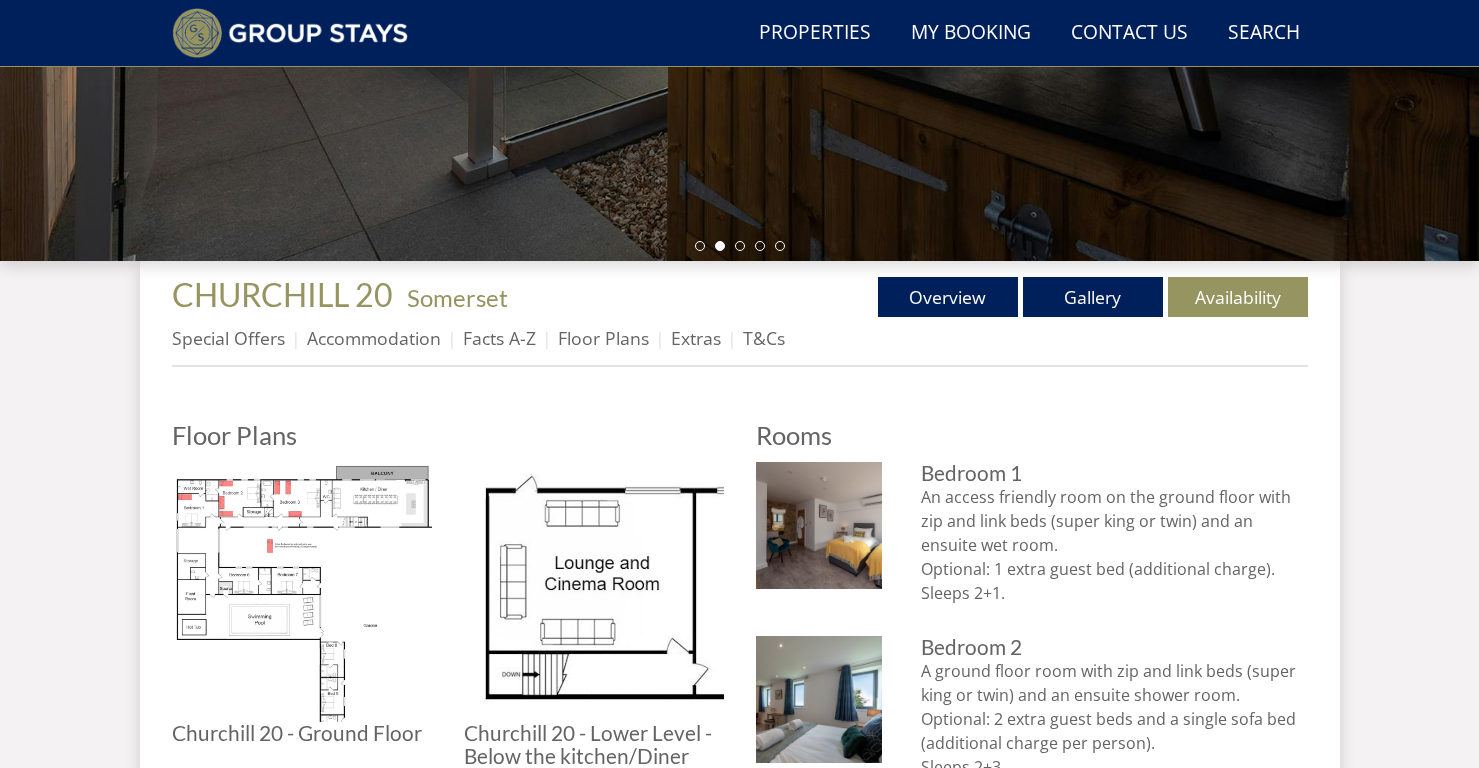 scroll, scrollTop: 554, scrollLeft: 0, axis: vertical 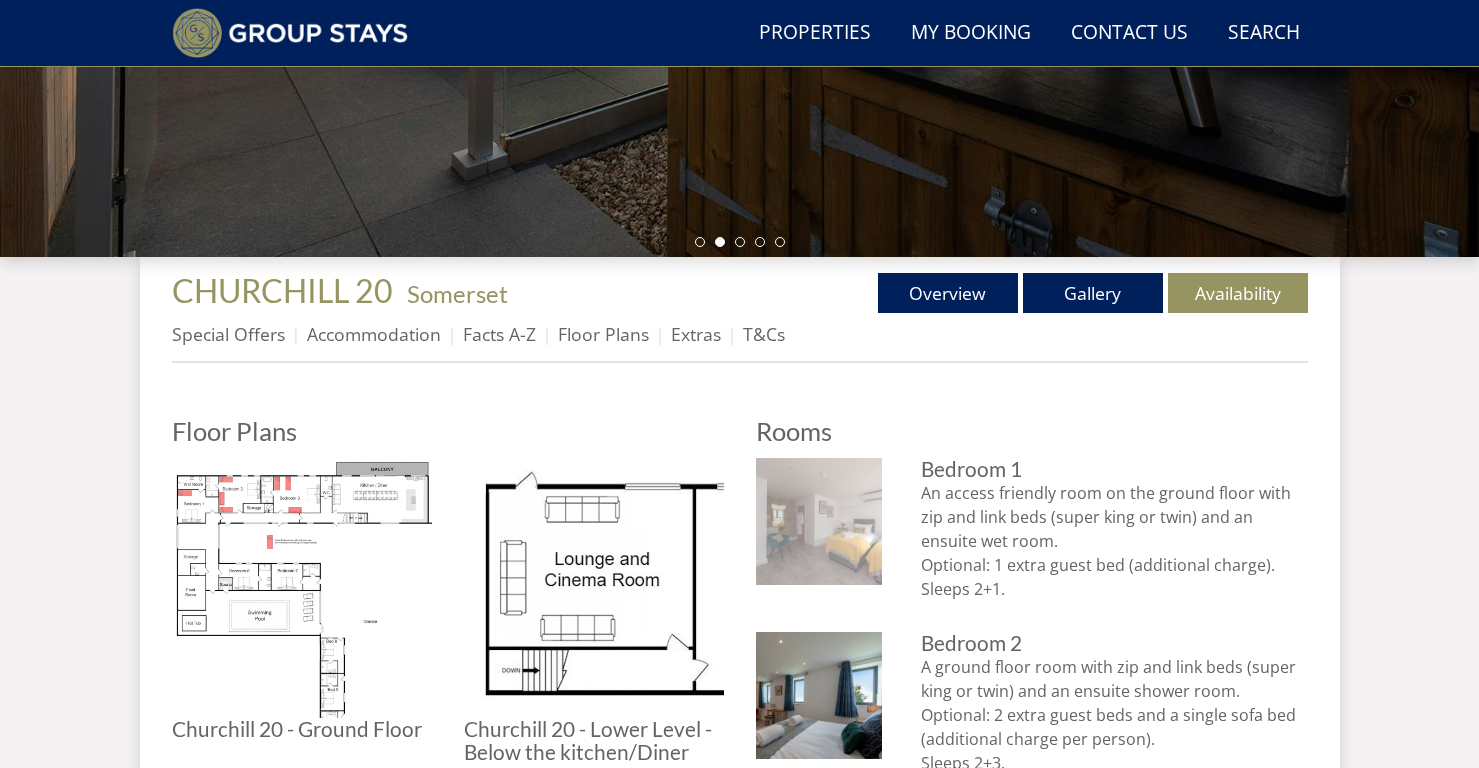 click at bounding box center (819, 521) 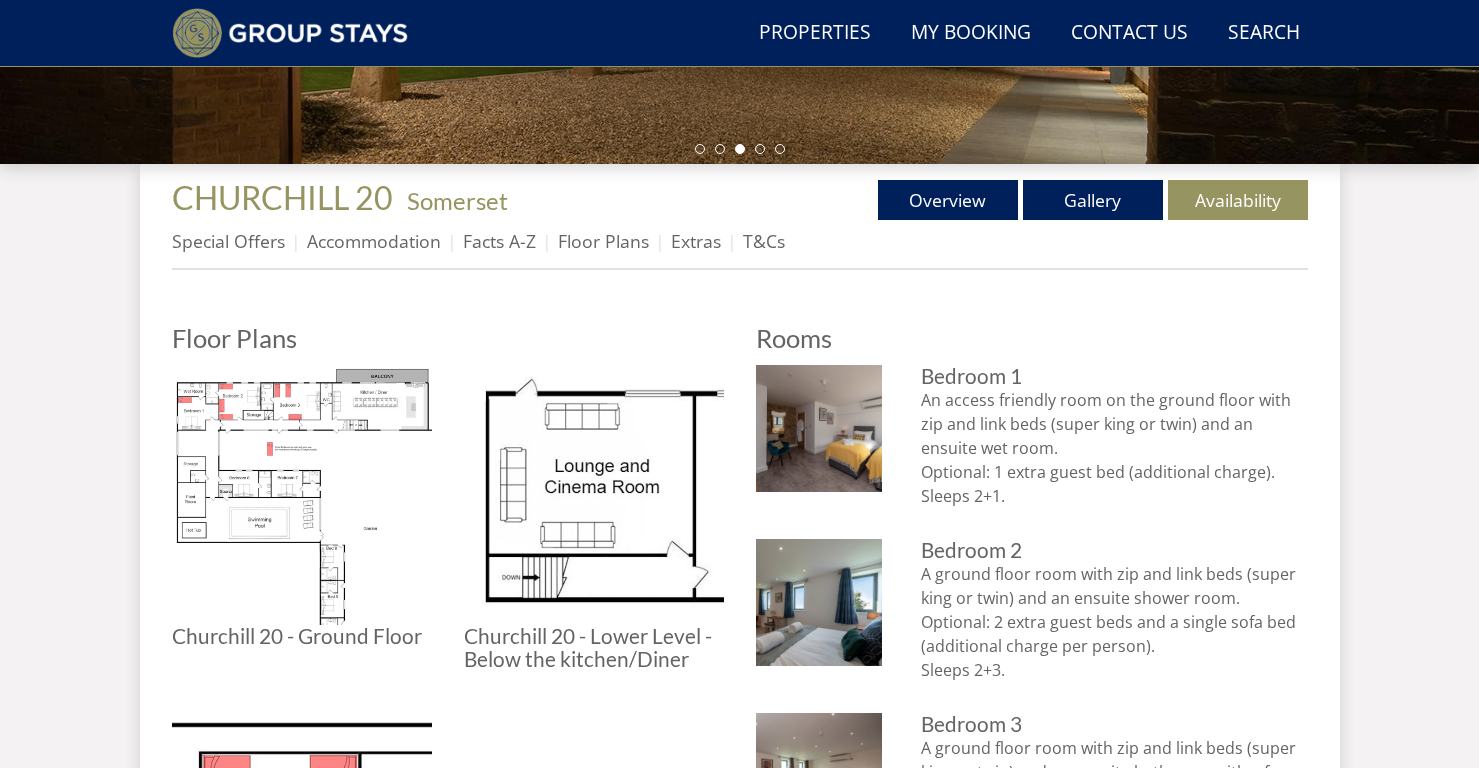 scroll, scrollTop: 661, scrollLeft: 0, axis: vertical 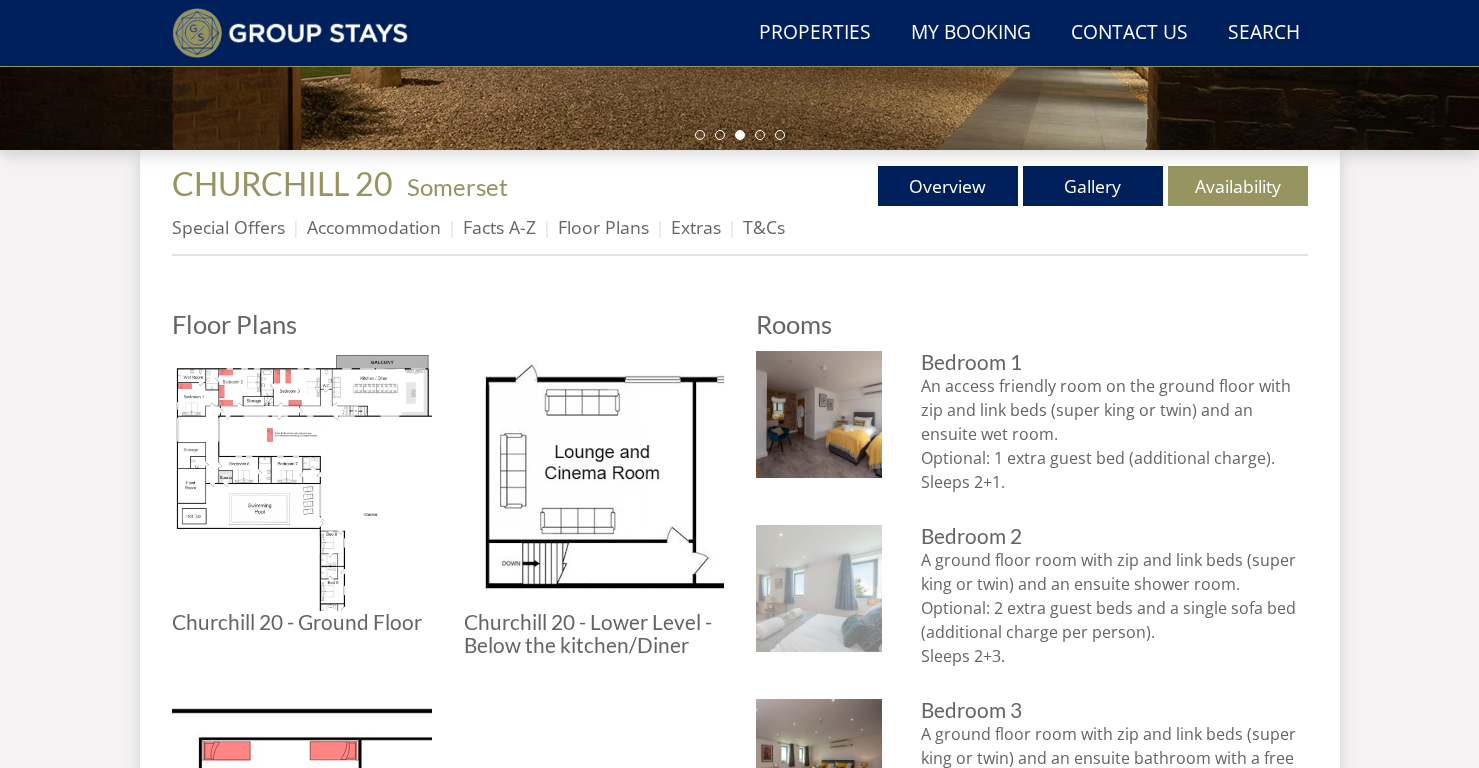 click at bounding box center (819, 588) 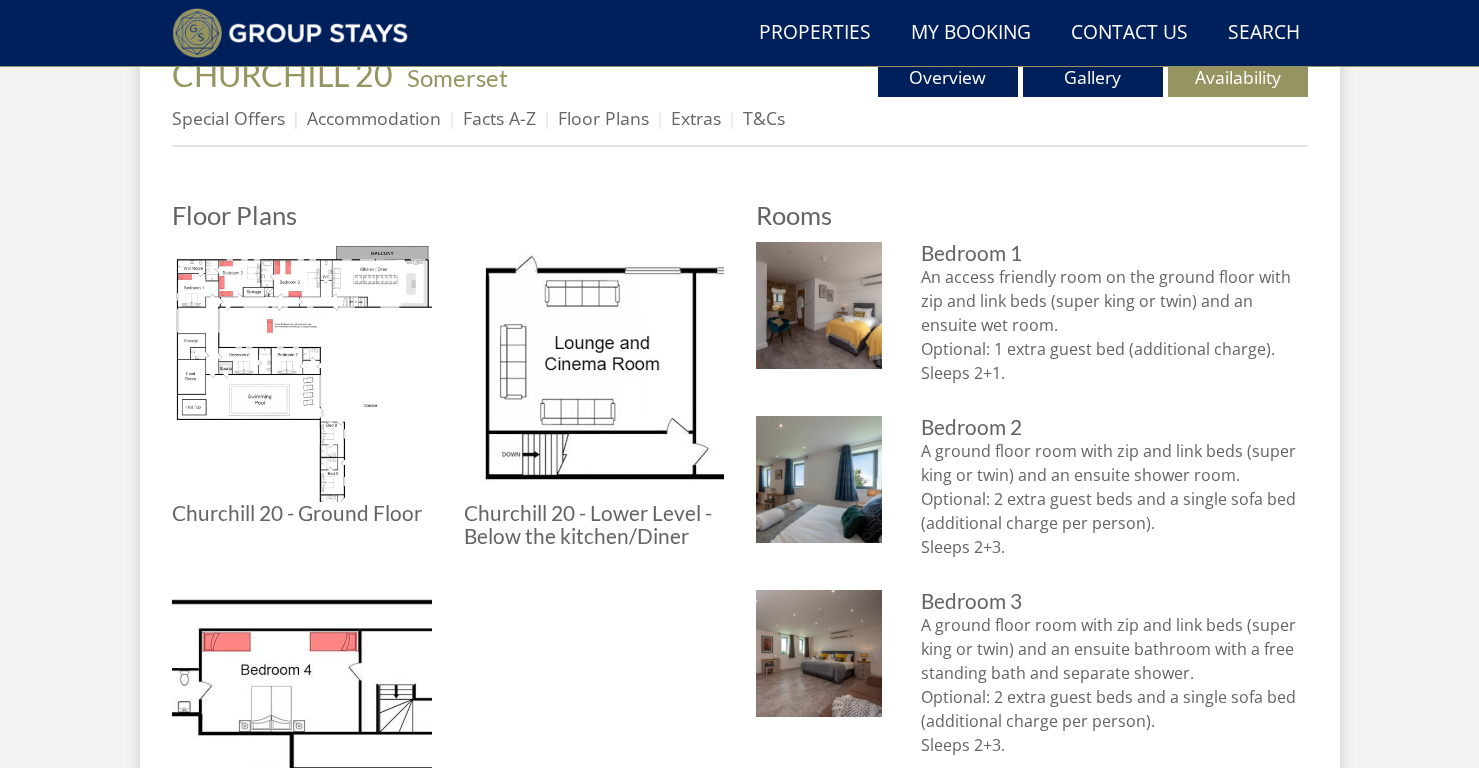 scroll, scrollTop: 784, scrollLeft: 0, axis: vertical 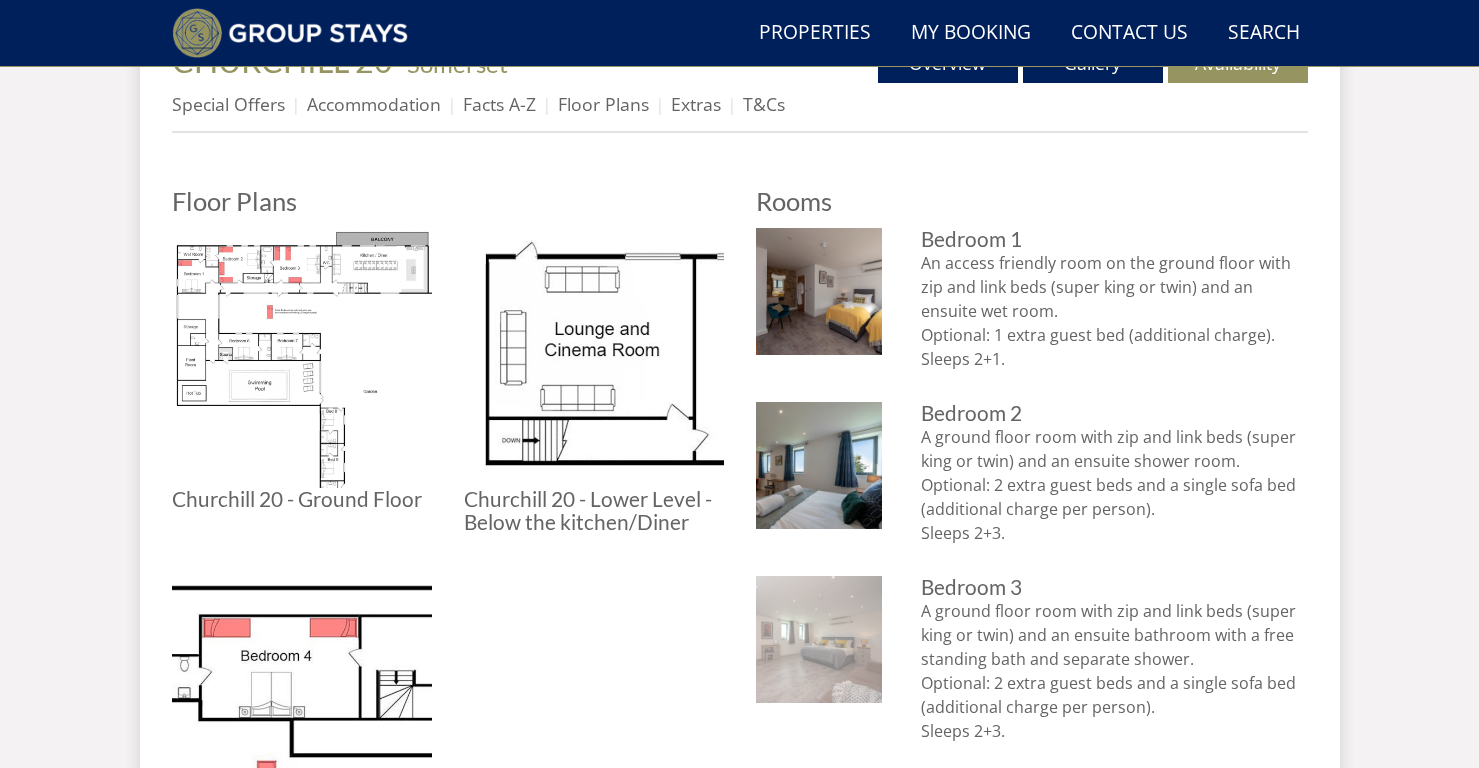 click at bounding box center (819, 639) 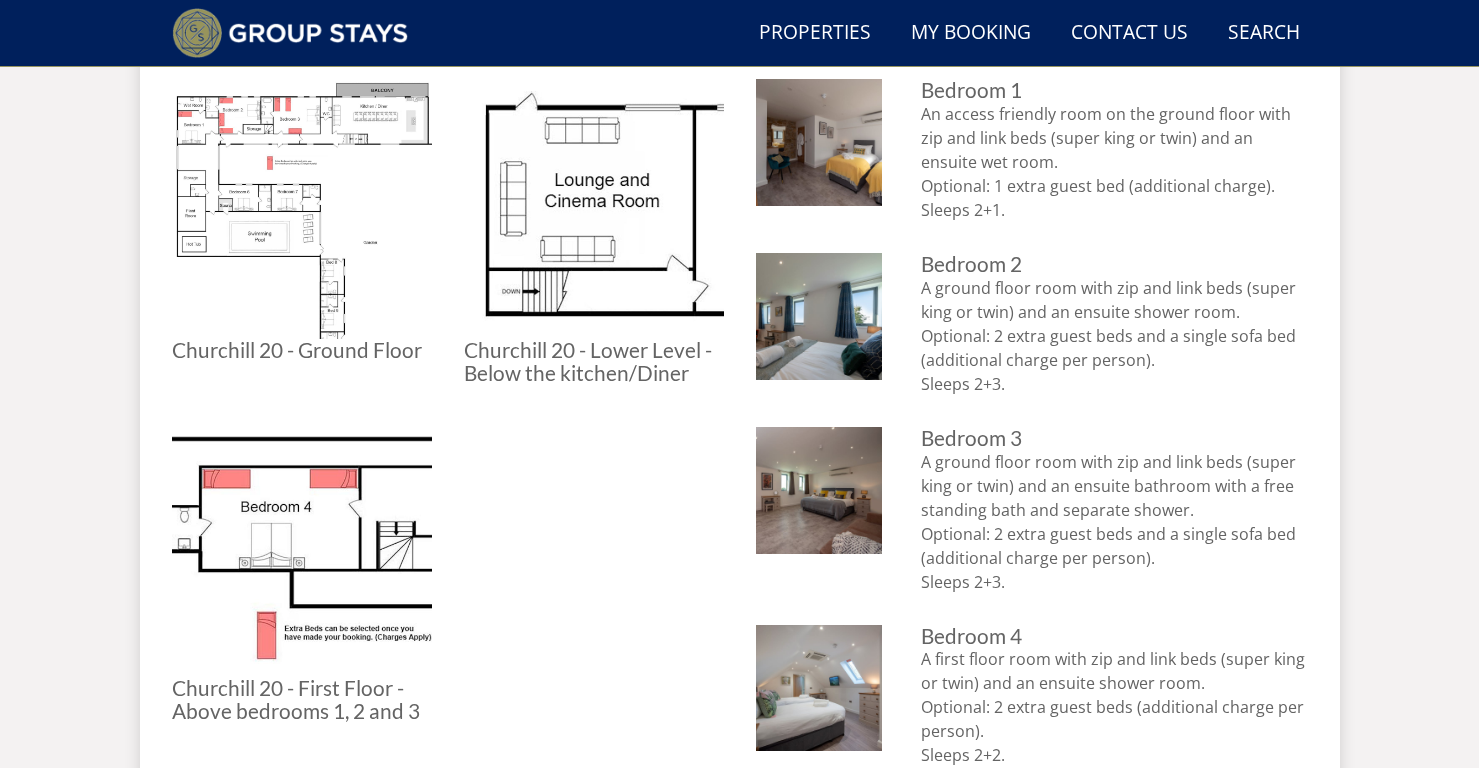 scroll, scrollTop: 935, scrollLeft: 0, axis: vertical 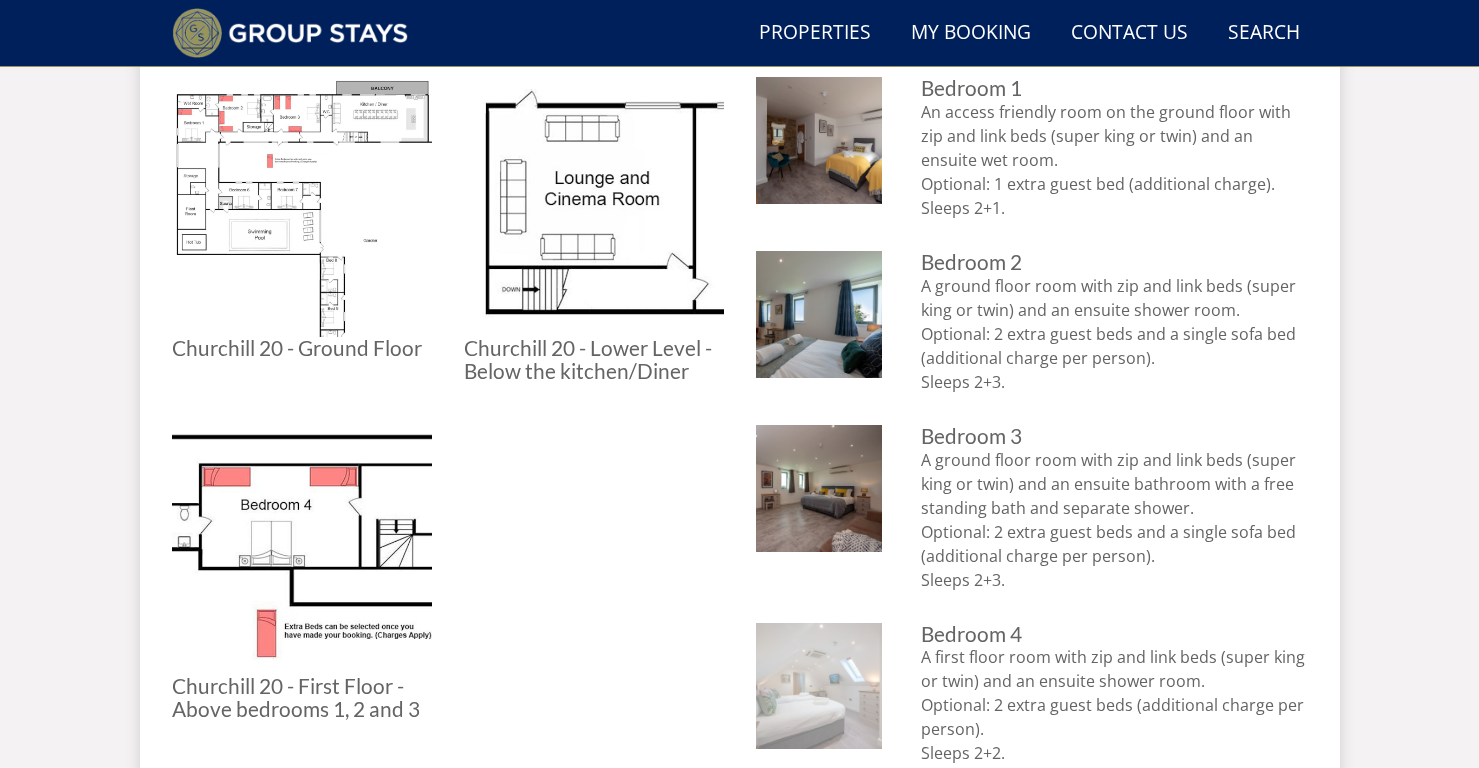 click at bounding box center (819, 686) 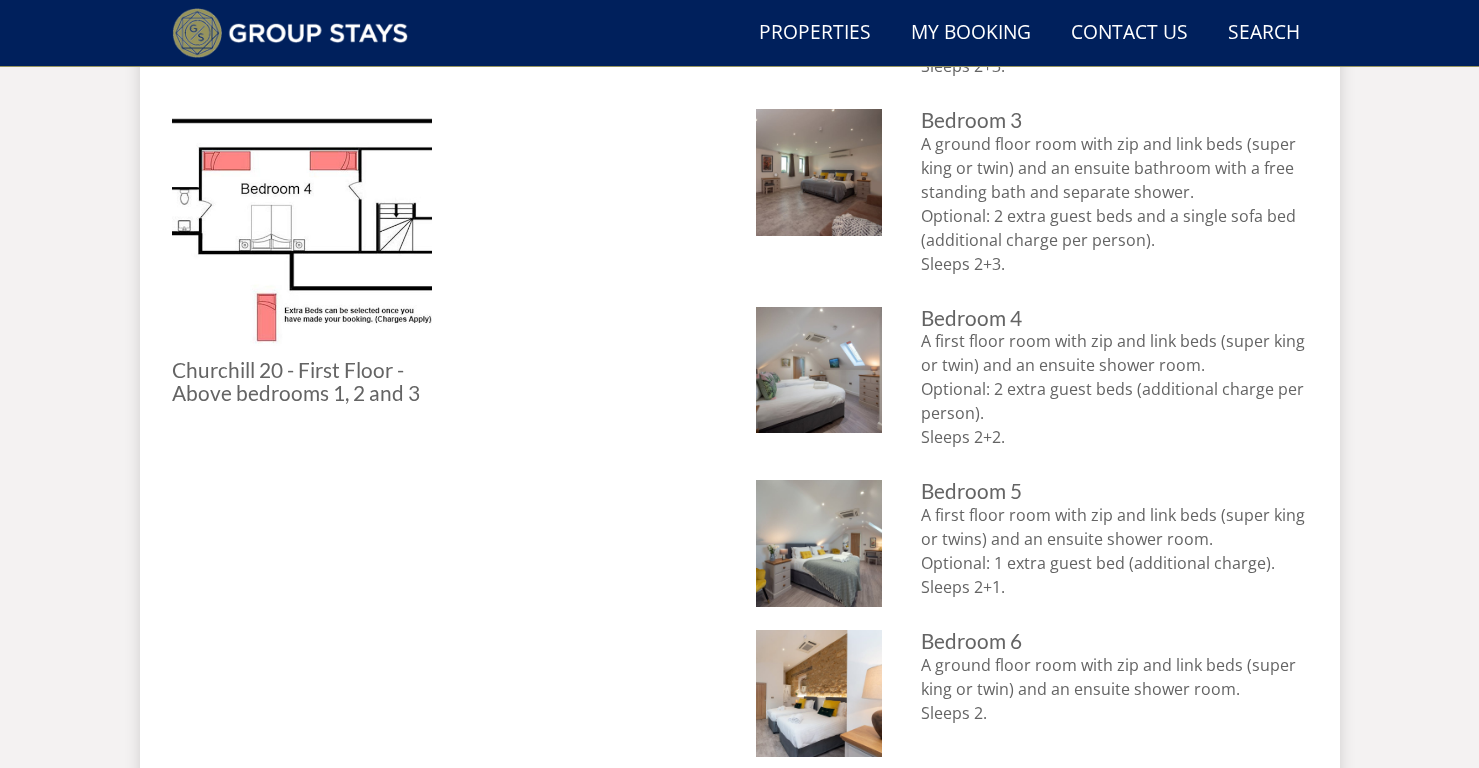 scroll, scrollTop: 1294, scrollLeft: 0, axis: vertical 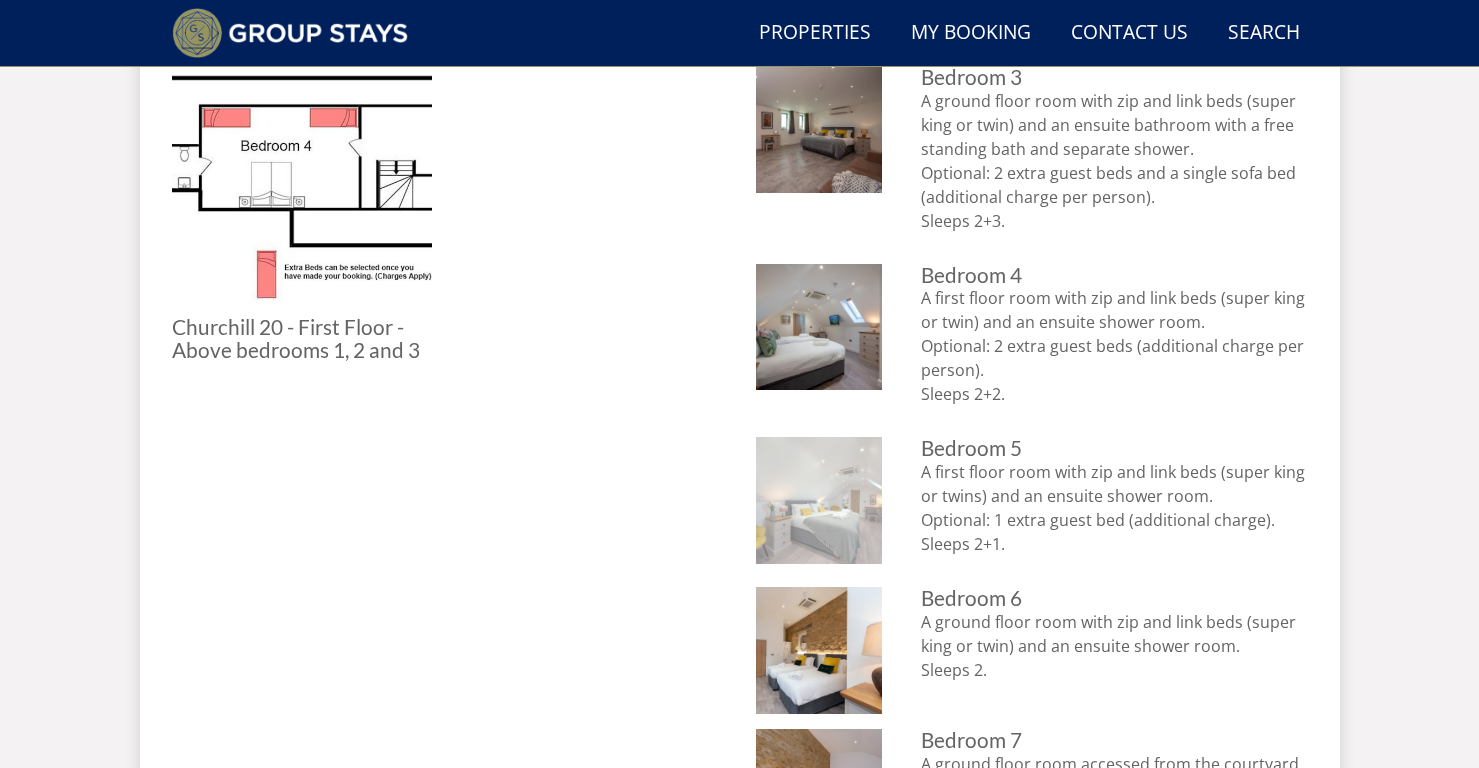 click at bounding box center [819, 500] 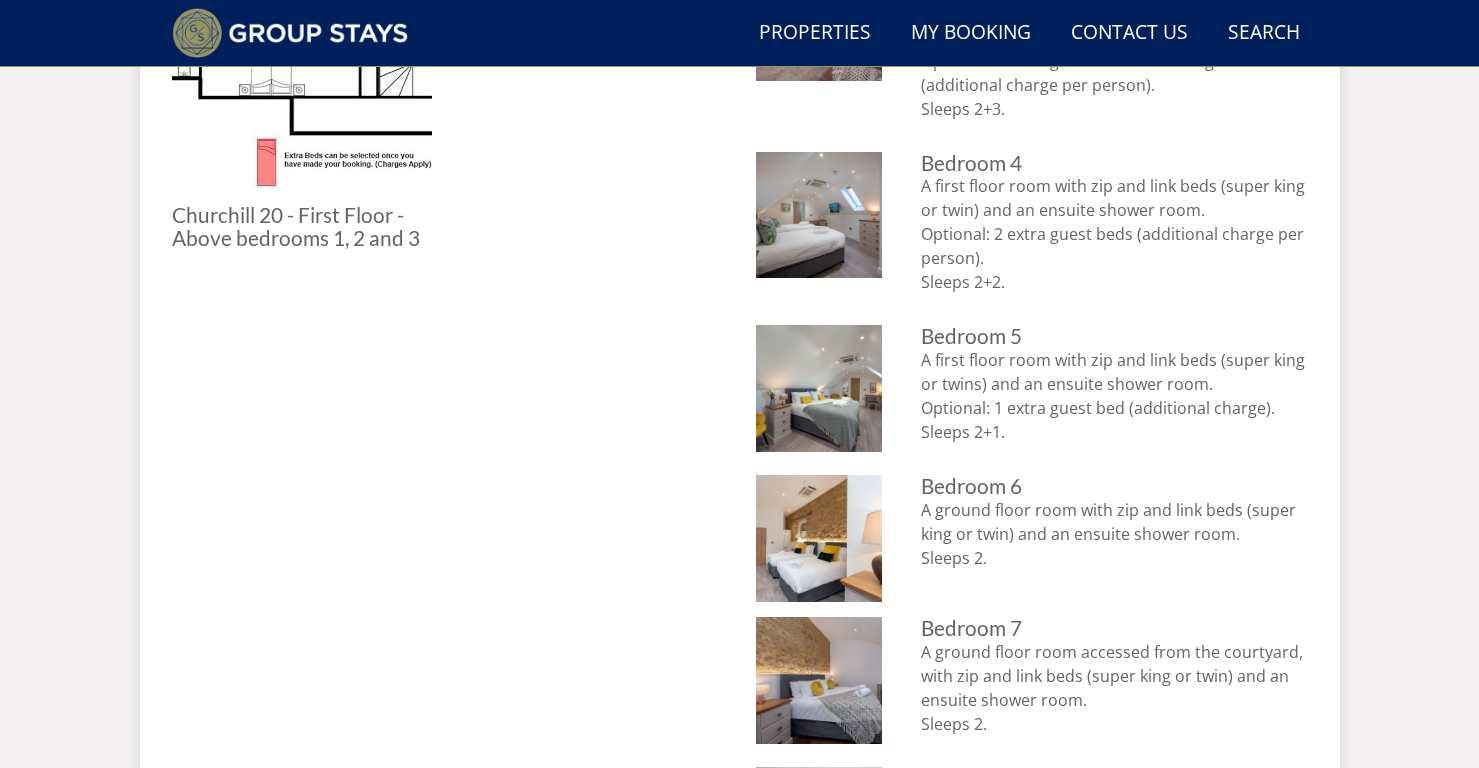 scroll, scrollTop: 1408, scrollLeft: 0, axis: vertical 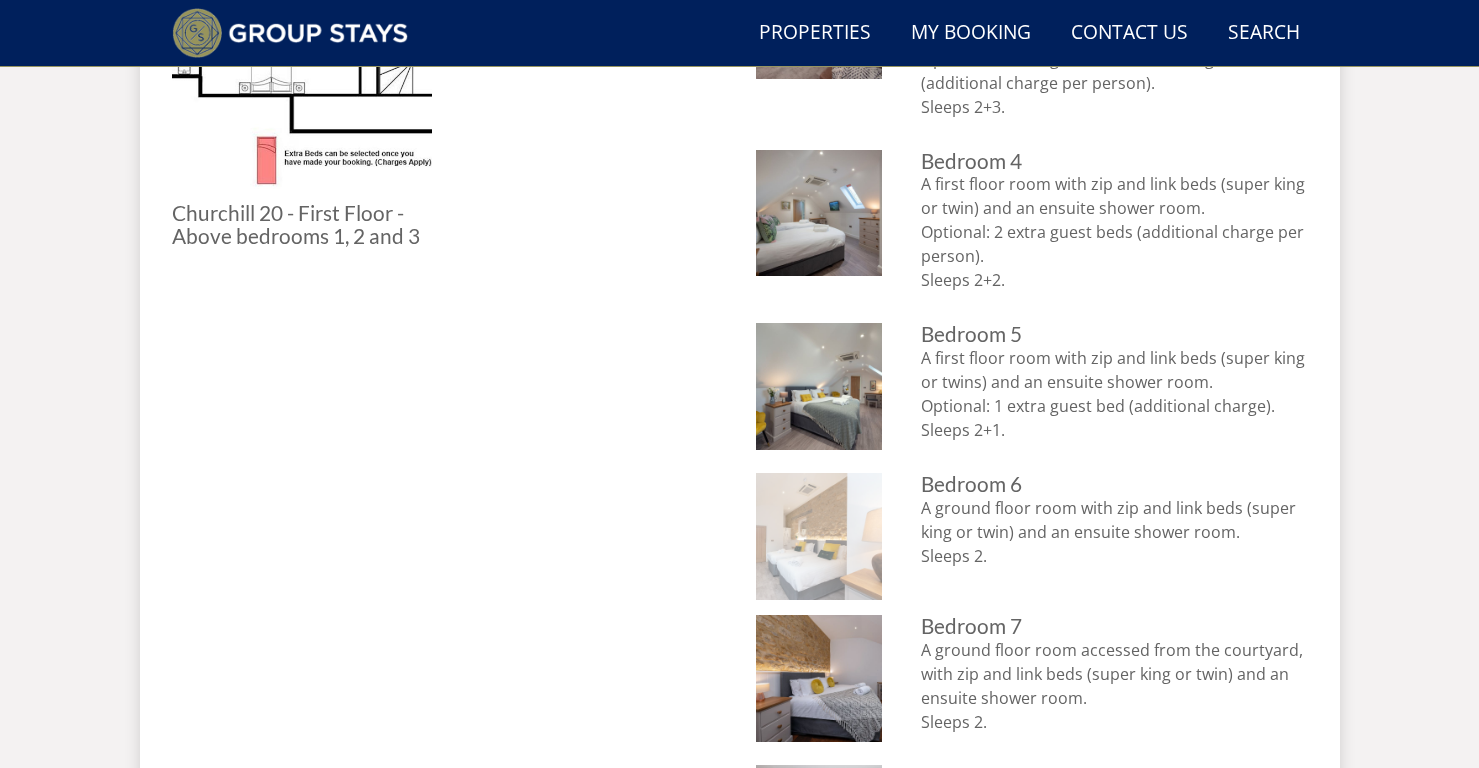 click at bounding box center [819, 536] 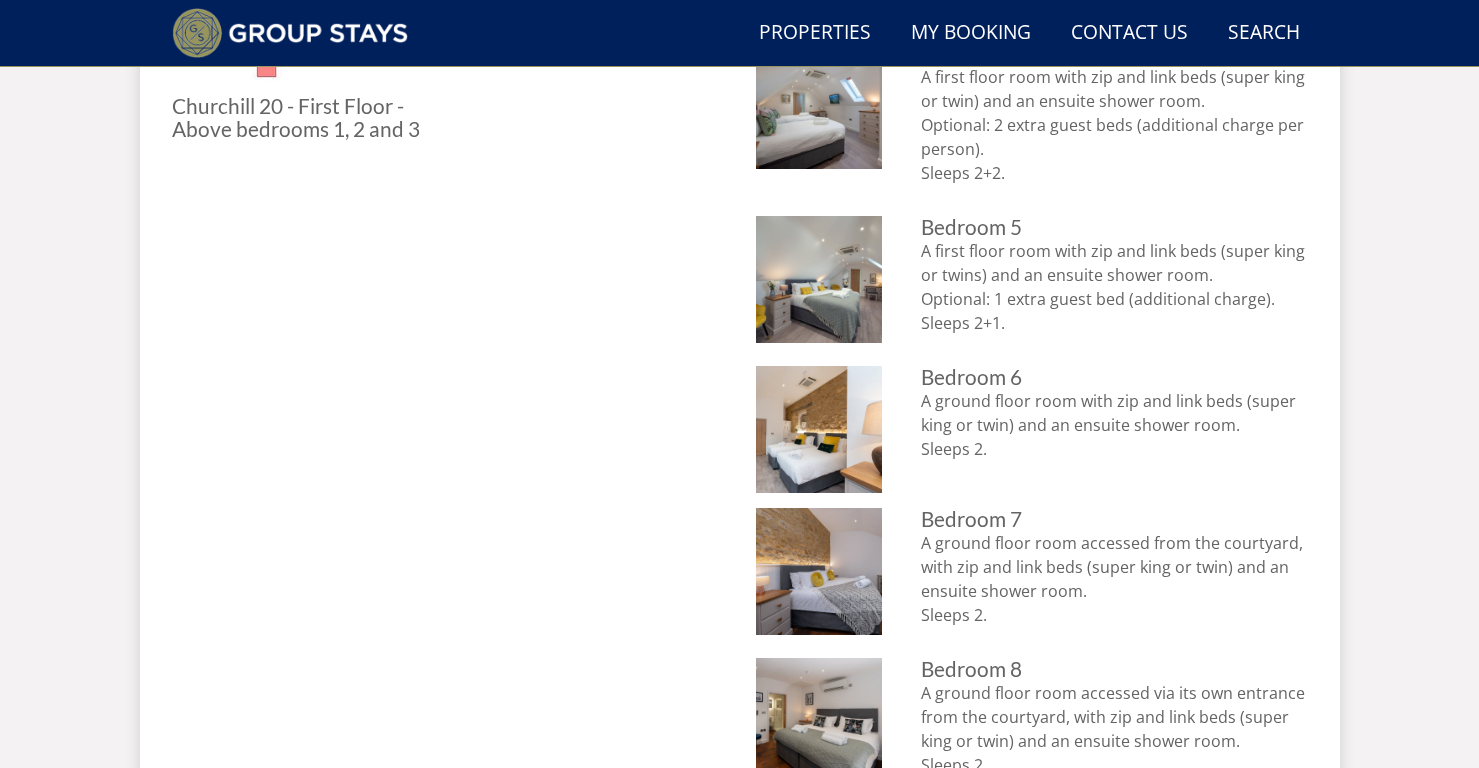 scroll, scrollTop: 1516, scrollLeft: 0, axis: vertical 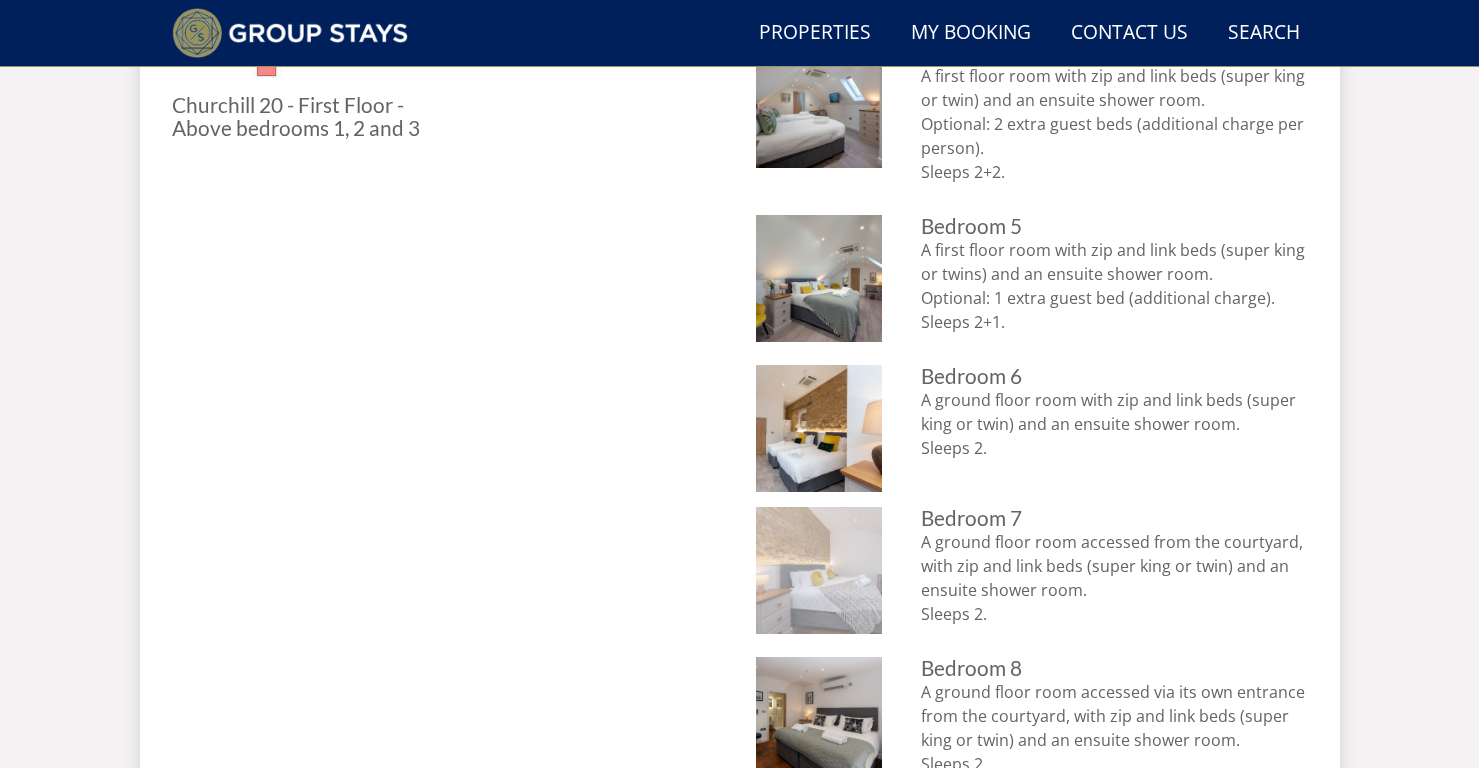 click at bounding box center [819, 570] 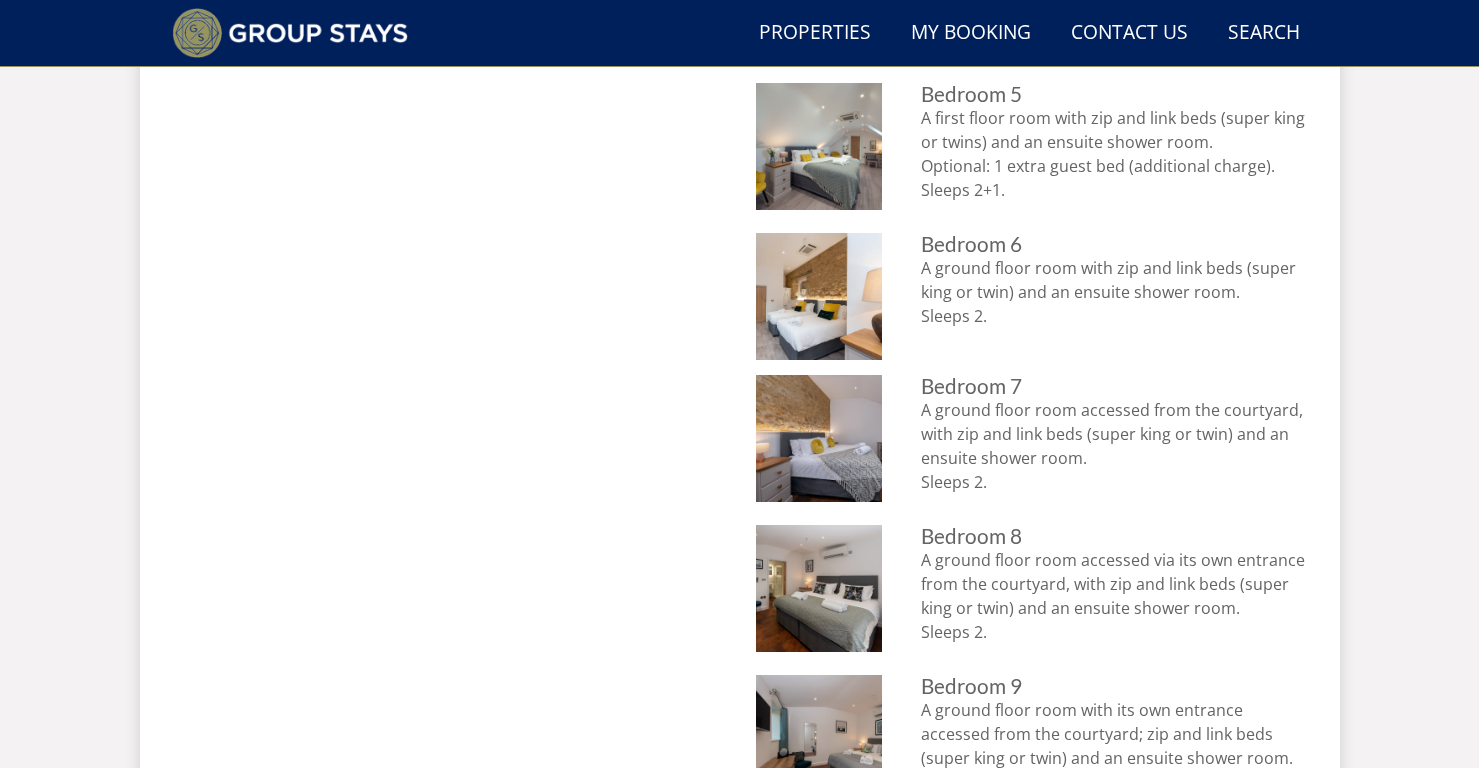 scroll, scrollTop: 1650, scrollLeft: 0, axis: vertical 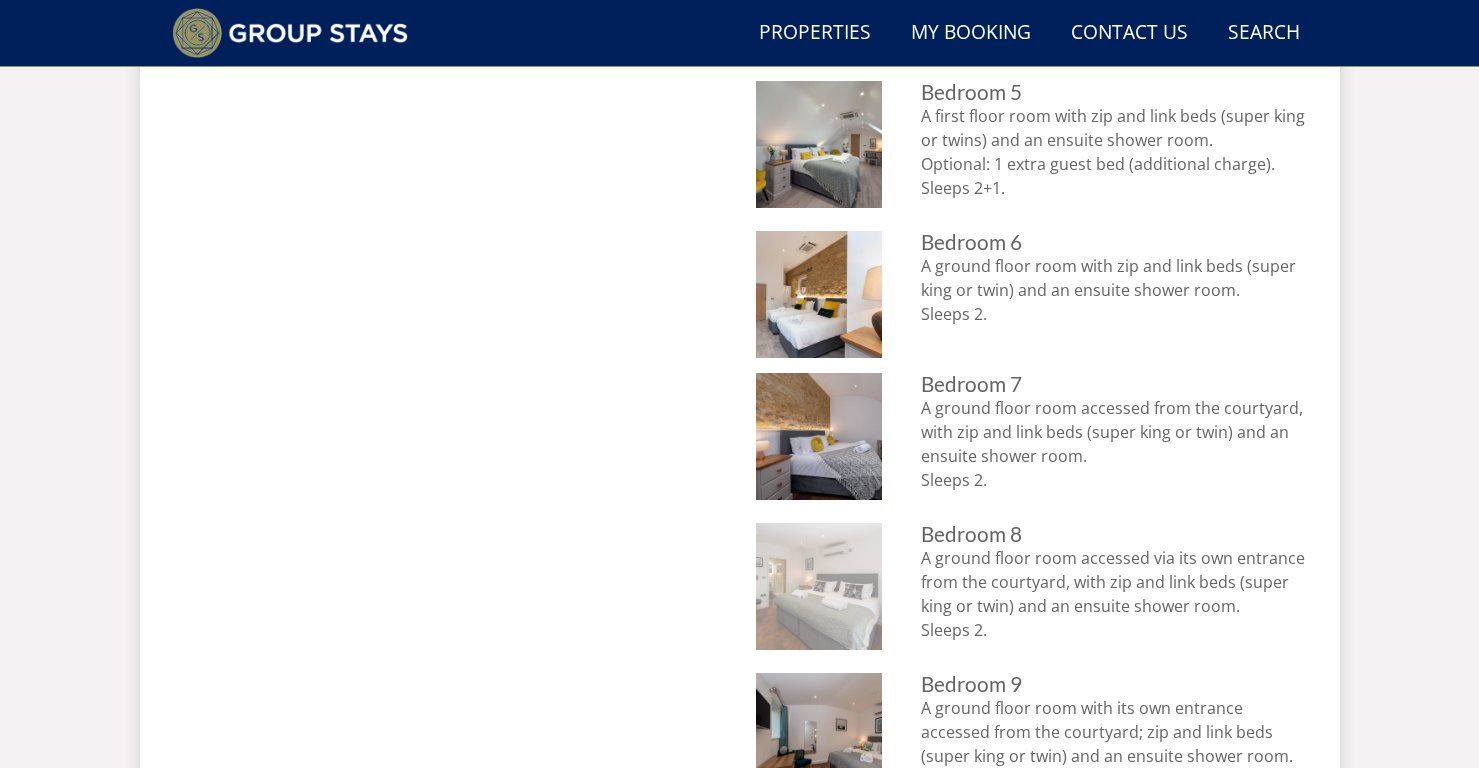 click at bounding box center [819, 586] 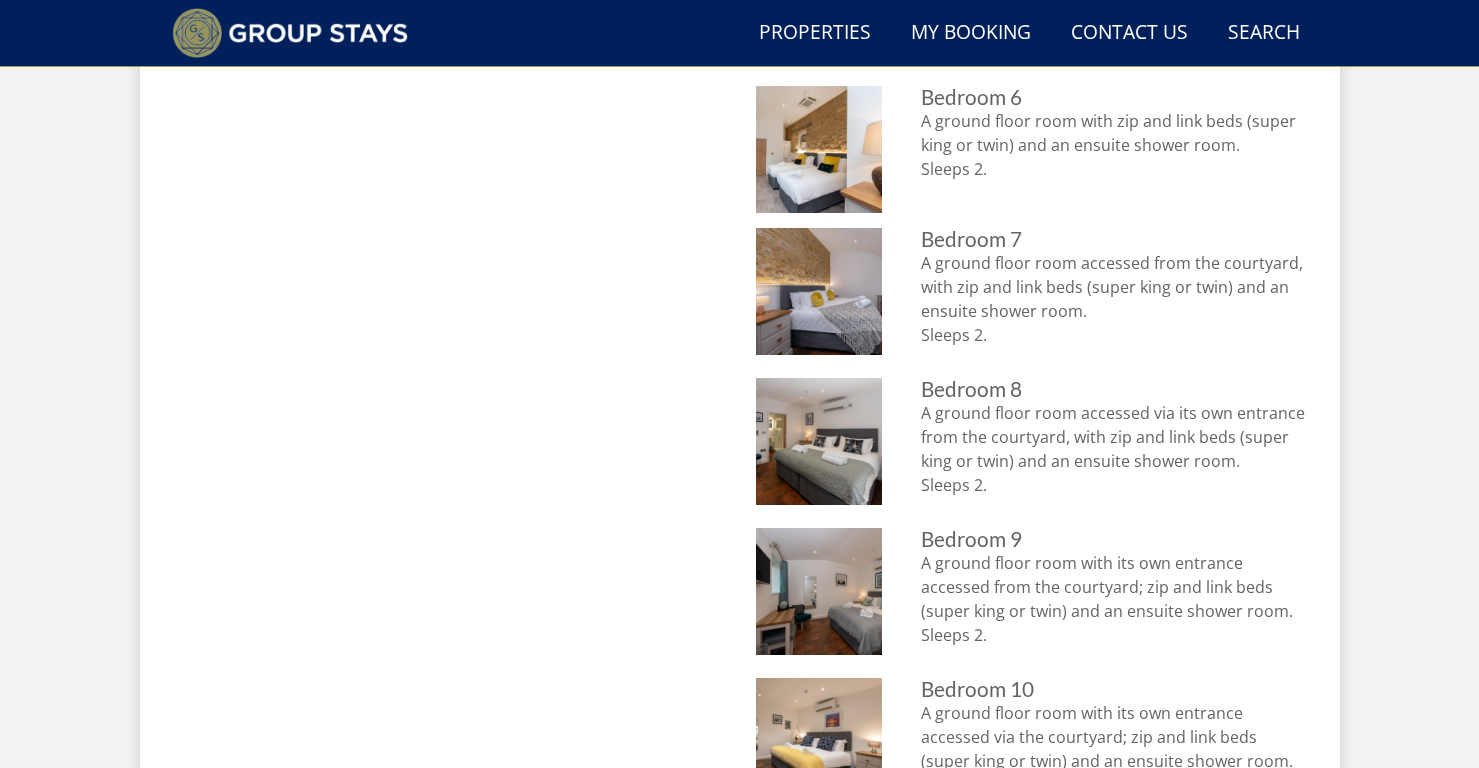 scroll, scrollTop: 1799, scrollLeft: 0, axis: vertical 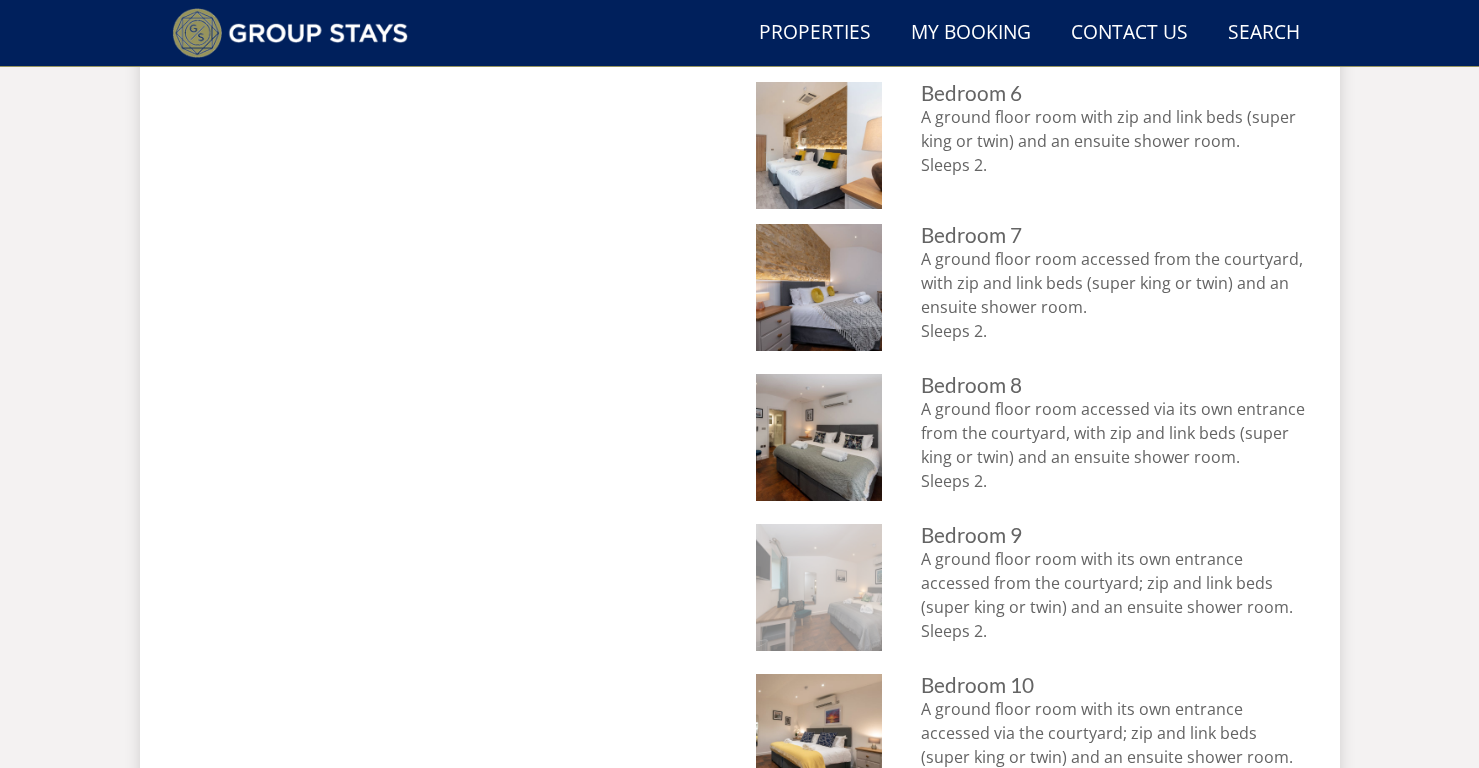 click at bounding box center [819, 587] 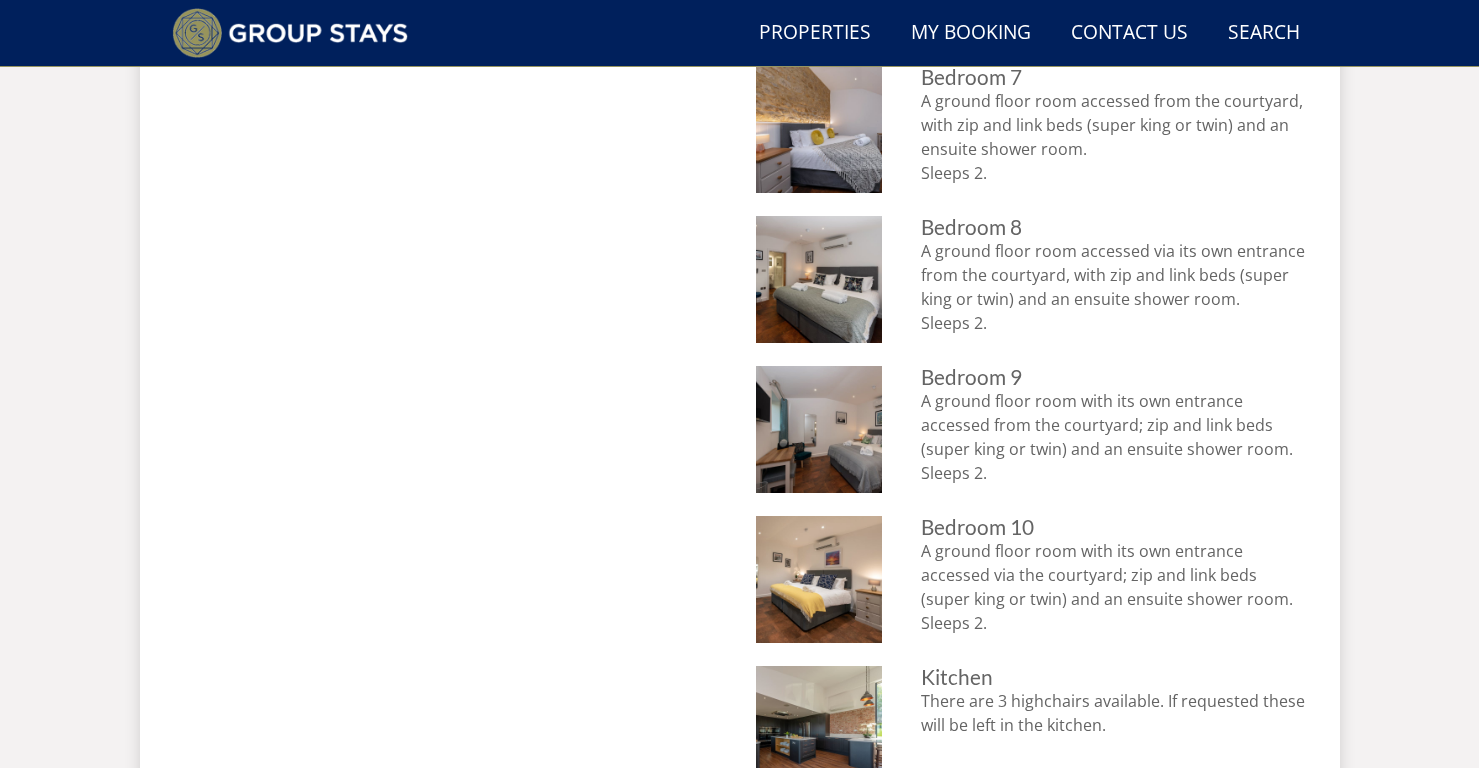 scroll, scrollTop: 1959, scrollLeft: 0, axis: vertical 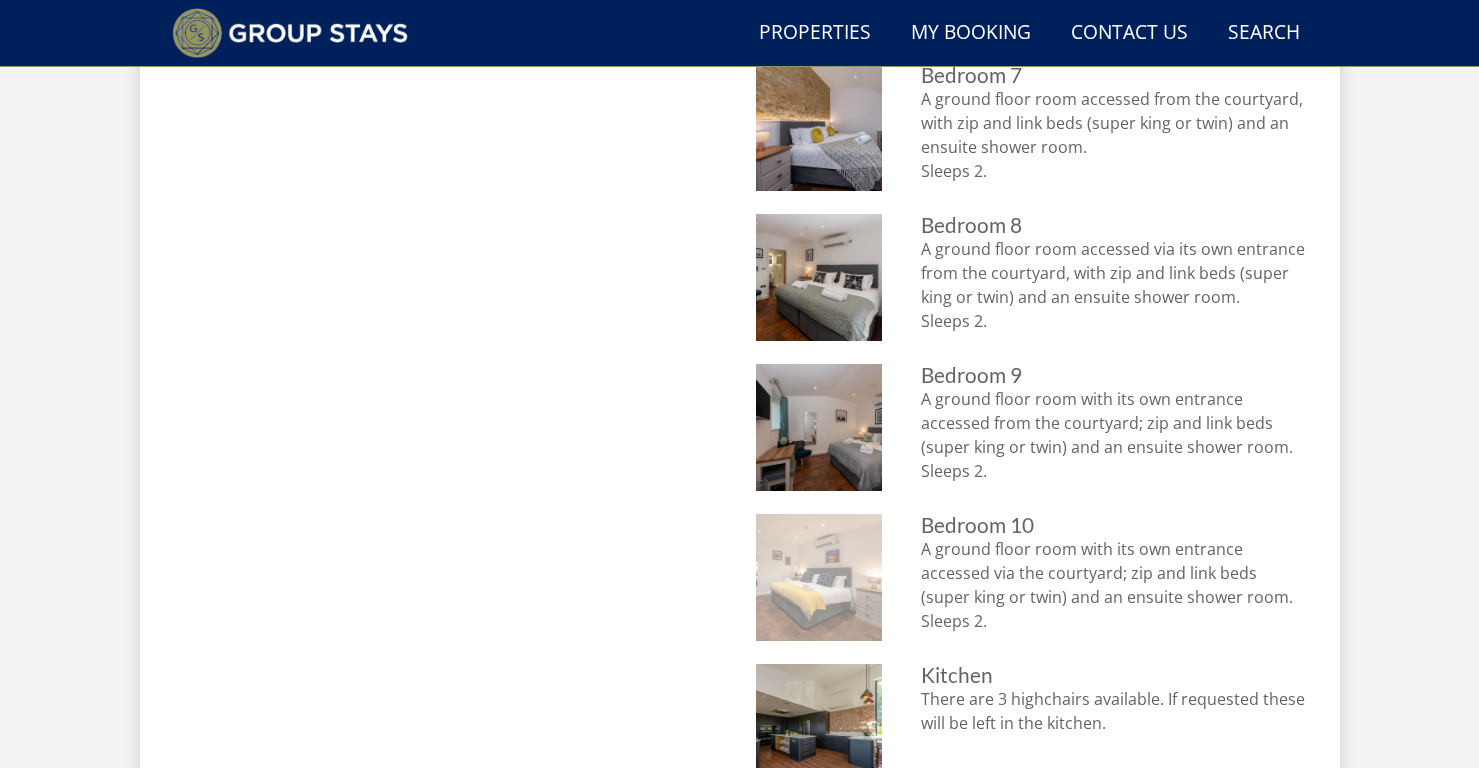 click at bounding box center [819, 577] 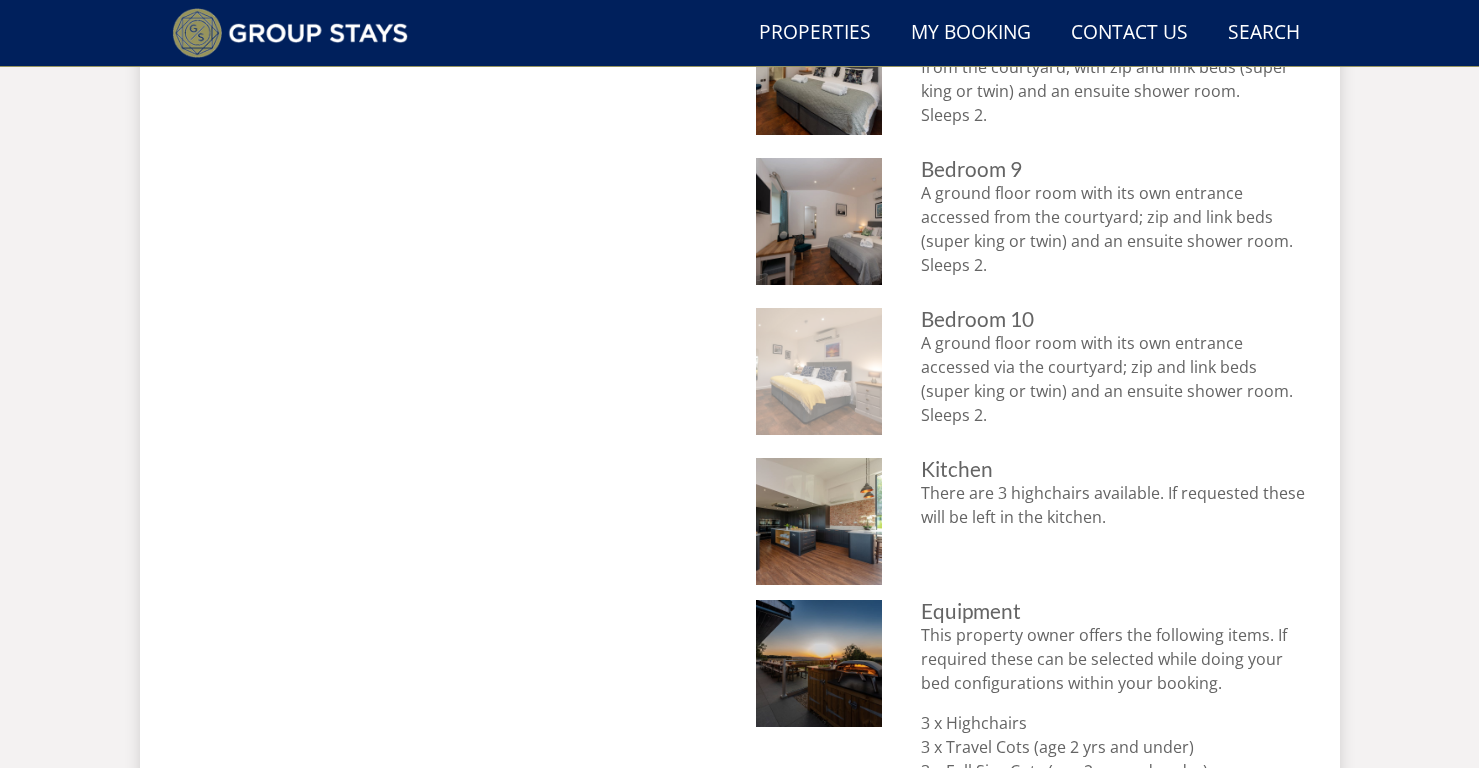 scroll, scrollTop: 2184, scrollLeft: 0, axis: vertical 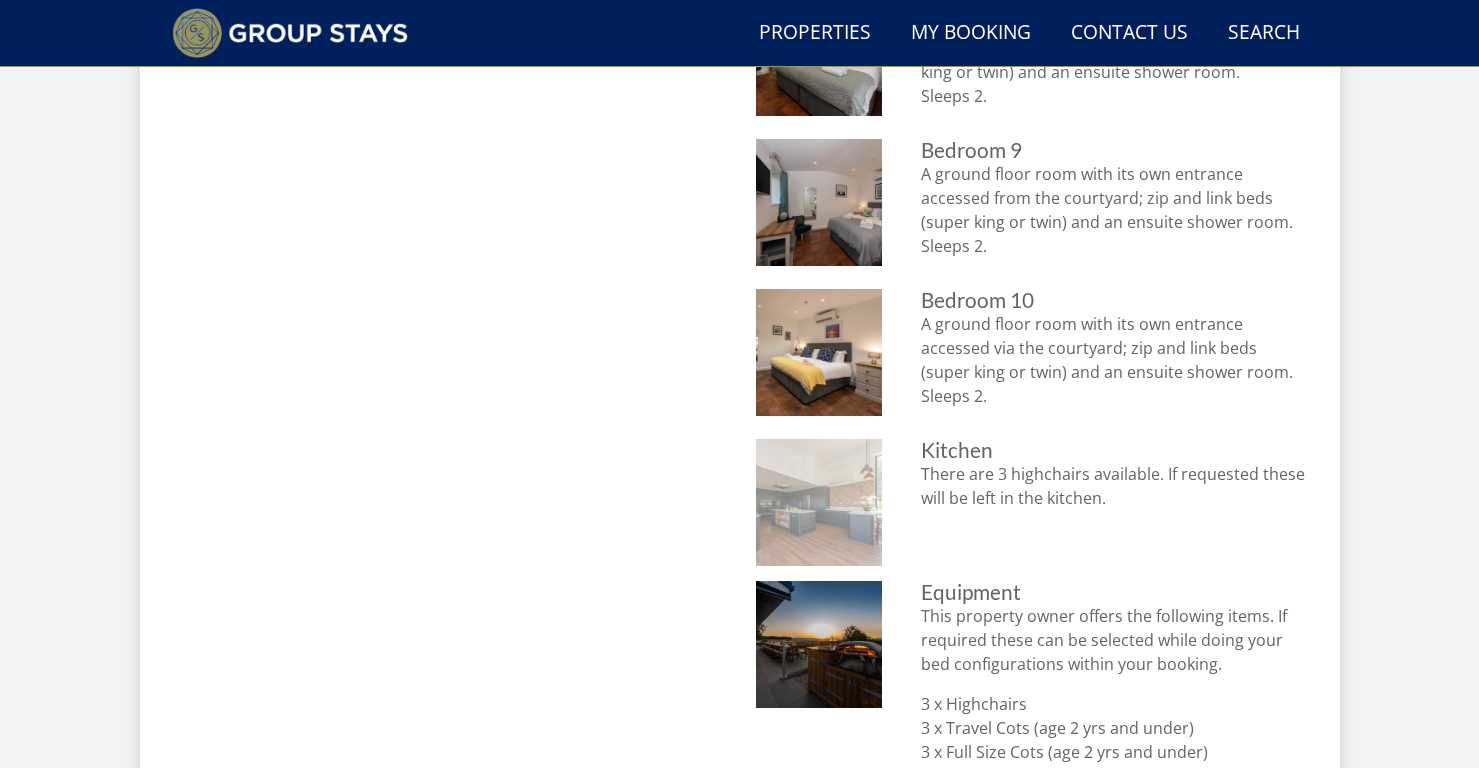 click at bounding box center (819, 502) 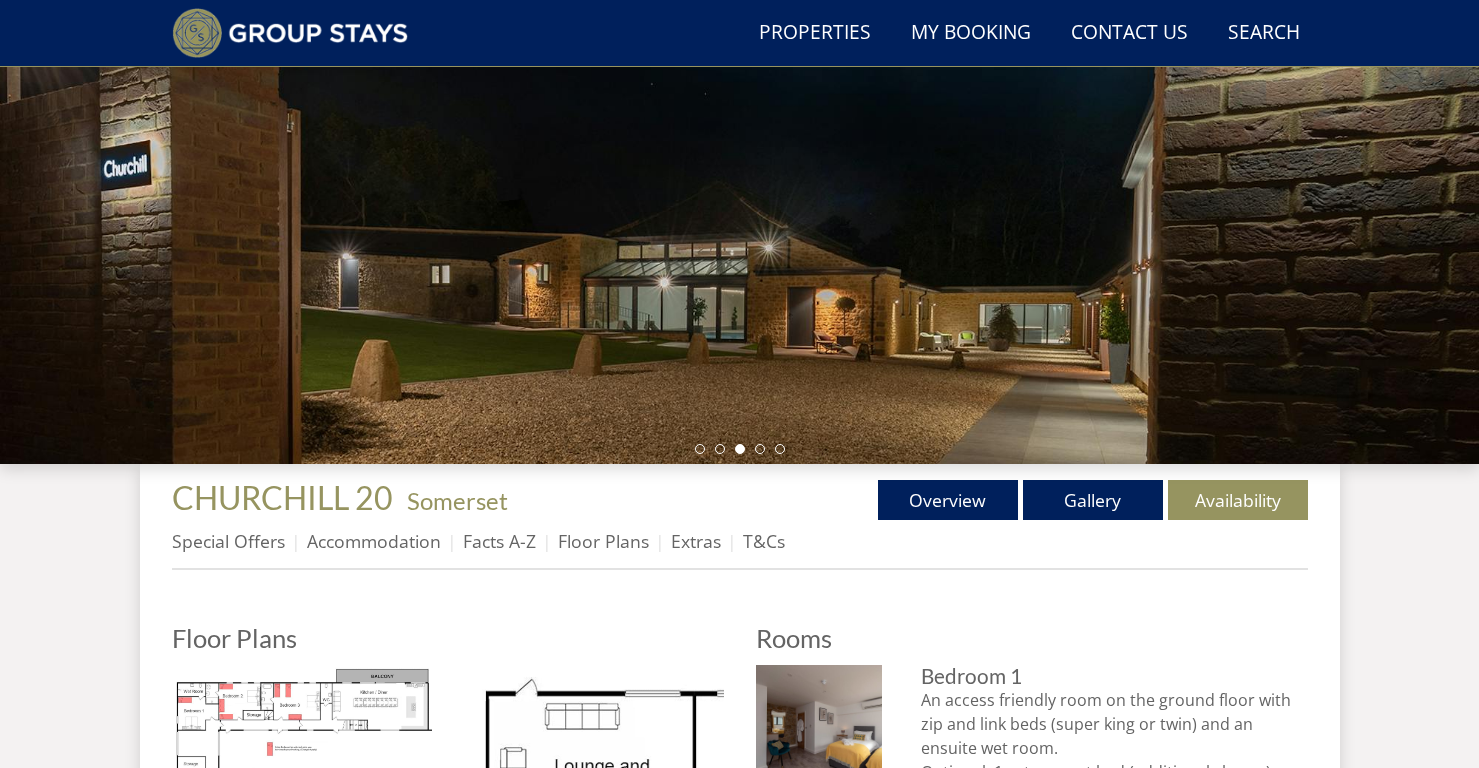scroll, scrollTop: 350, scrollLeft: 0, axis: vertical 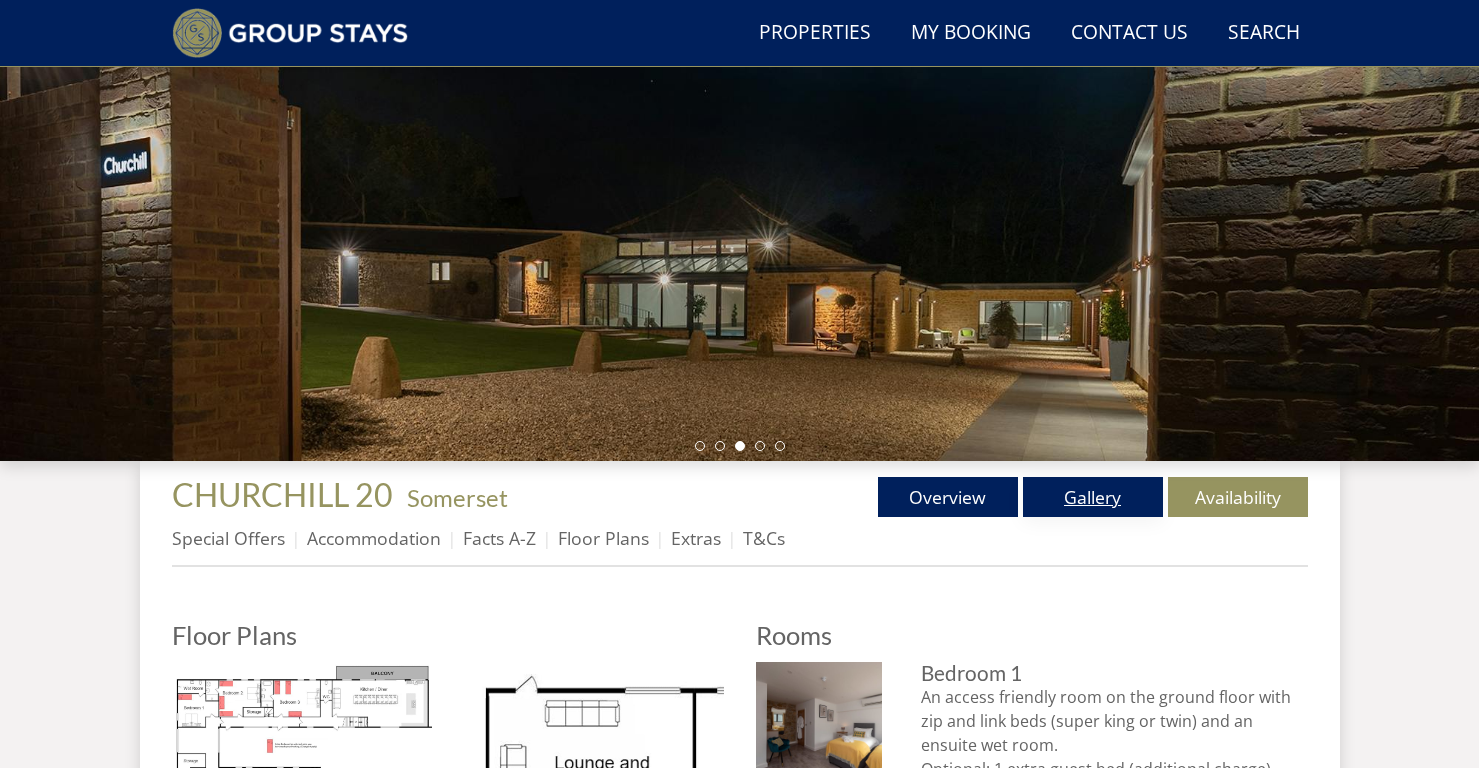 click on "Gallery" at bounding box center [1093, 497] 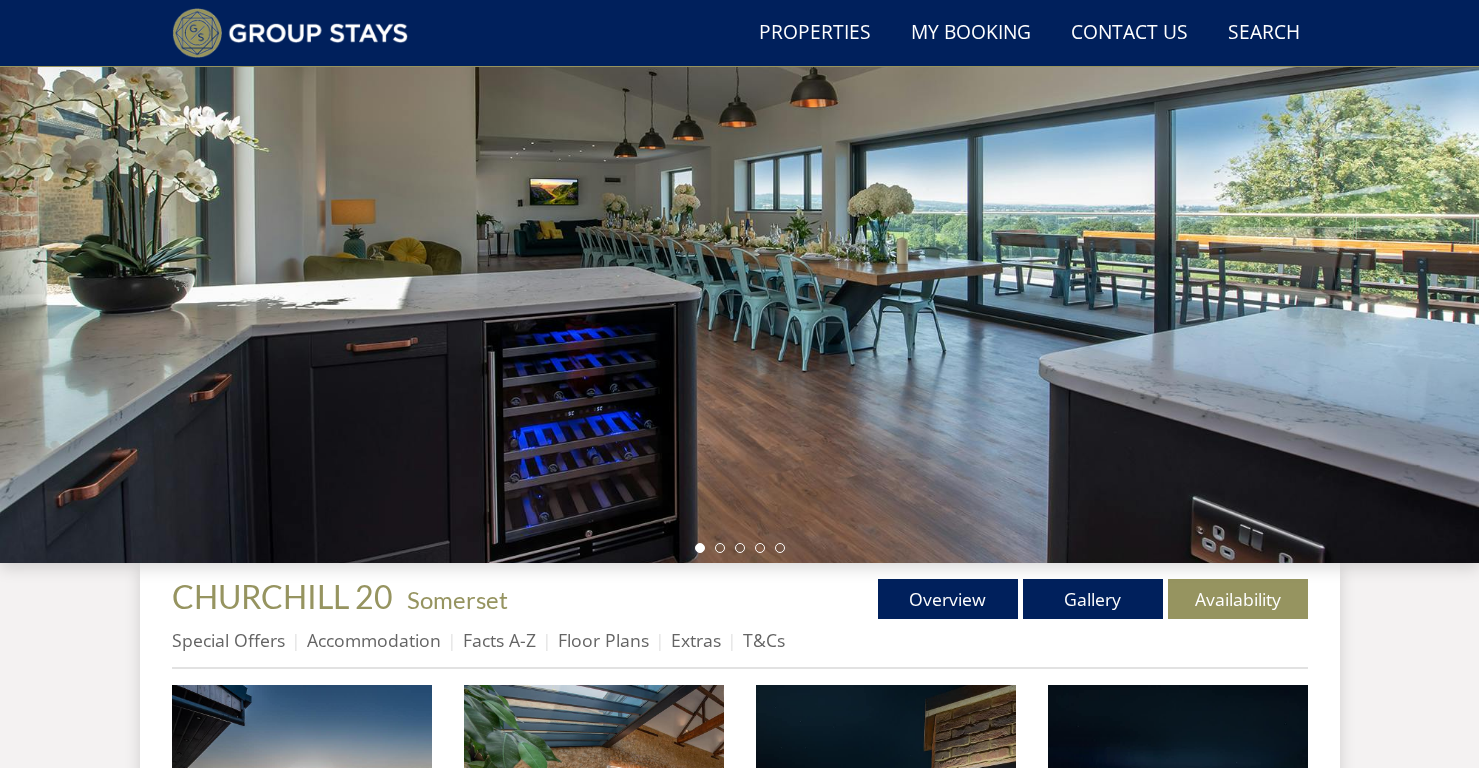 scroll, scrollTop: 249, scrollLeft: 0, axis: vertical 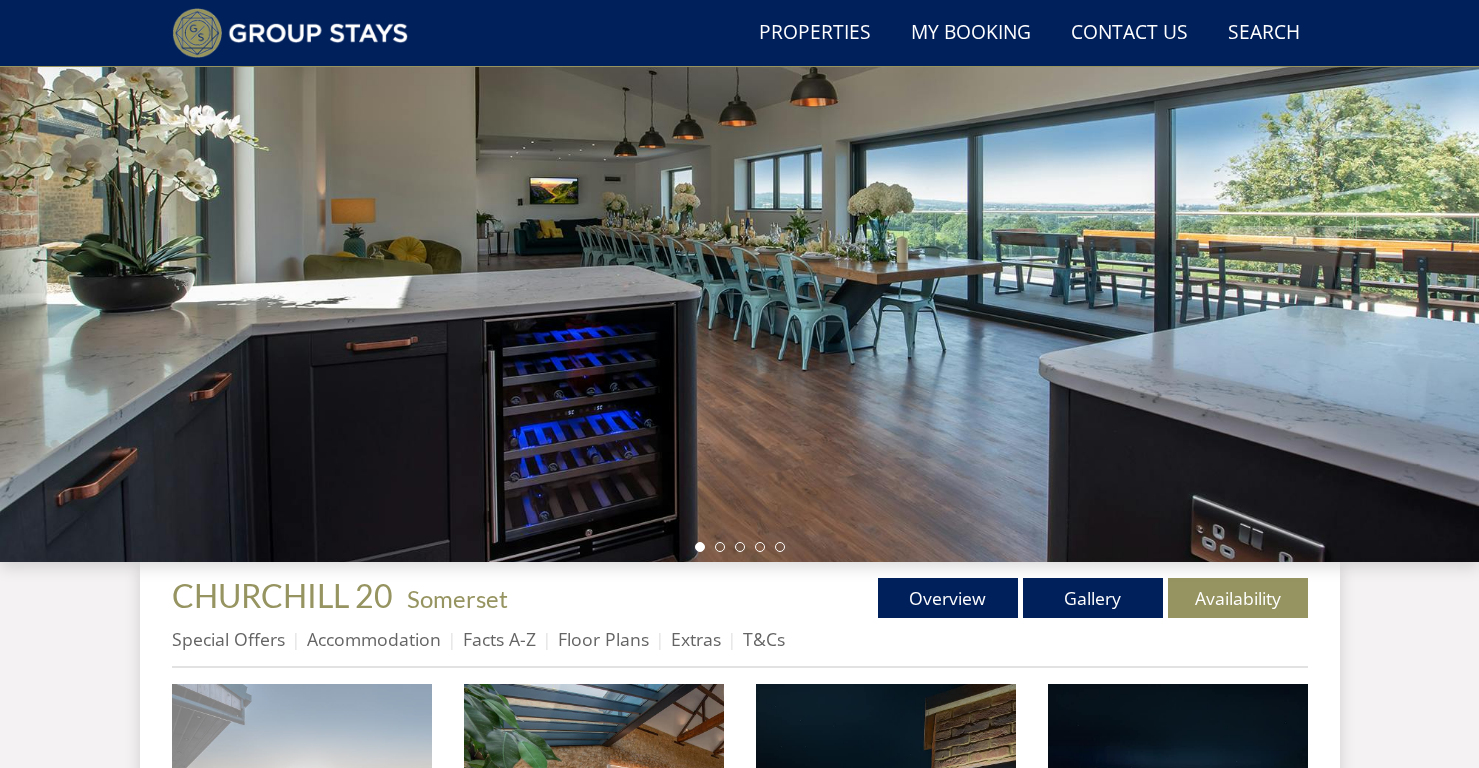 click at bounding box center [302, 814] 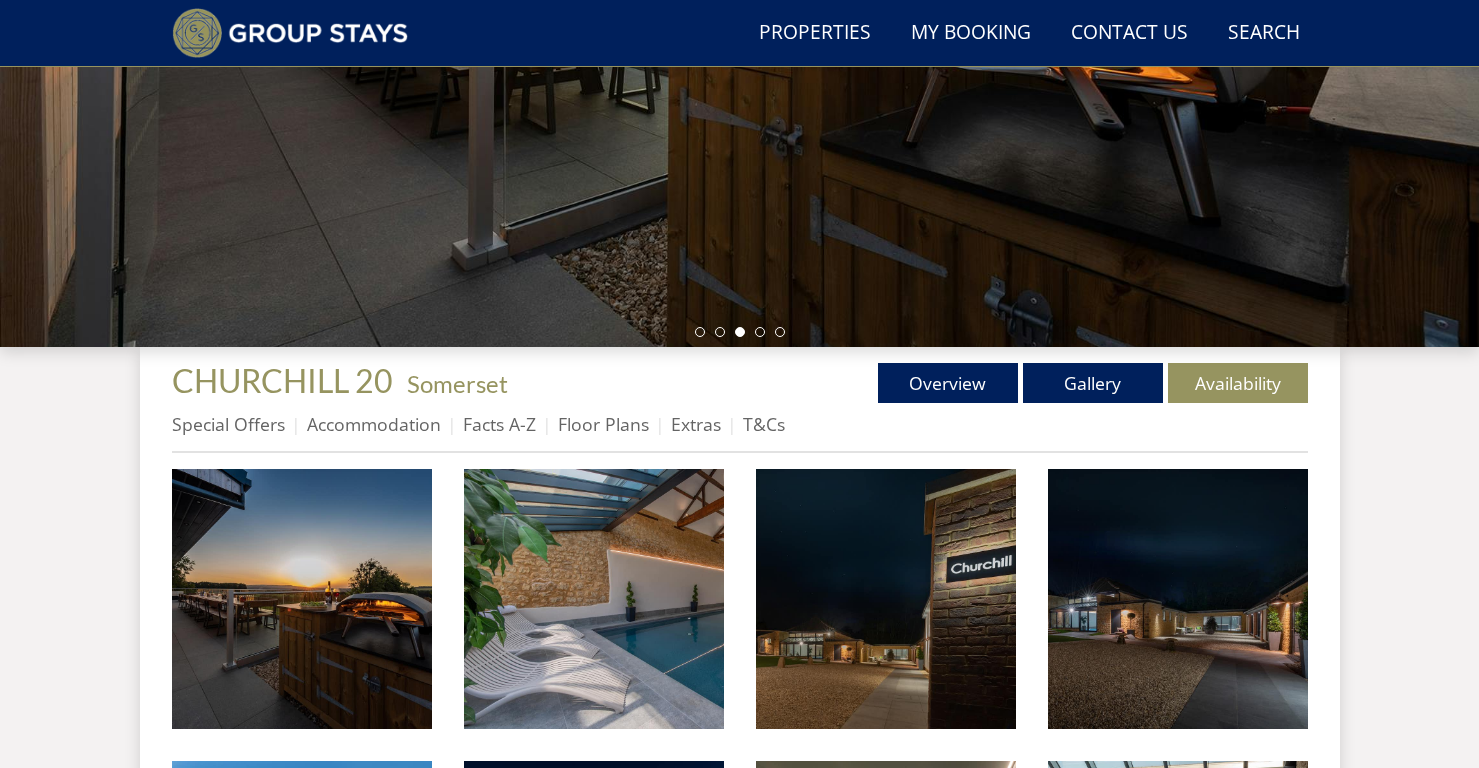 scroll, scrollTop: 468, scrollLeft: 0, axis: vertical 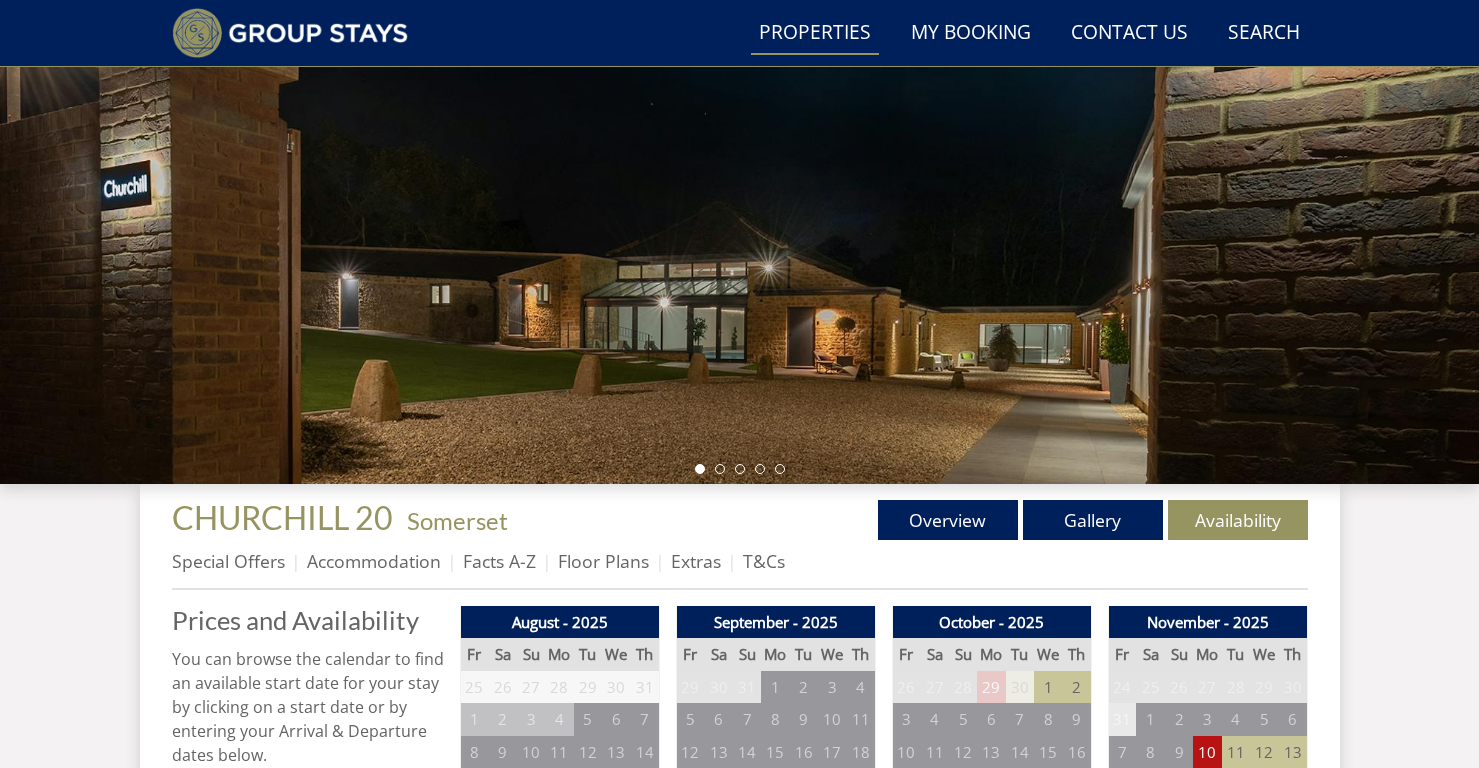 click on "Properties" at bounding box center (815, 33) 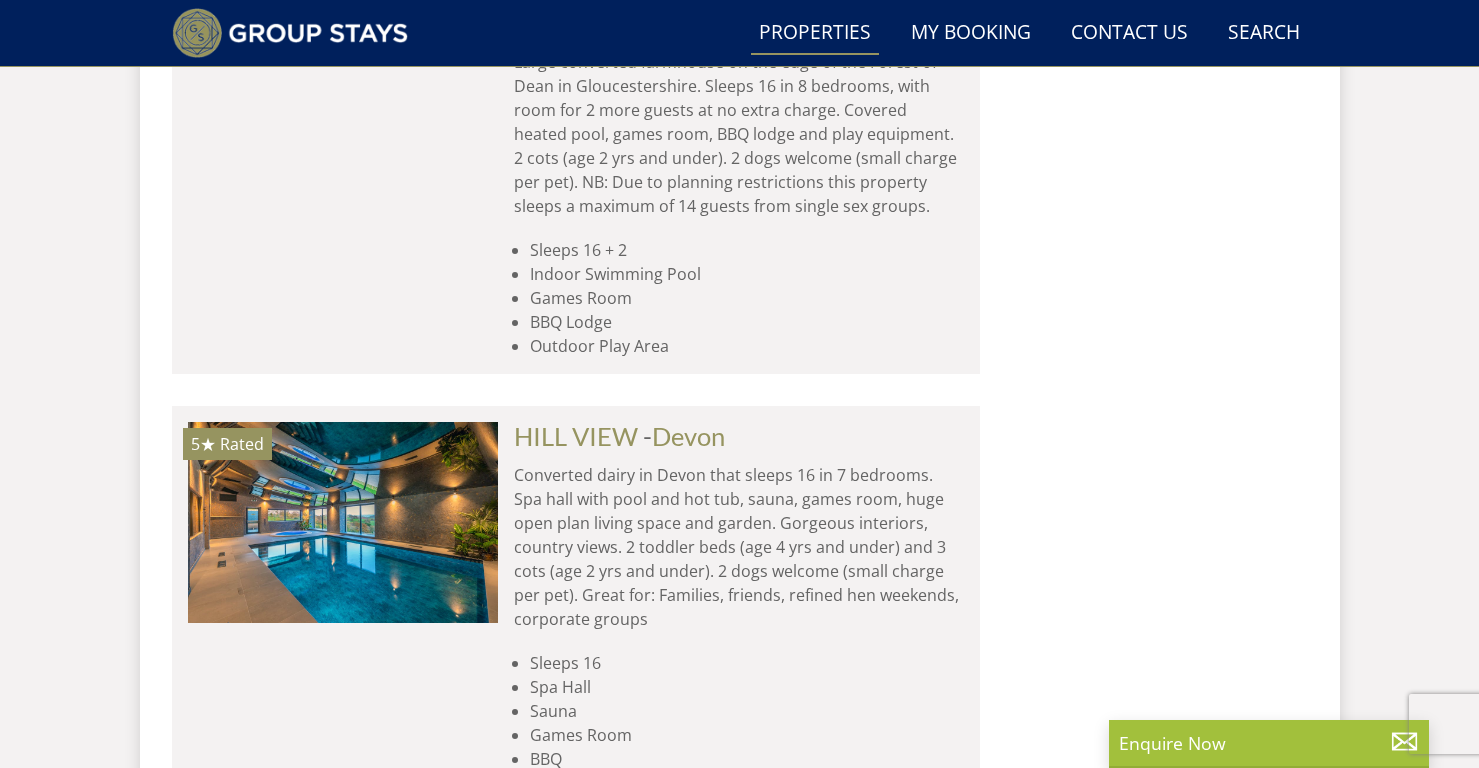 scroll, scrollTop: 7937, scrollLeft: 0, axis: vertical 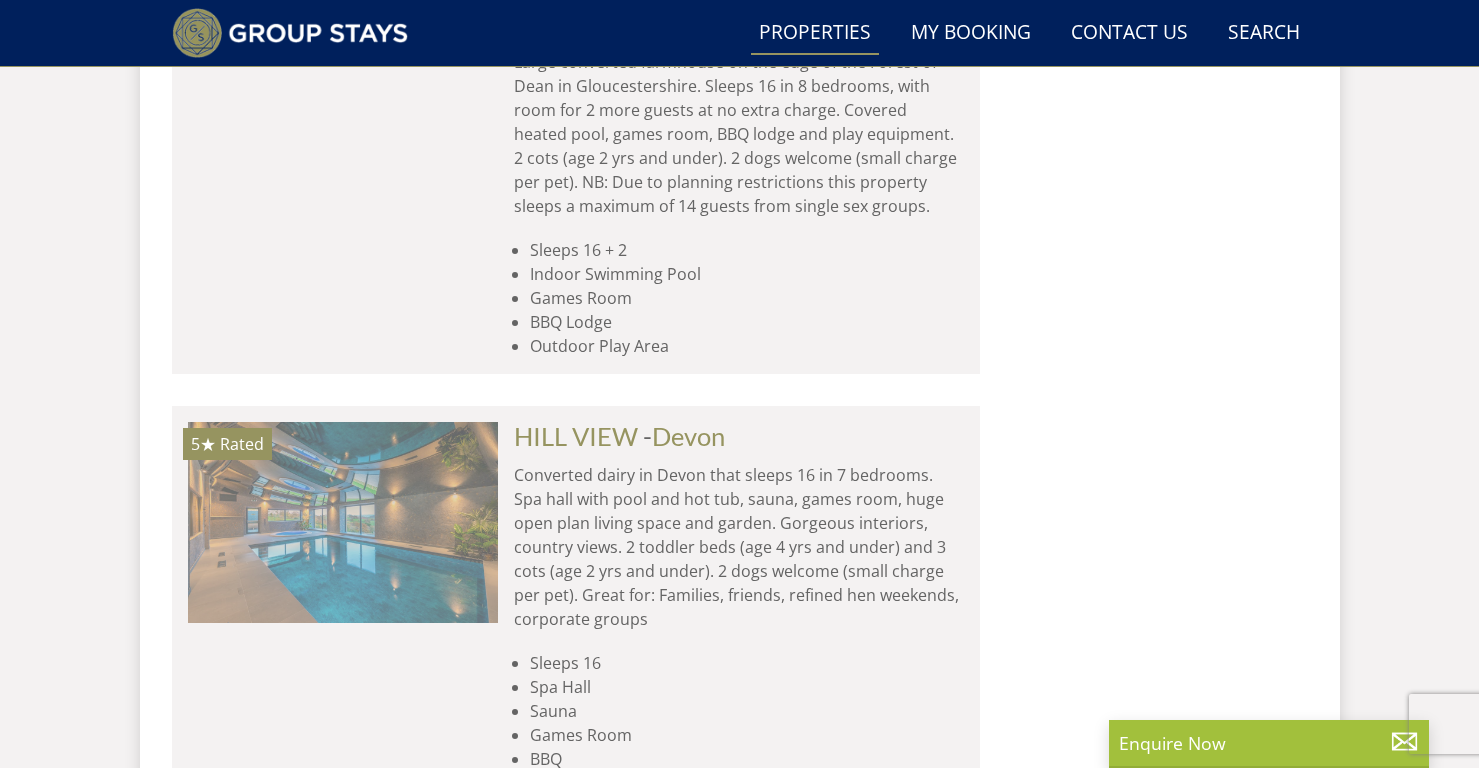 click at bounding box center (343, 522) 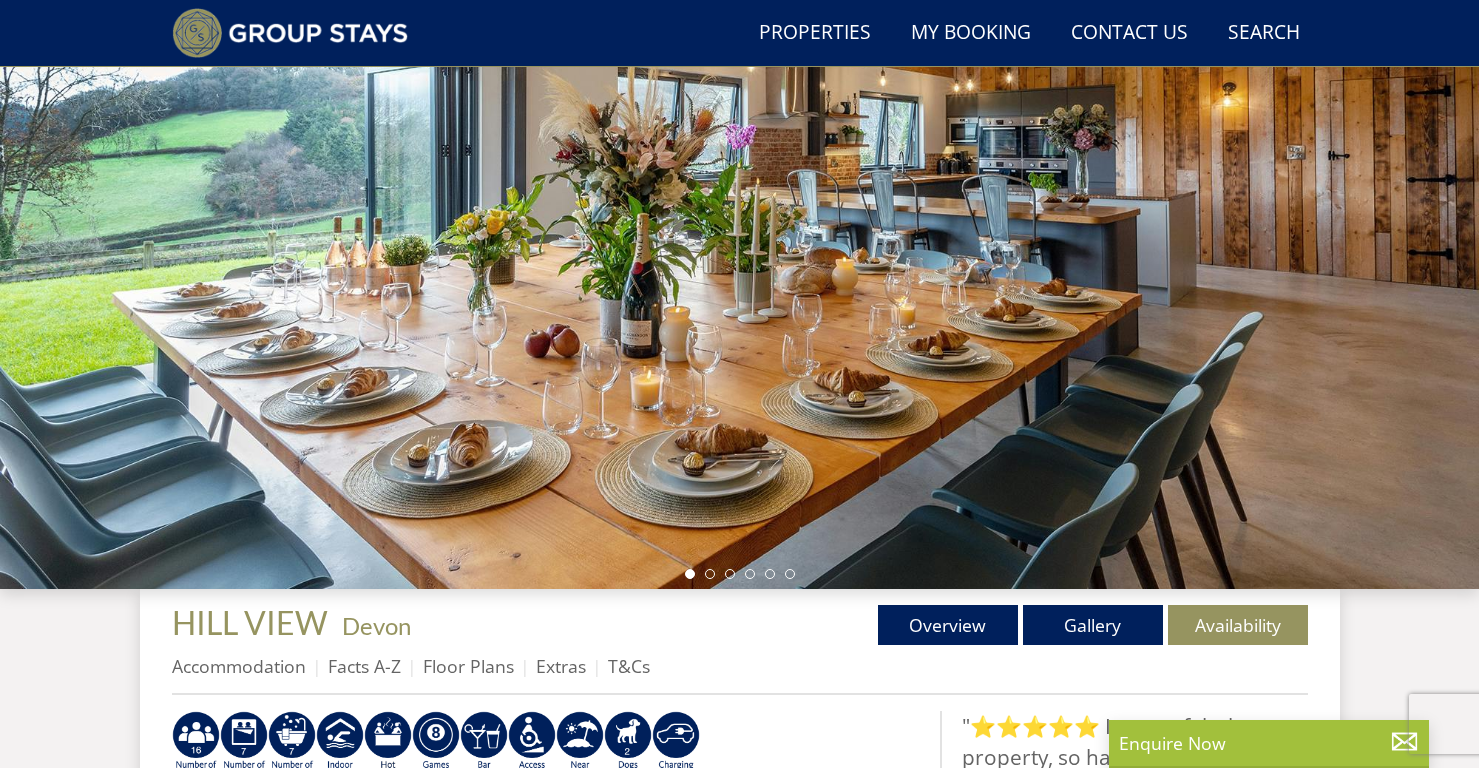 scroll, scrollTop: 223, scrollLeft: 0, axis: vertical 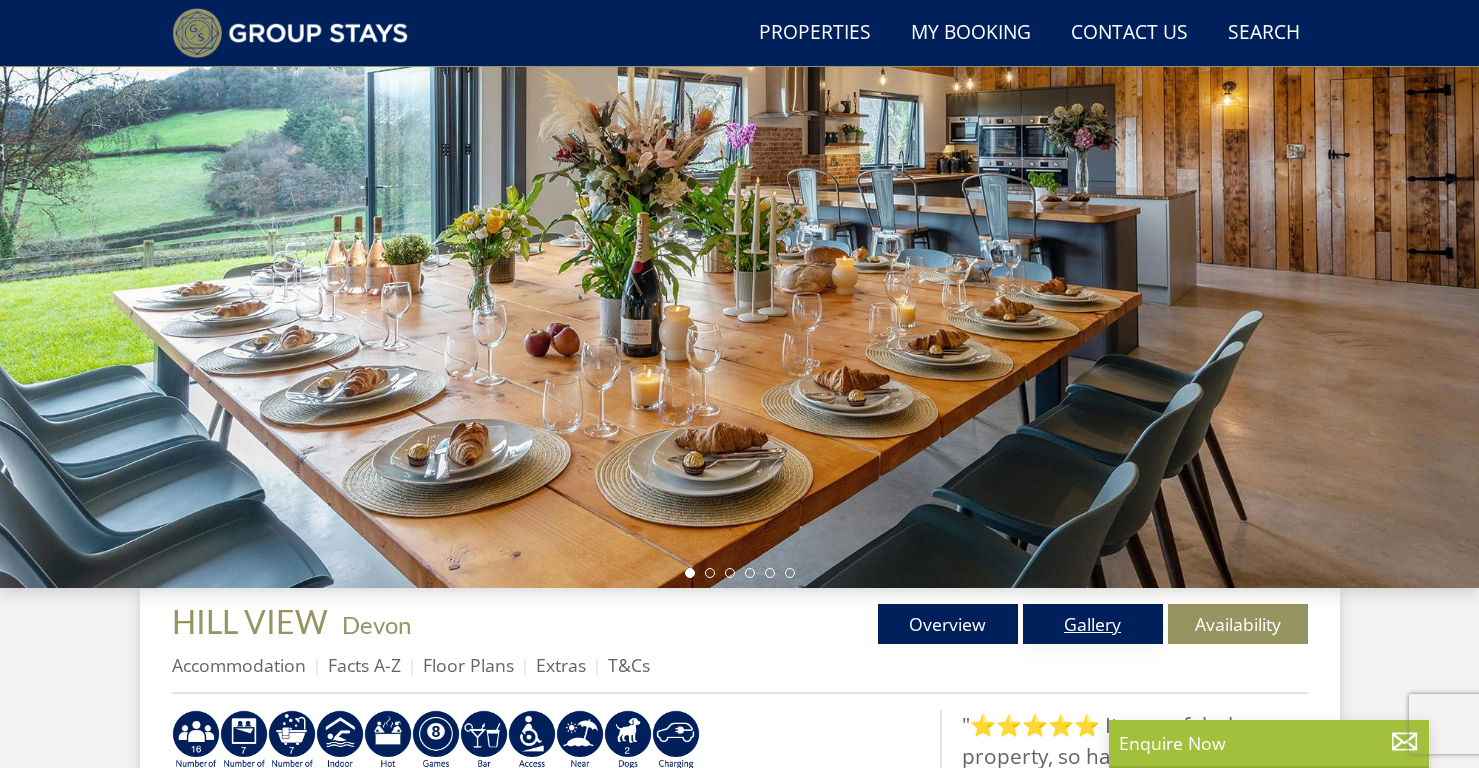 click on "Gallery" at bounding box center (1093, 624) 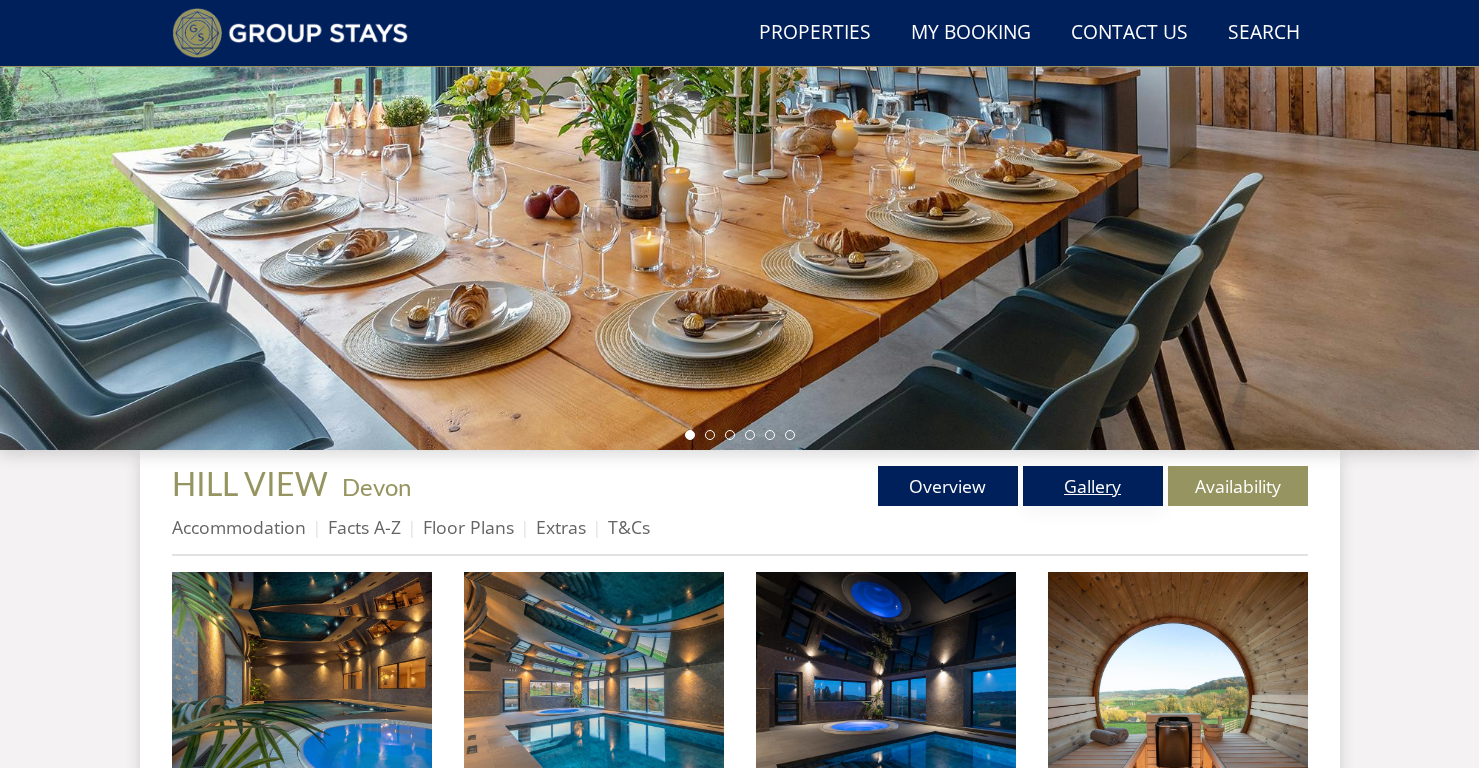 scroll, scrollTop: 383, scrollLeft: 0, axis: vertical 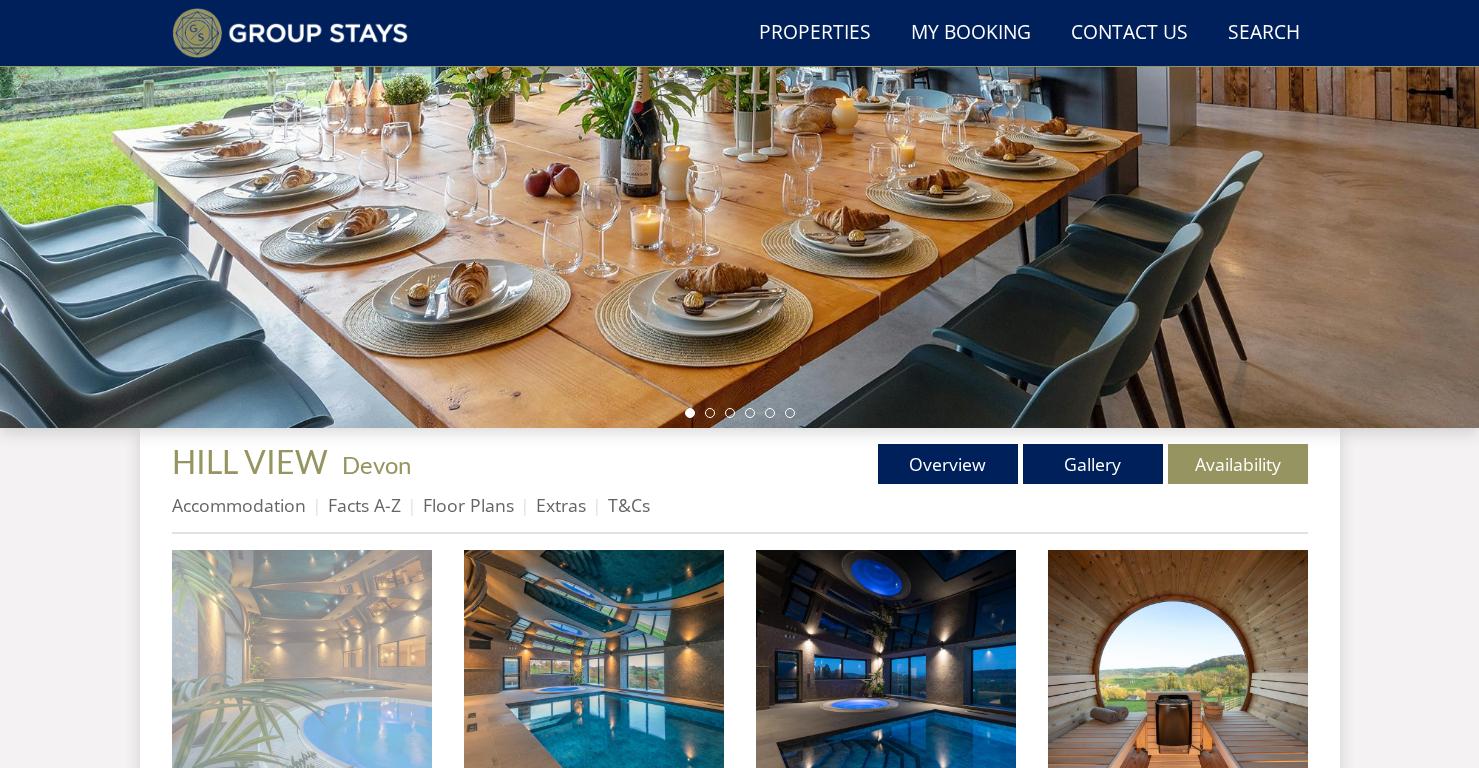 click at bounding box center [302, 680] 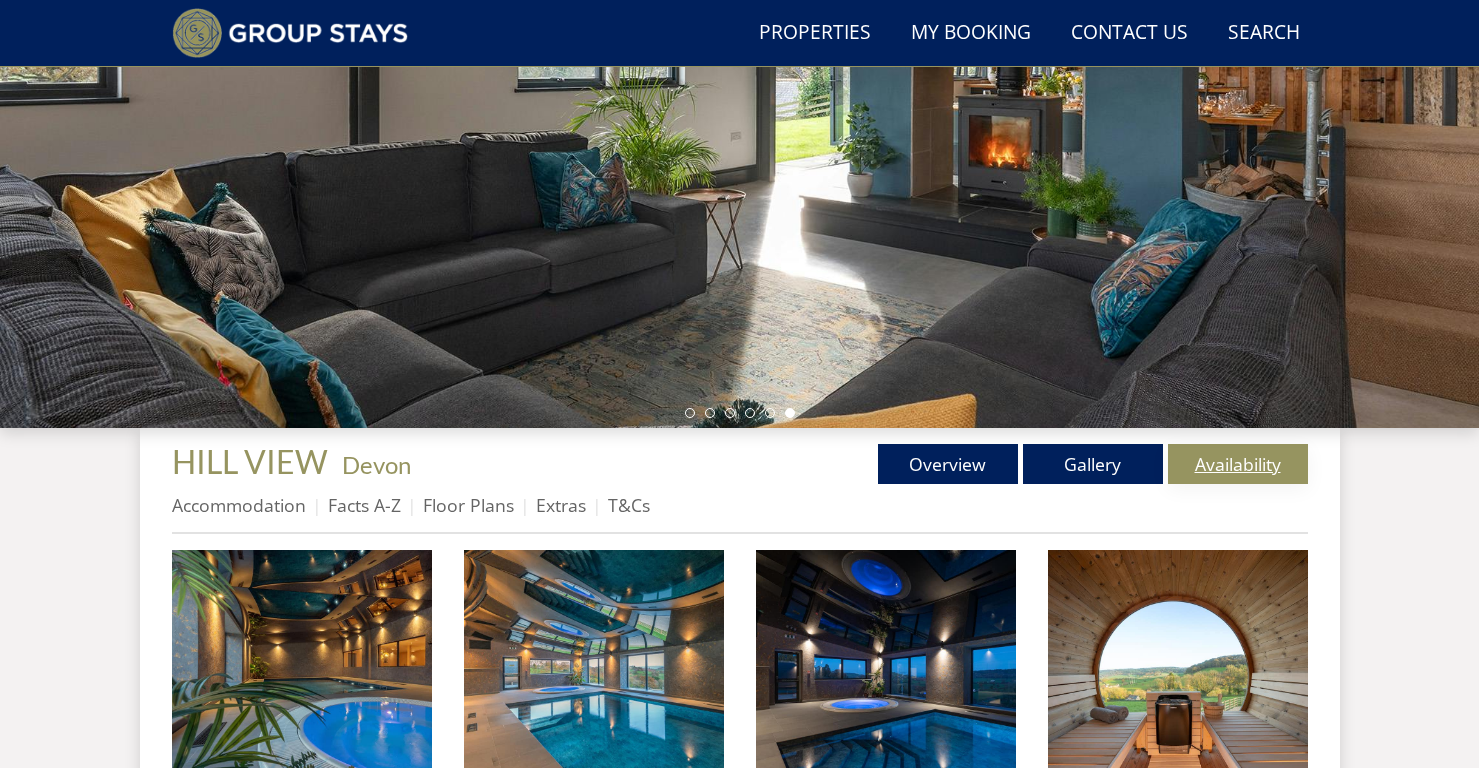 click on "Availability" at bounding box center [1238, 464] 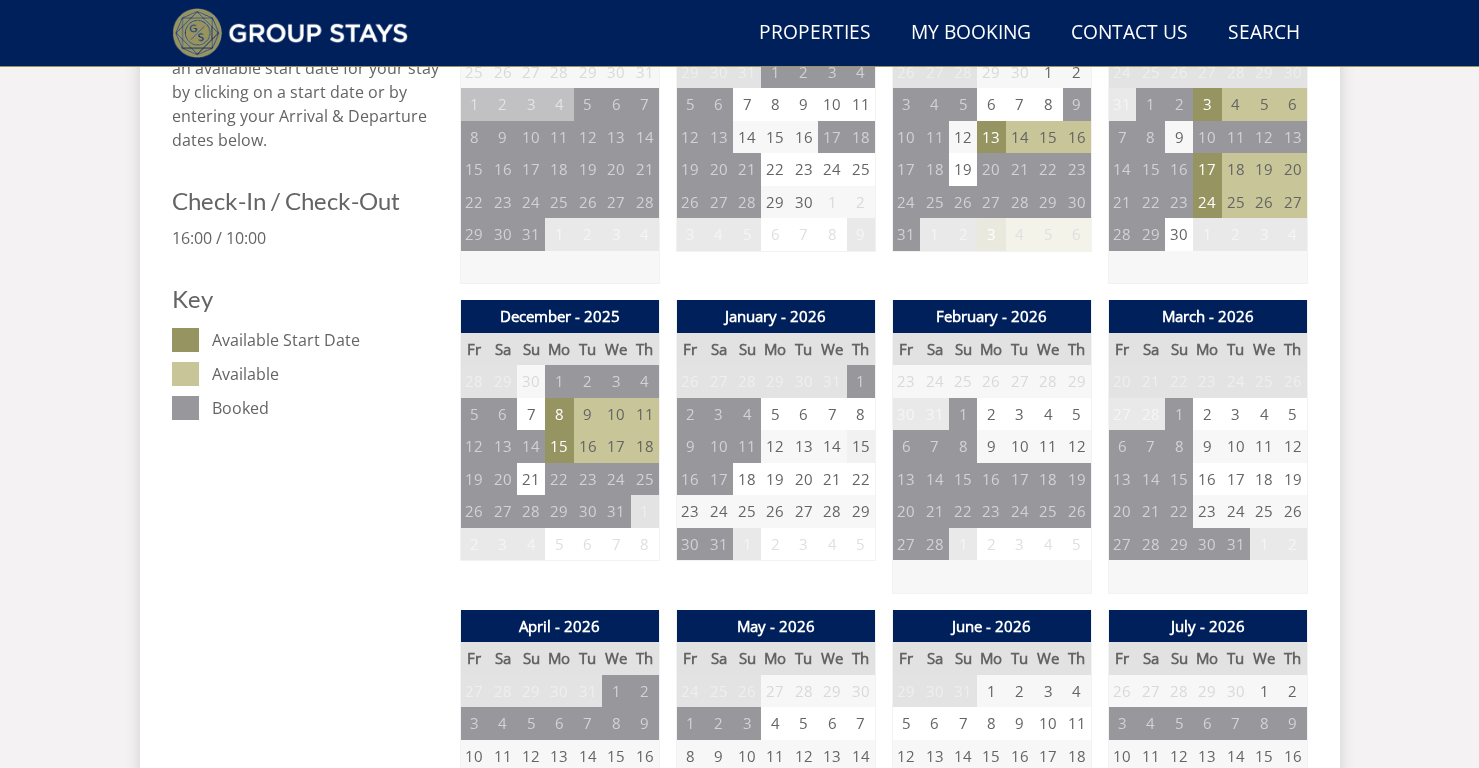 scroll, scrollTop: 943, scrollLeft: 0, axis: vertical 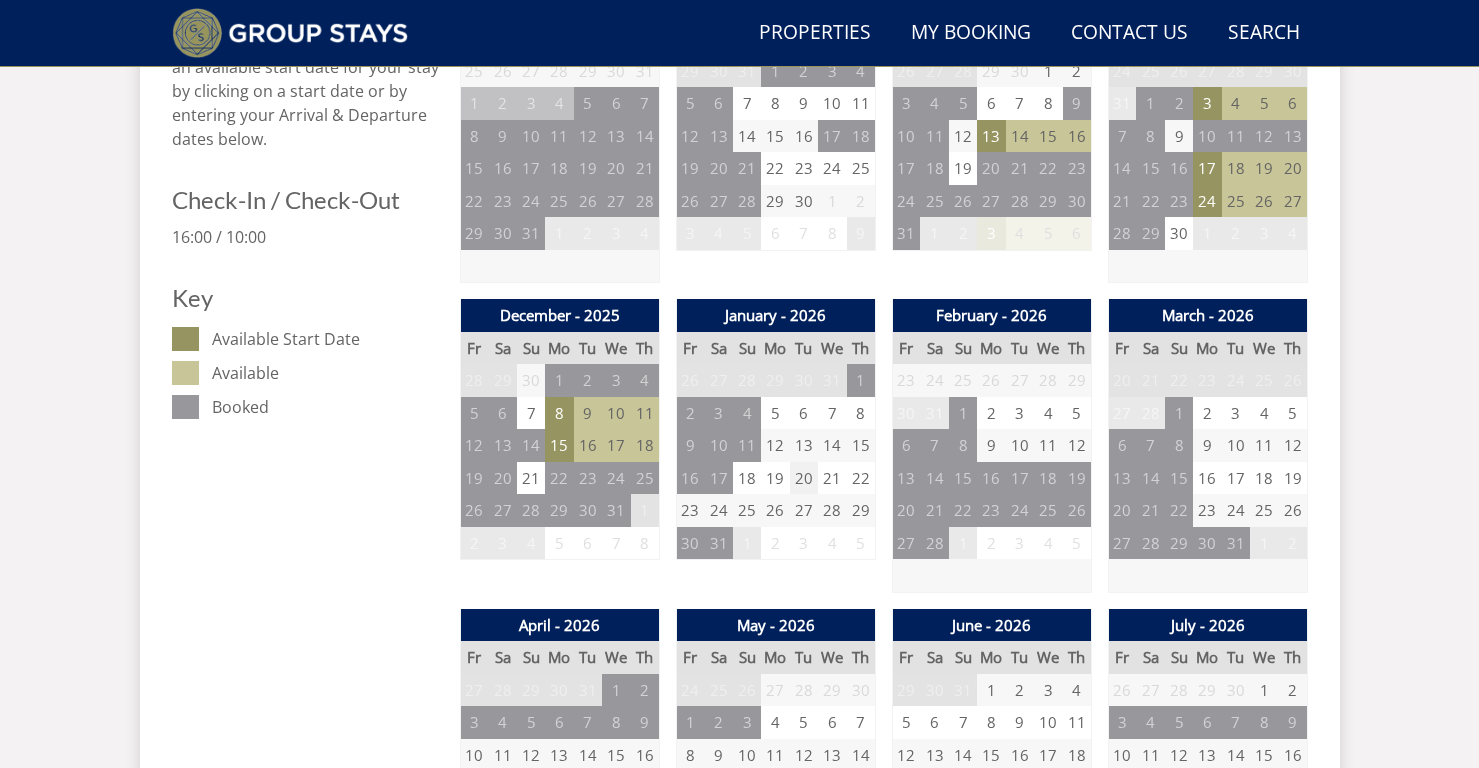 click on "20" at bounding box center [804, 478] 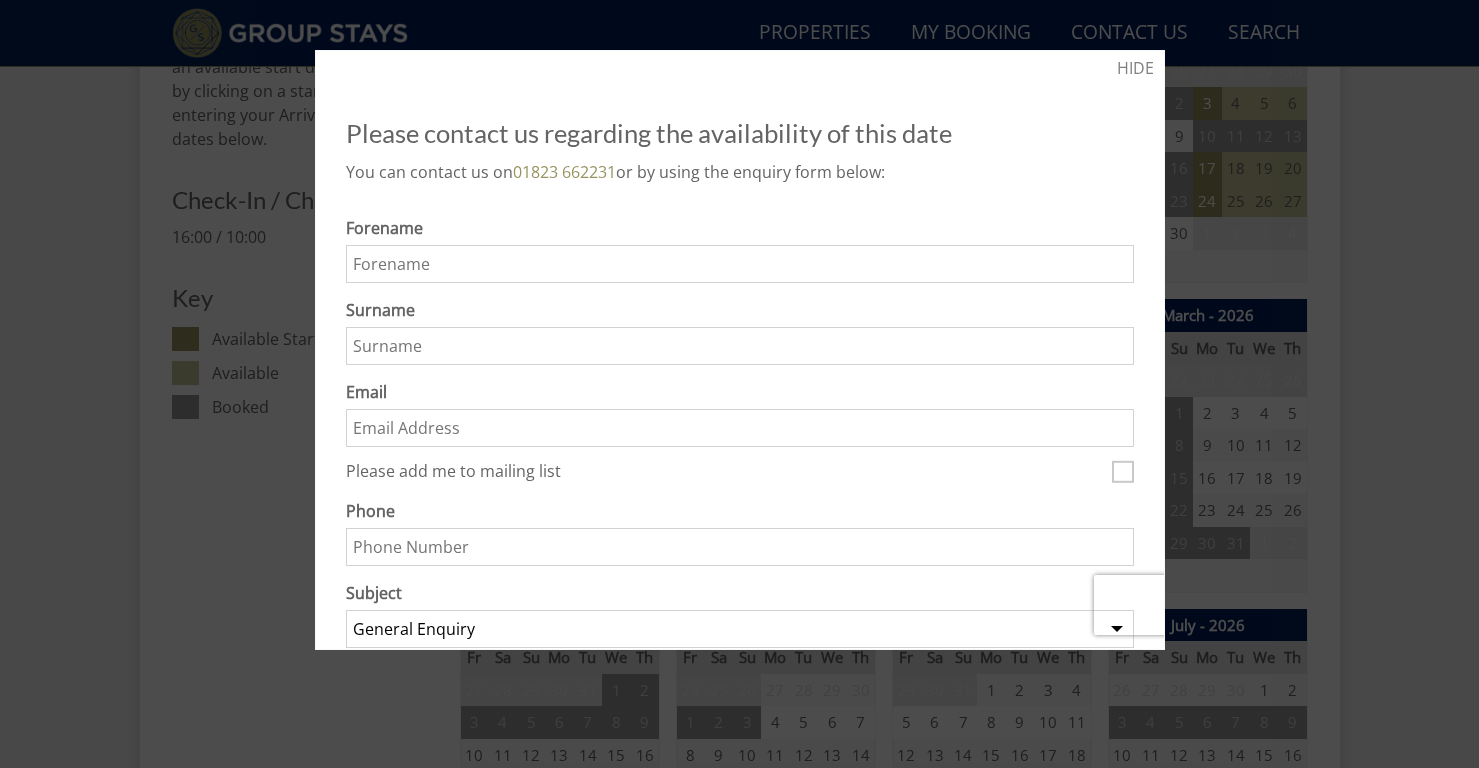 click at bounding box center (739, 384) 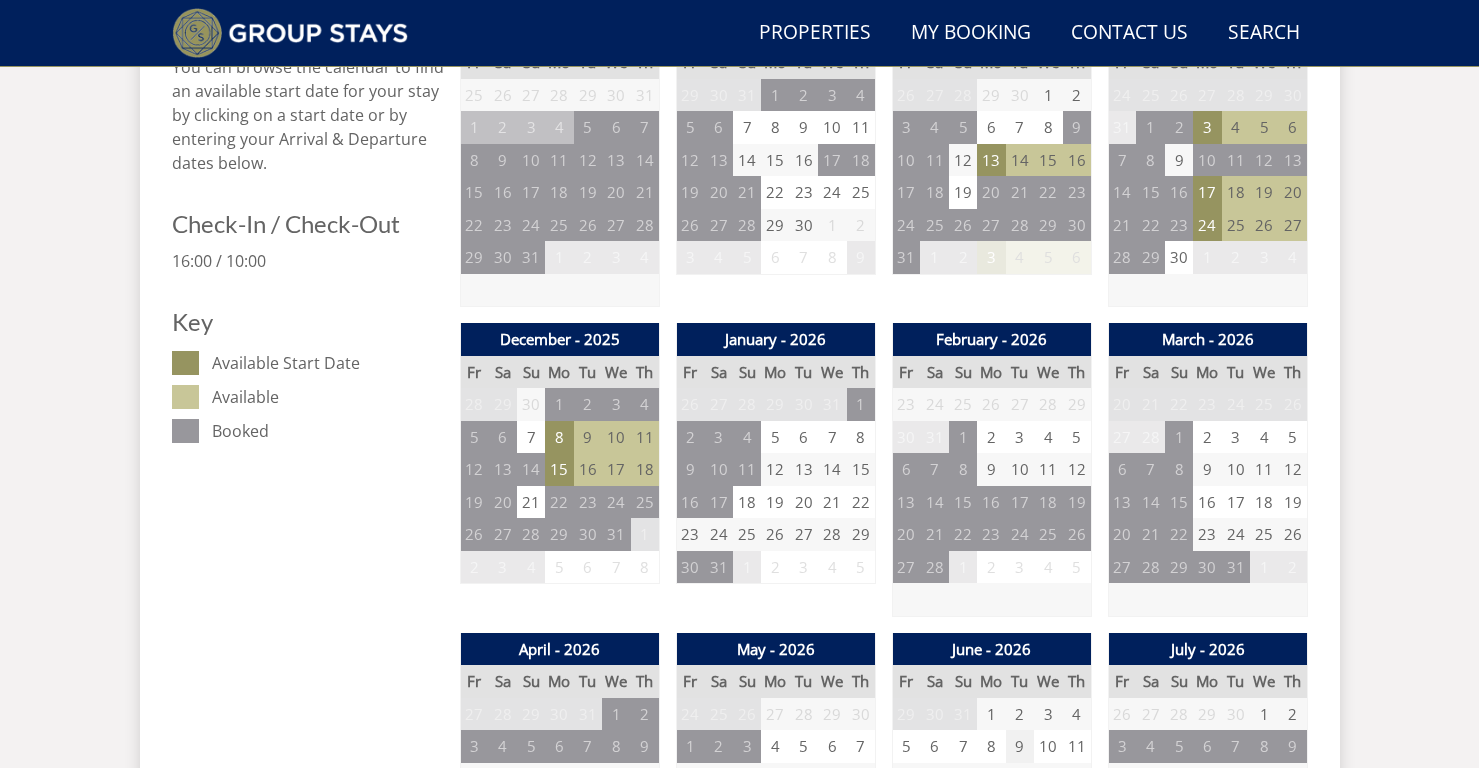scroll, scrollTop: 914, scrollLeft: 0, axis: vertical 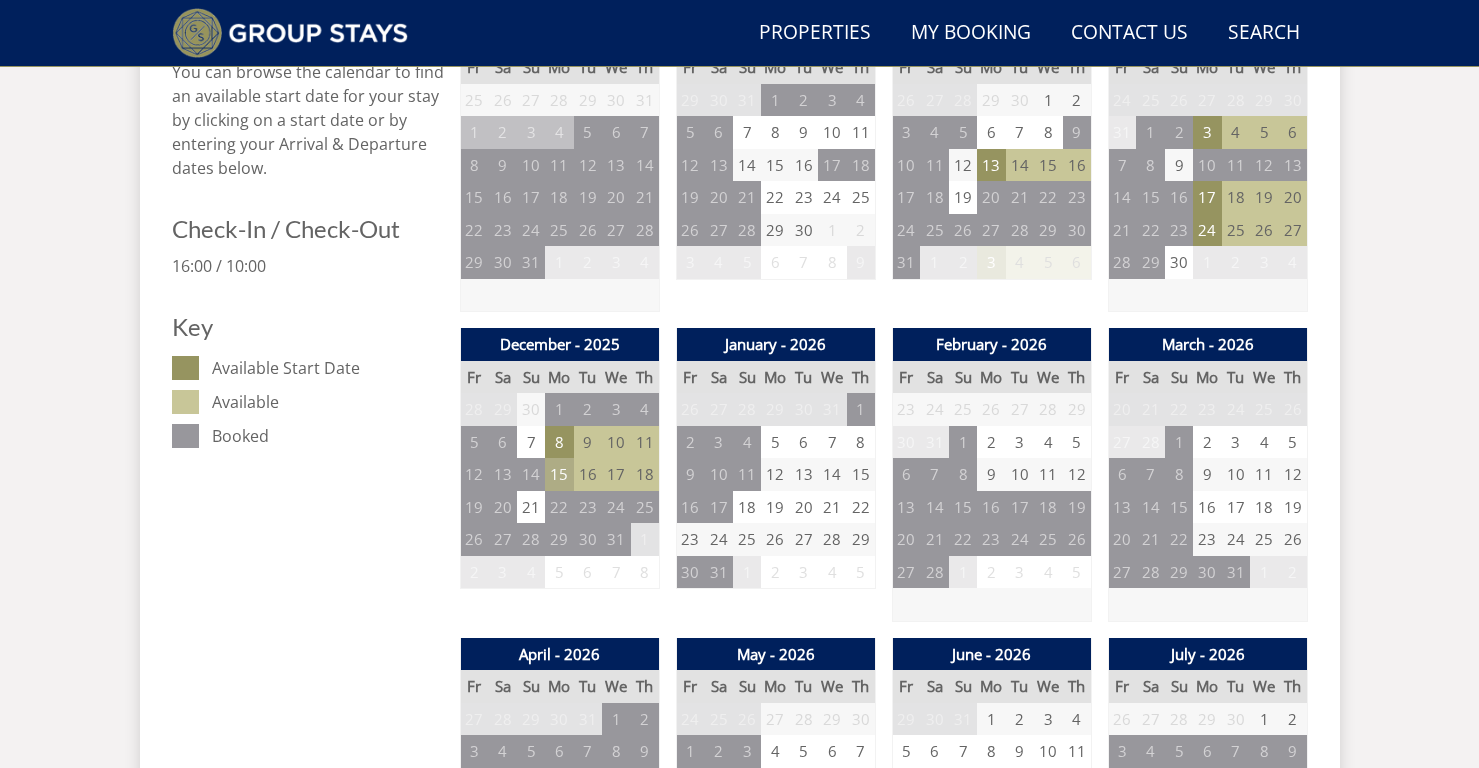 click on "15" at bounding box center (559, 474) 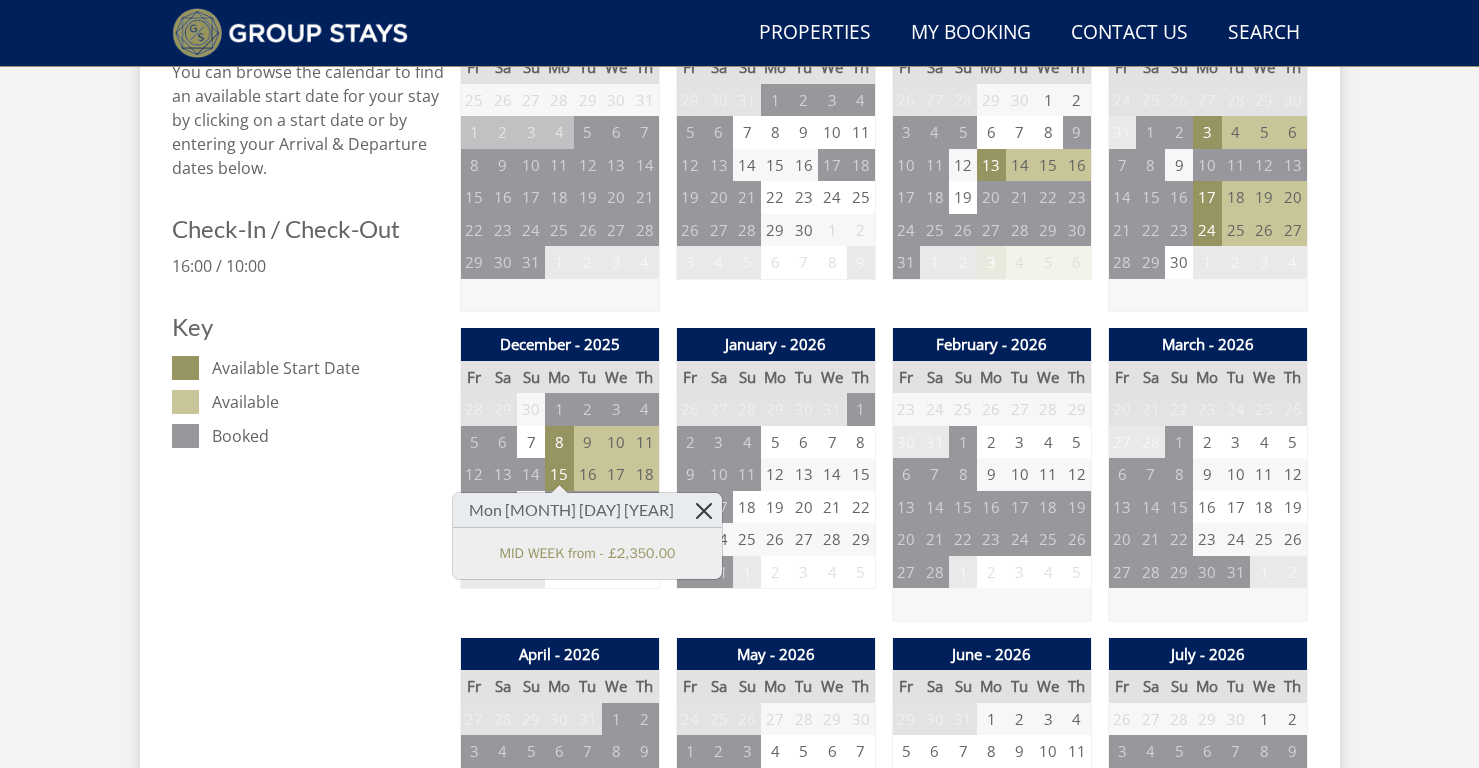click at bounding box center (704, 510) 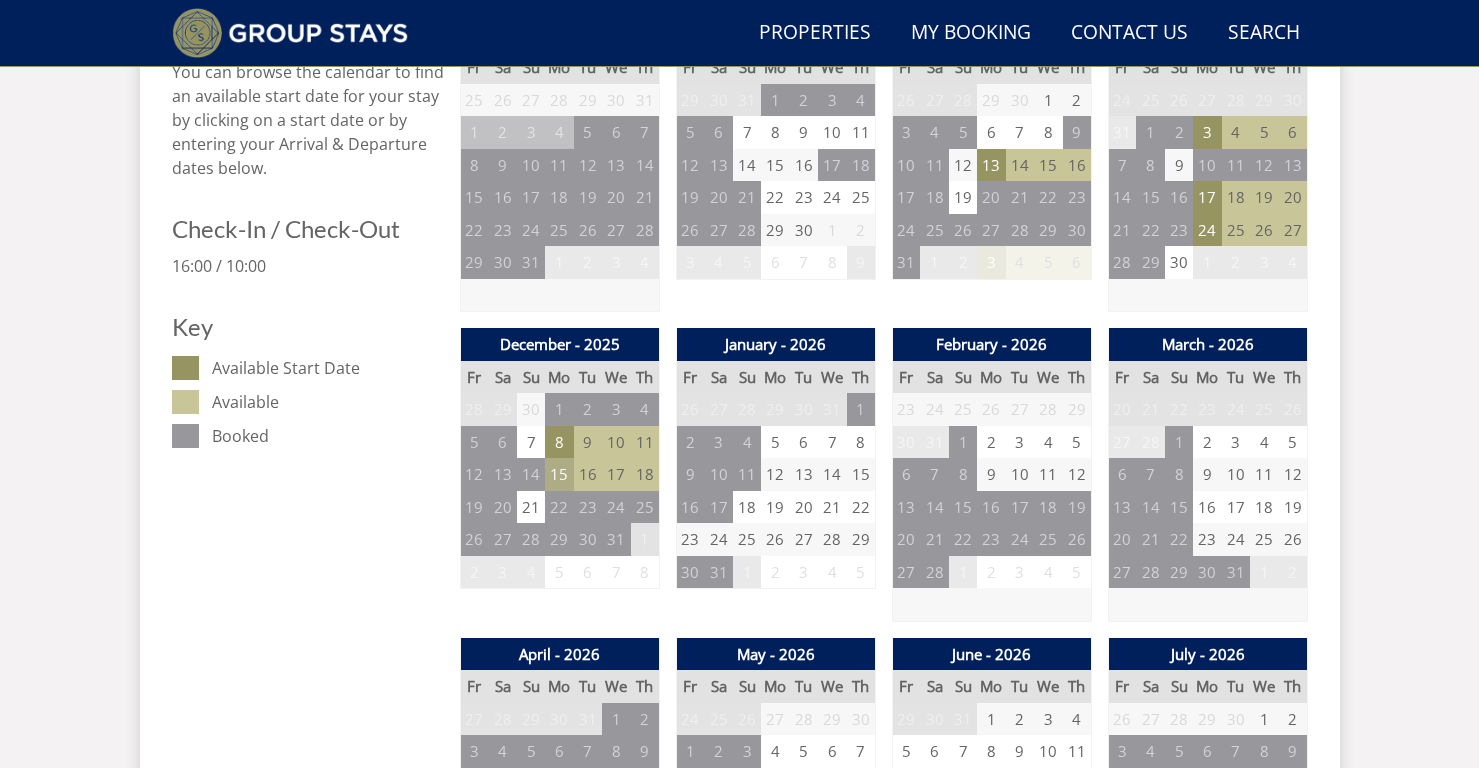click on "15" at bounding box center [559, 474] 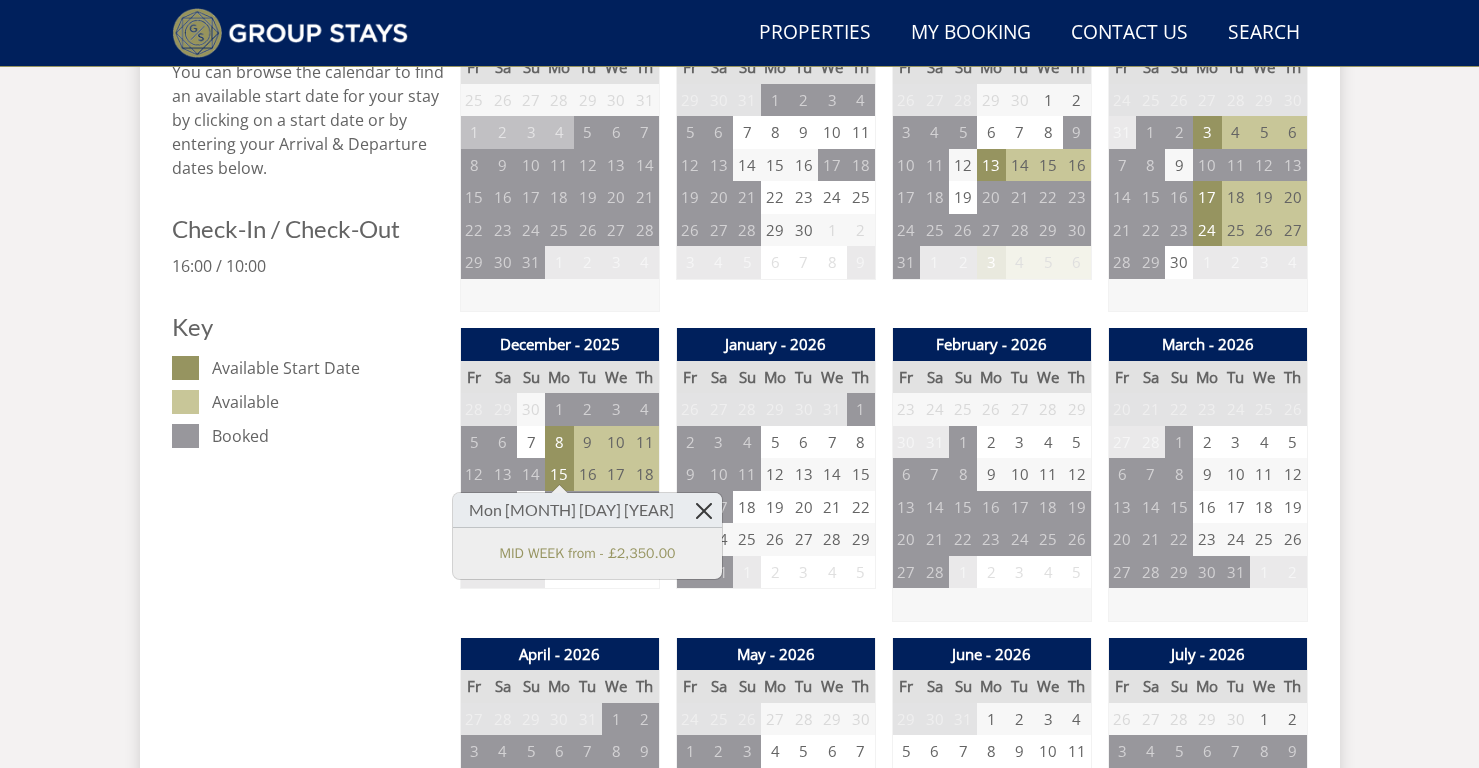 click at bounding box center (704, 510) 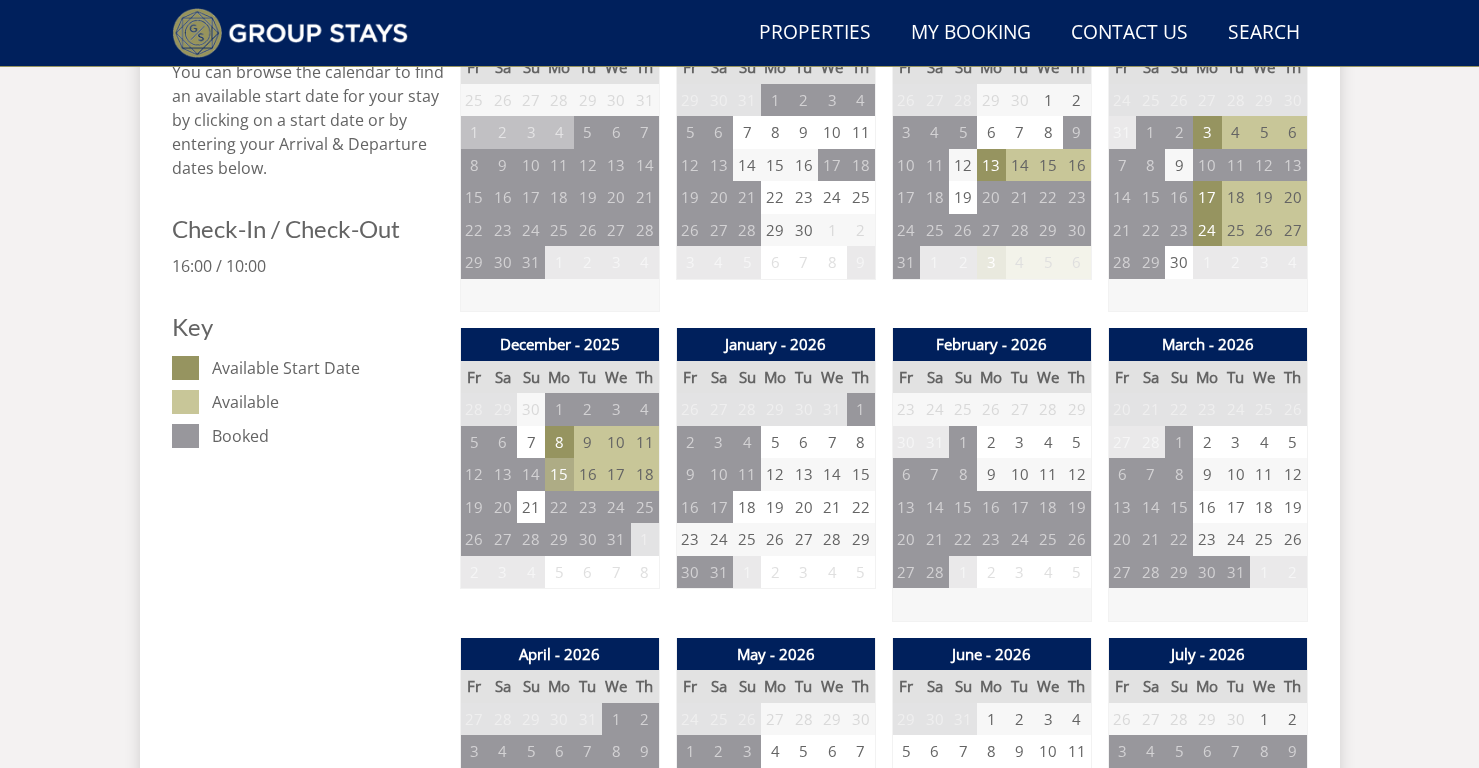 click on "15" at bounding box center (559, 474) 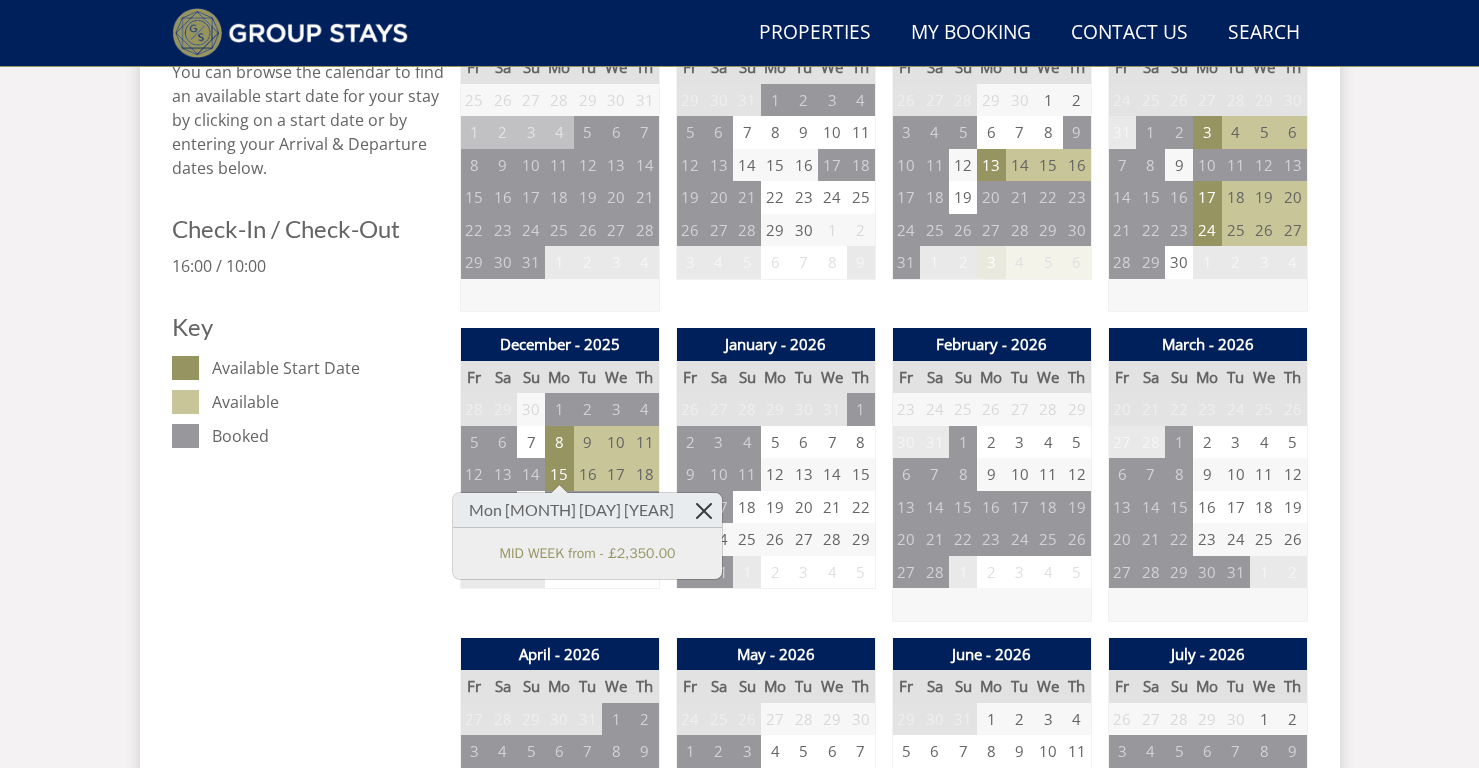click at bounding box center [704, 510] 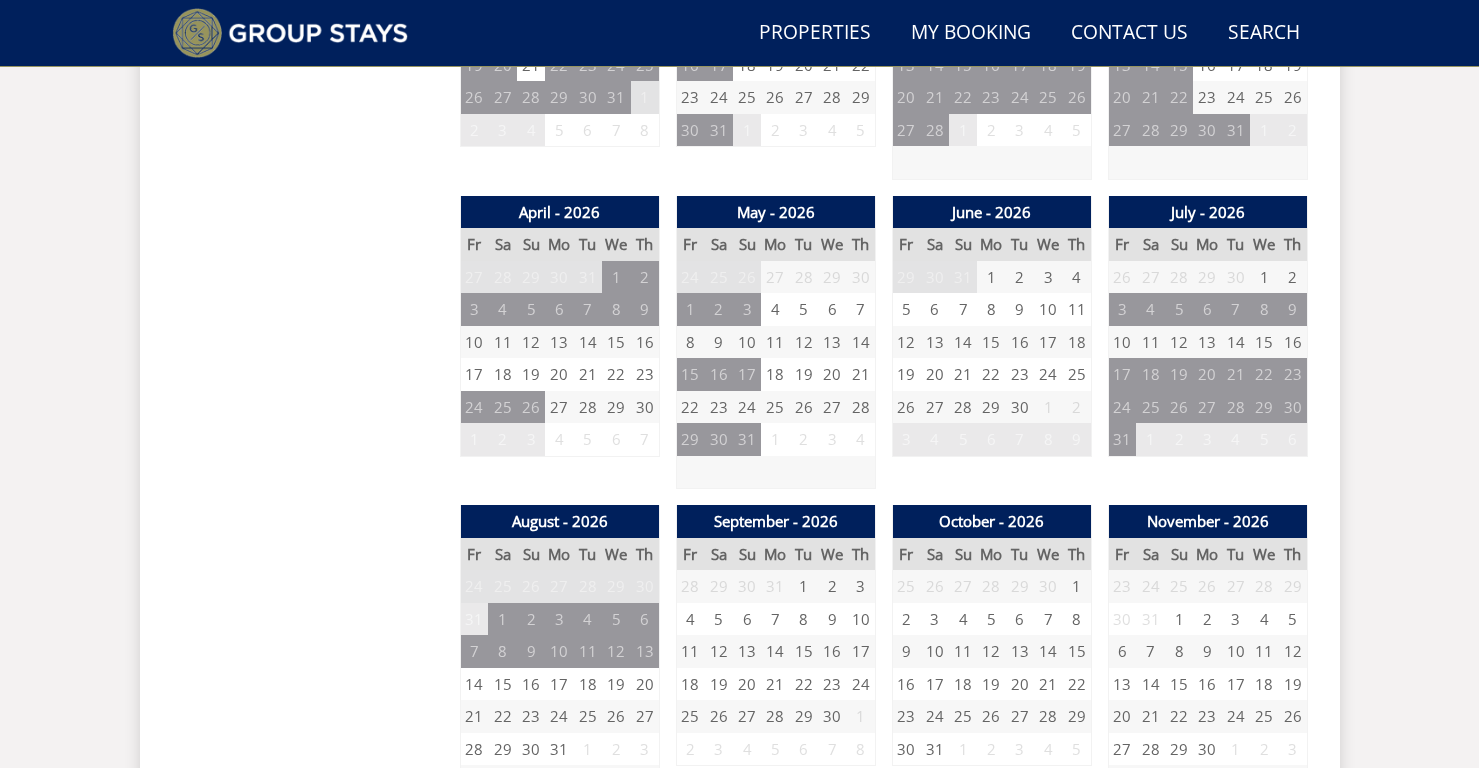 scroll, scrollTop: 987, scrollLeft: 0, axis: vertical 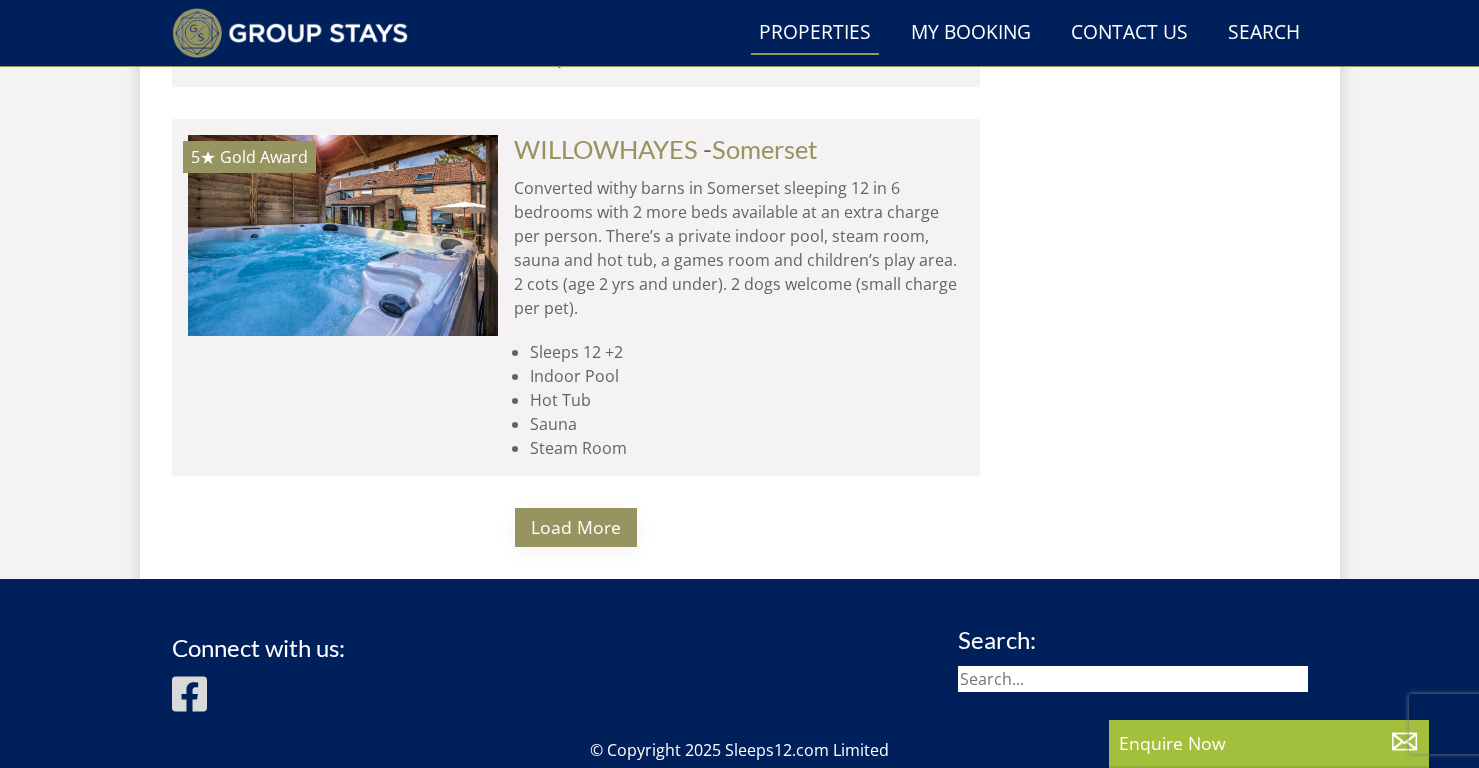 click on "Load More" at bounding box center (576, 527) 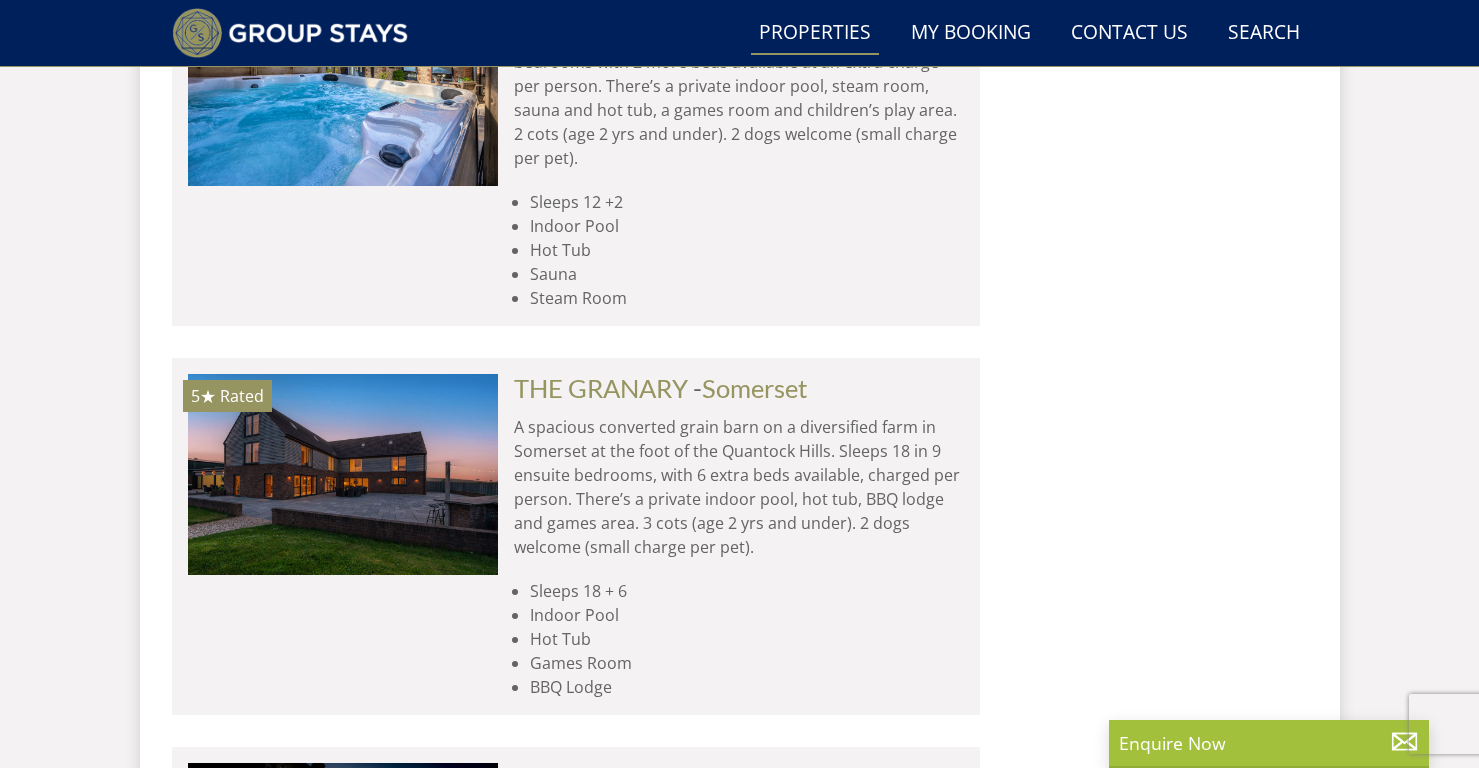 scroll, scrollTop: 8814, scrollLeft: 0, axis: vertical 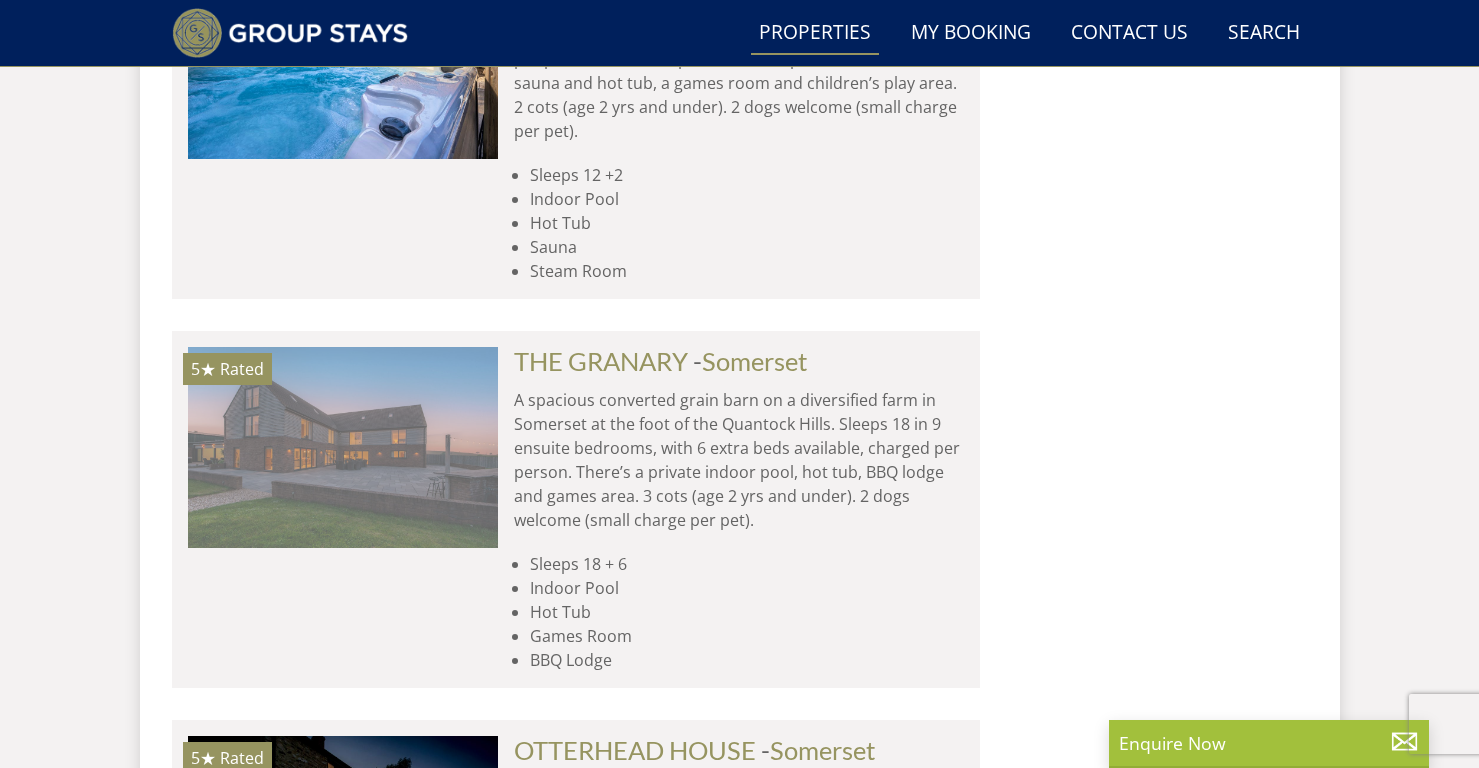 click at bounding box center [343, 447] 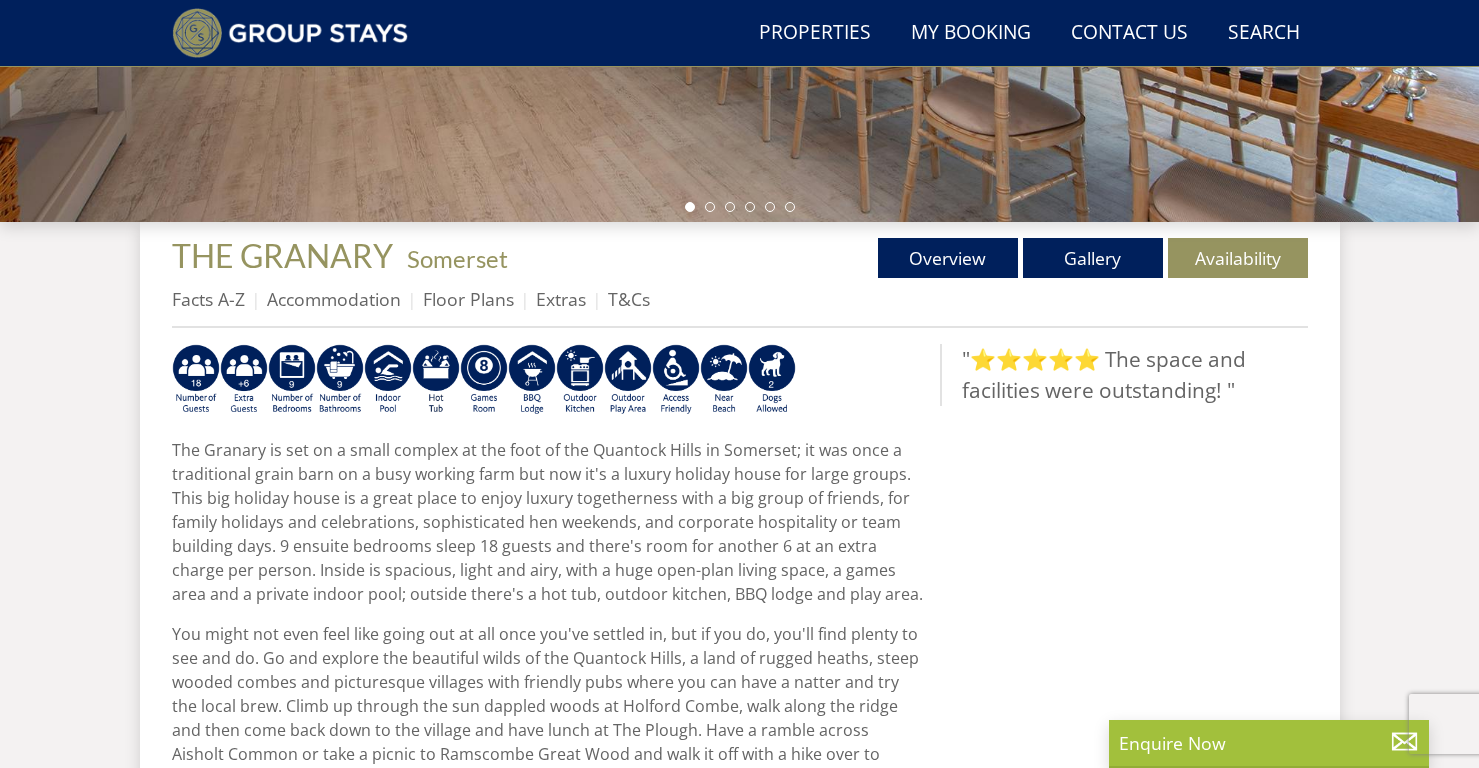 scroll, scrollTop: 595, scrollLeft: 0, axis: vertical 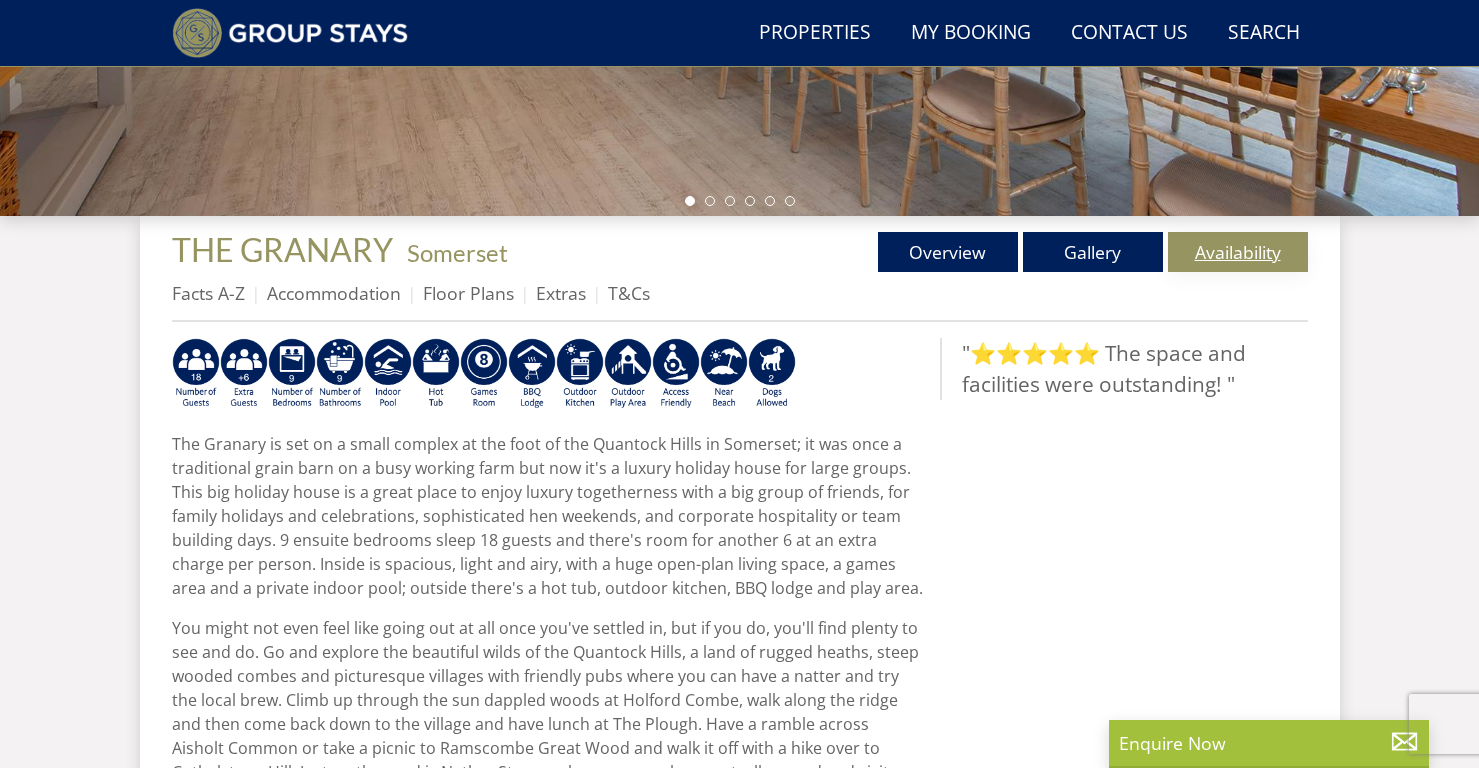 click on "Availability" at bounding box center [1238, 252] 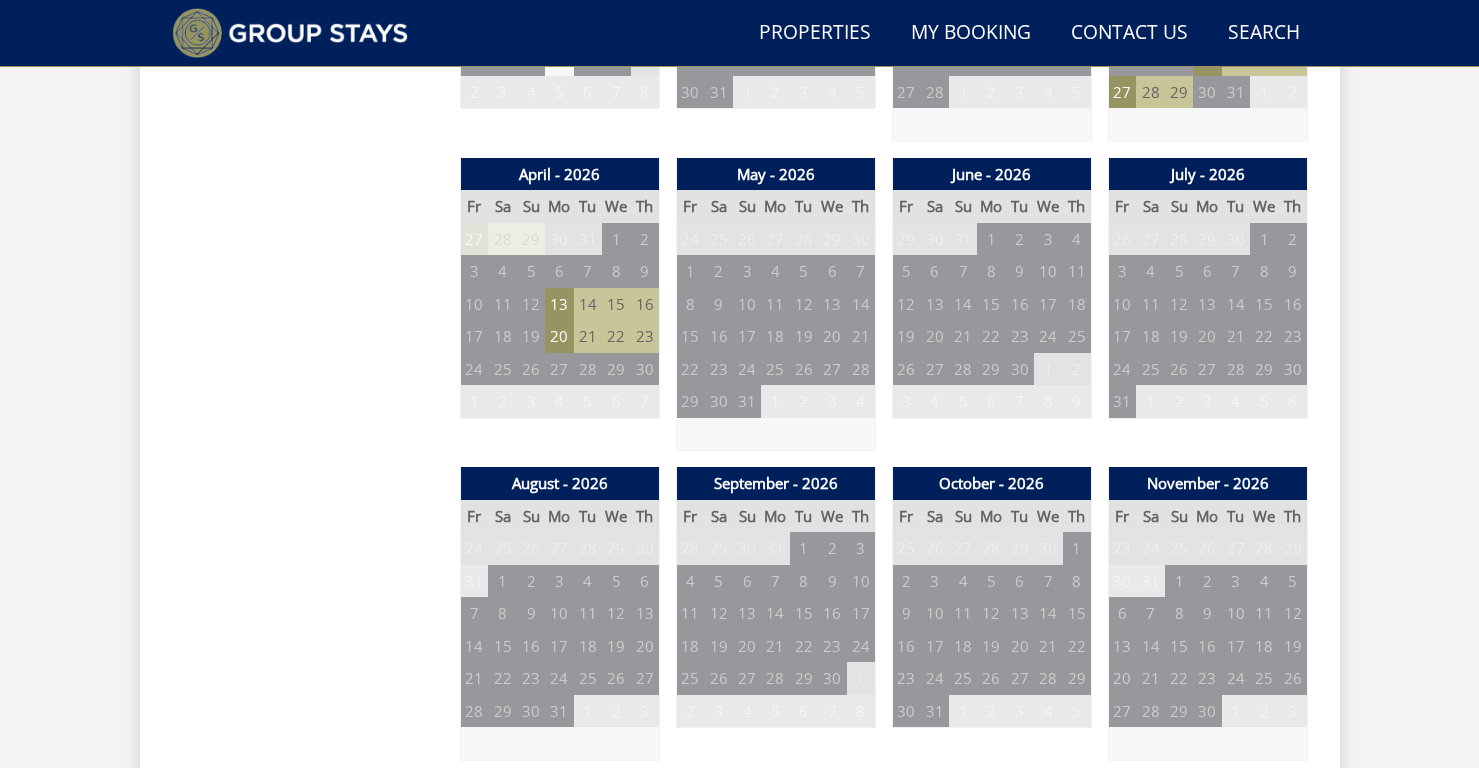 scroll, scrollTop: 1407, scrollLeft: 0, axis: vertical 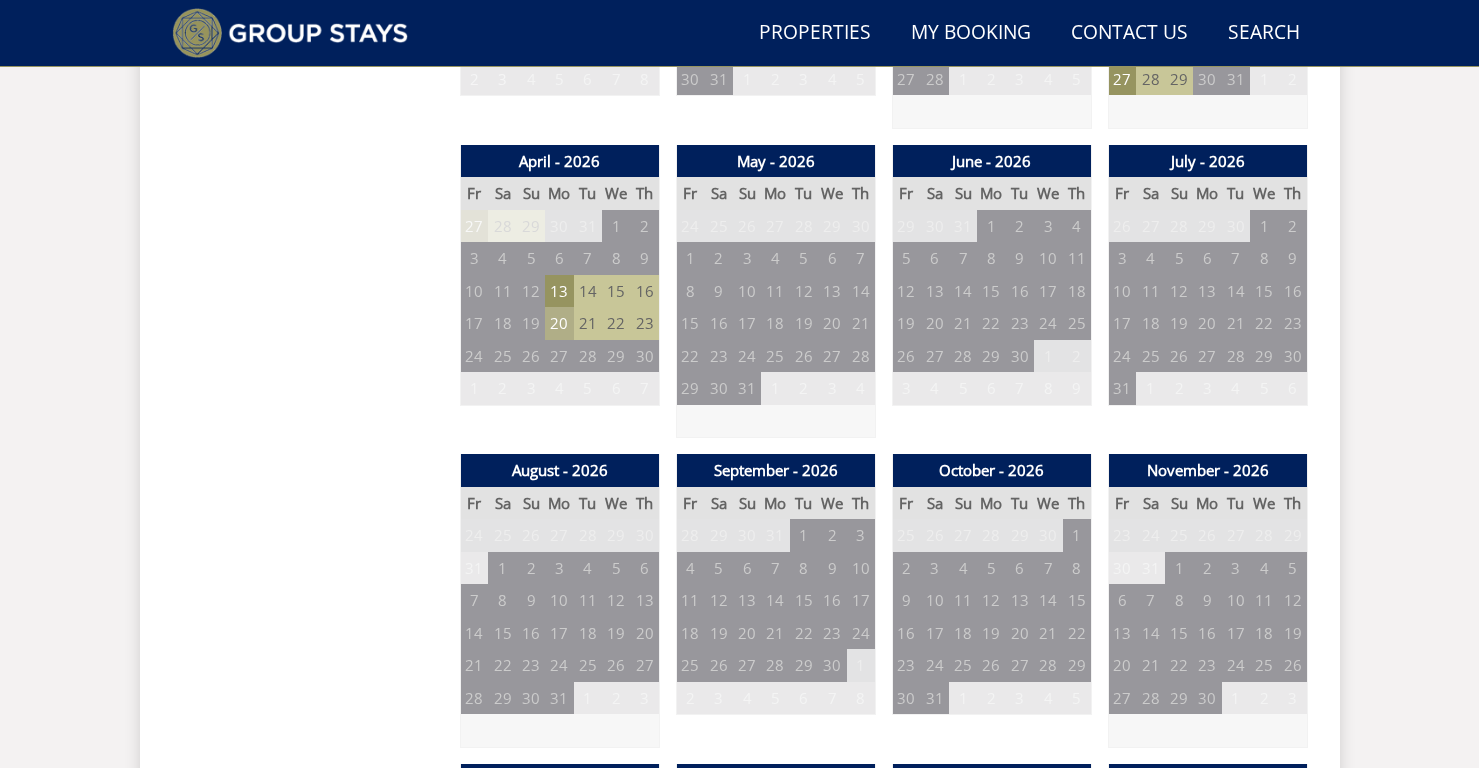 click on "20" at bounding box center (559, 323) 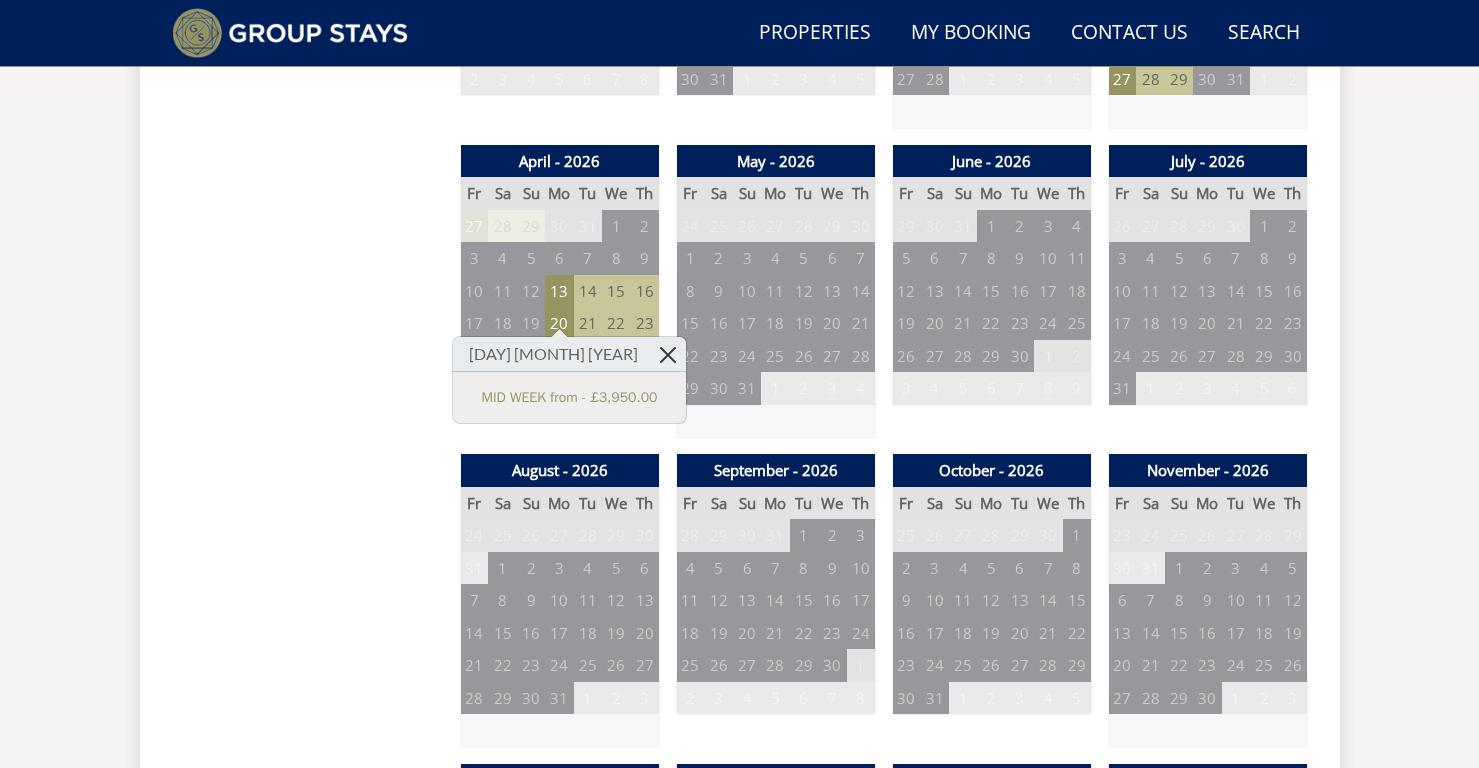 click at bounding box center (668, 354) 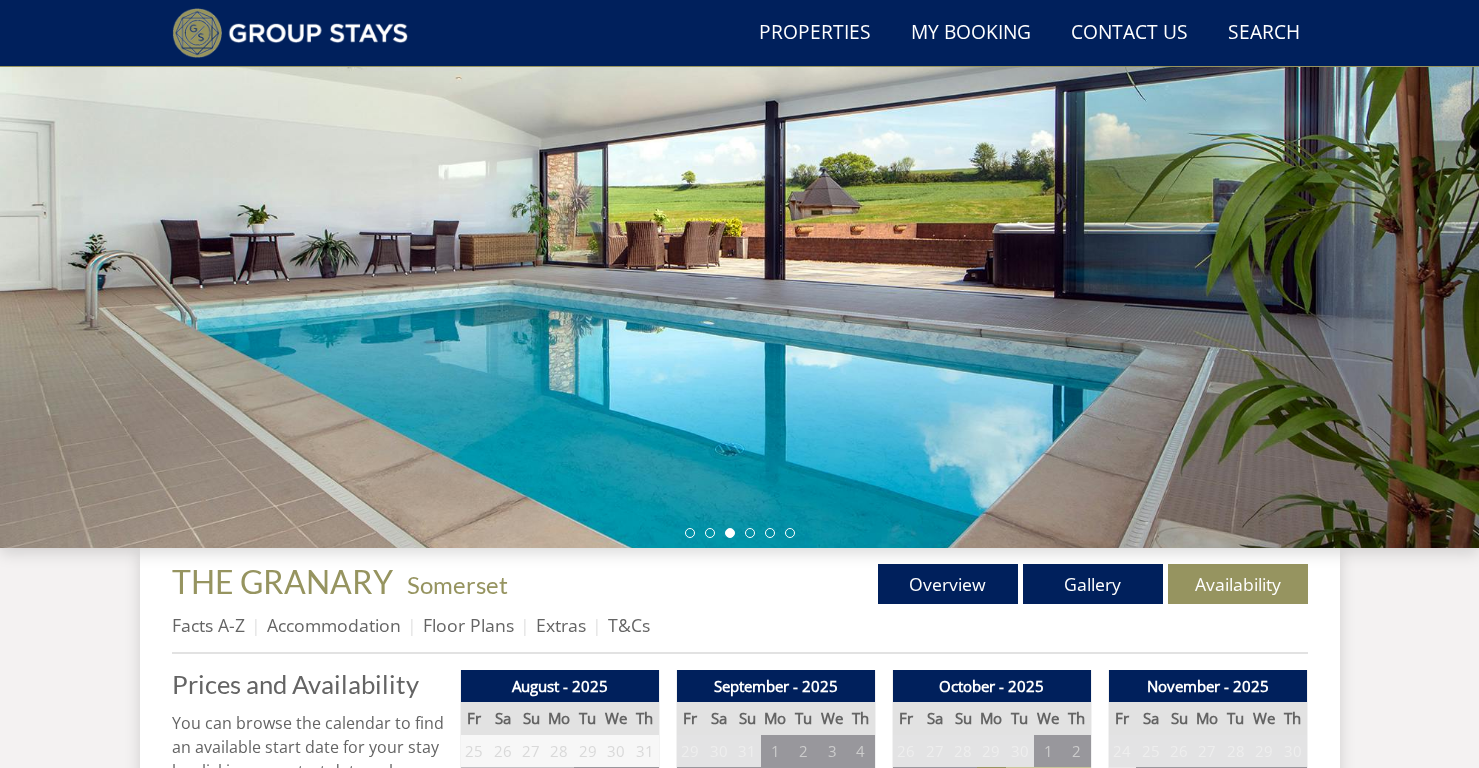 scroll, scrollTop: 251, scrollLeft: 0, axis: vertical 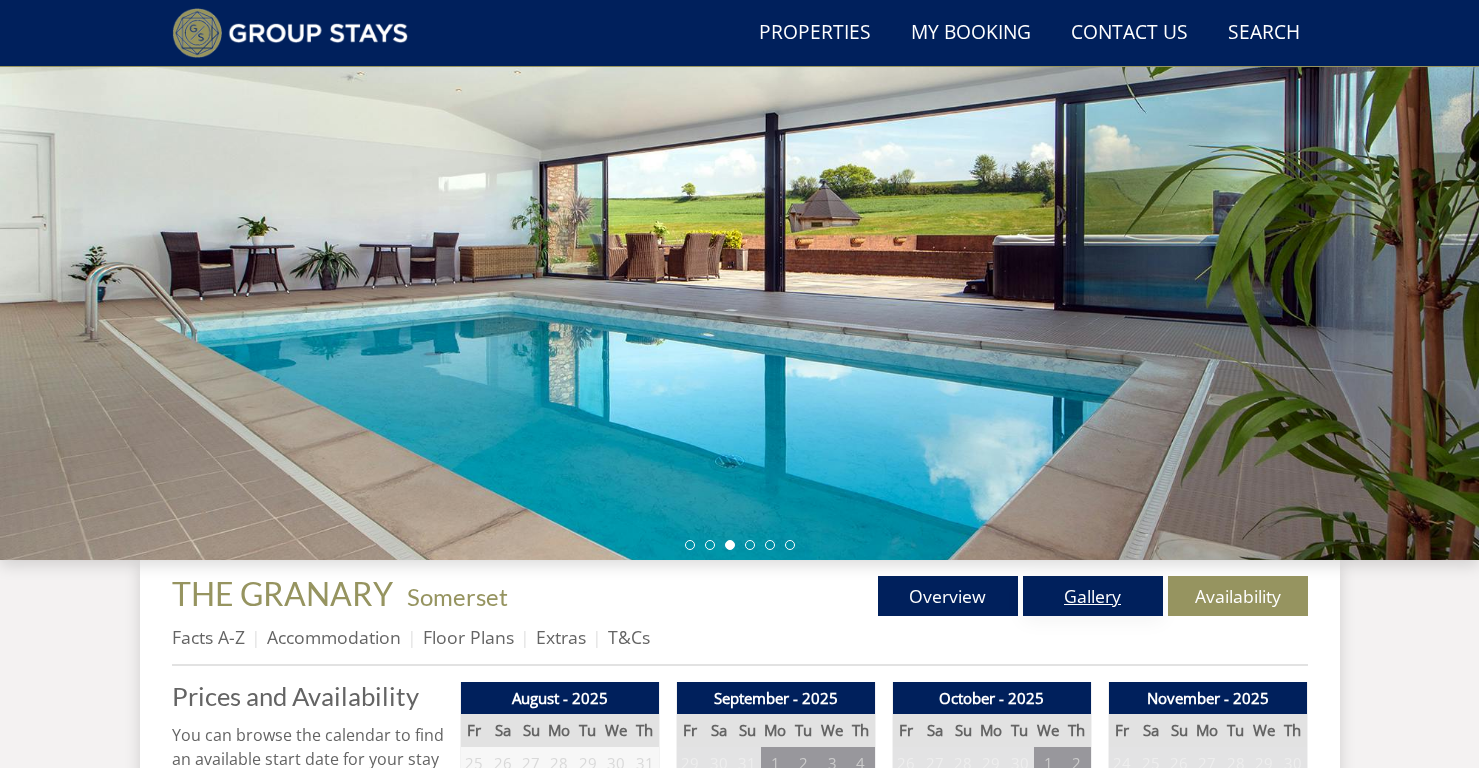 click on "Gallery" at bounding box center [1093, 596] 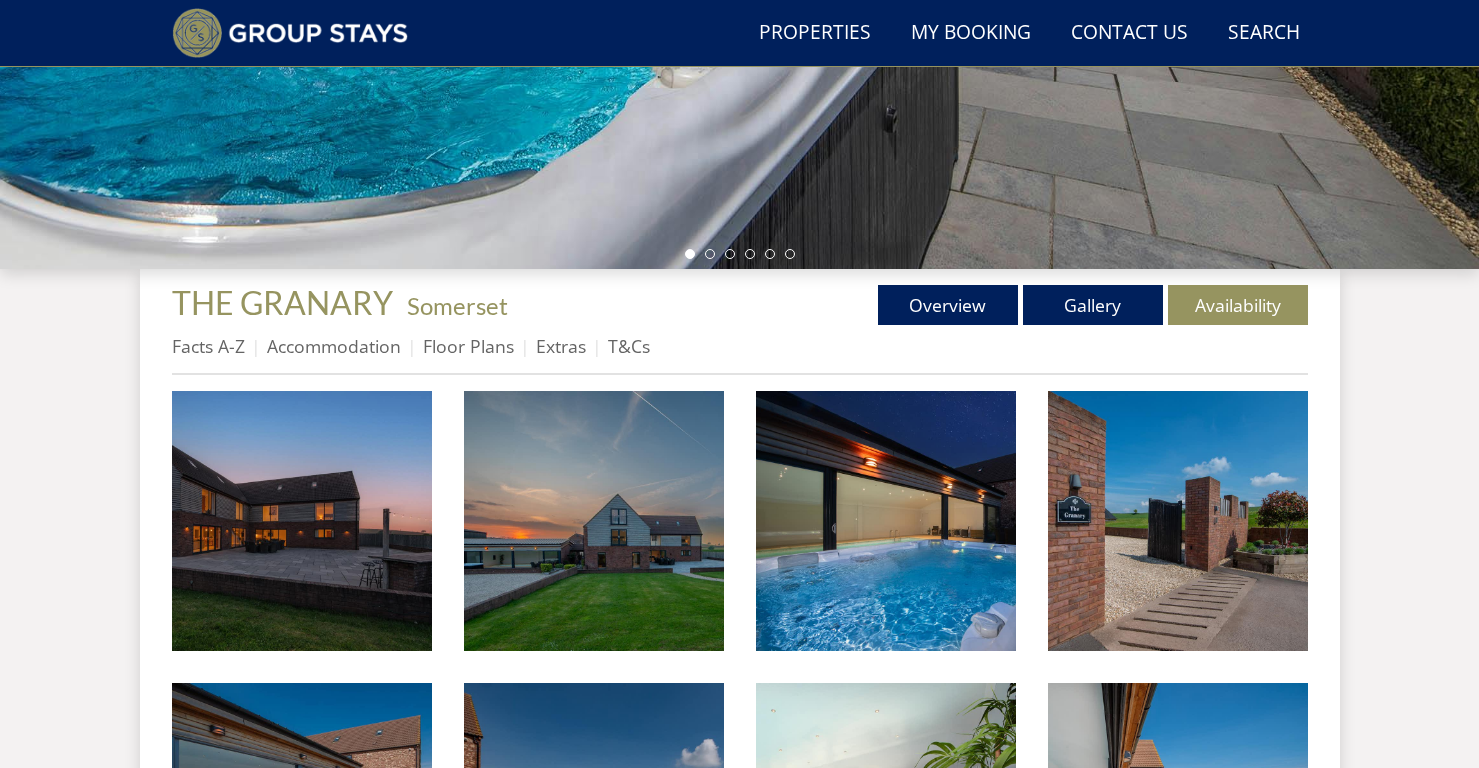 scroll, scrollTop: 665, scrollLeft: 0, axis: vertical 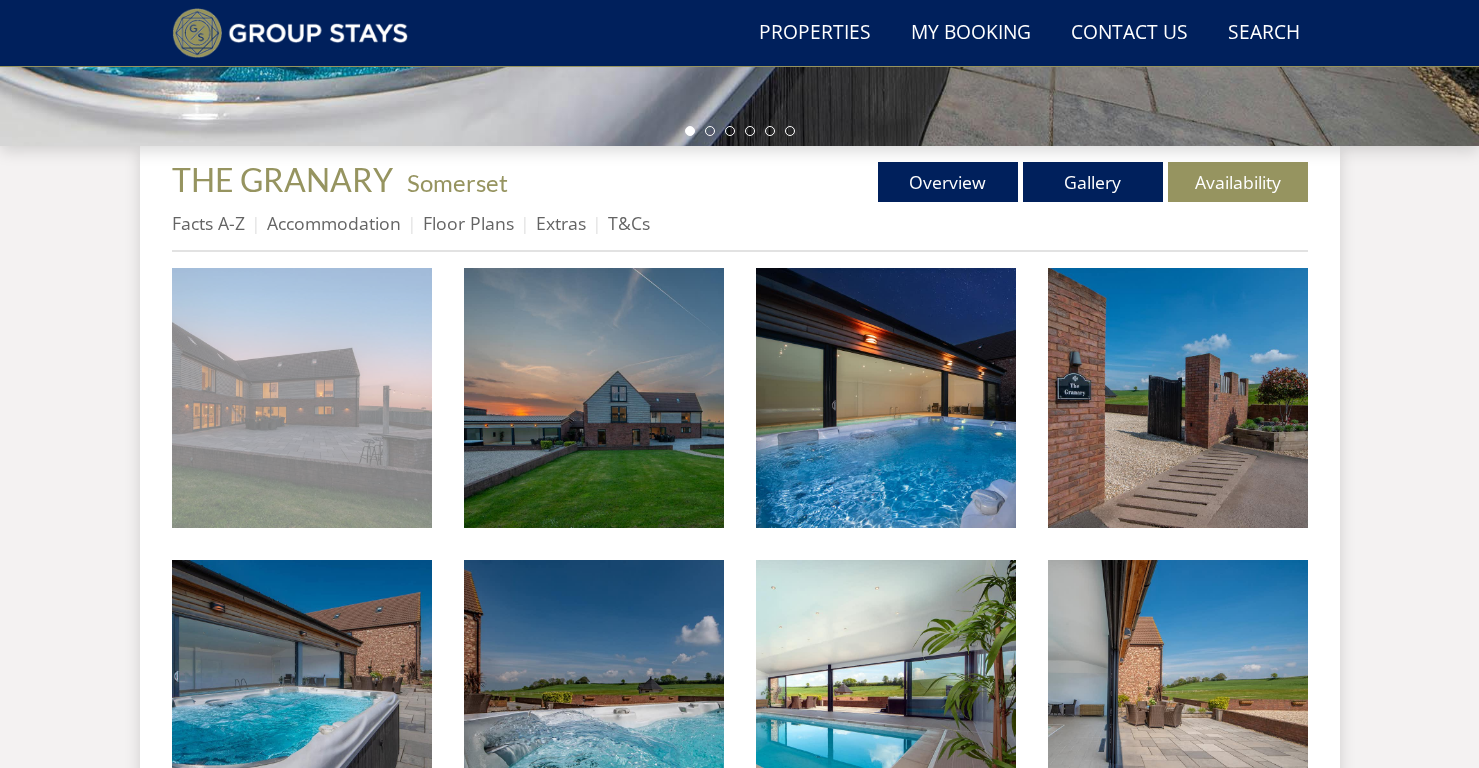 click at bounding box center [302, 398] 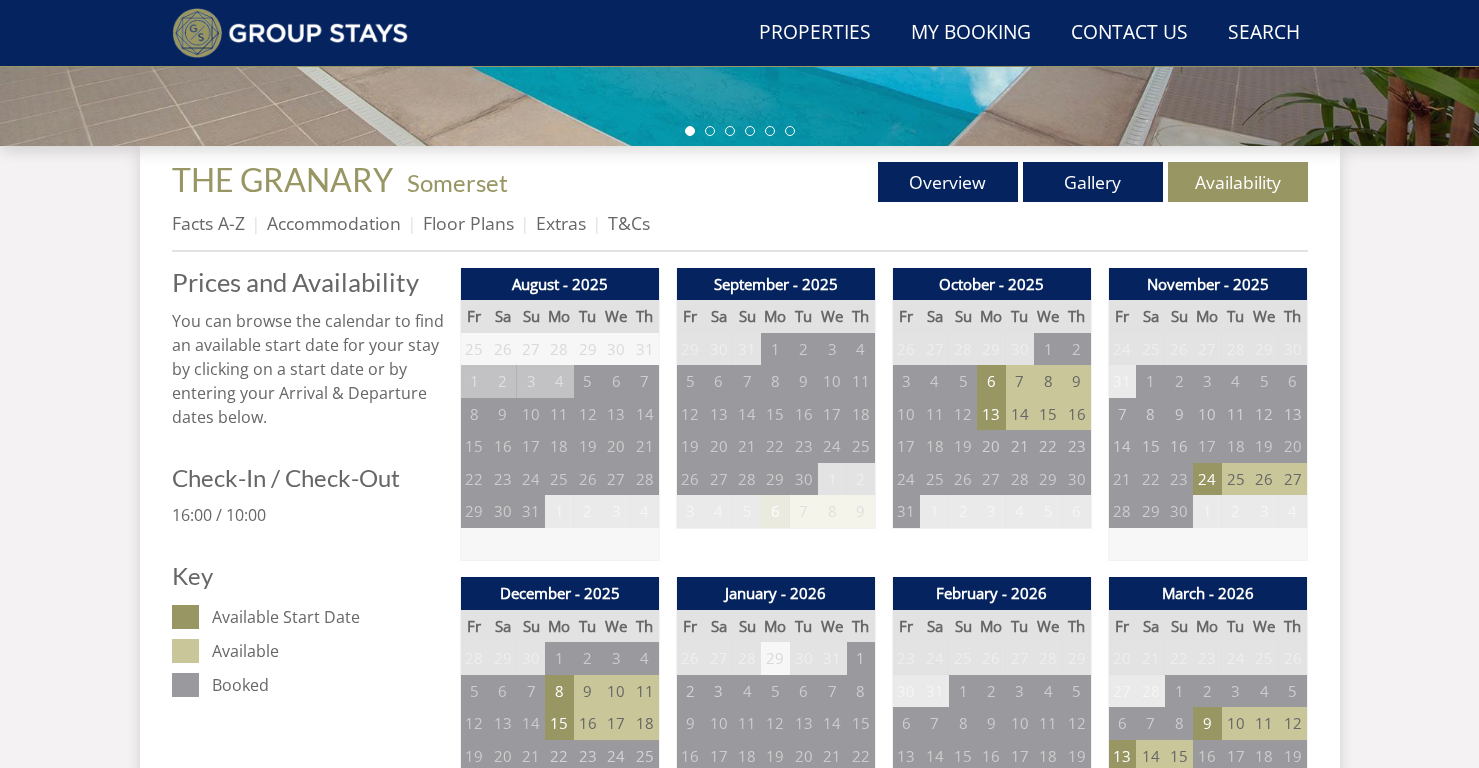 scroll, scrollTop: 251, scrollLeft: 0, axis: vertical 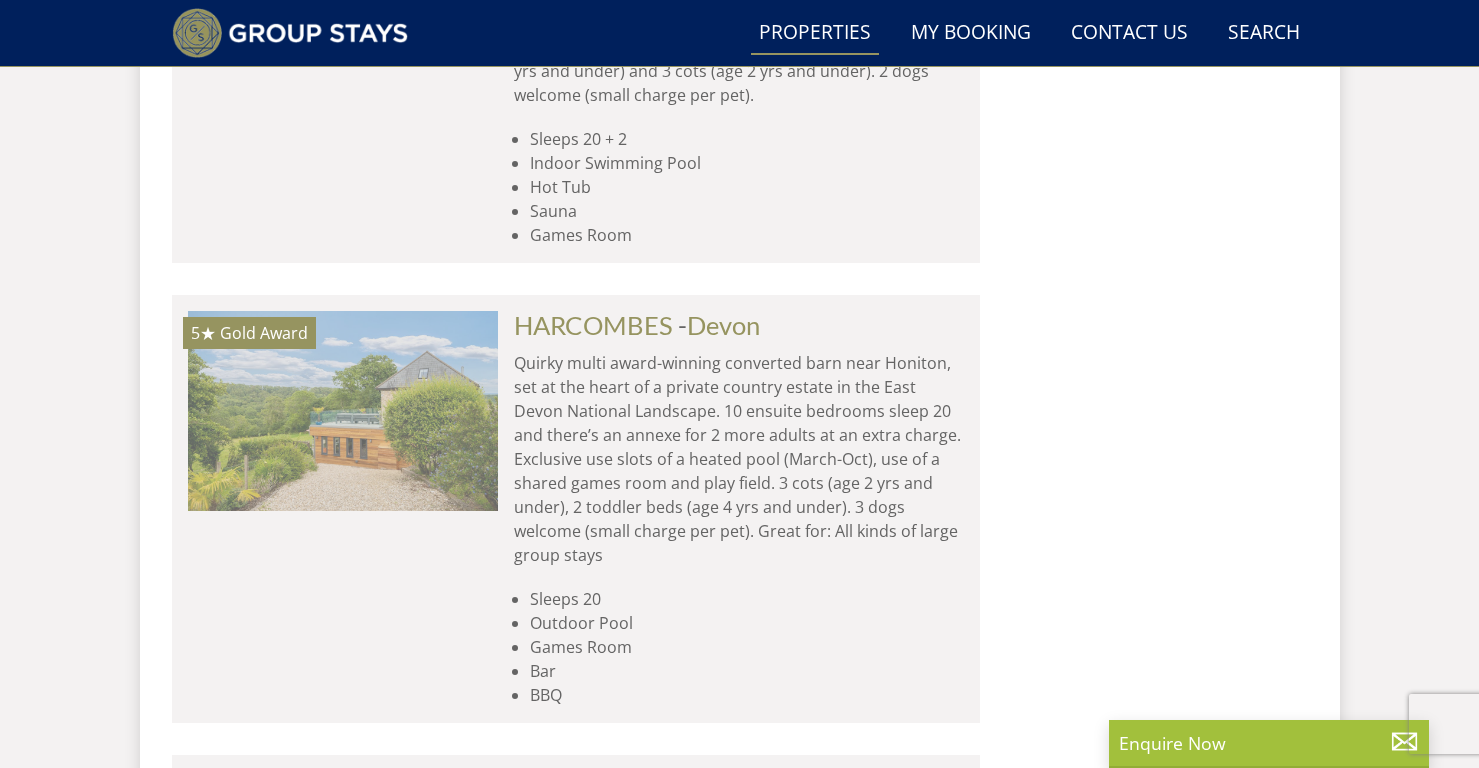 click at bounding box center (343, 411) 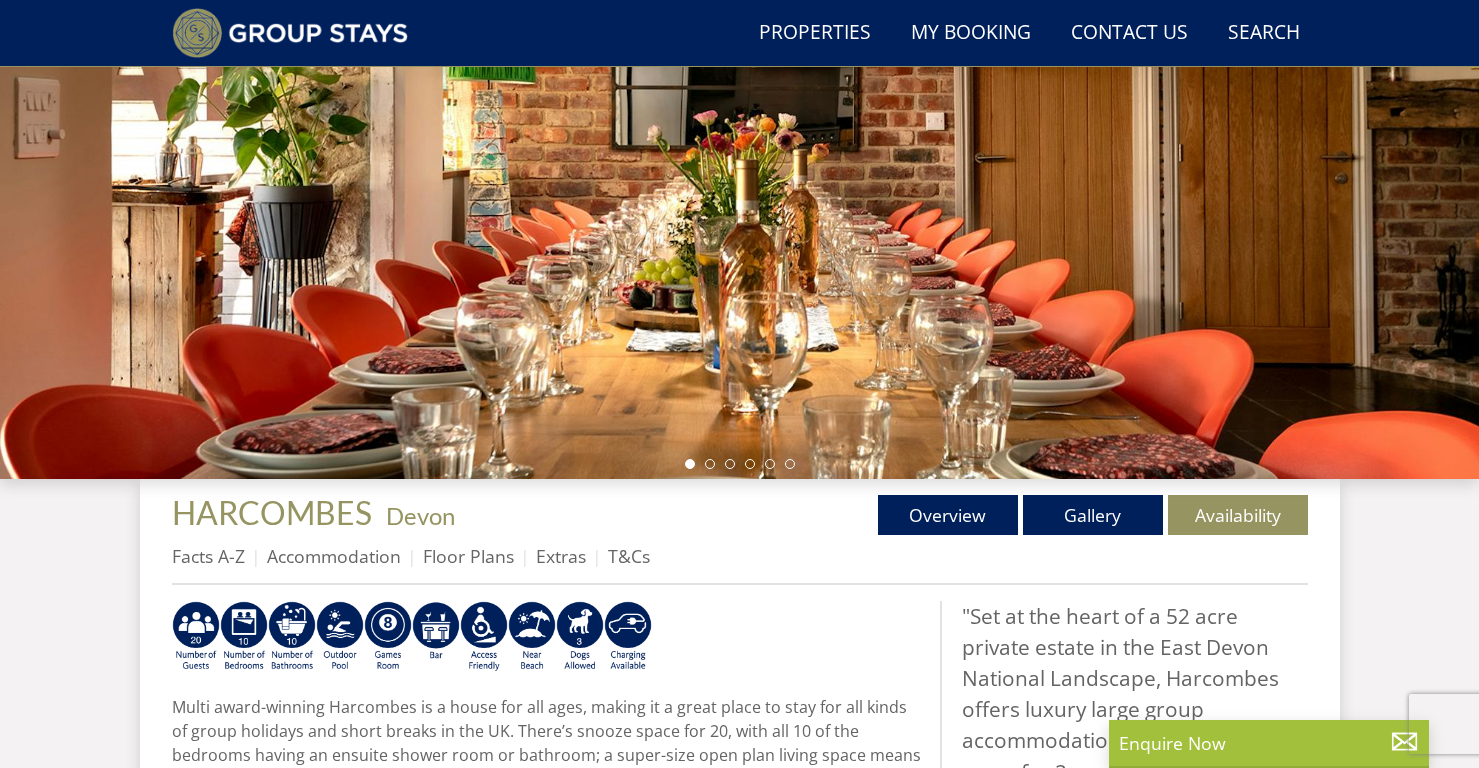 scroll, scrollTop: 305, scrollLeft: 0, axis: vertical 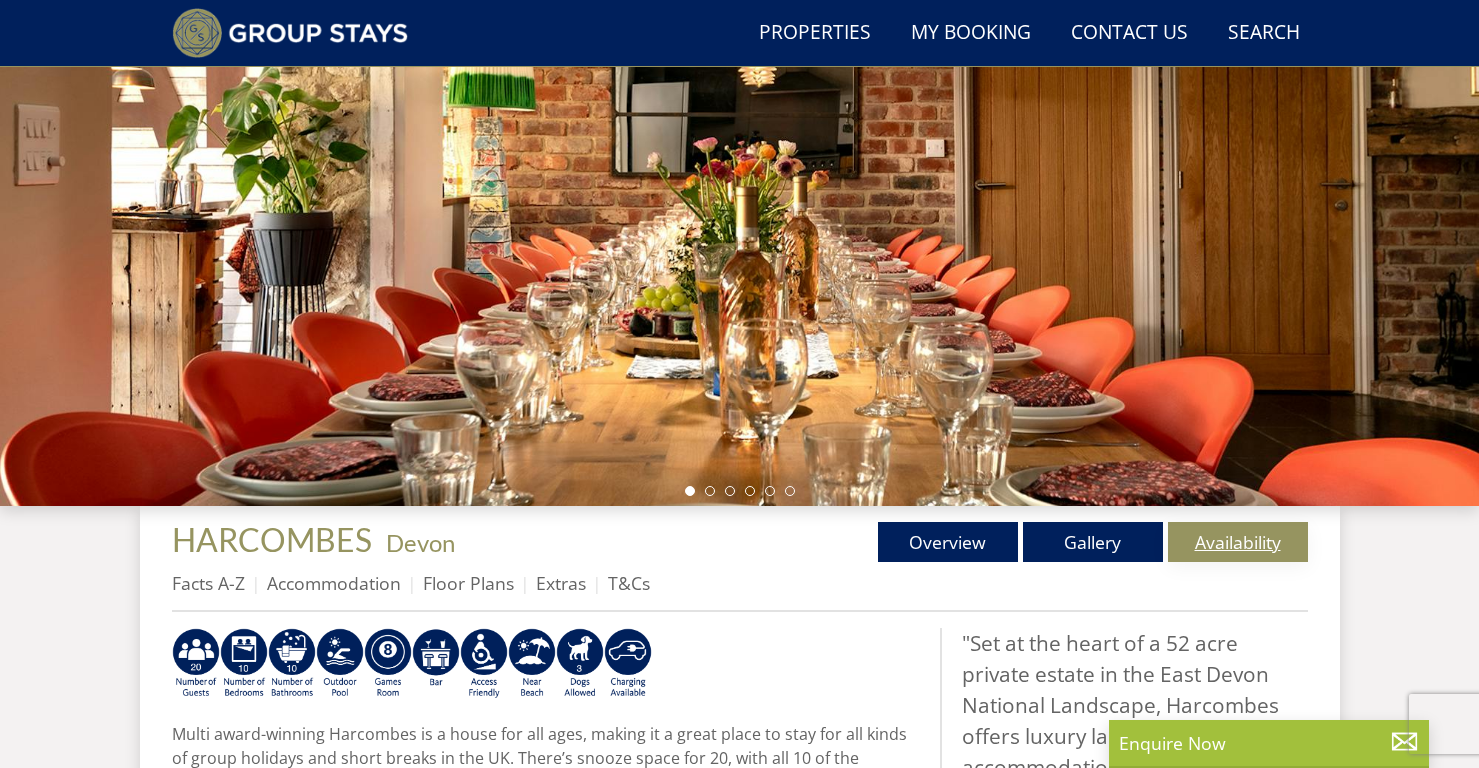 click on "Availability" at bounding box center [1238, 542] 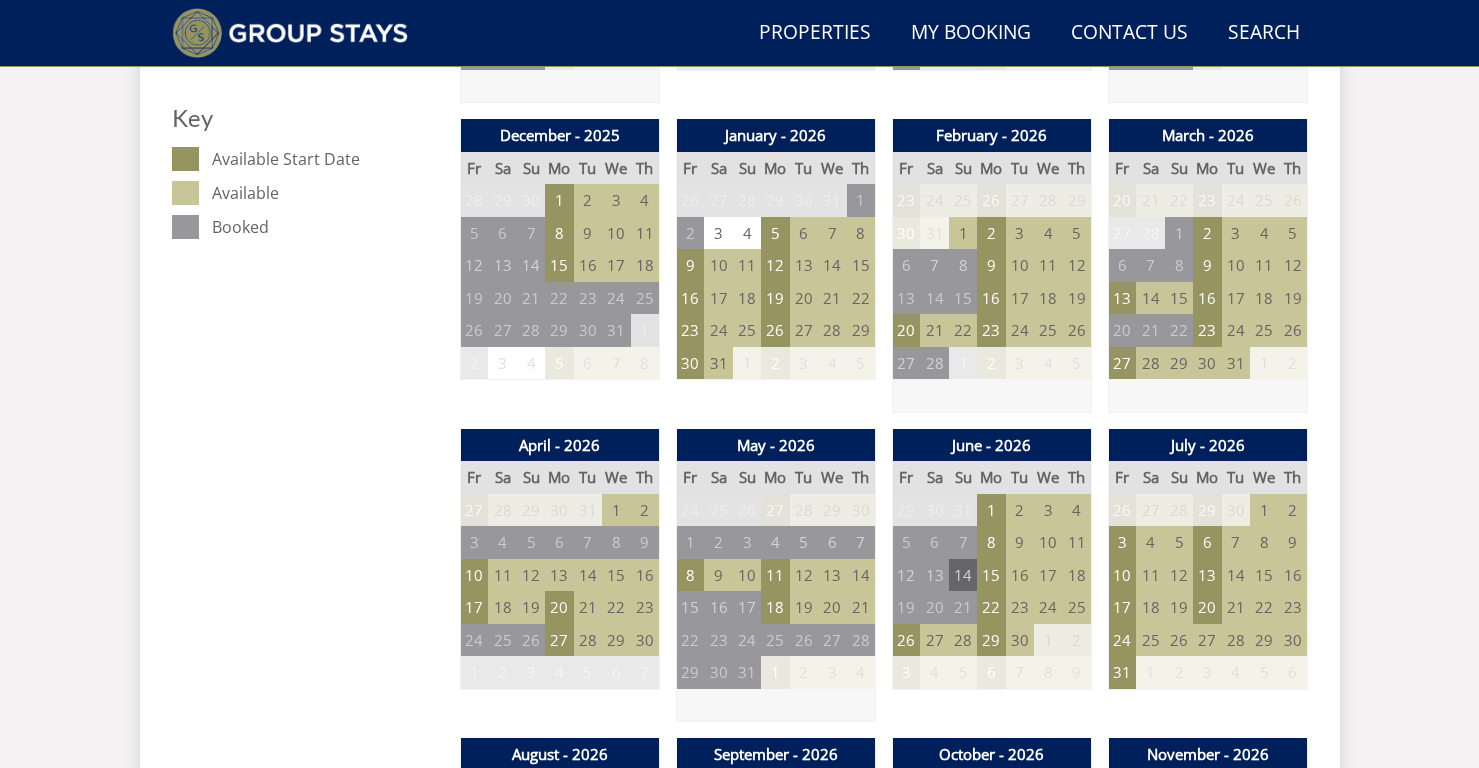 scroll, scrollTop: 1260, scrollLeft: 0, axis: vertical 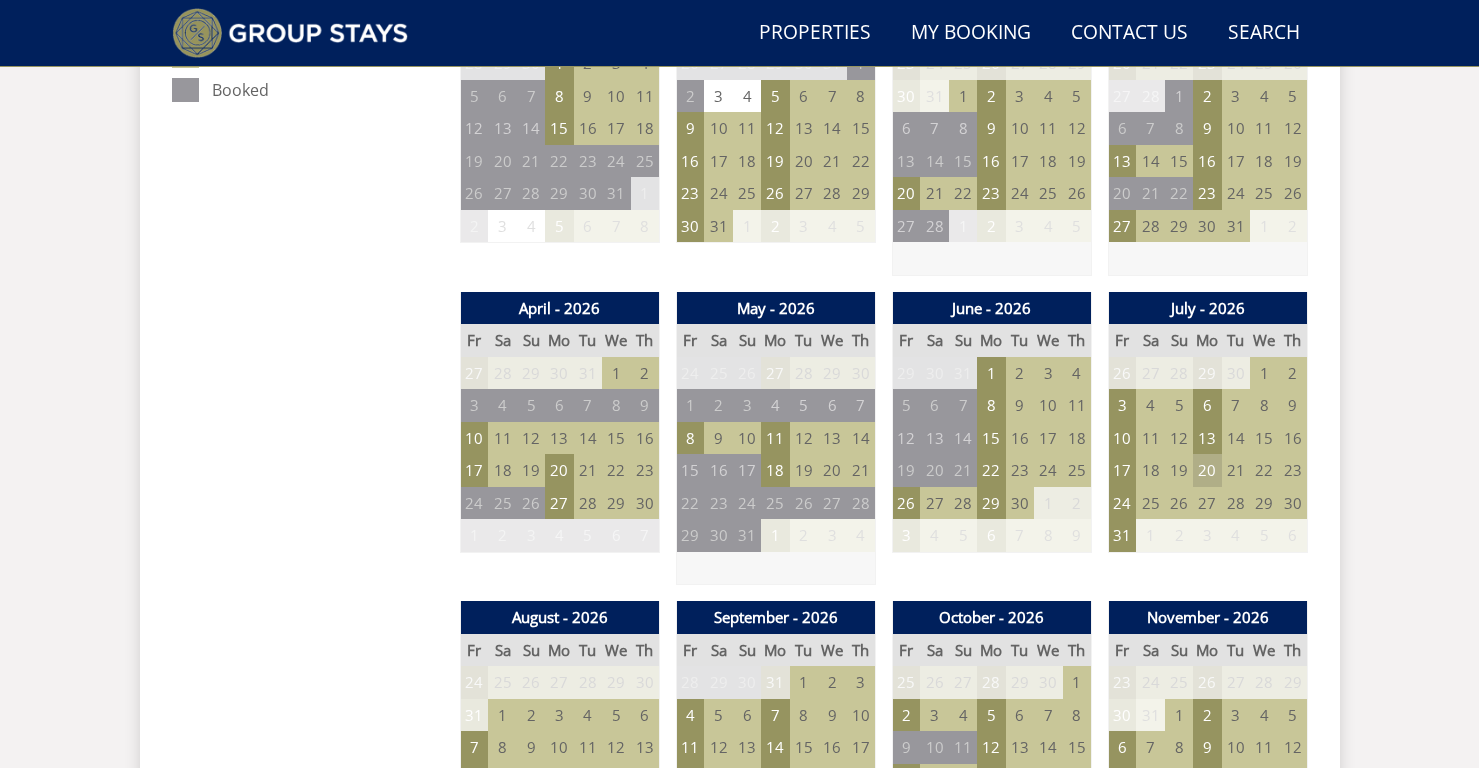 click on "20" at bounding box center [1207, 470] 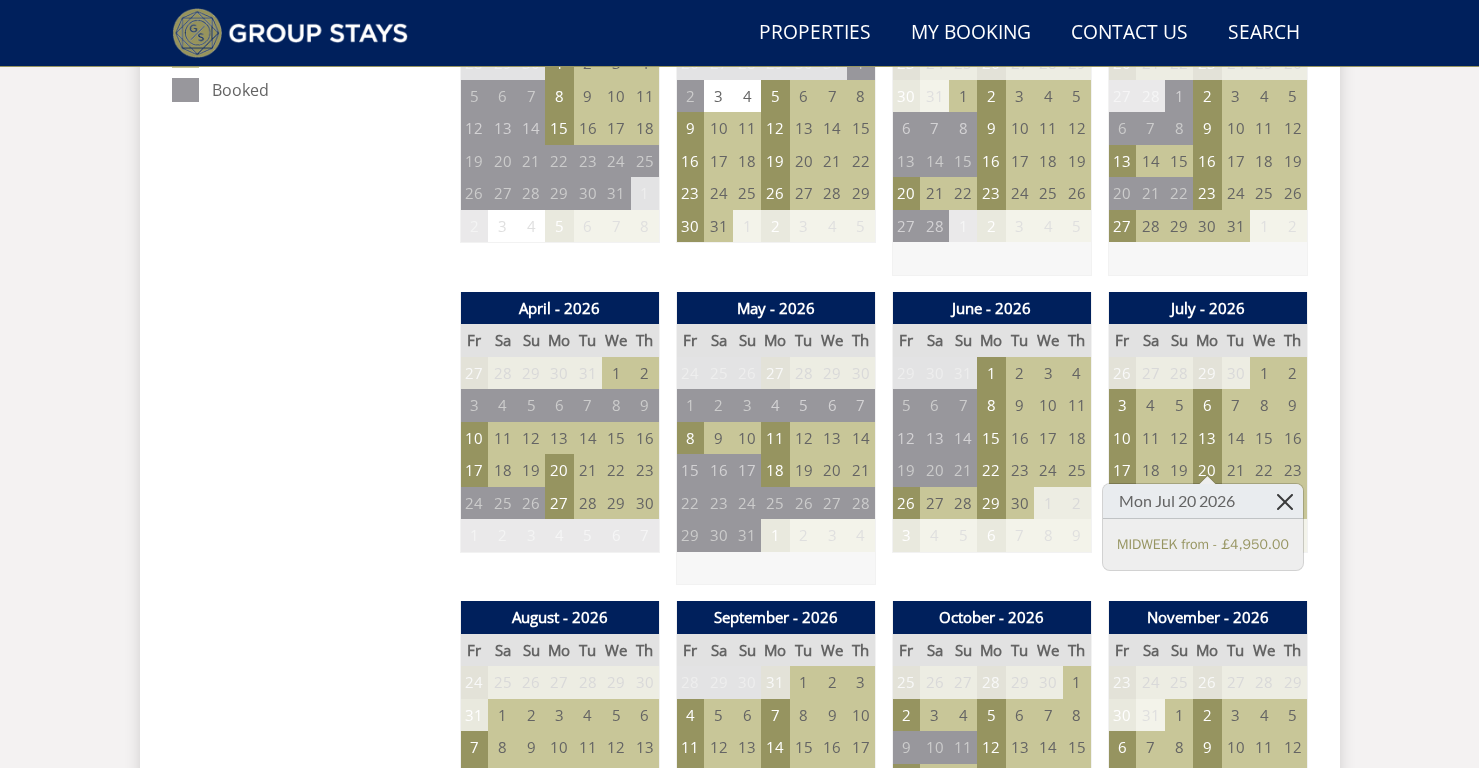 click at bounding box center (1285, 501) 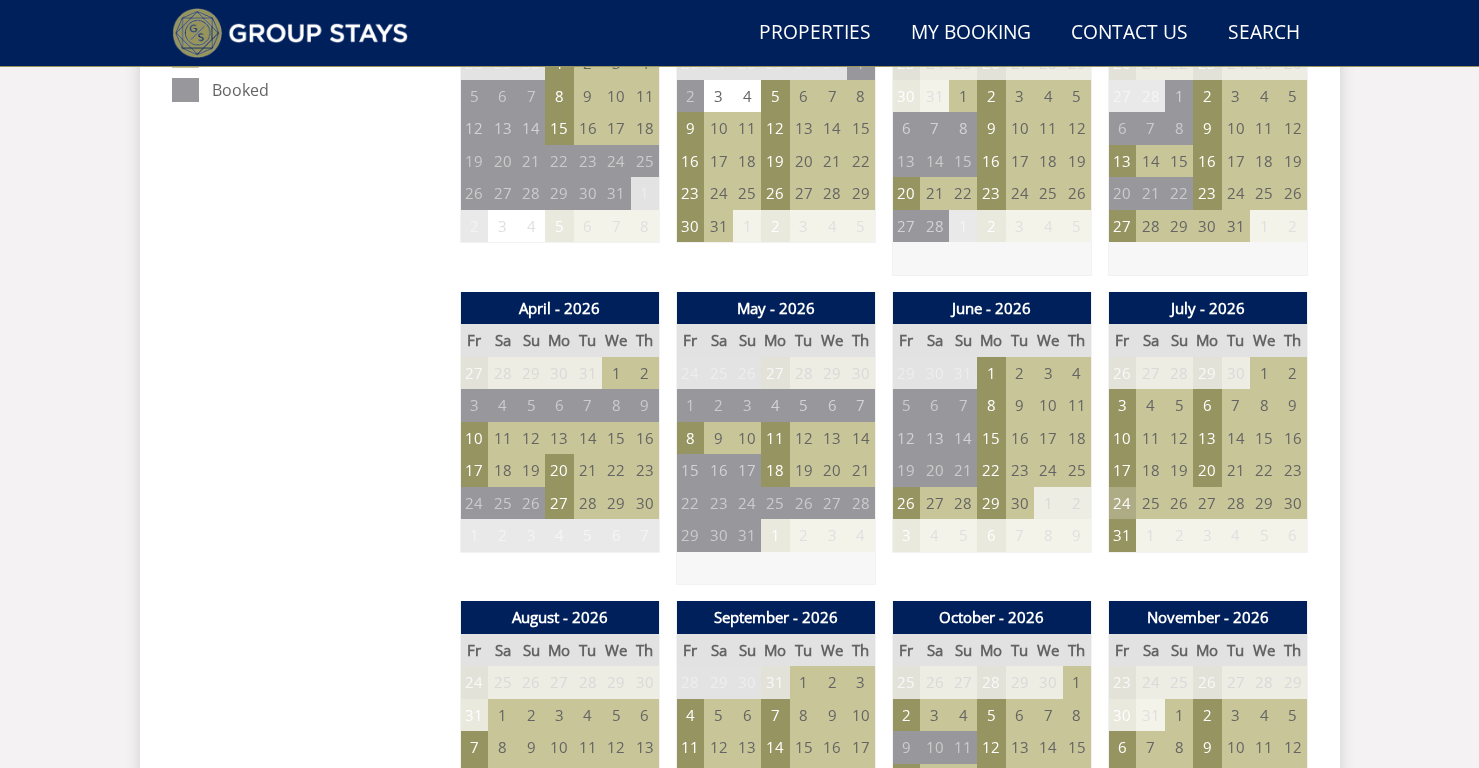 click on "24" at bounding box center (1122, 503) 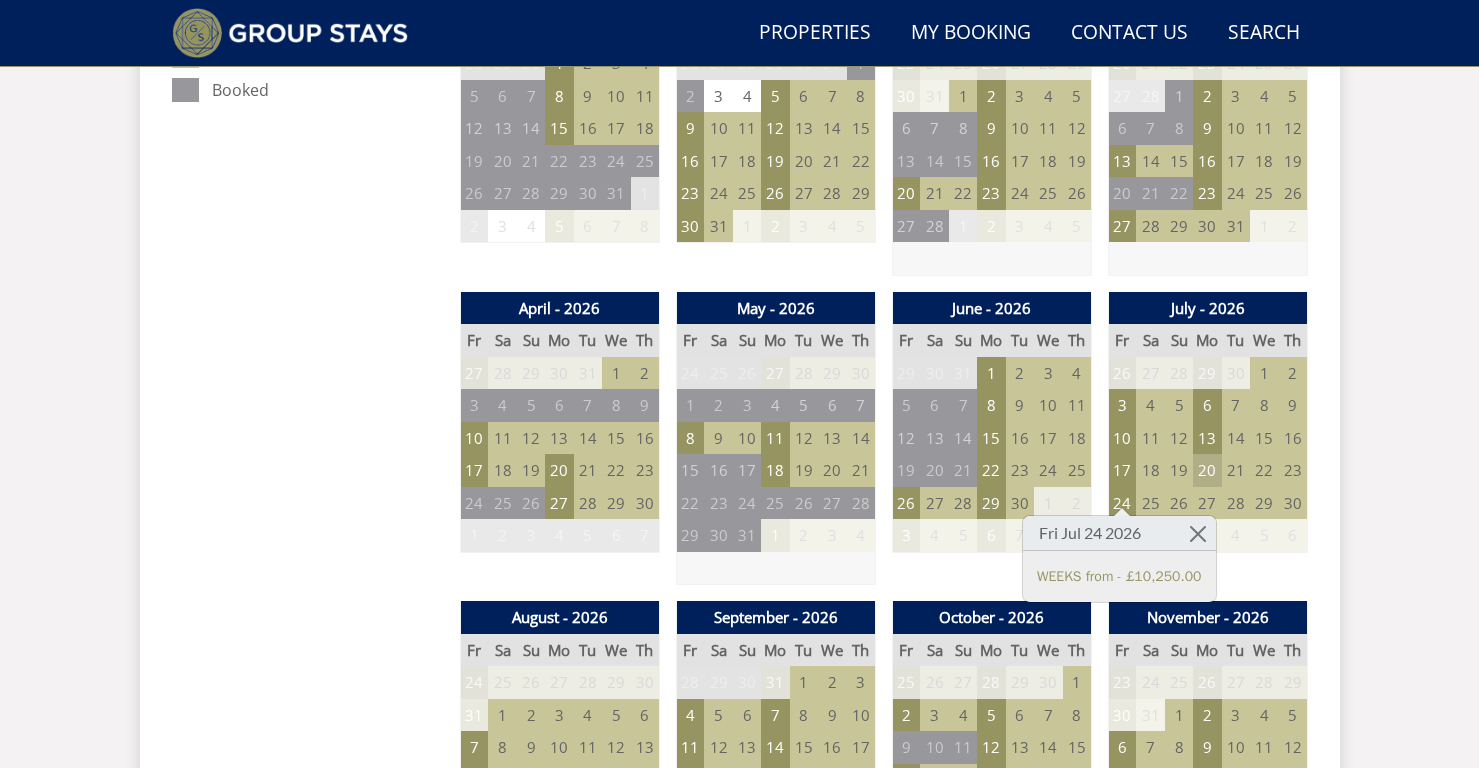 click on "20" at bounding box center [1207, 470] 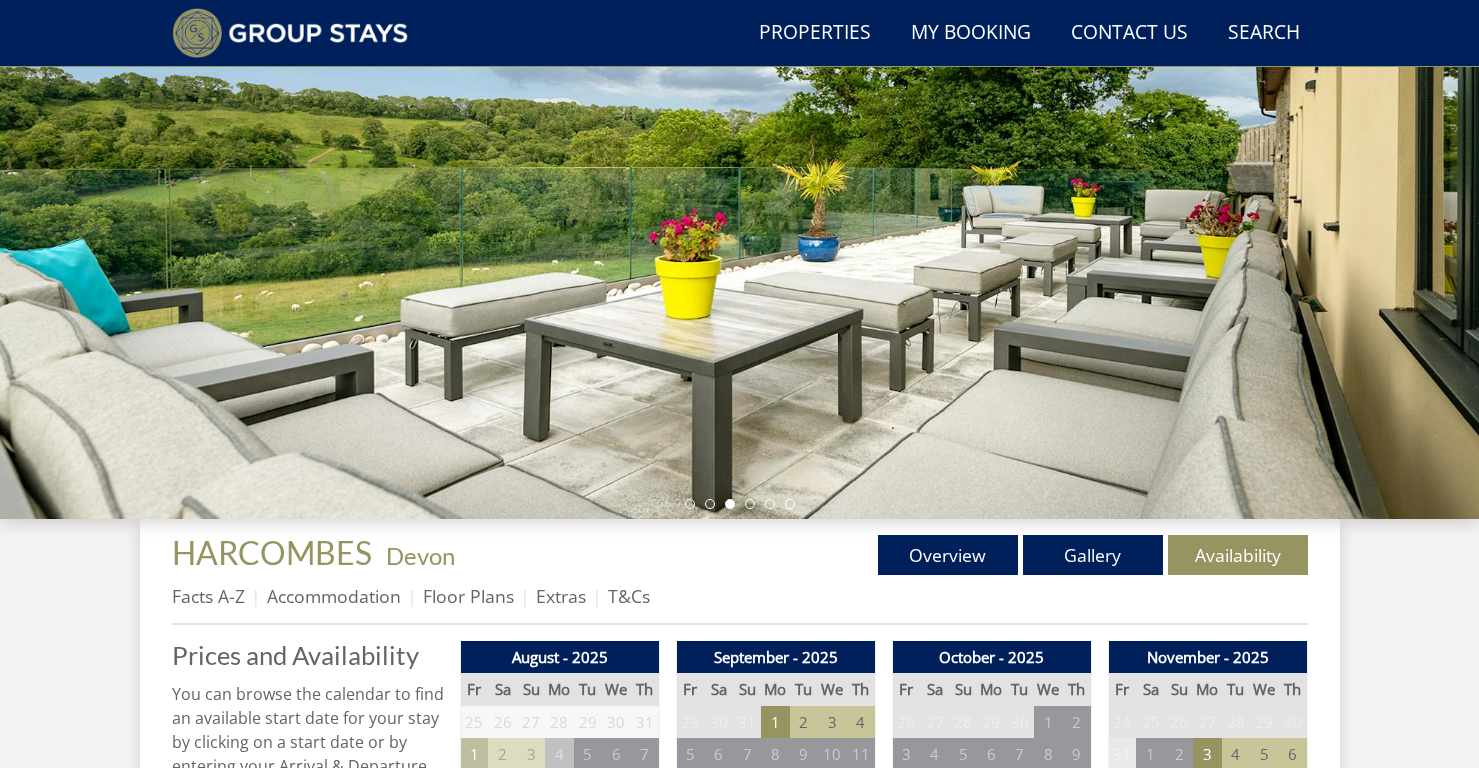 scroll, scrollTop: 297, scrollLeft: 0, axis: vertical 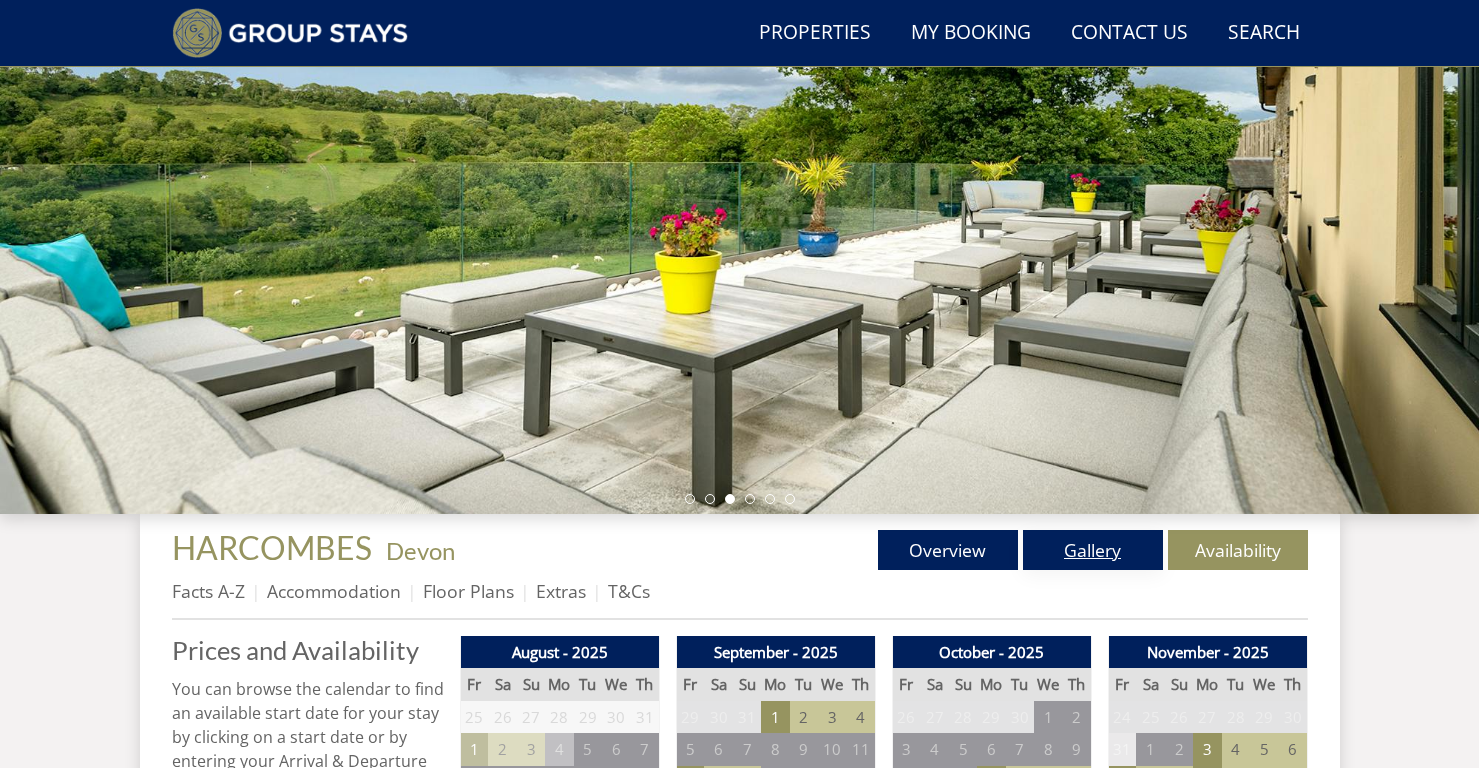 click on "Gallery" at bounding box center [1093, 550] 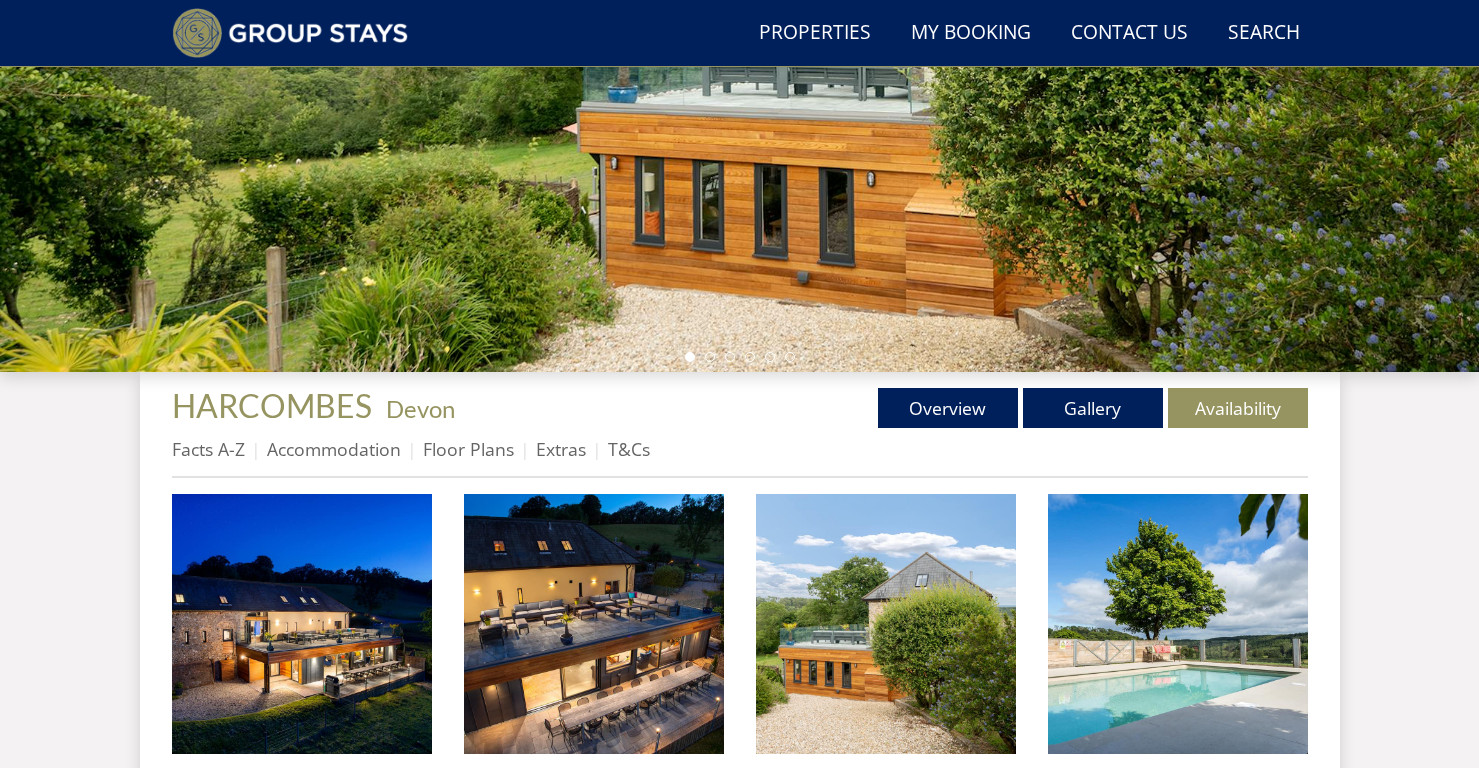 scroll, scrollTop: 476, scrollLeft: 0, axis: vertical 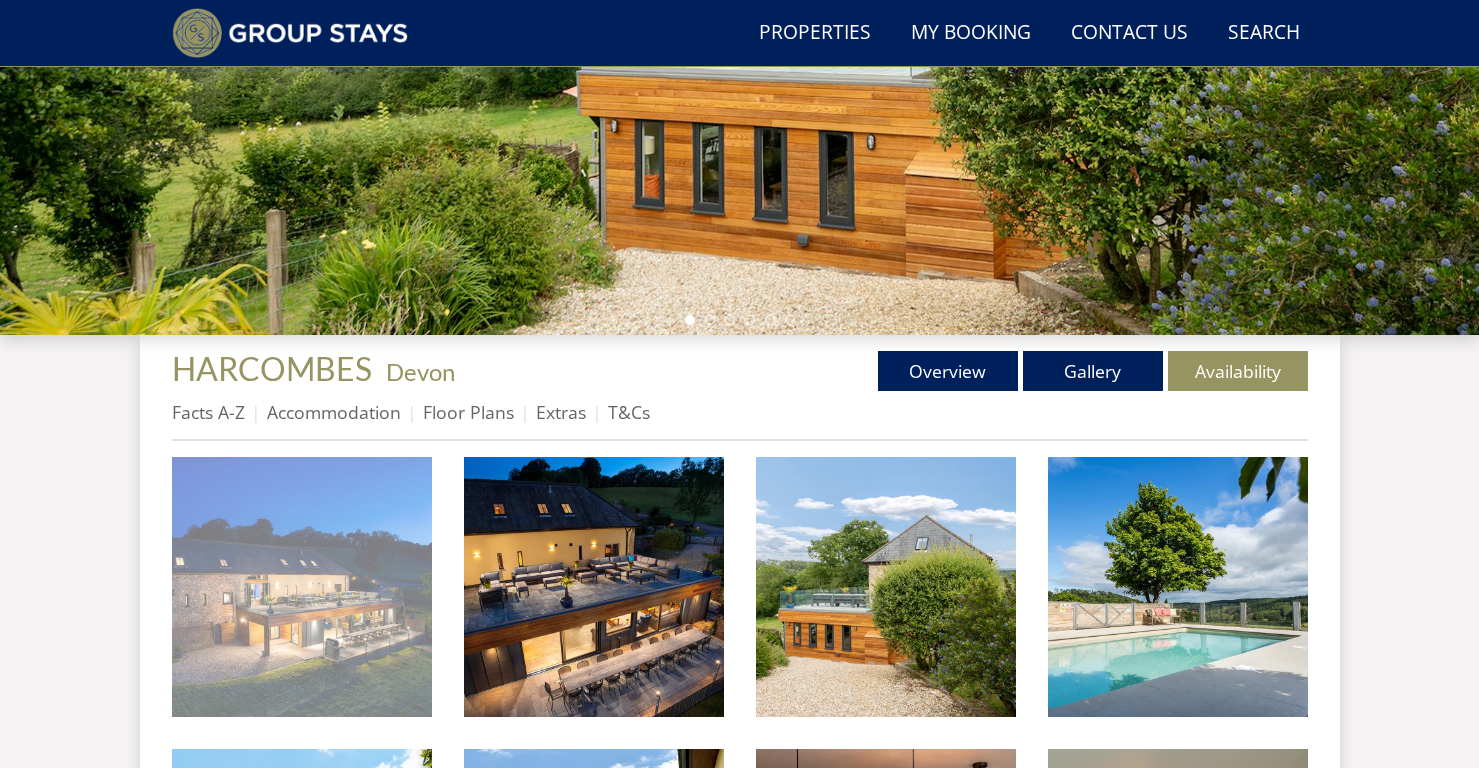 click at bounding box center [302, 587] 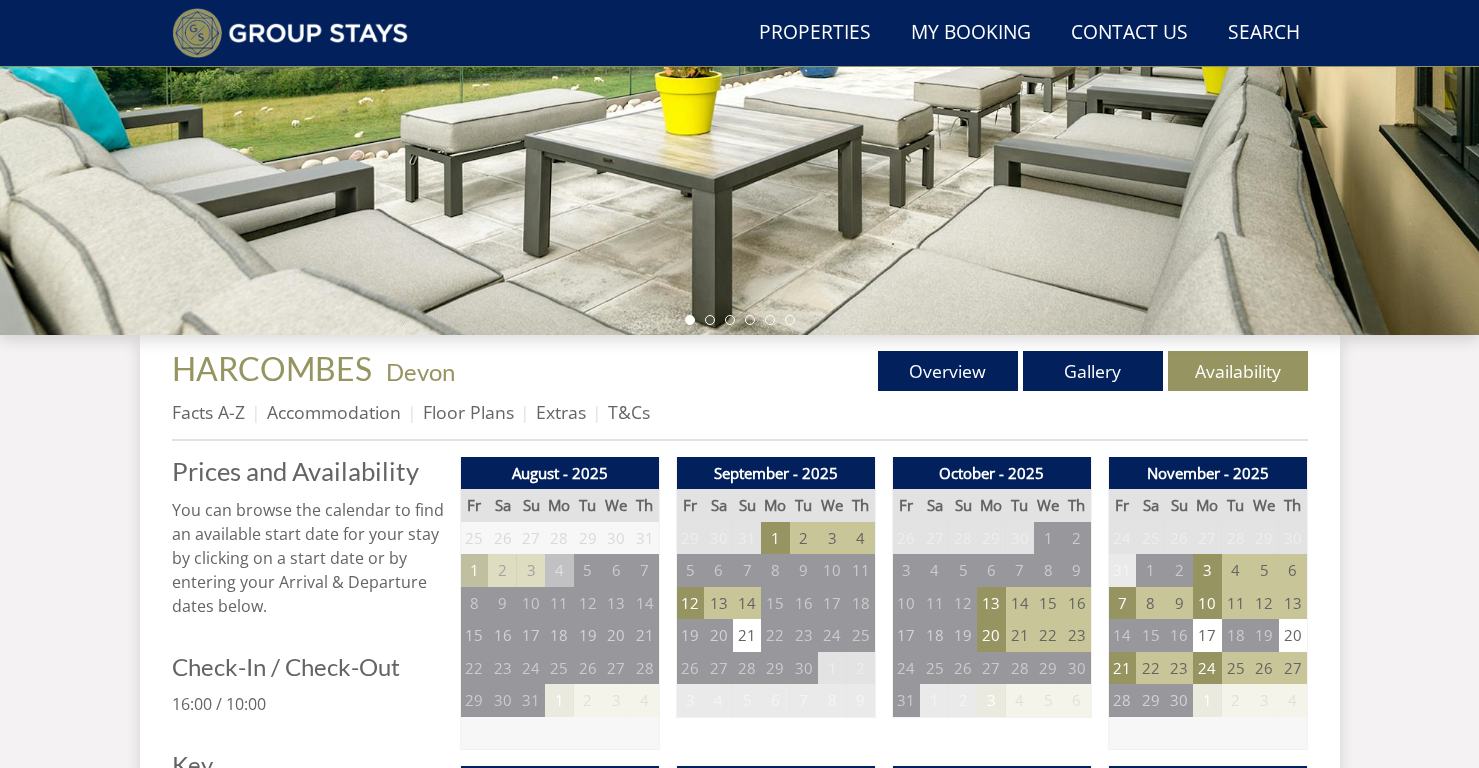 scroll, scrollTop: 297, scrollLeft: 0, axis: vertical 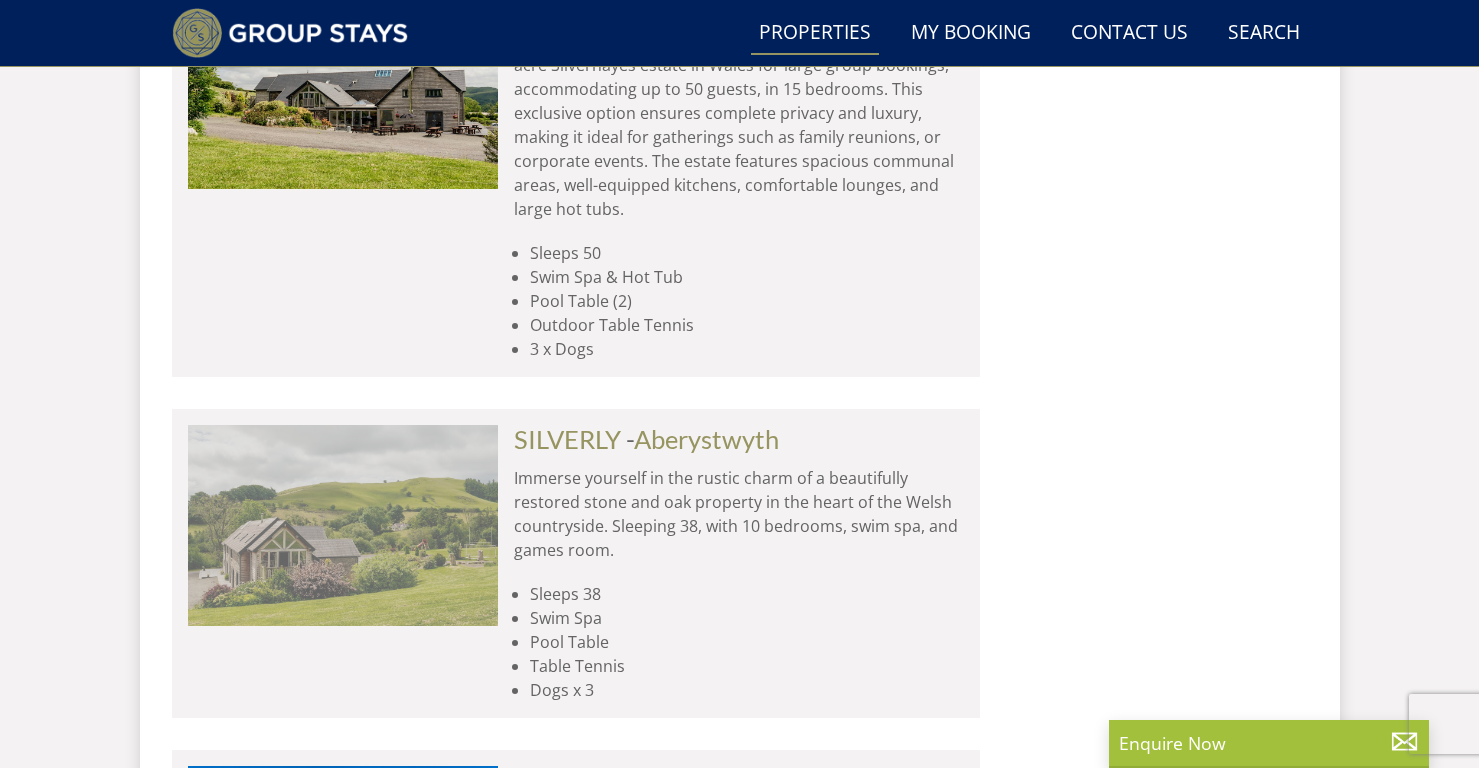 click at bounding box center [343, 525] 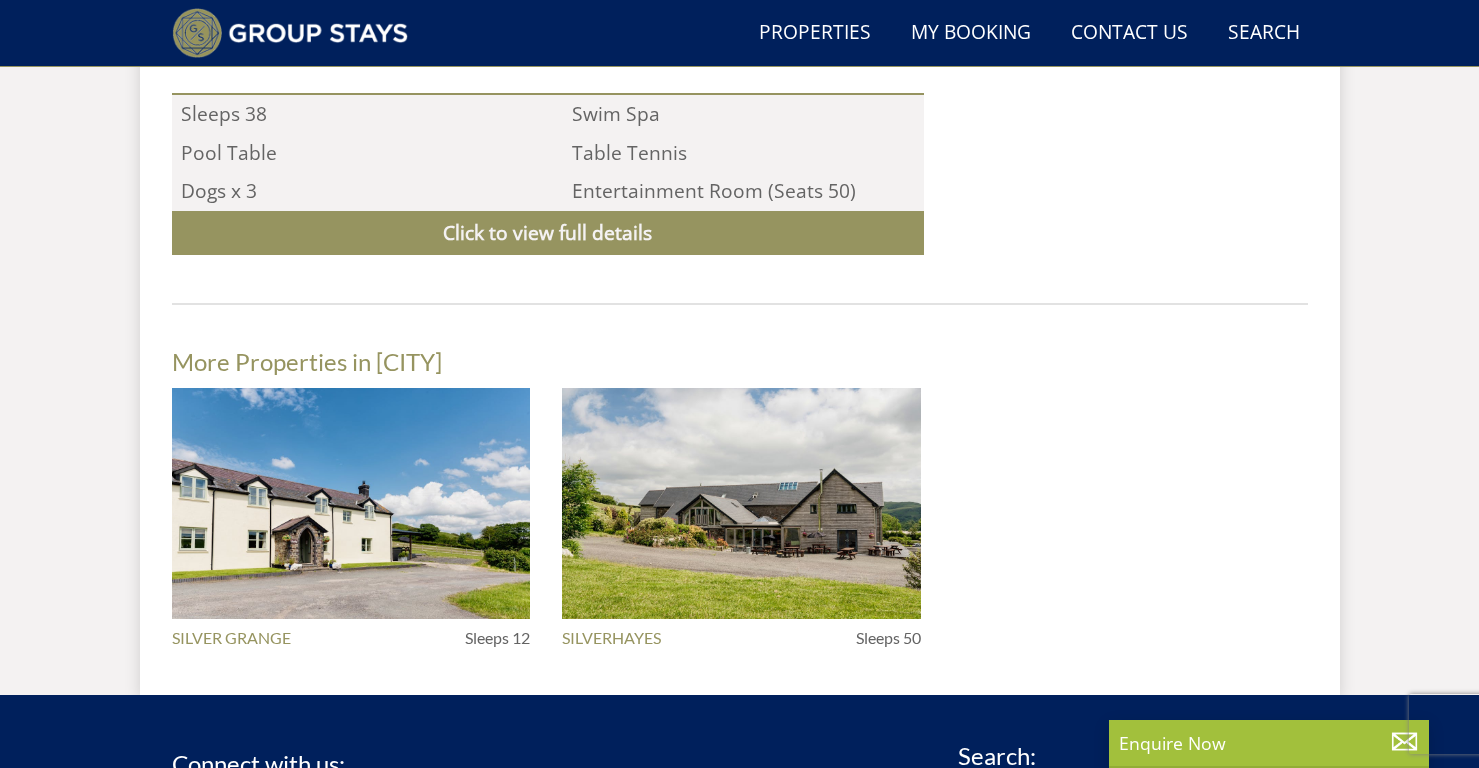 scroll, scrollTop: 1492, scrollLeft: 0, axis: vertical 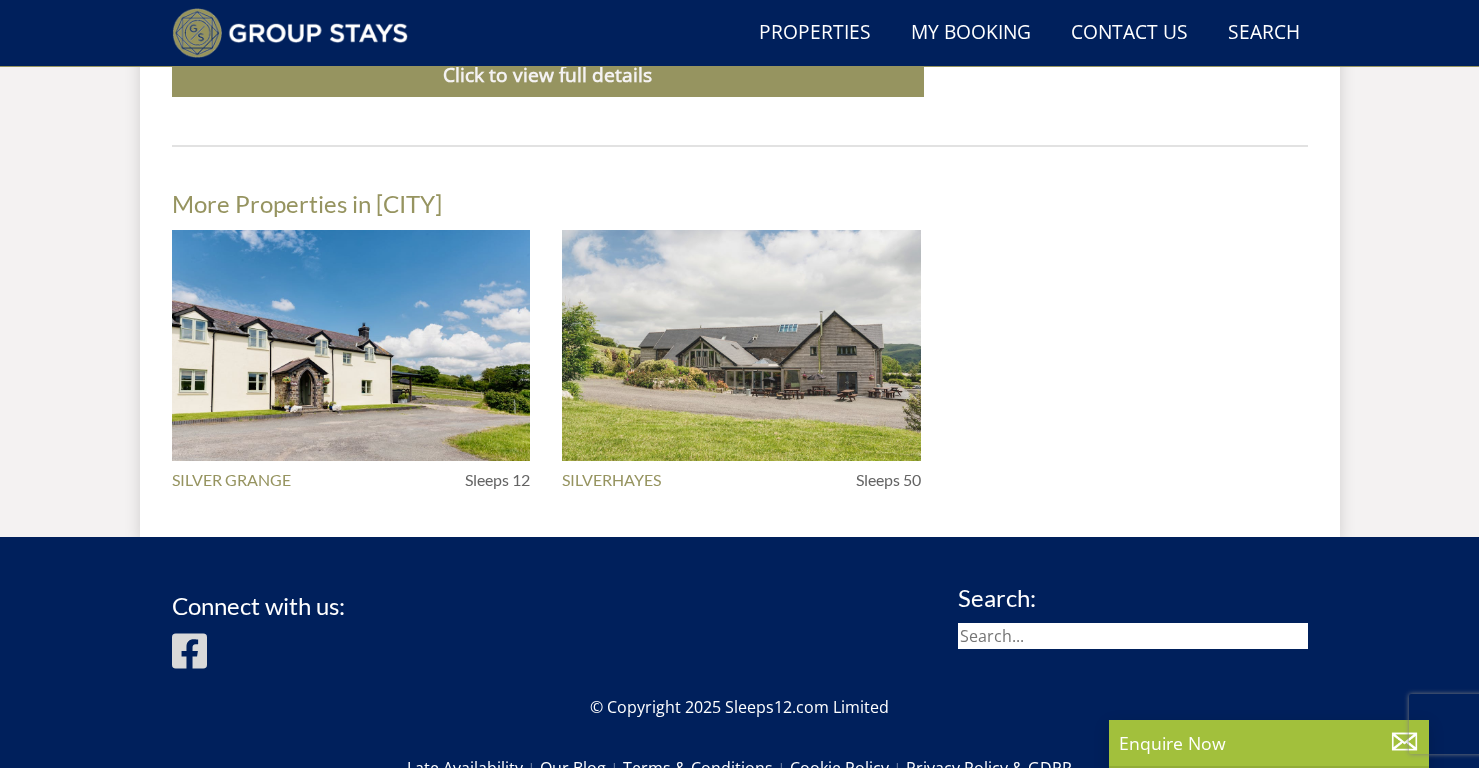 click at bounding box center (741, 346) 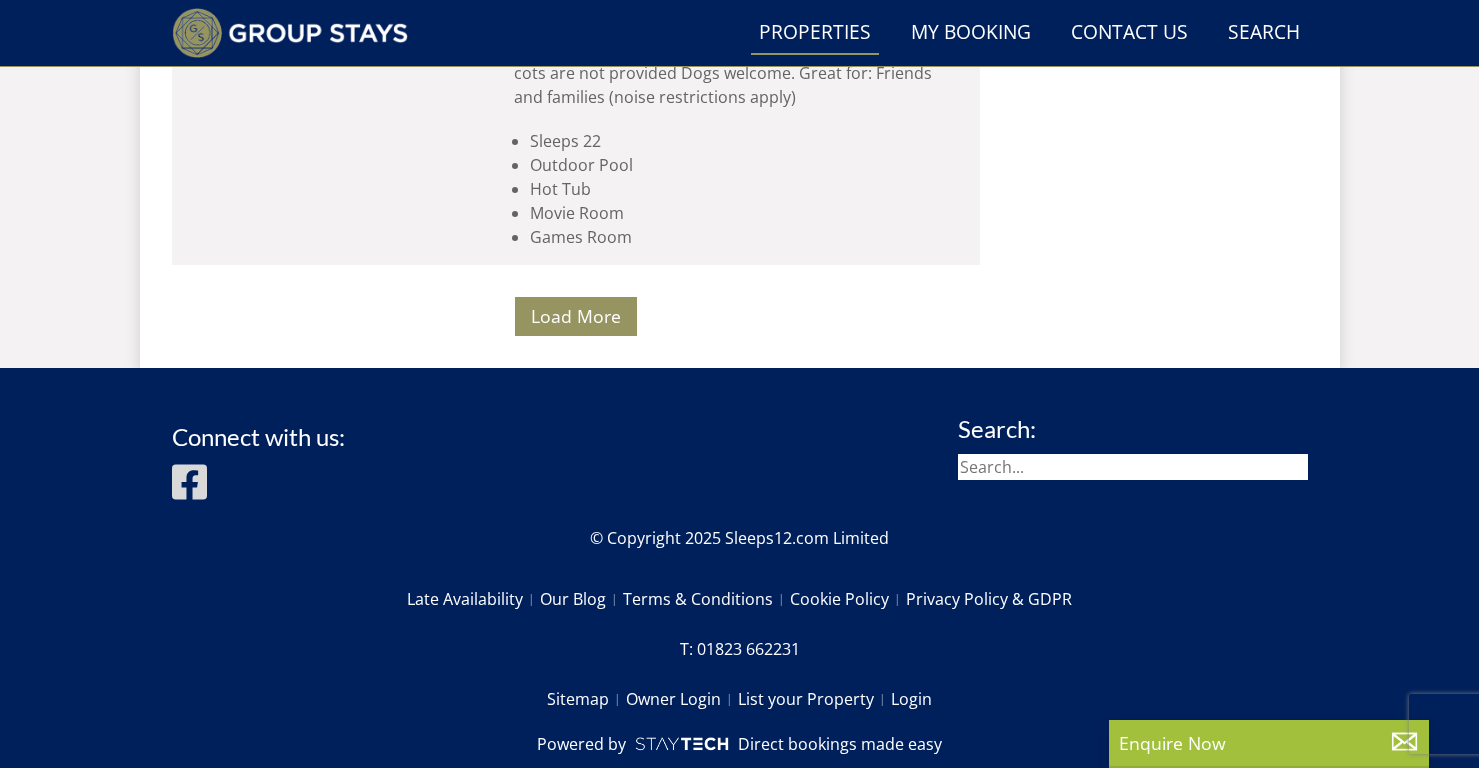 scroll, scrollTop: 16818, scrollLeft: 0, axis: vertical 